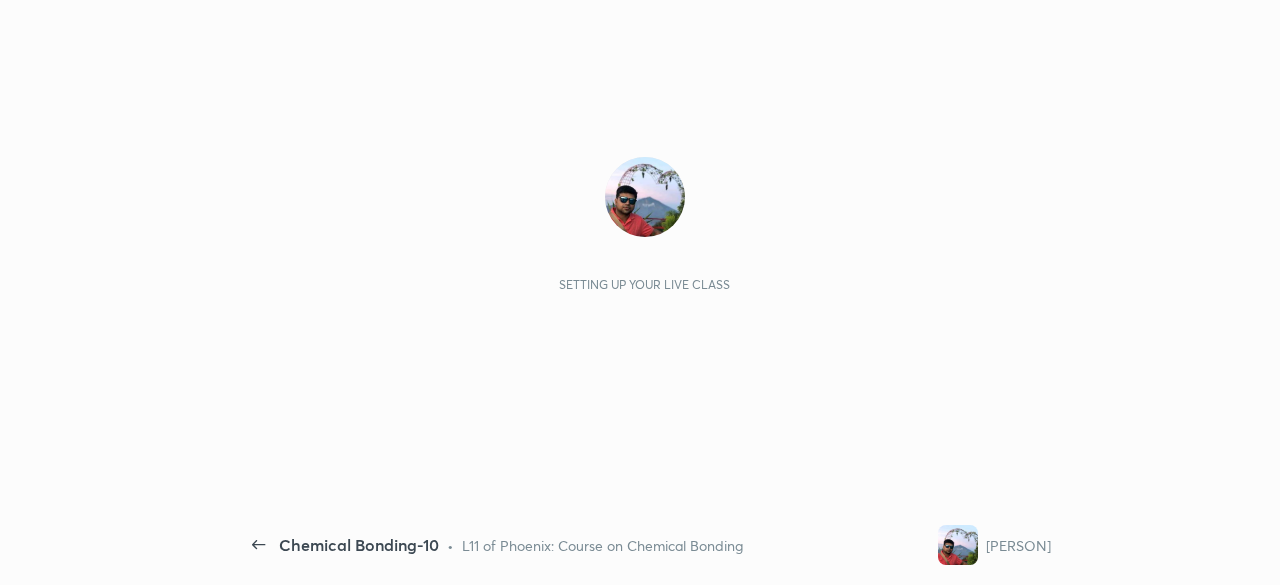 scroll, scrollTop: 0, scrollLeft: 0, axis: both 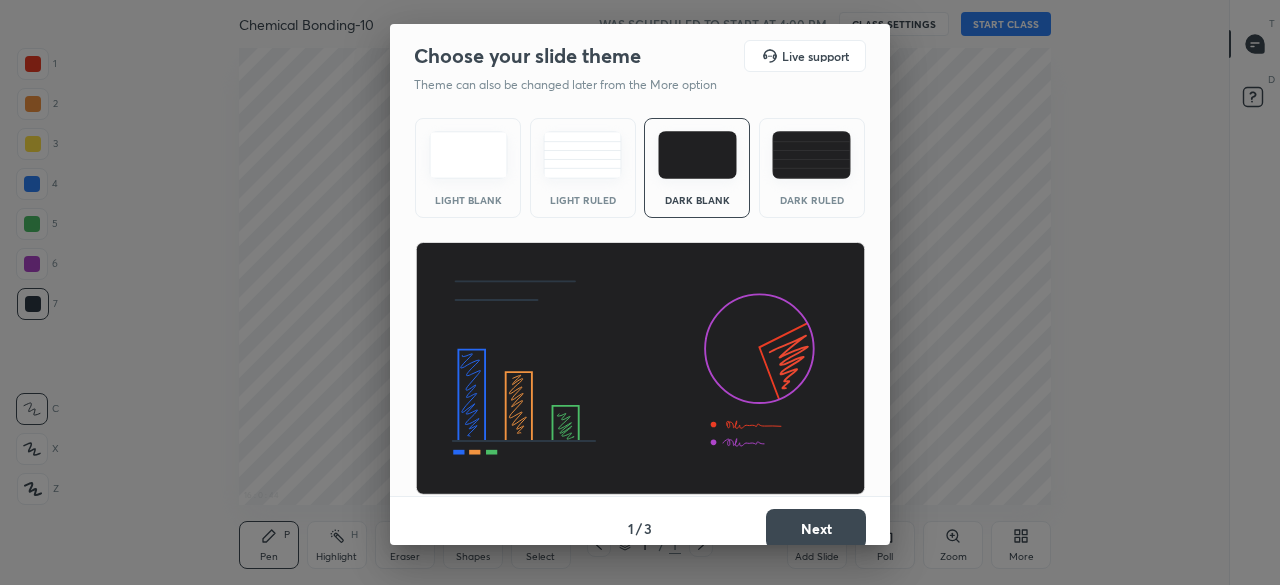 click on "Next" at bounding box center [816, 529] 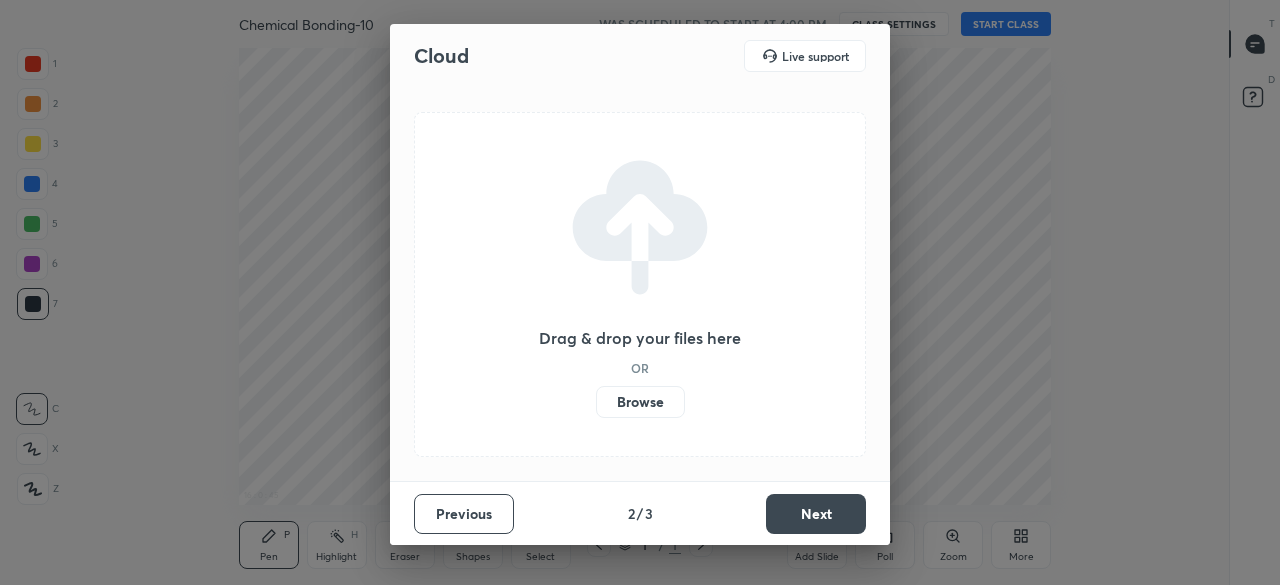 click on "Next" at bounding box center (816, 514) 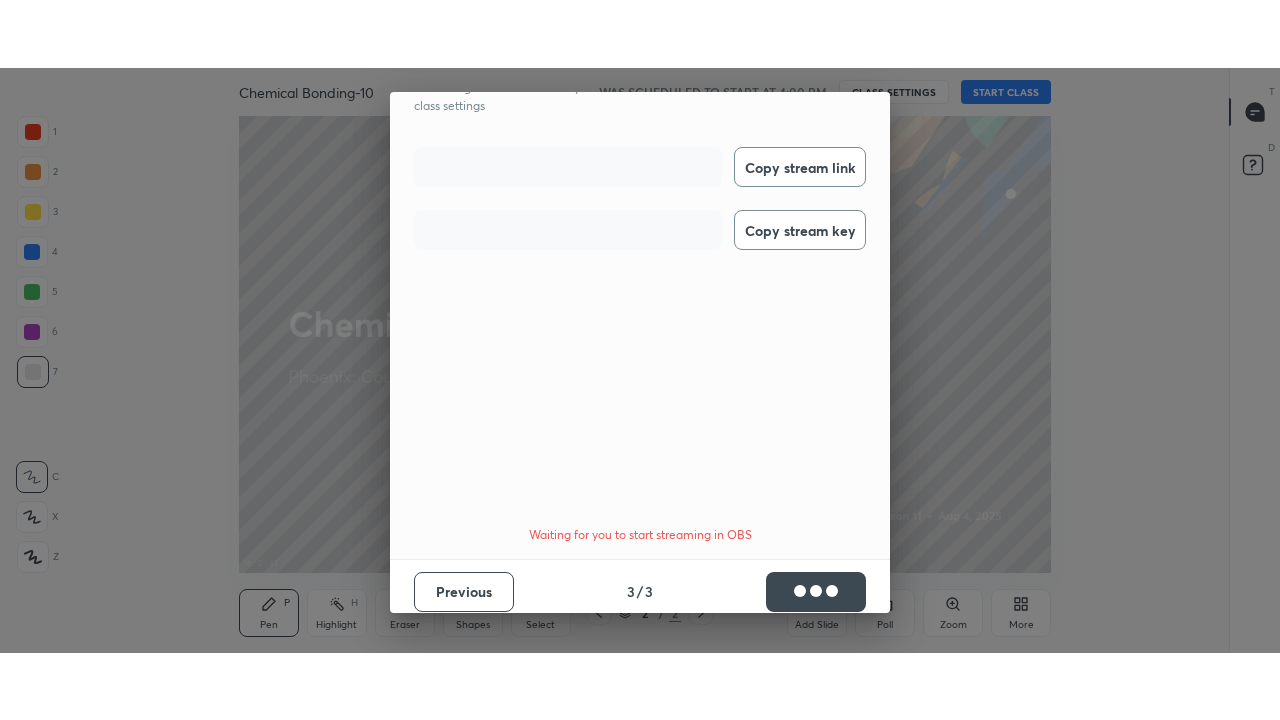 scroll, scrollTop: 72, scrollLeft: 0, axis: vertical 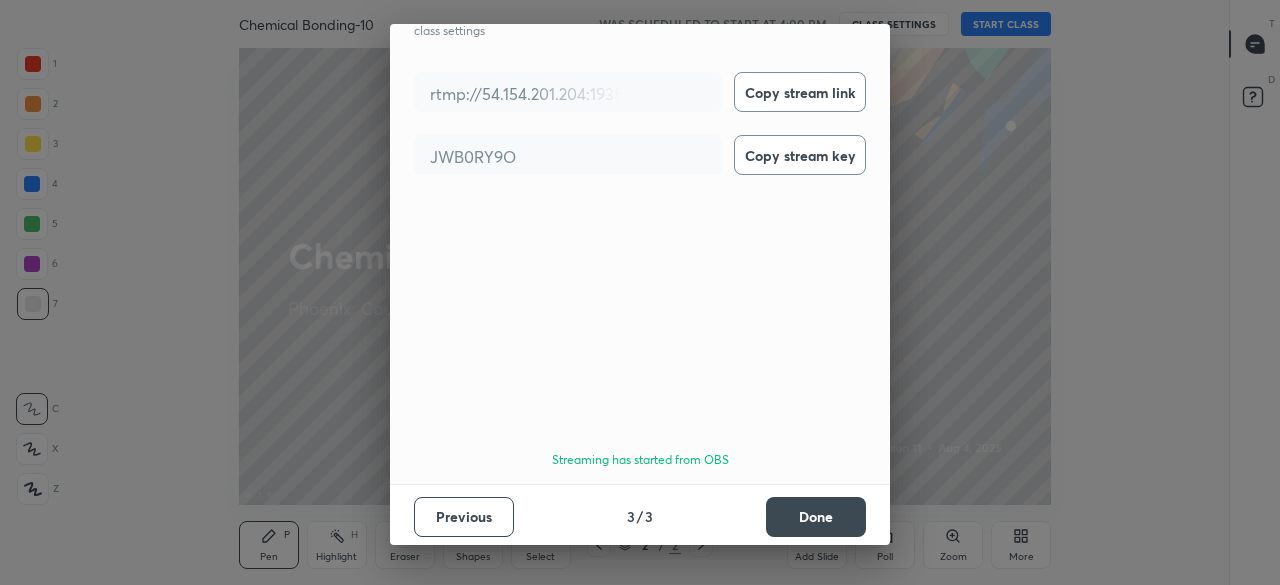 click on "Done" at bounding box center (816, 517) 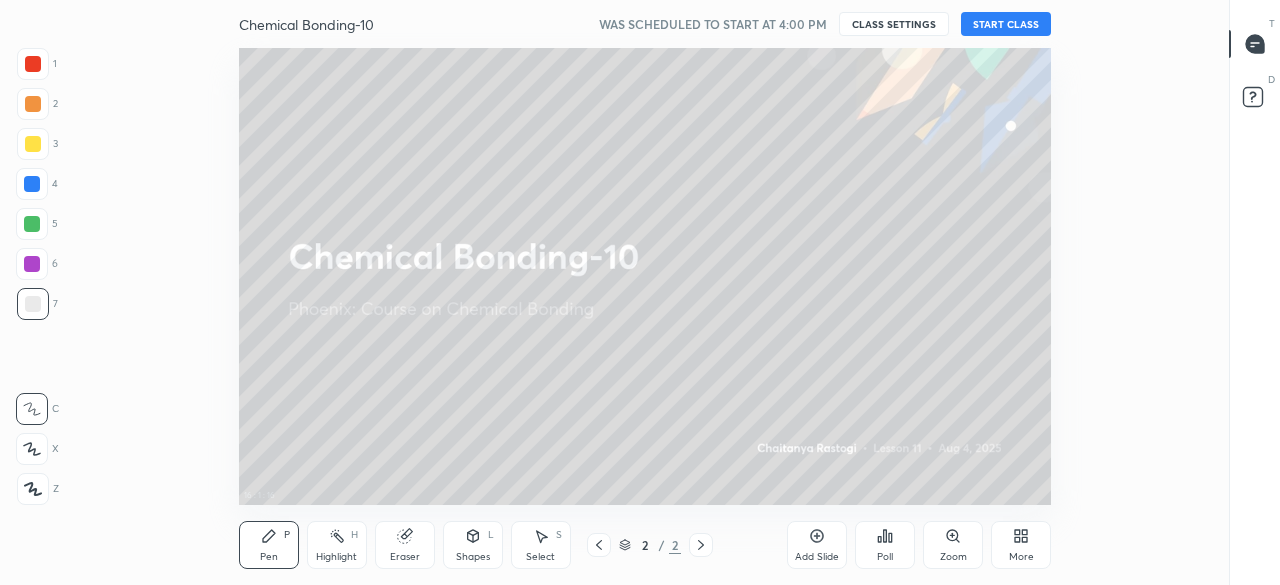 click on "START CLASS" at bounding box center [1006, 24] 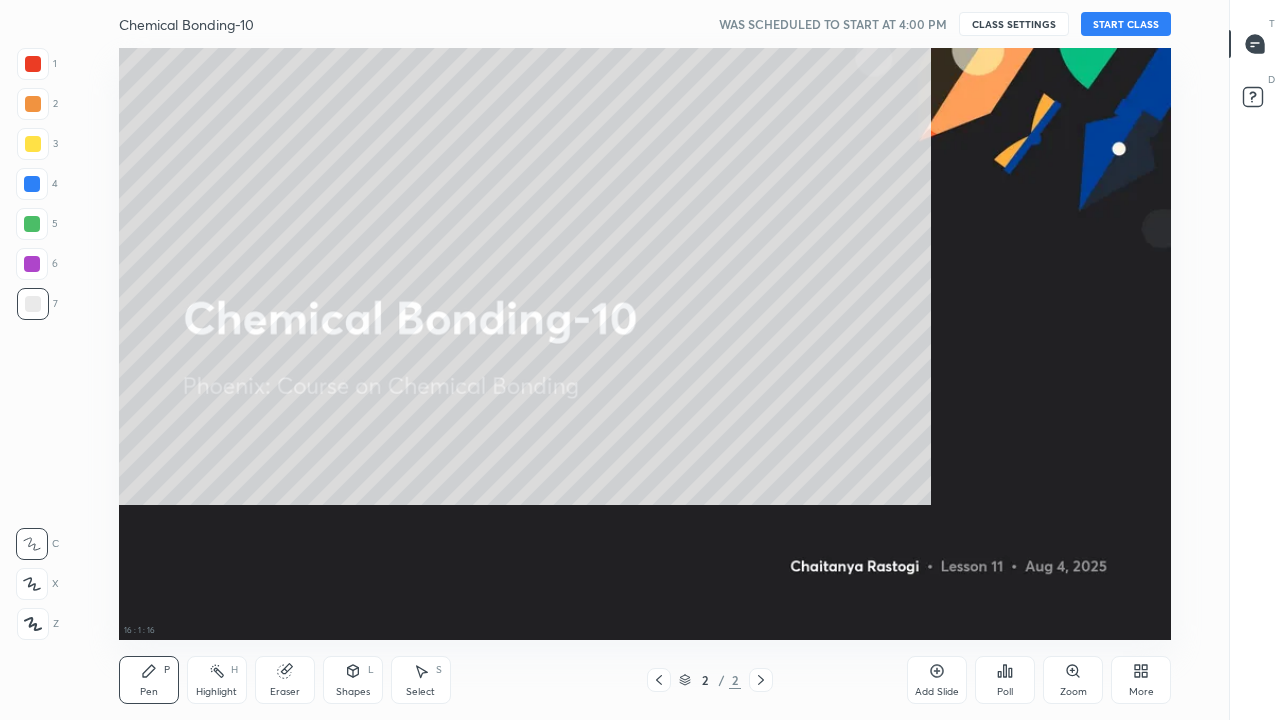 scroll, scrollTop: 99408, scrollLeft: 98838, axis: both 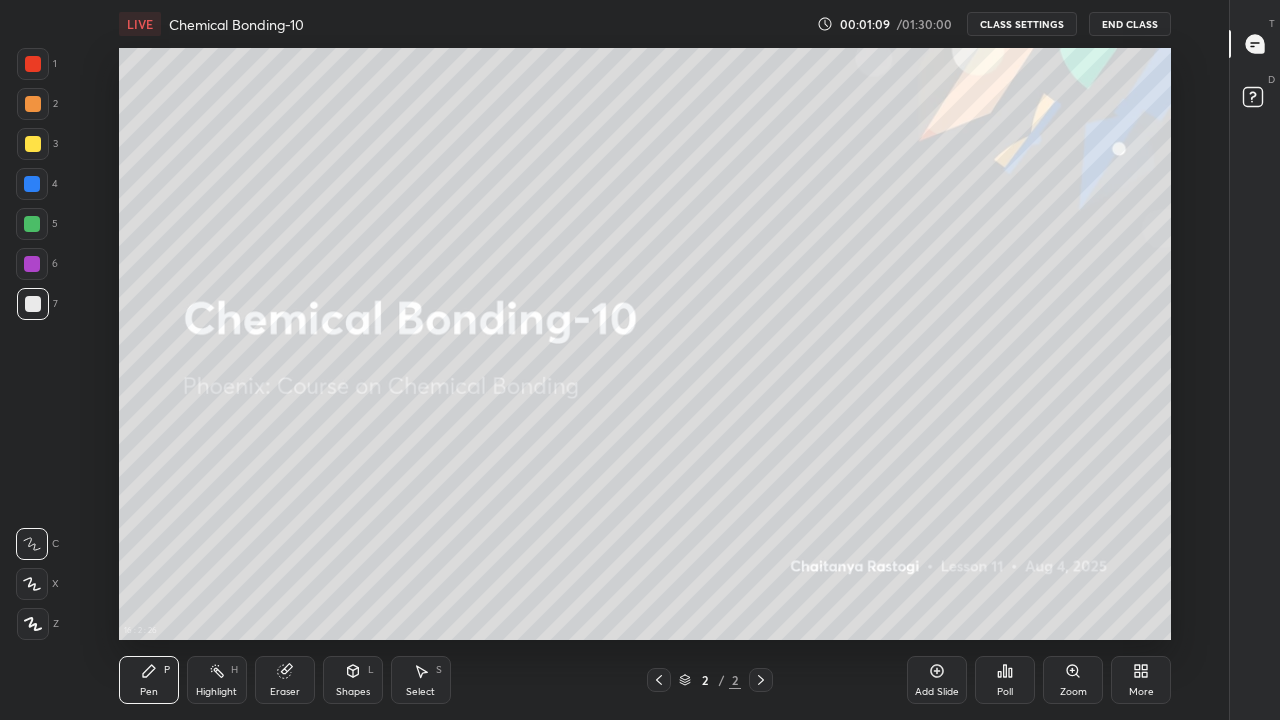 click 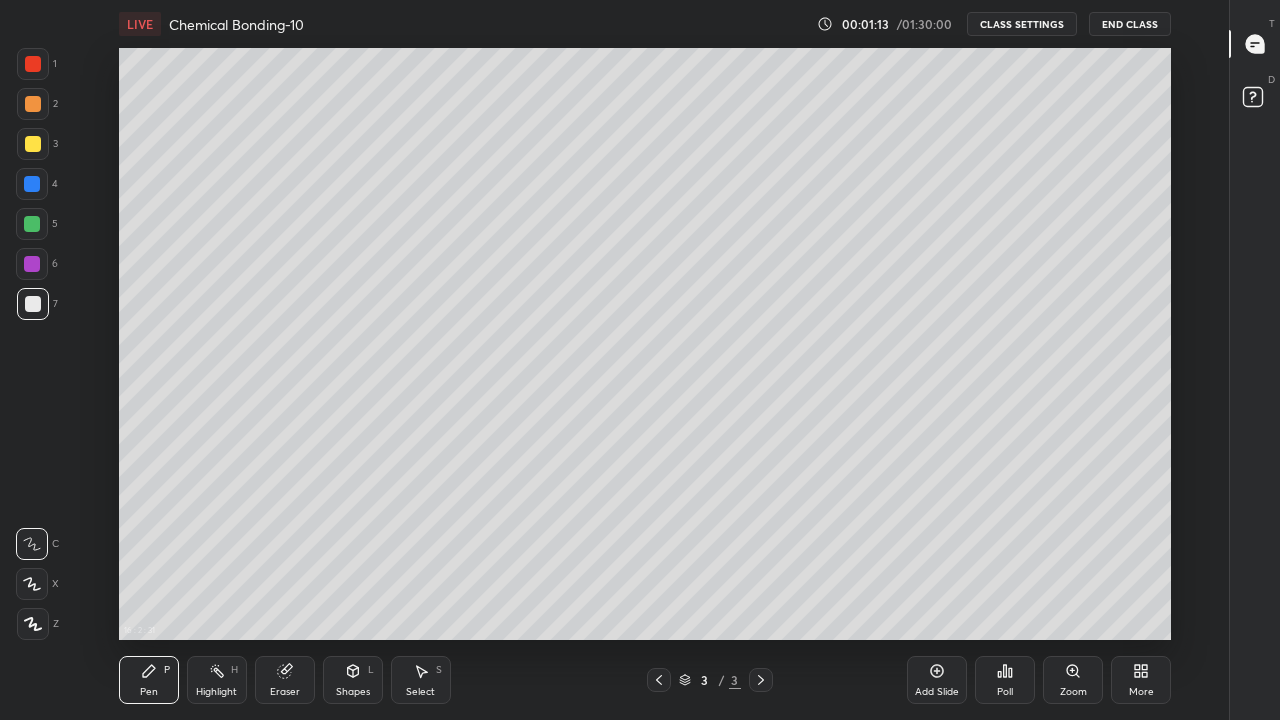 click at bounding box center (32, 584) 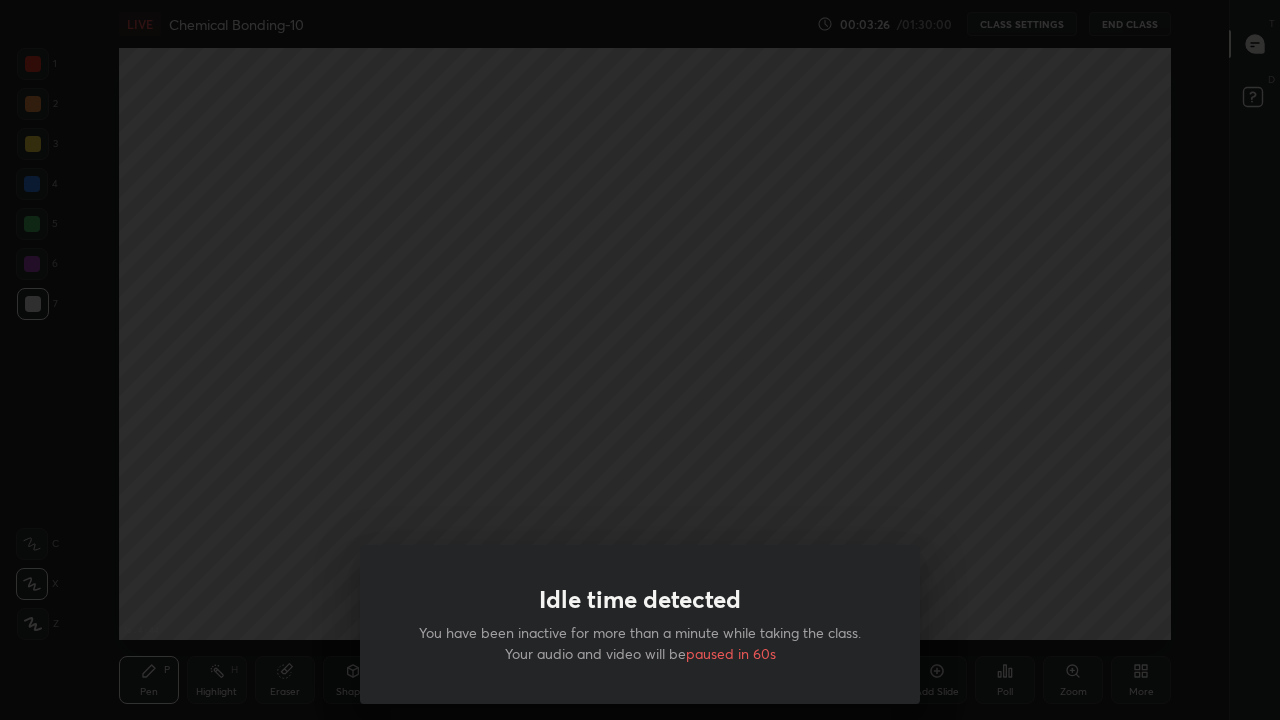 click on "Idle time detected You have been inactive for more than a minute while taking the class. Your audio and video will be  paused in 60s" at bounding box center [640, 360] 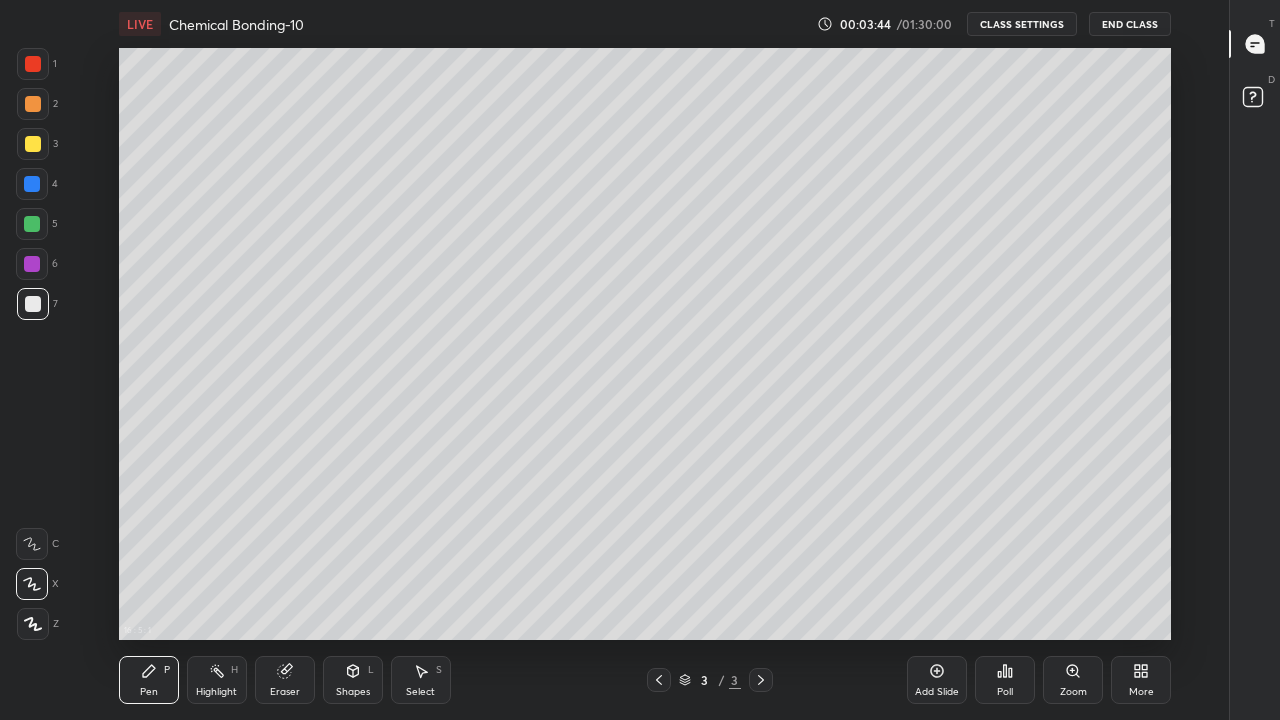 click at bounding box center [33, 144] 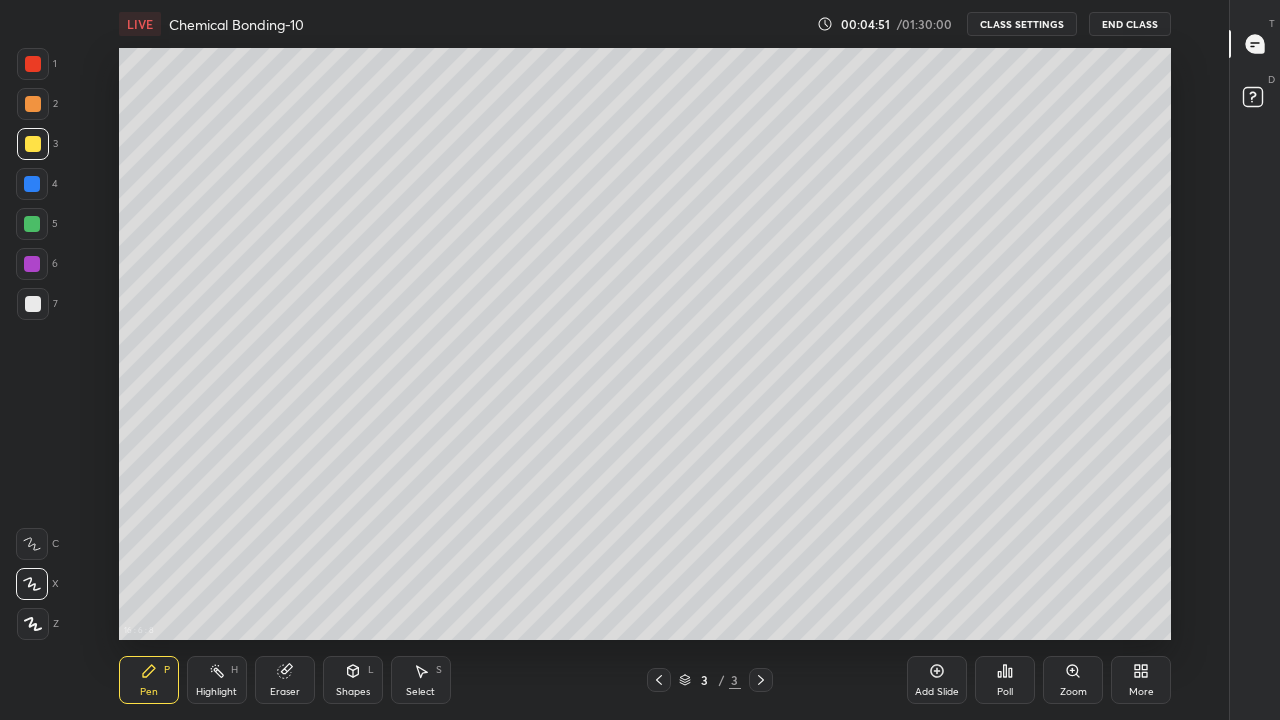 click at bounding box center (33, 304) 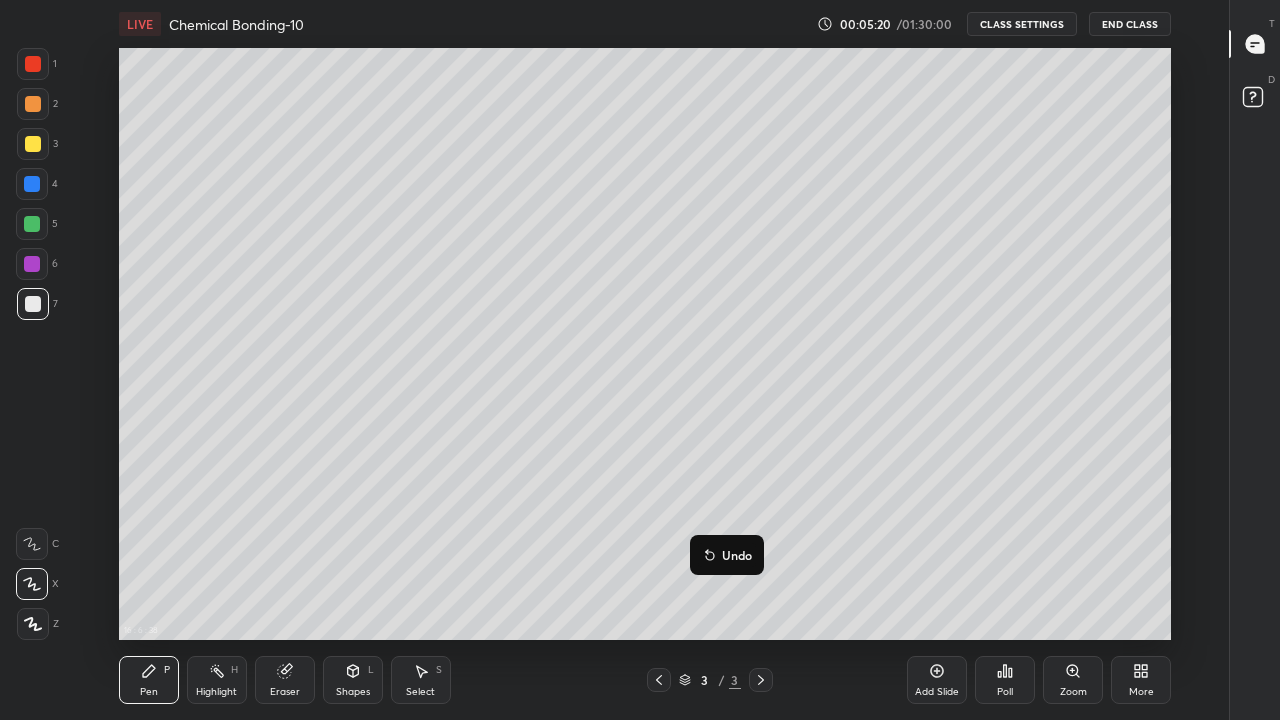 click on "Undo" at bounding box center [737, 555] 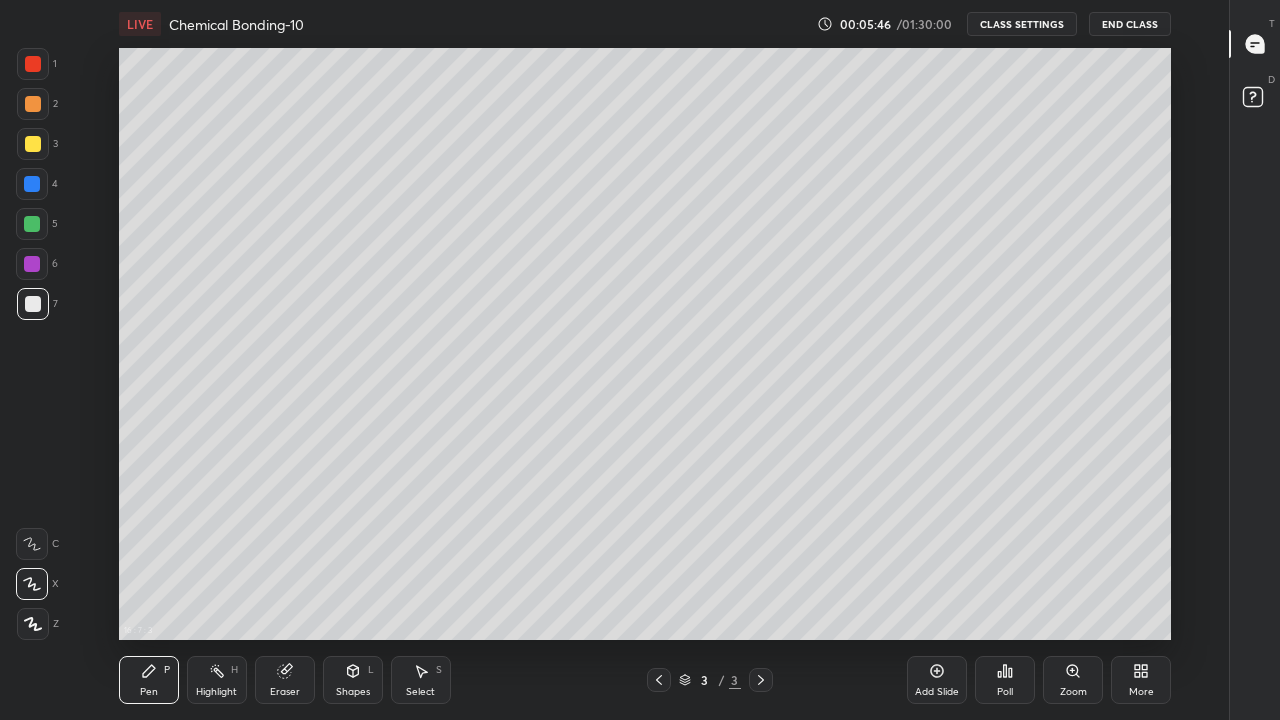 click at bounding box center [33, 144] 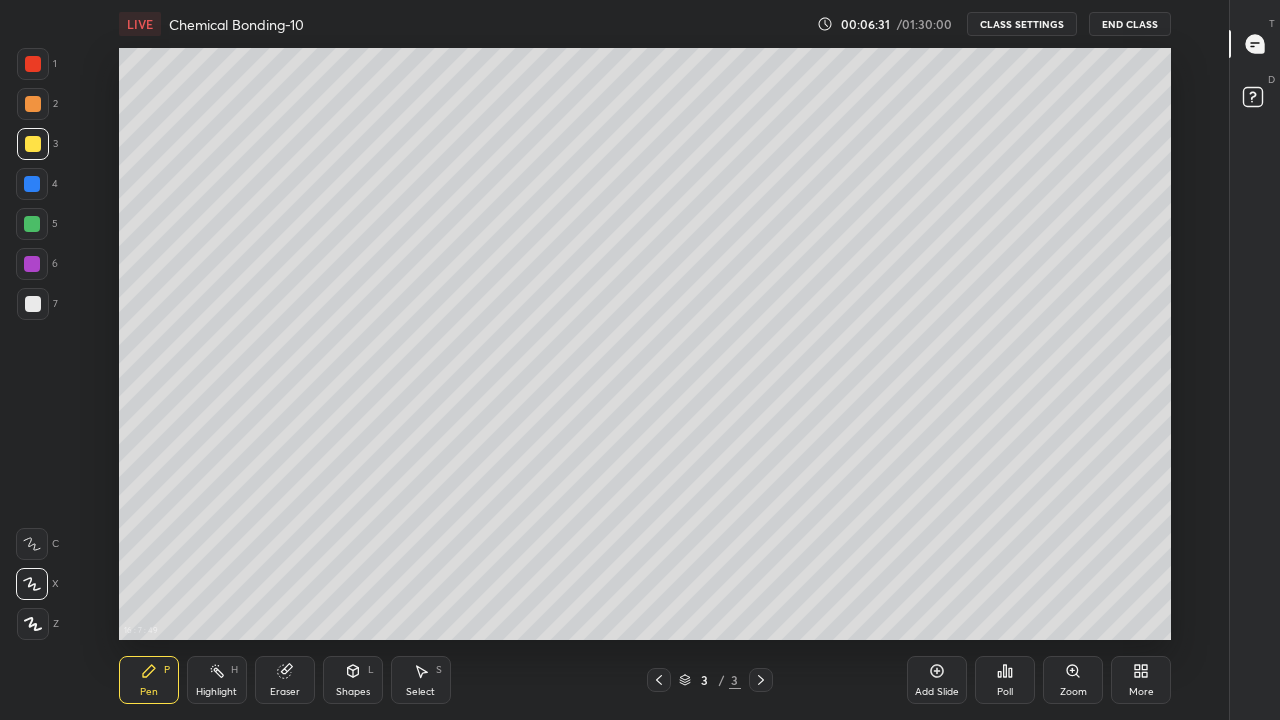click at bounding box center [32, 224] 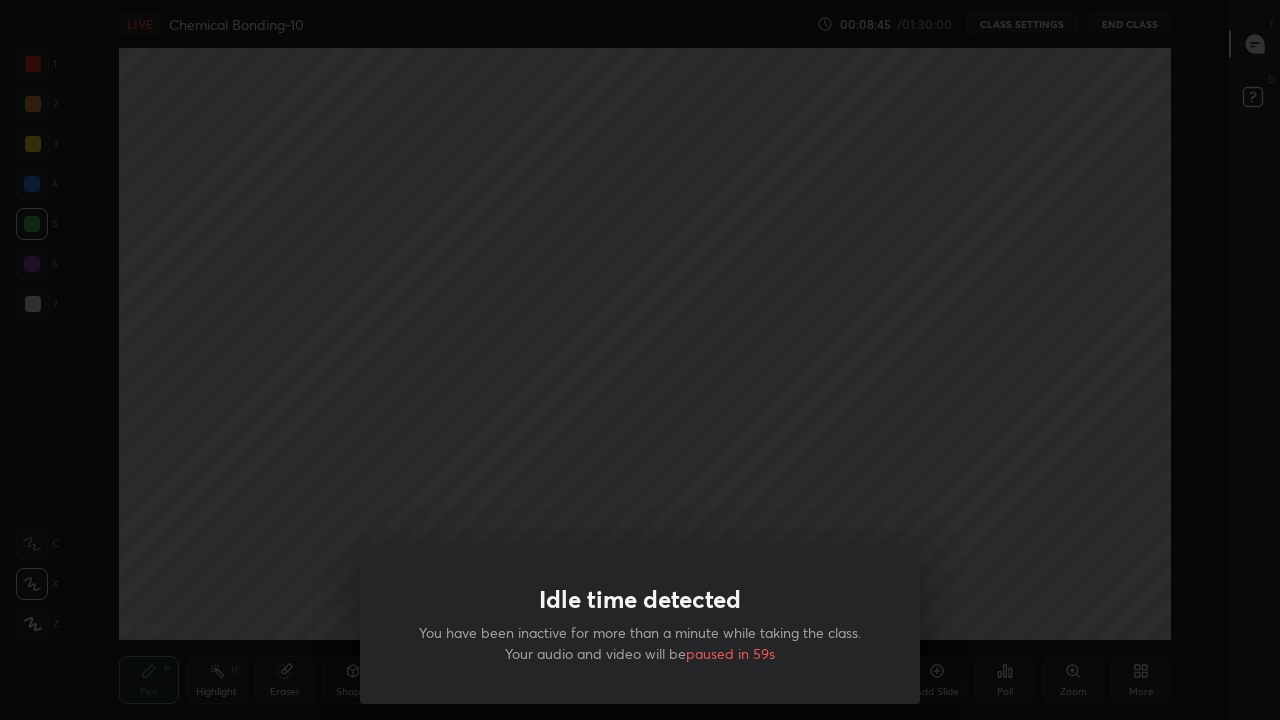 click on "Idle time detected You have been inactive for more than a minute while taking the class. Your audio and video will be  paused in 59s" at bounding box center [640, 360] 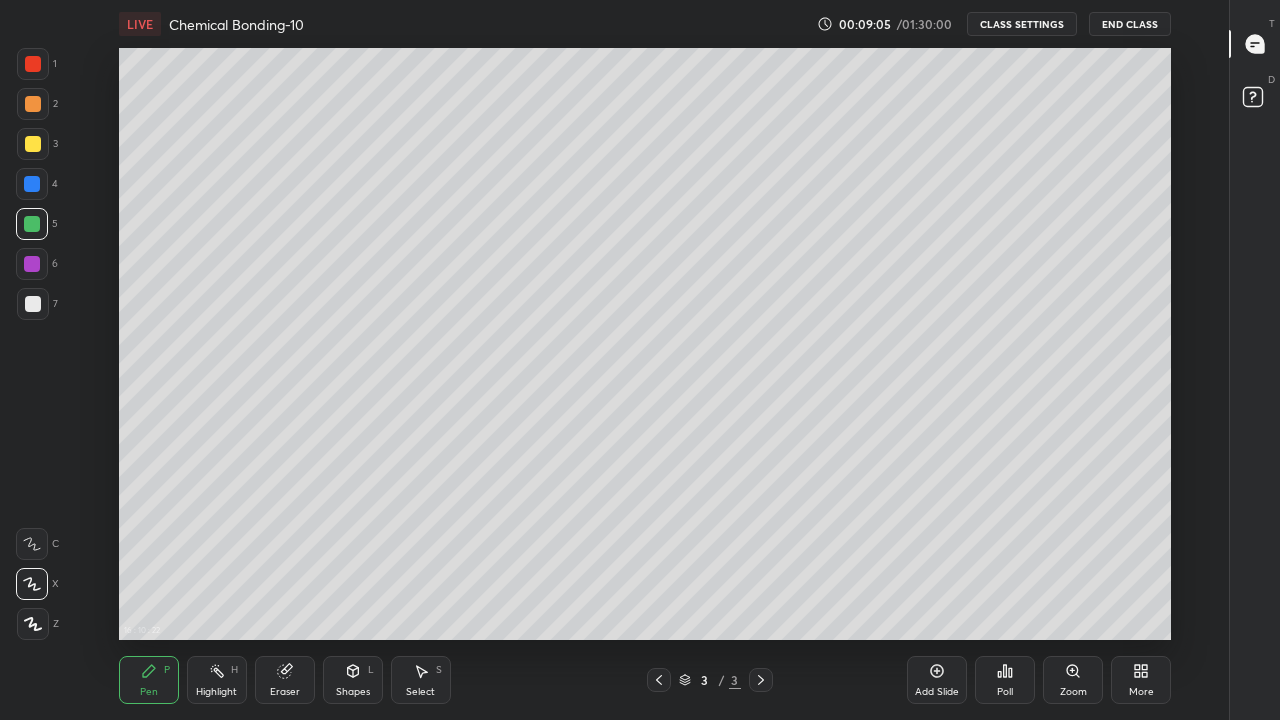 click 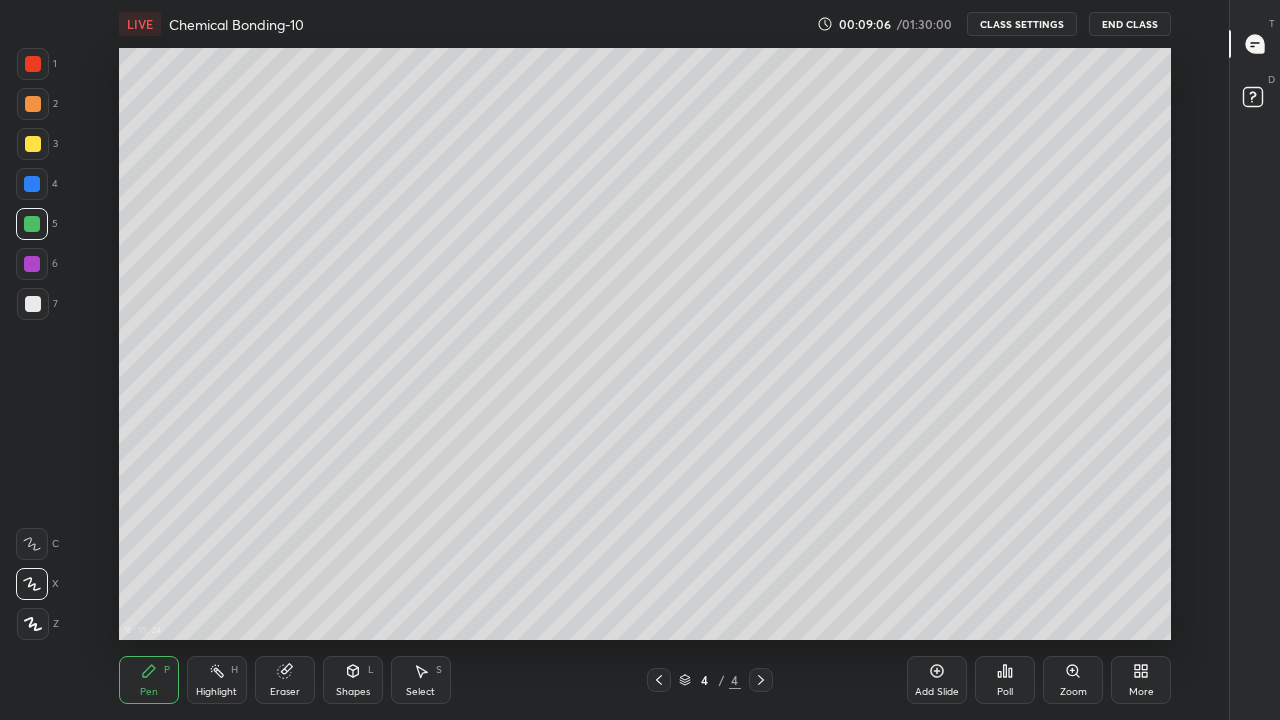 click at bounding box center [33, 304] 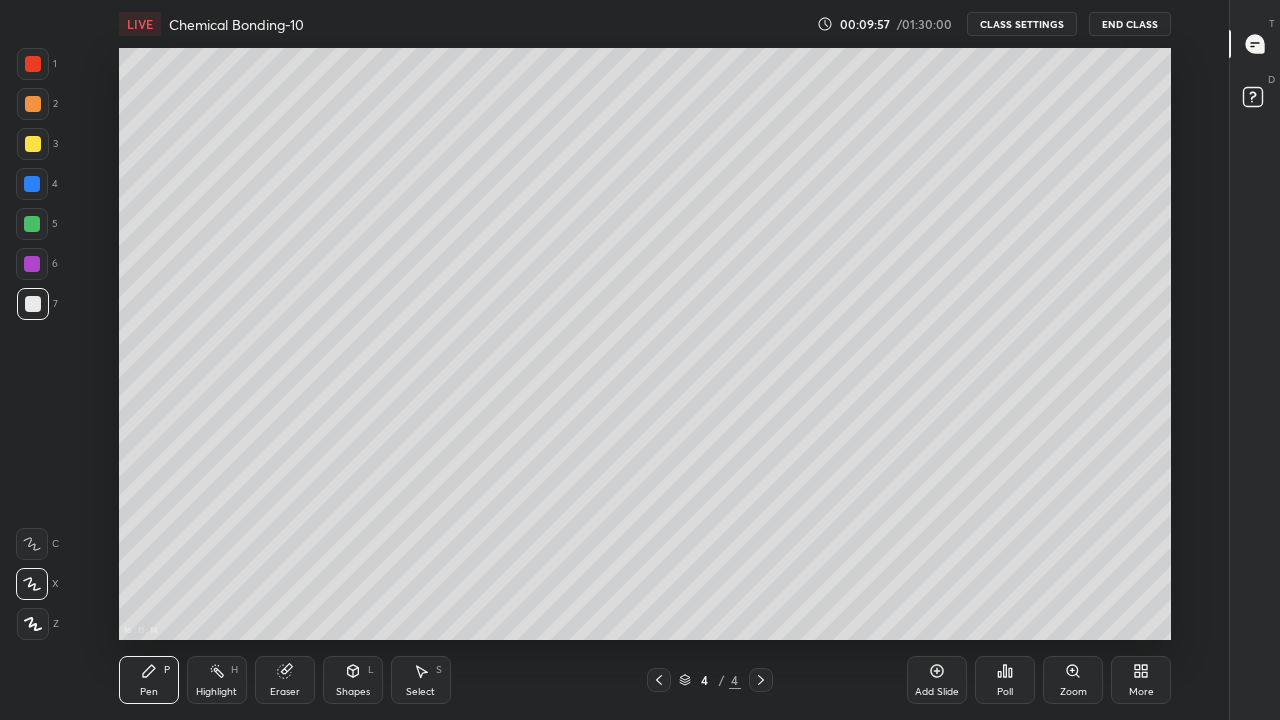 click at bounding box center [33, 144] 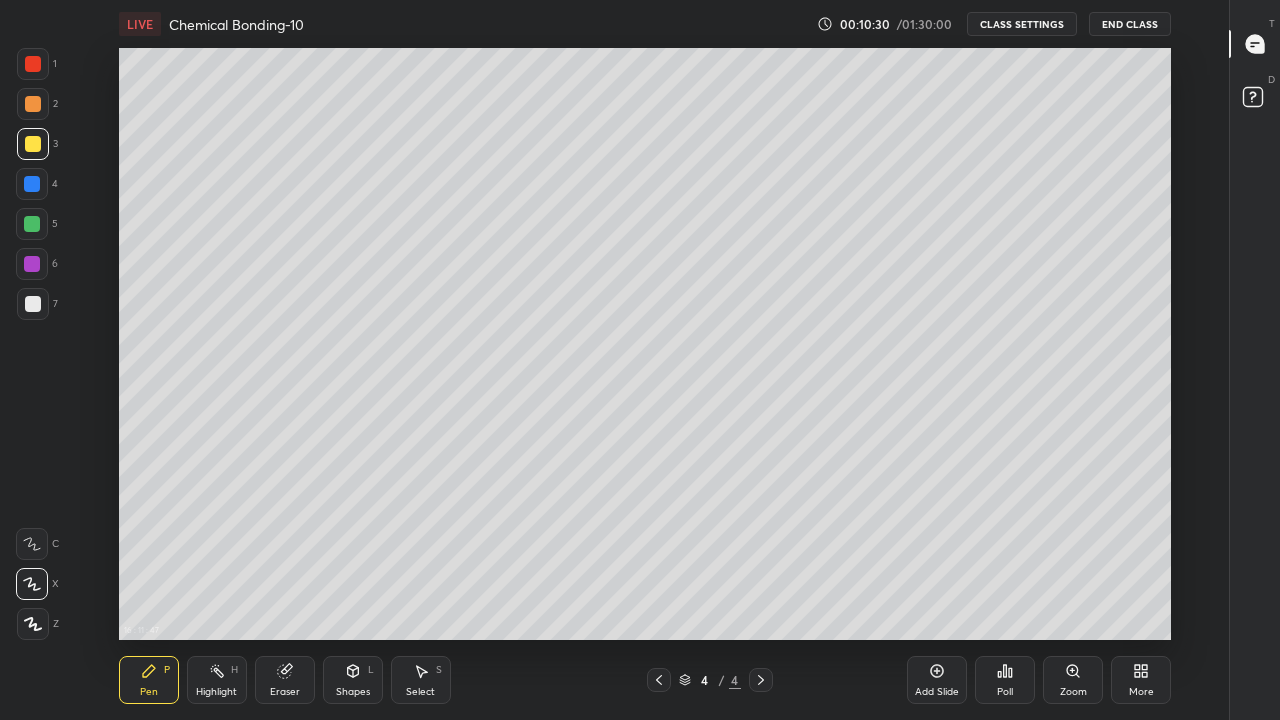 click on "Add Slide" at bounding box center [937, 680] 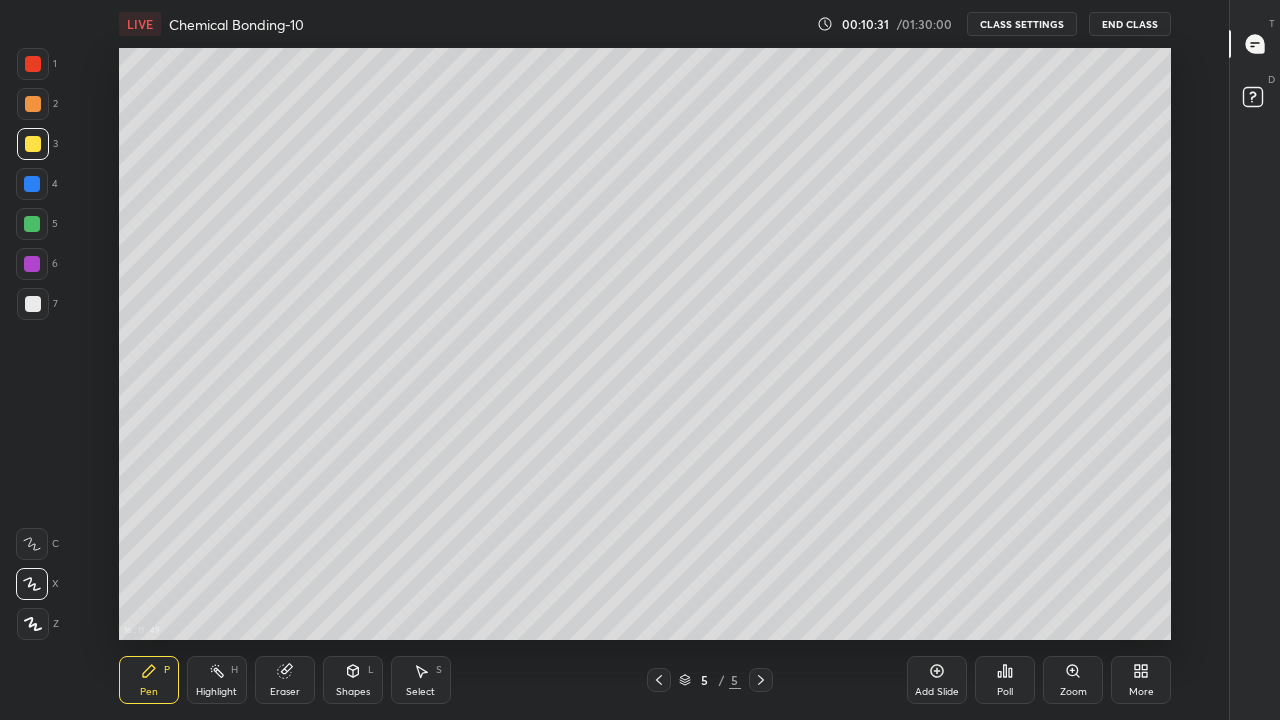 click 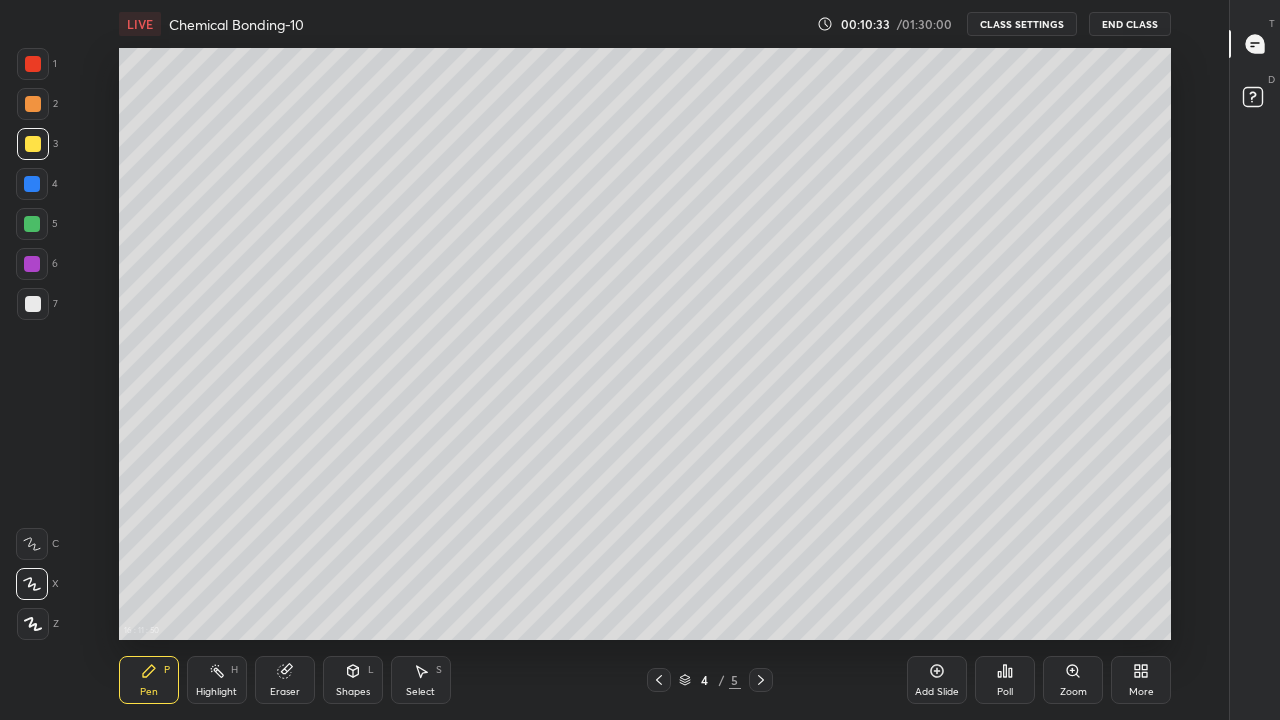 click on "Eraser" at bounding box center (285, 680) 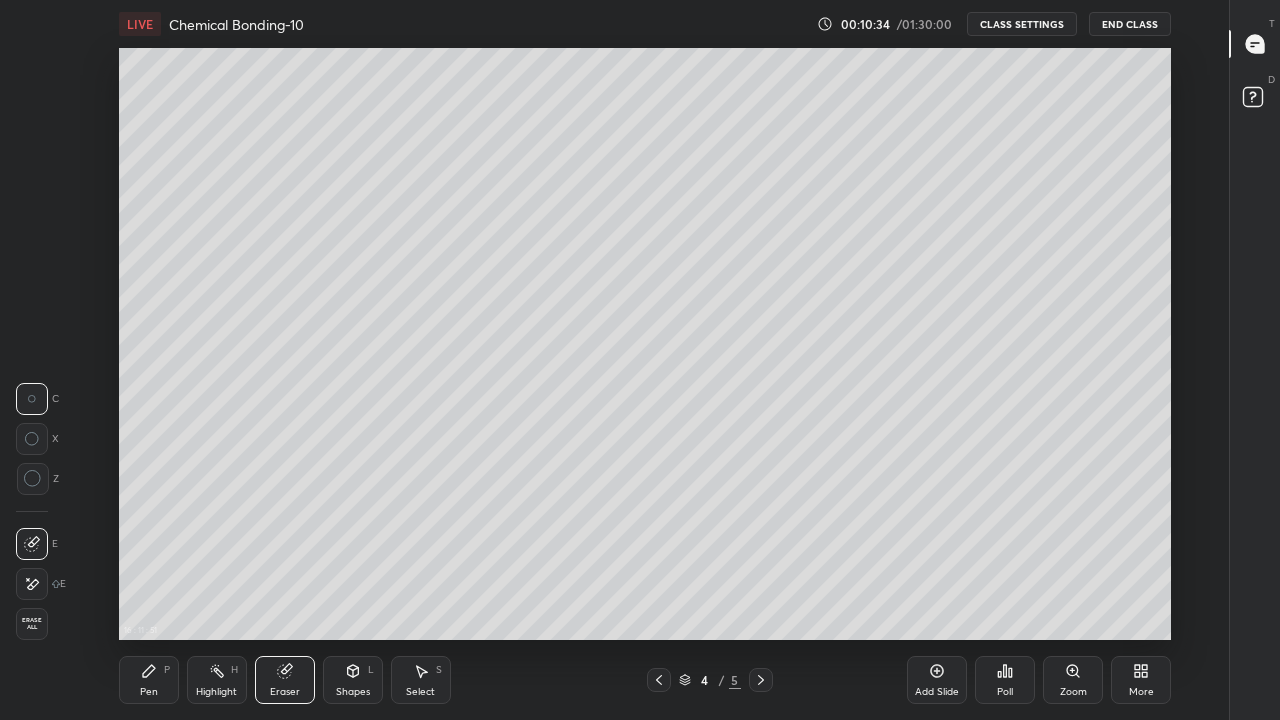 click 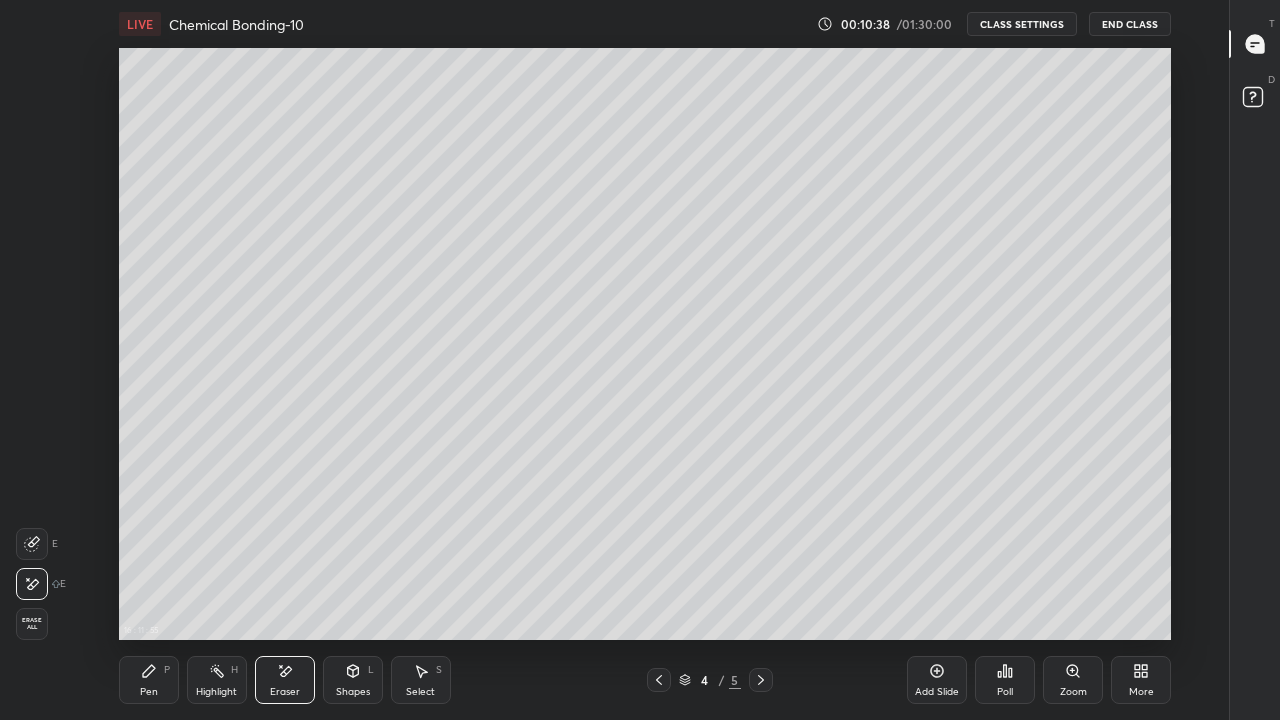 click 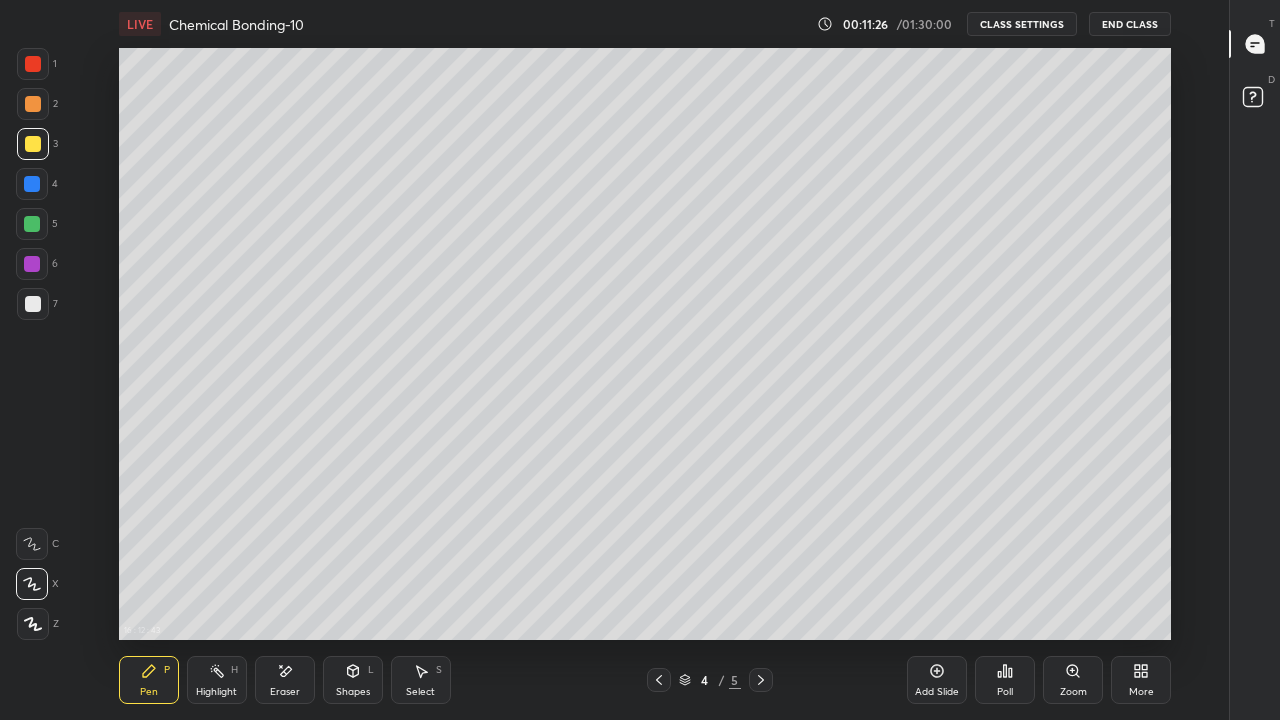 click at bounding box center [32, 184] 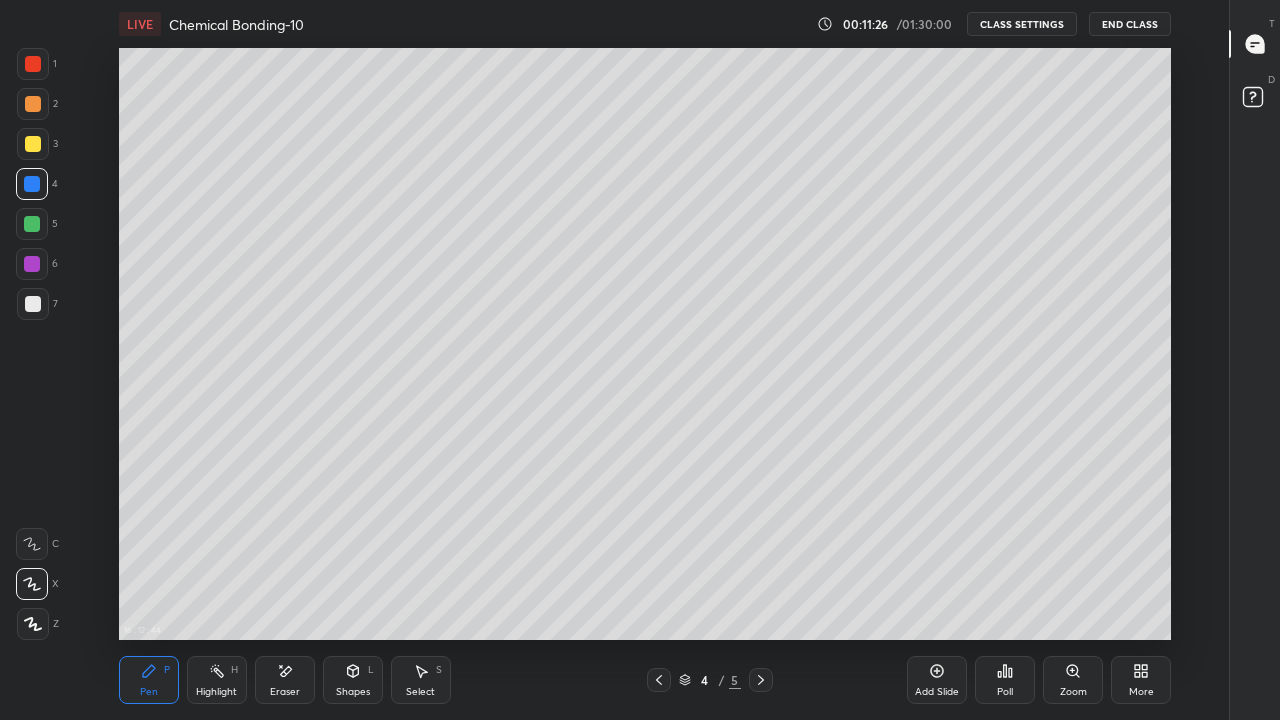 click at bounding box center (32, 224) 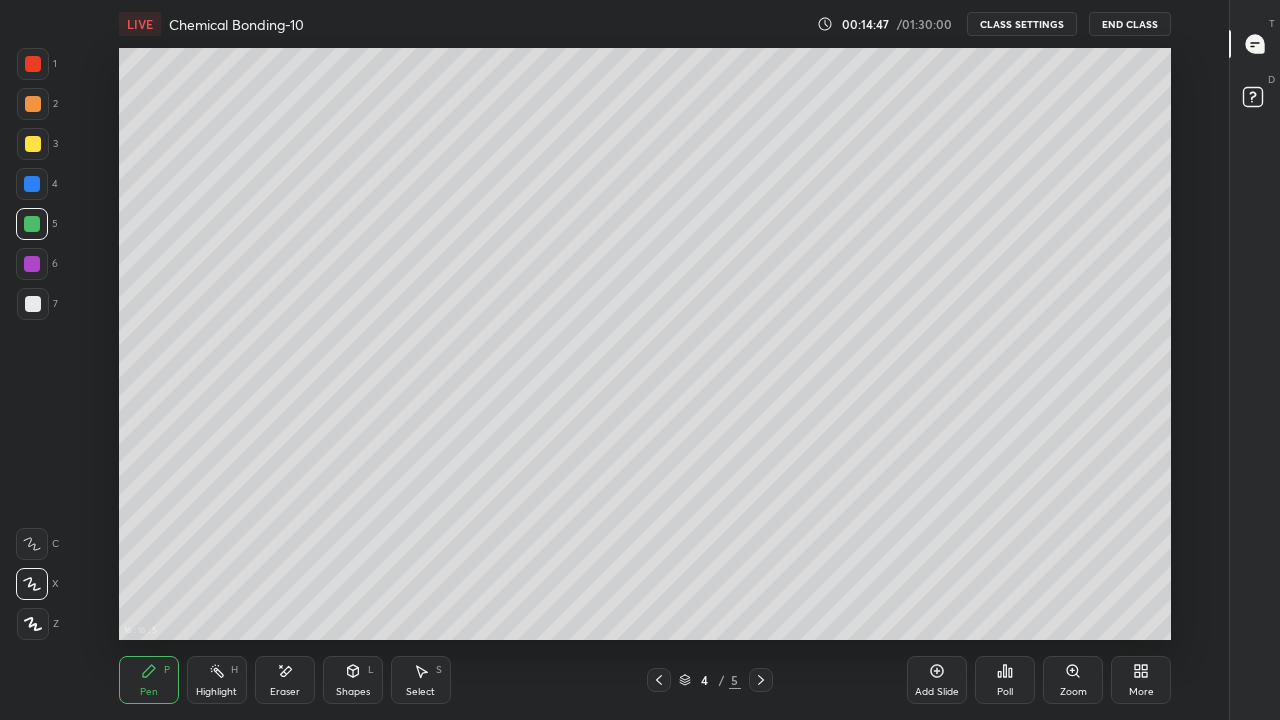 click 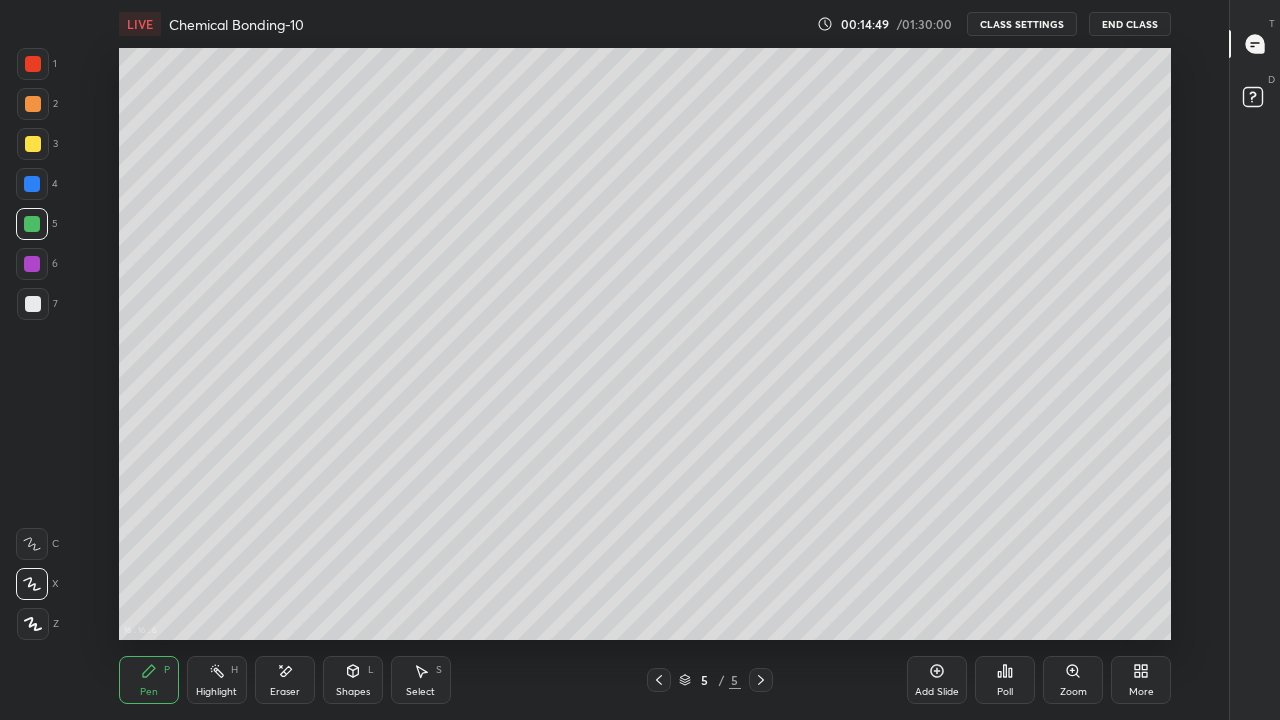 click at bounding box center [32, 224] 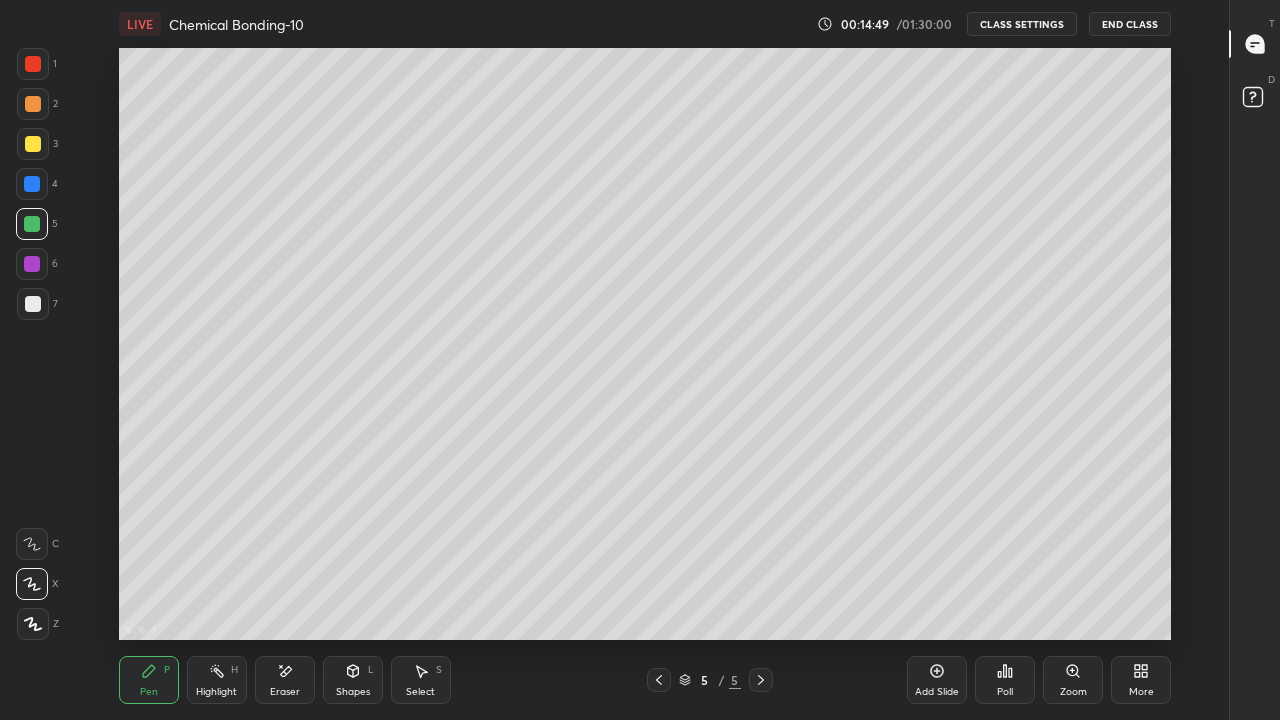 click at bounding box center (33, 304) 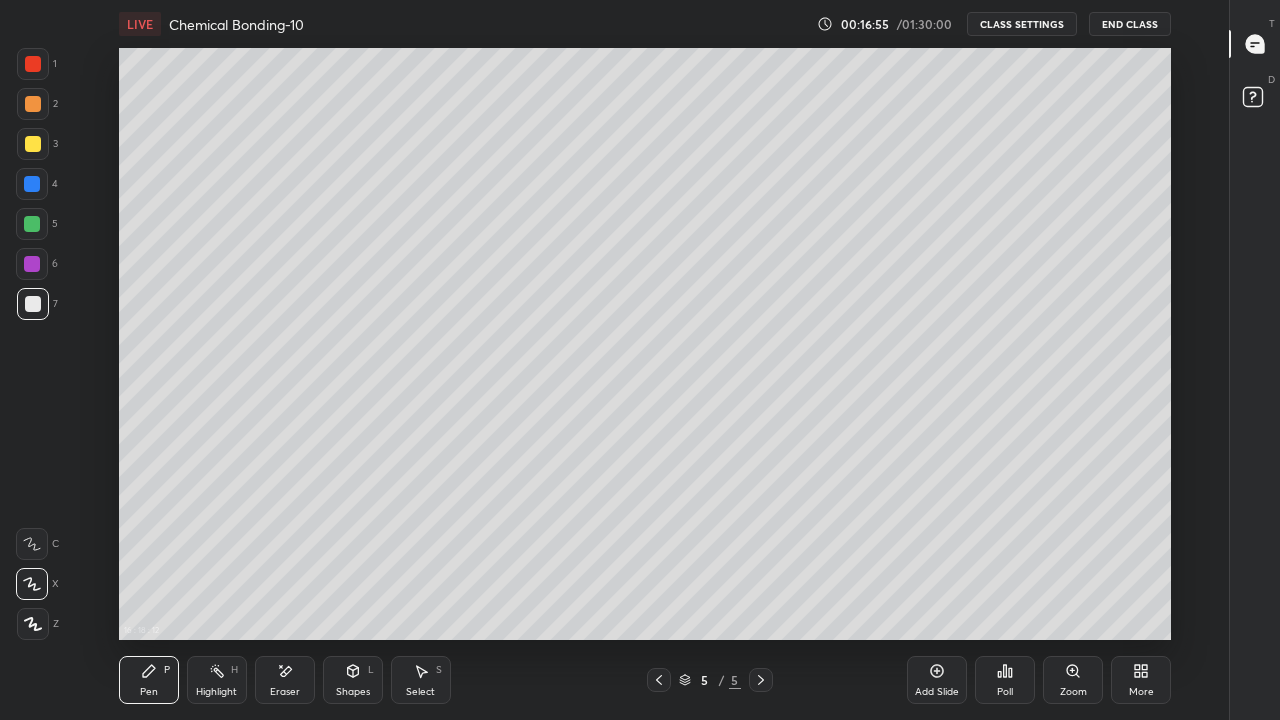 click at bounding box center (33, 144) 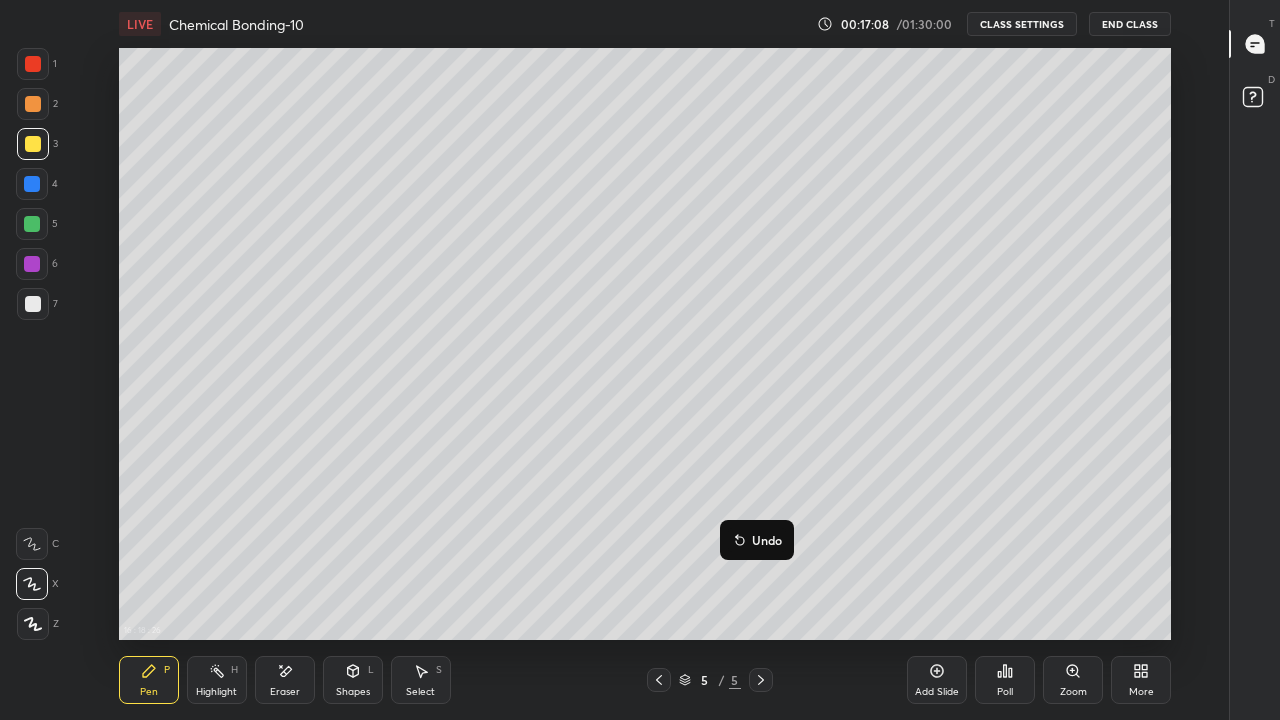 click on "Undo" at bounding box center [767, 540] 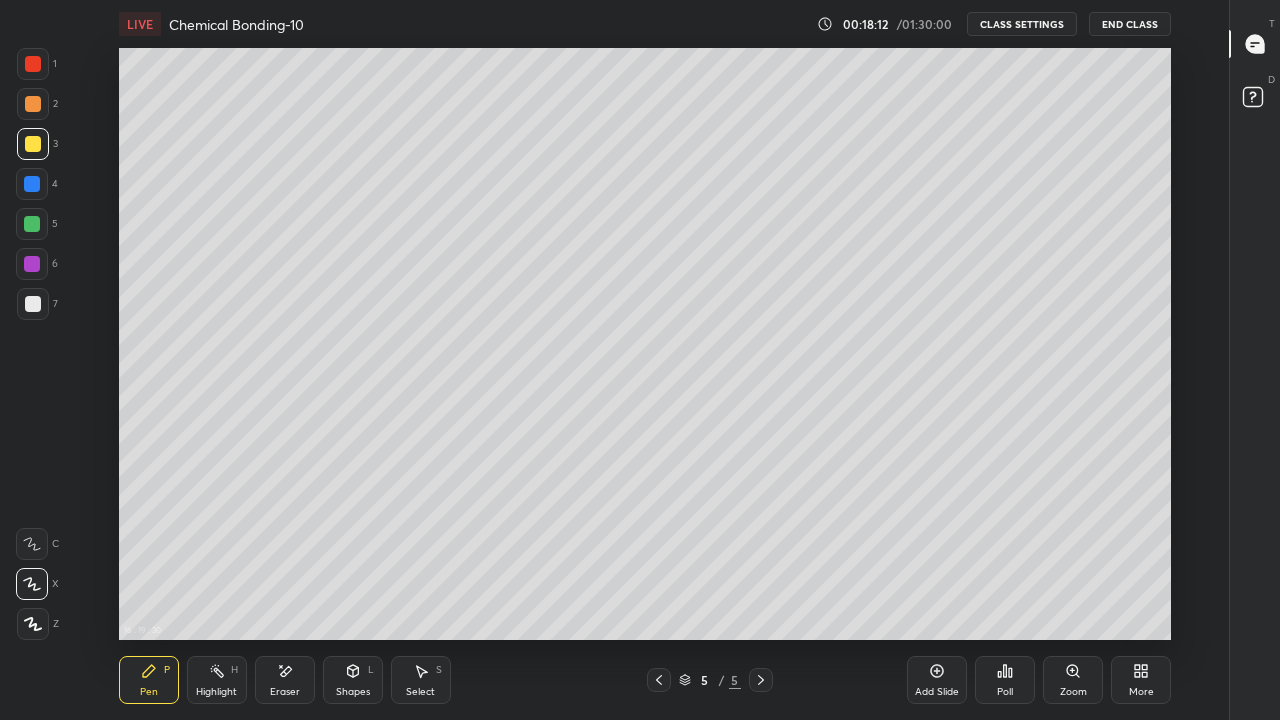 click on "Add Slide" at bounding box center [937, 692] 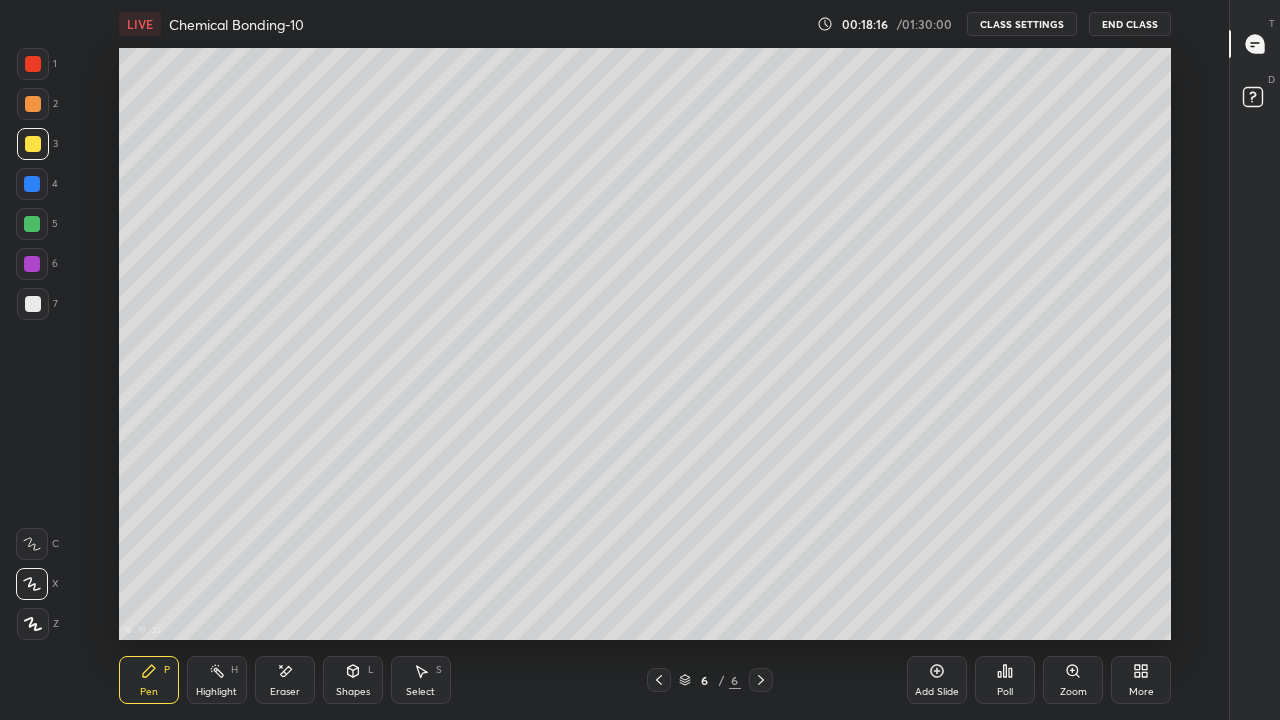 click at bounding box center (659, 680) 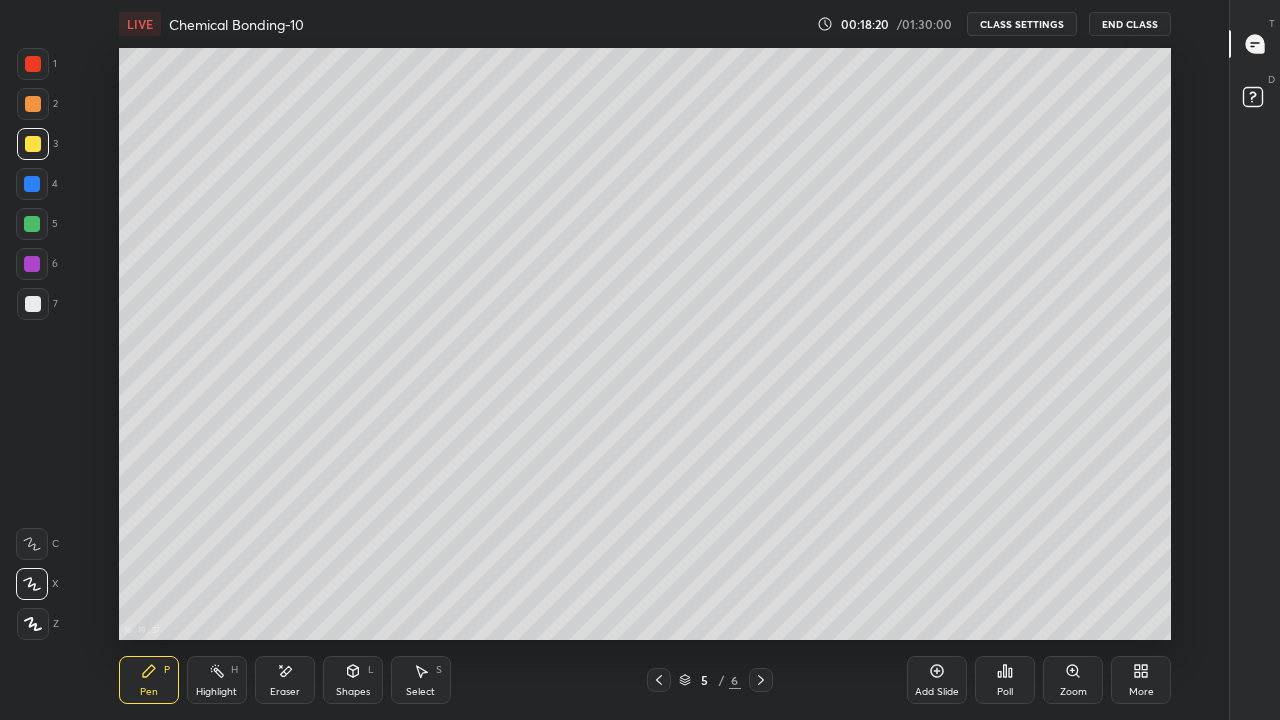 click at bounding box center [761, 680] 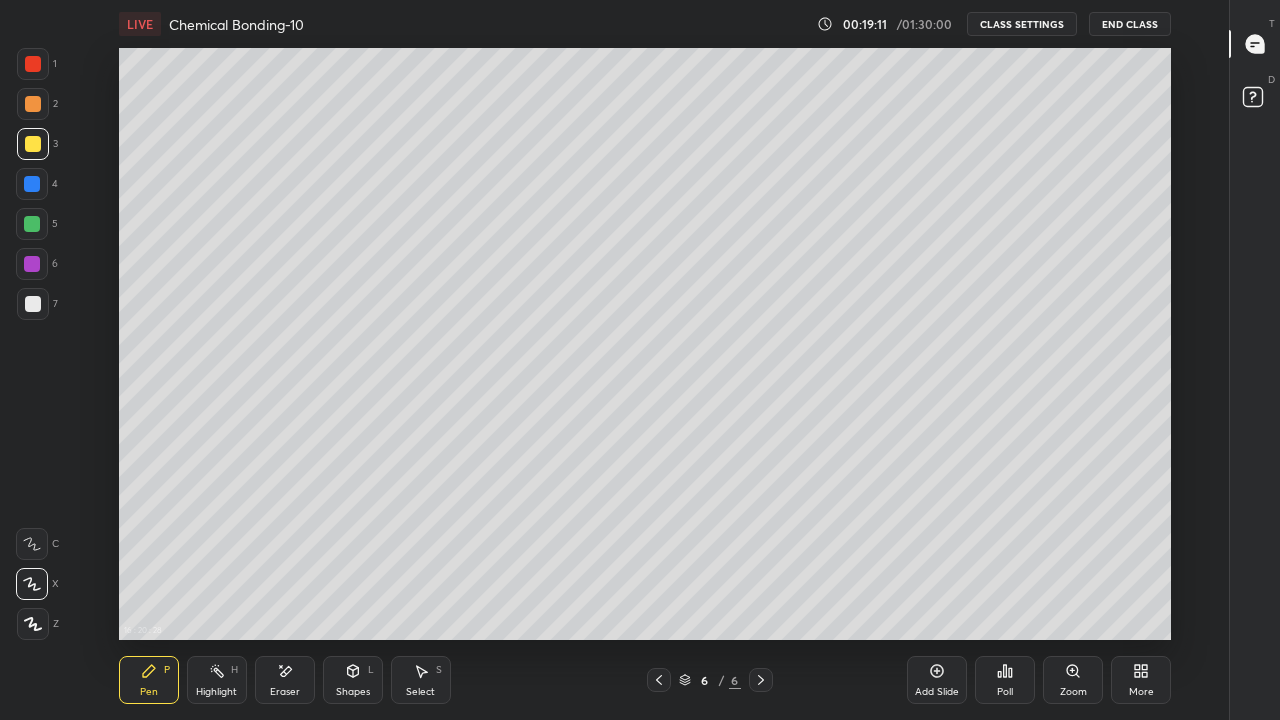 click on "Eraser" at bounding box center (285, 692) 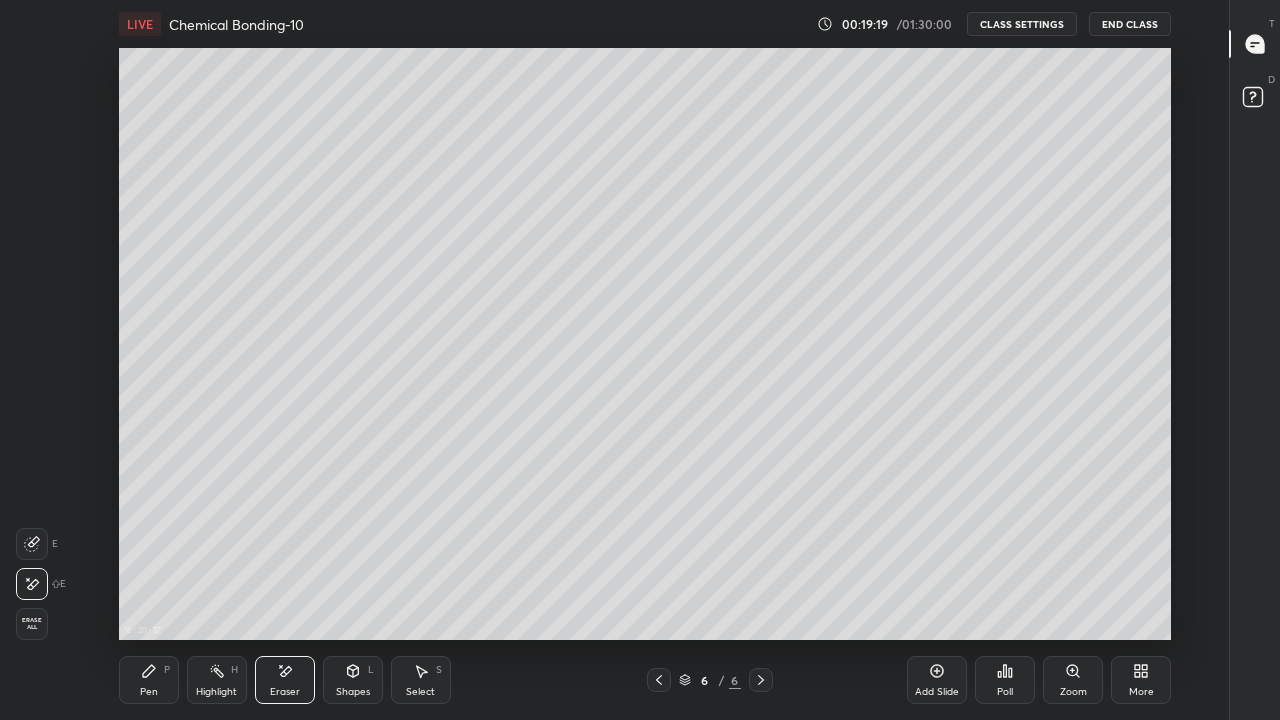 click on "Pen" at bounding box center (149, 692) 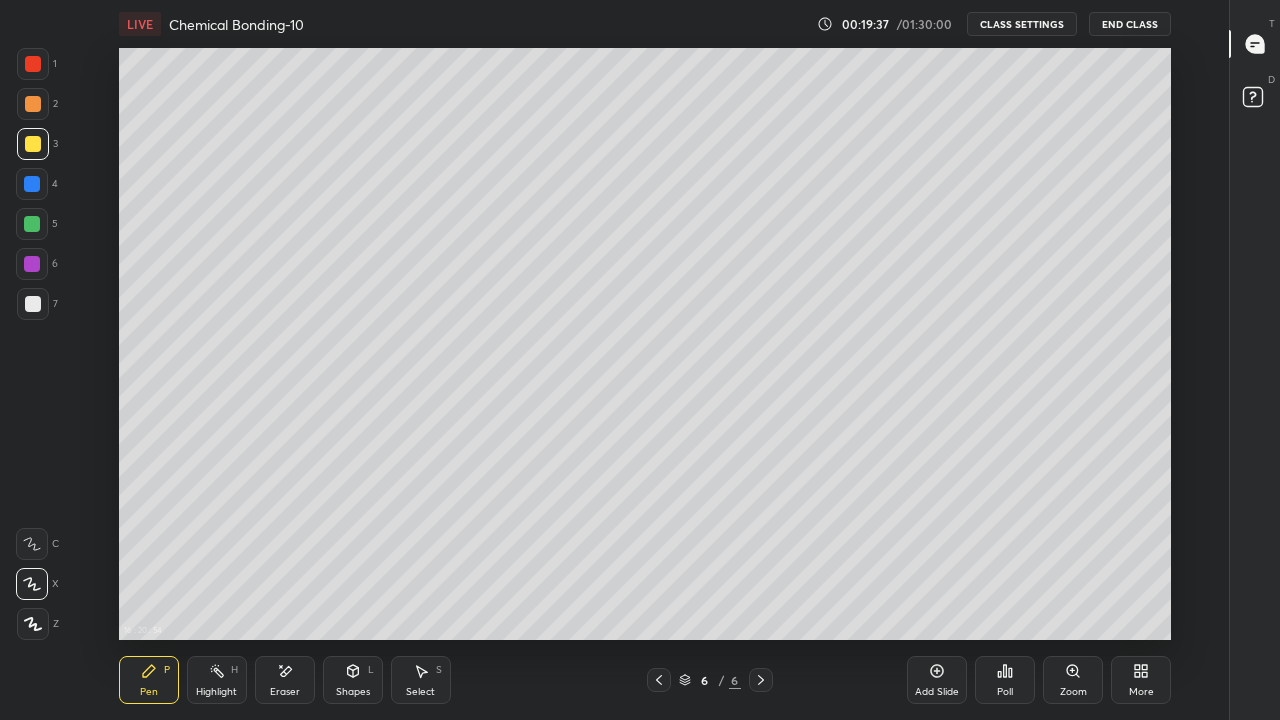 click on "Eraser" at bounding box center (285, 680) 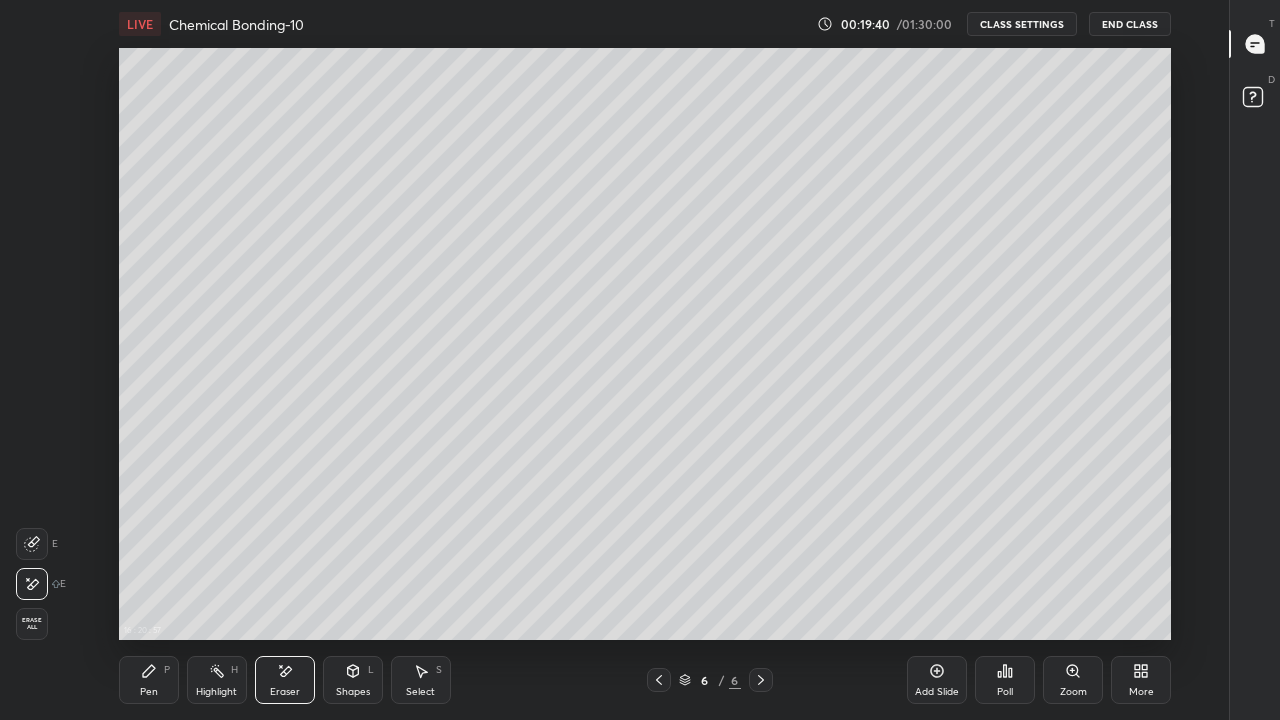 click on "Pen P" at bounding box center [149, 680] 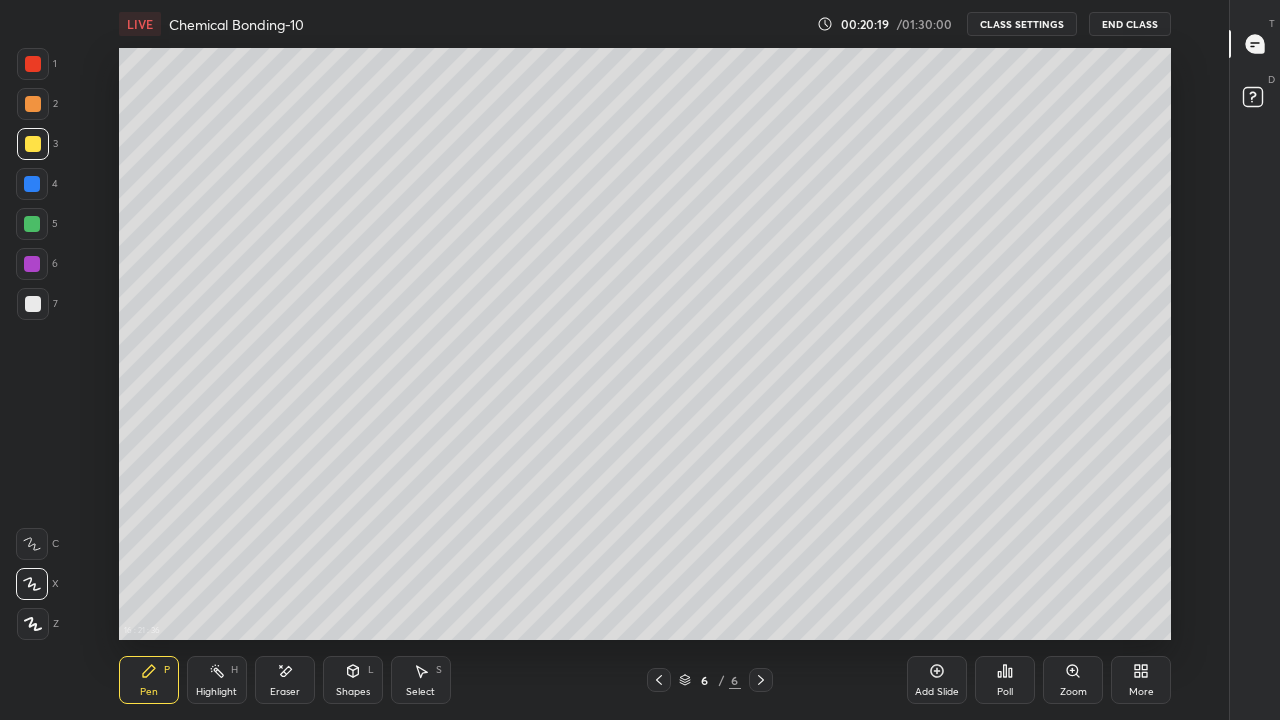 click at bounding box center [32, 224] 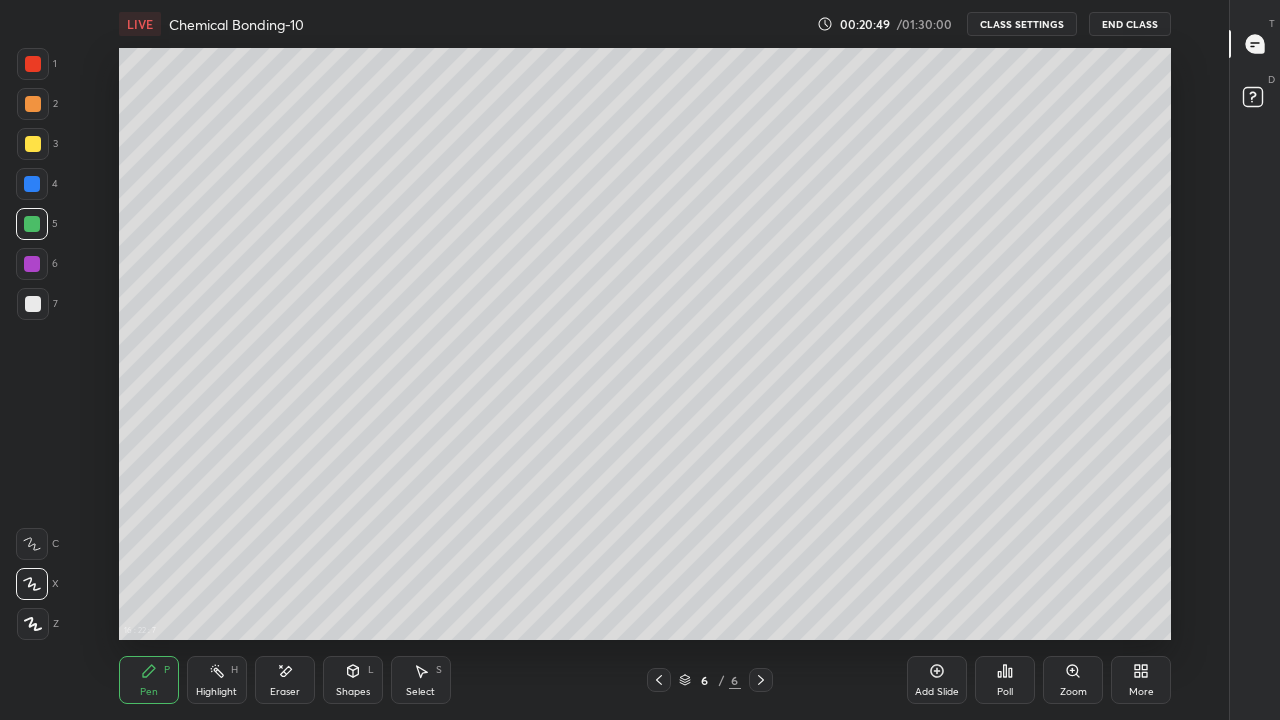 click at bounding box center (33, 144) 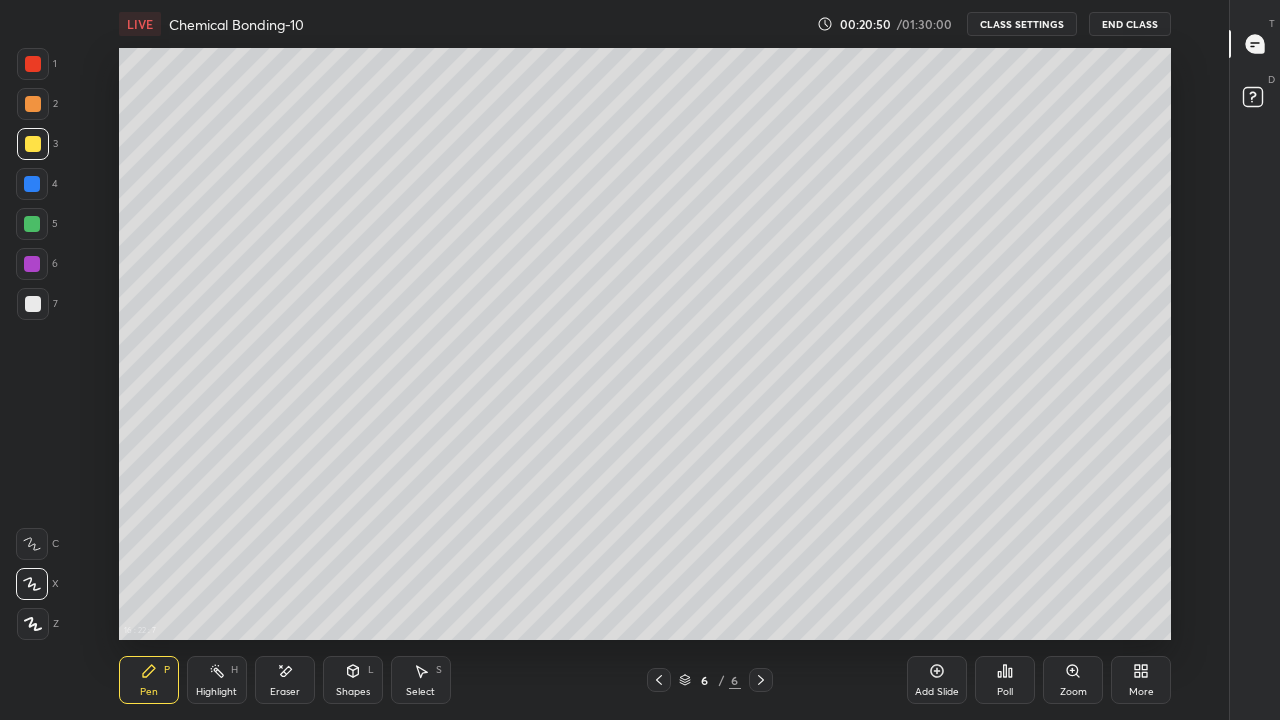 click at bounding box center (33, 104) 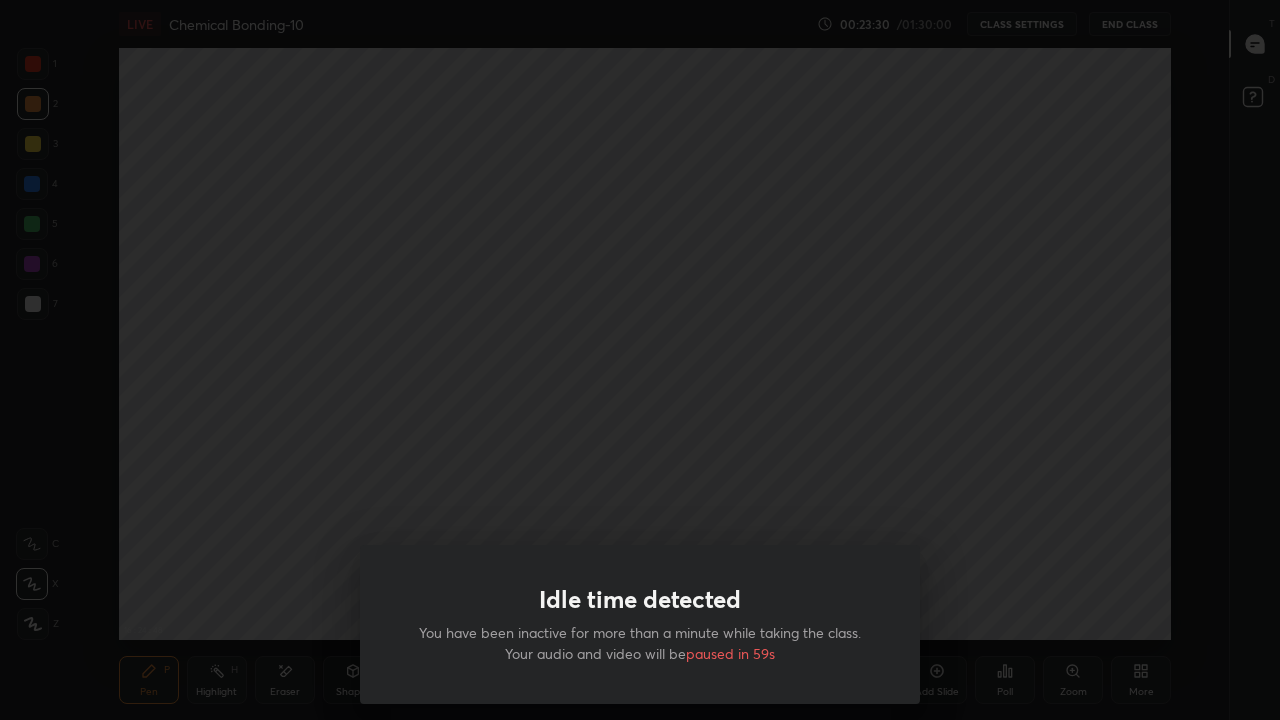 click on "Idle time detected You have been inactive for more than a minute while taking the class. Your audio and video will be  paused in 59s" at bounding box center (640, 360) 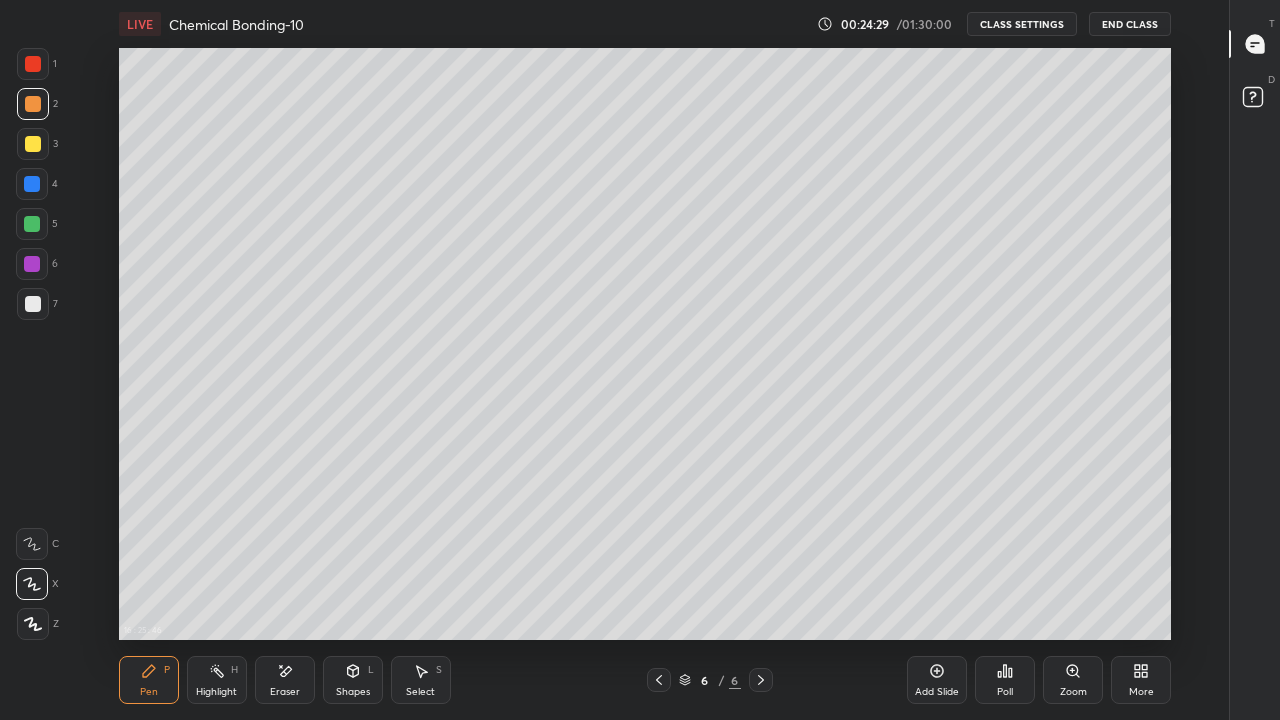 click at bounding box center [33, 144] 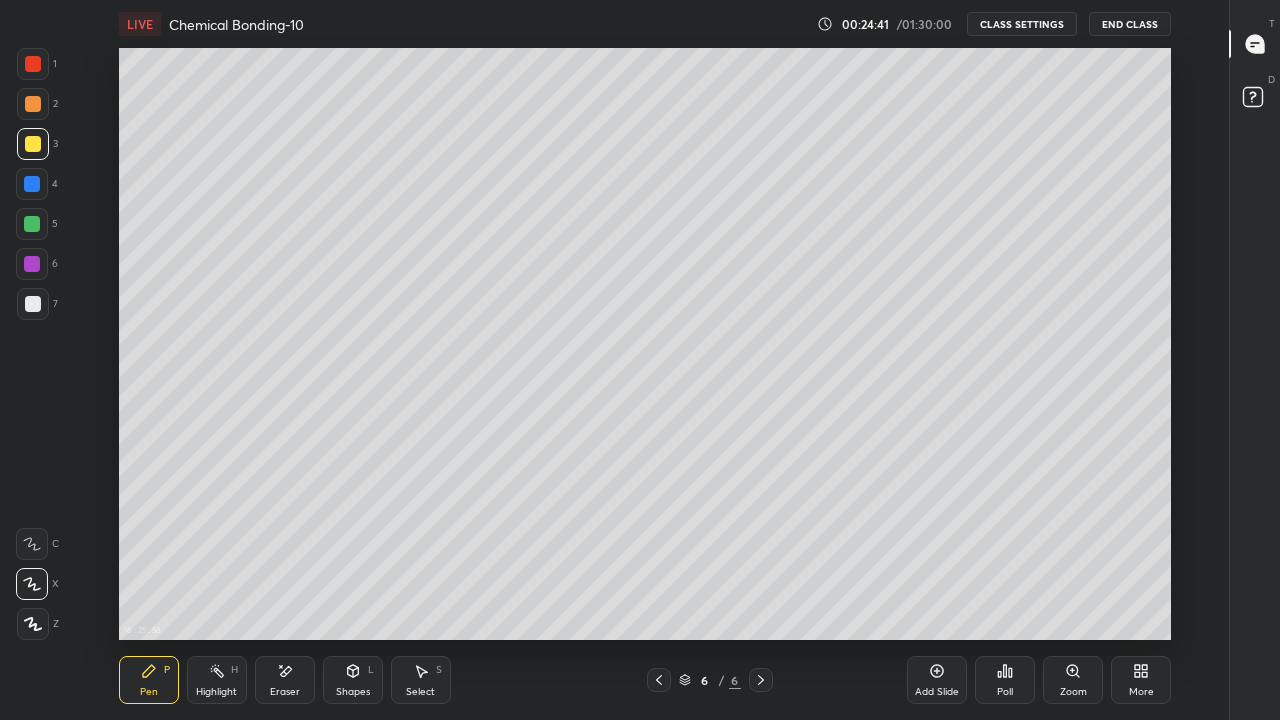 click at bounding box center (32, 264) 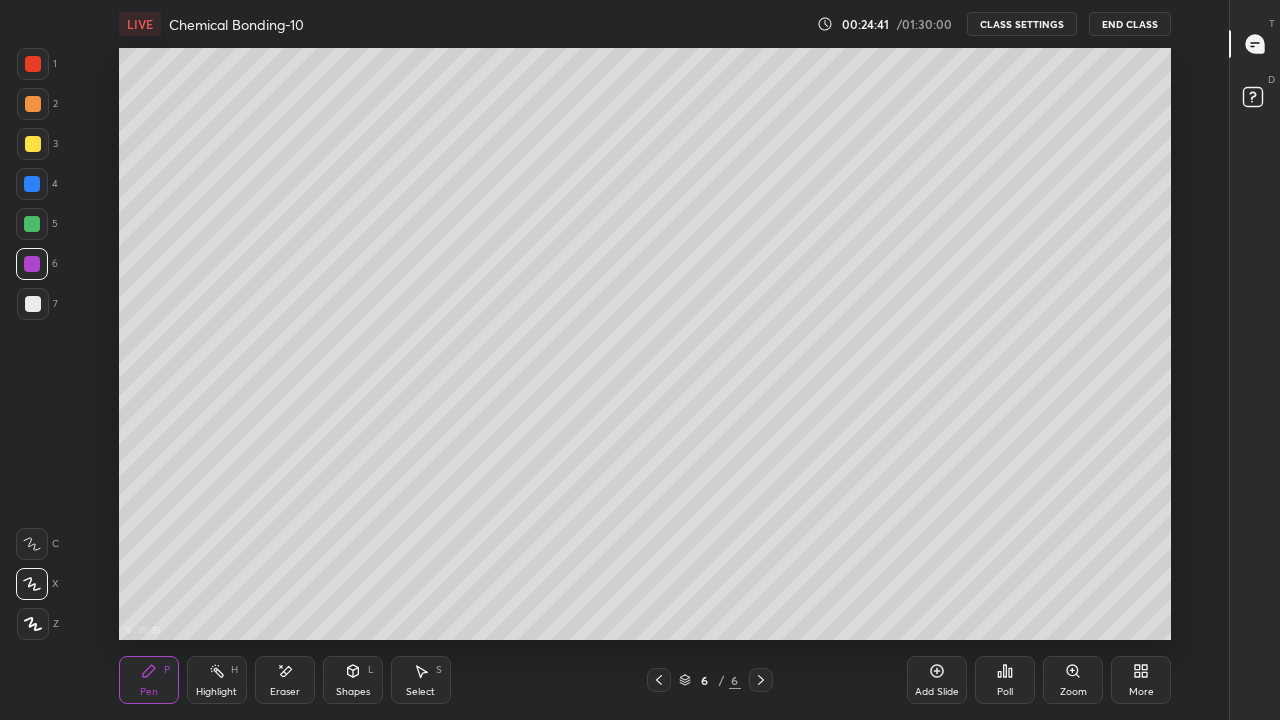 click at bounding box center [33, 304] 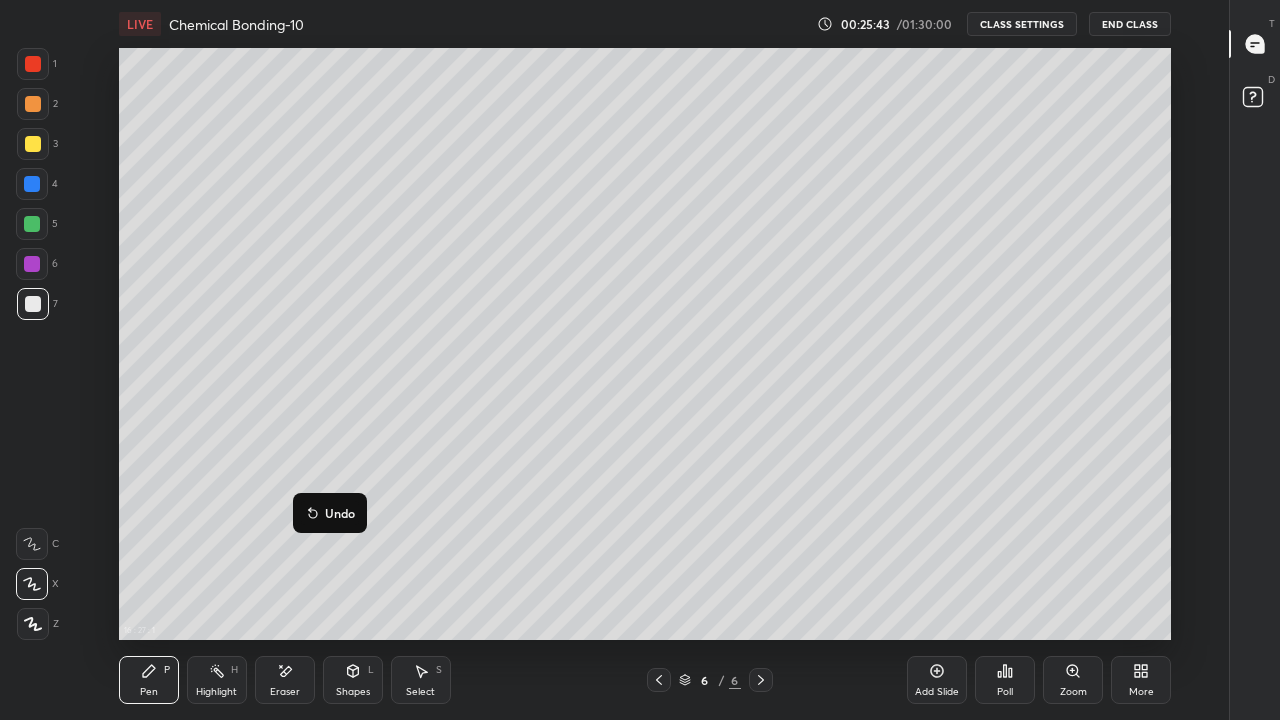 click on "Undo" at bounding box center [340, 513] 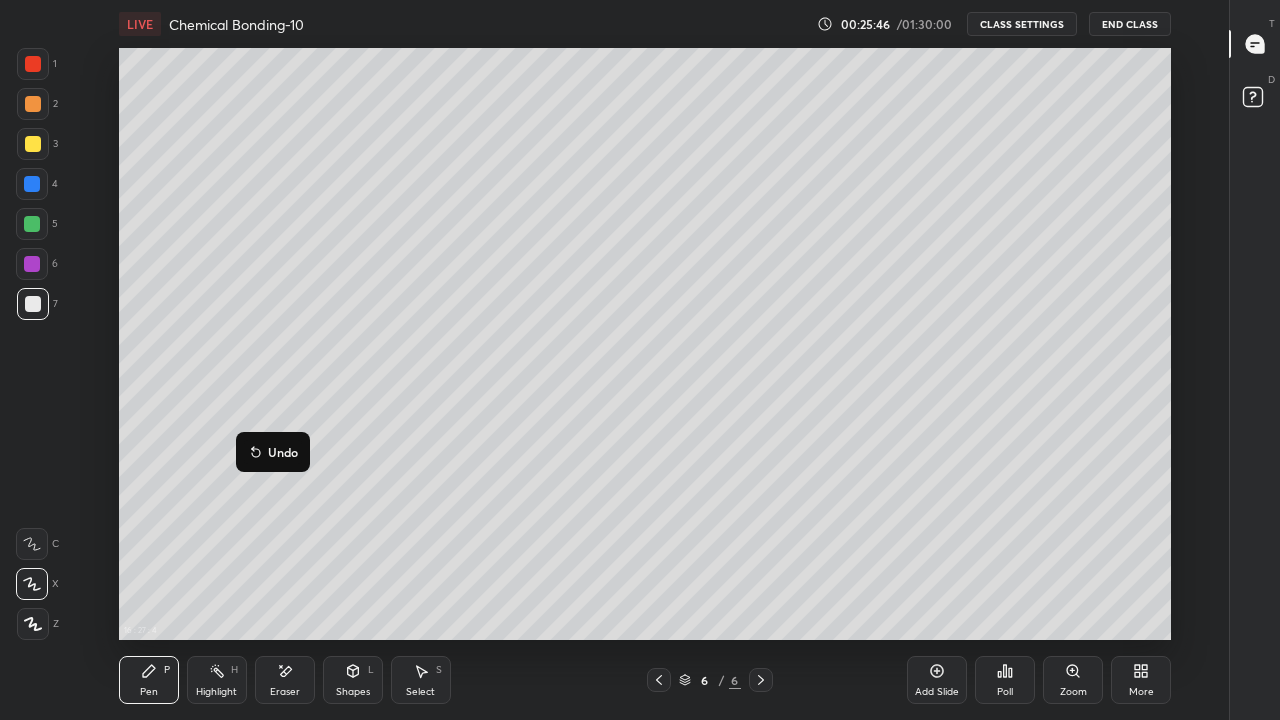 click on "Undo" at bounding box center [283, 452] 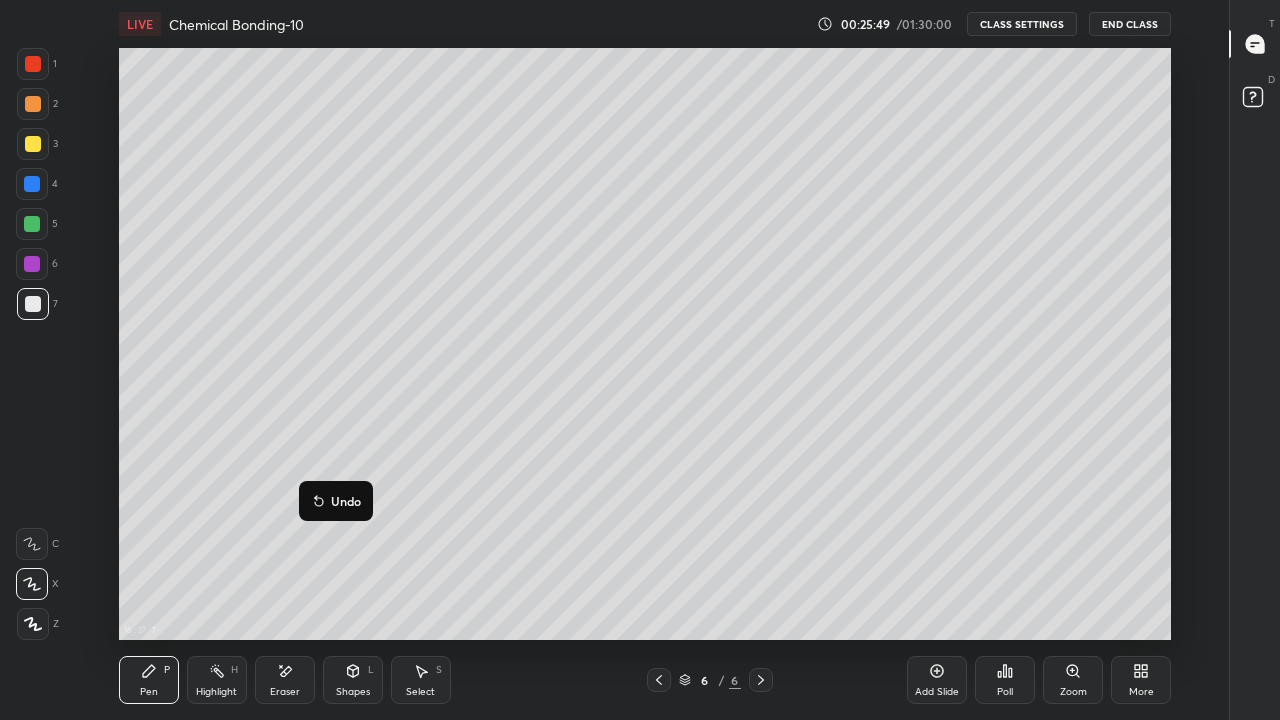 click on "Undo" at bounding box center [346, 501] 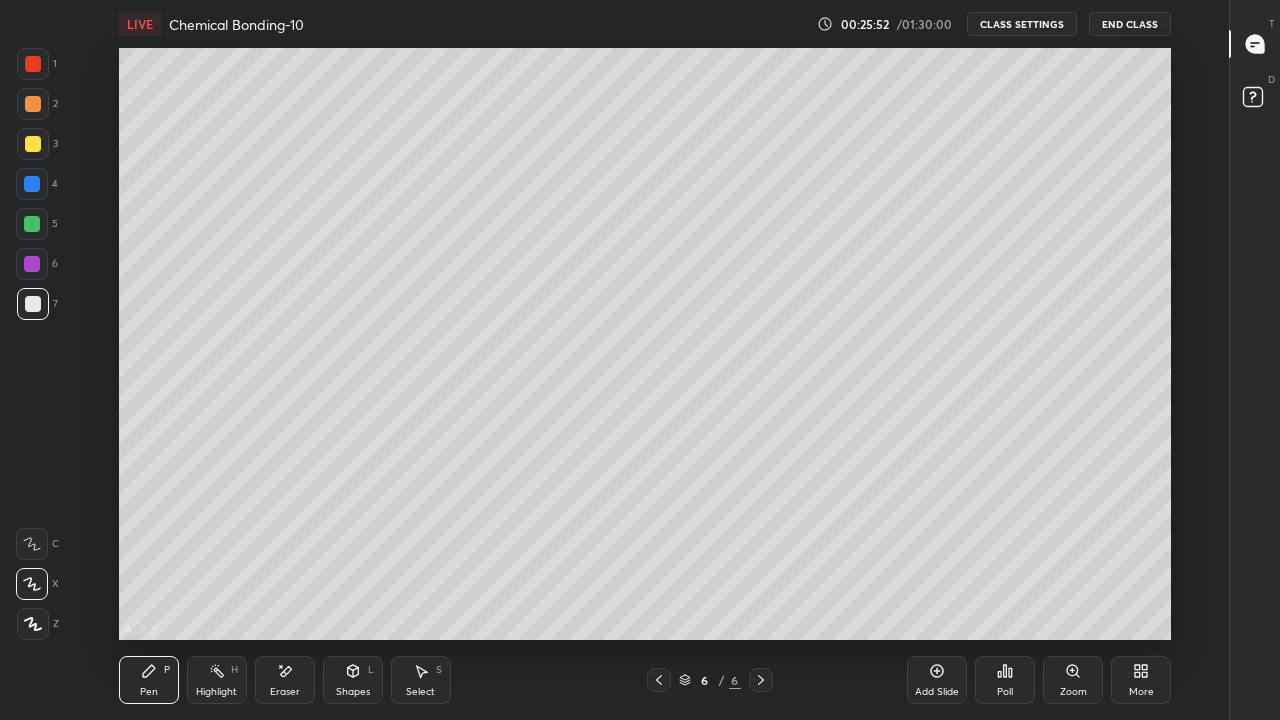 click on "Eraser" at bounding box center [285, 692] 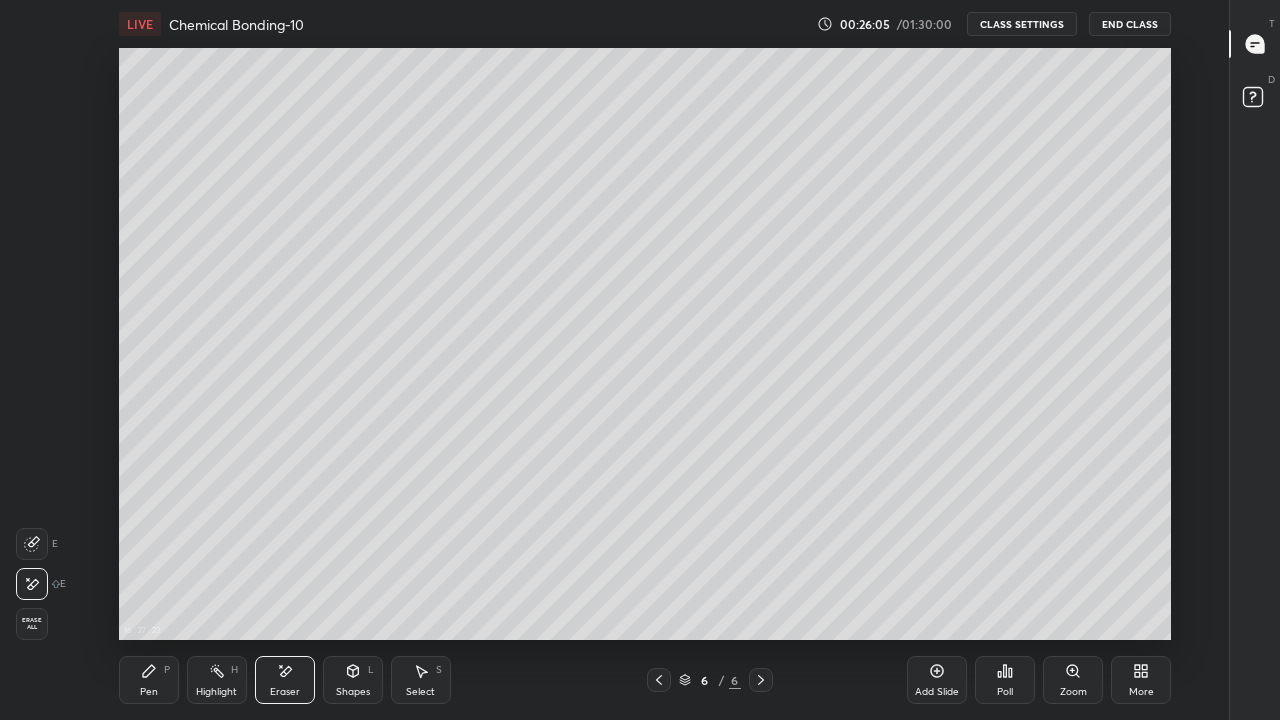 click 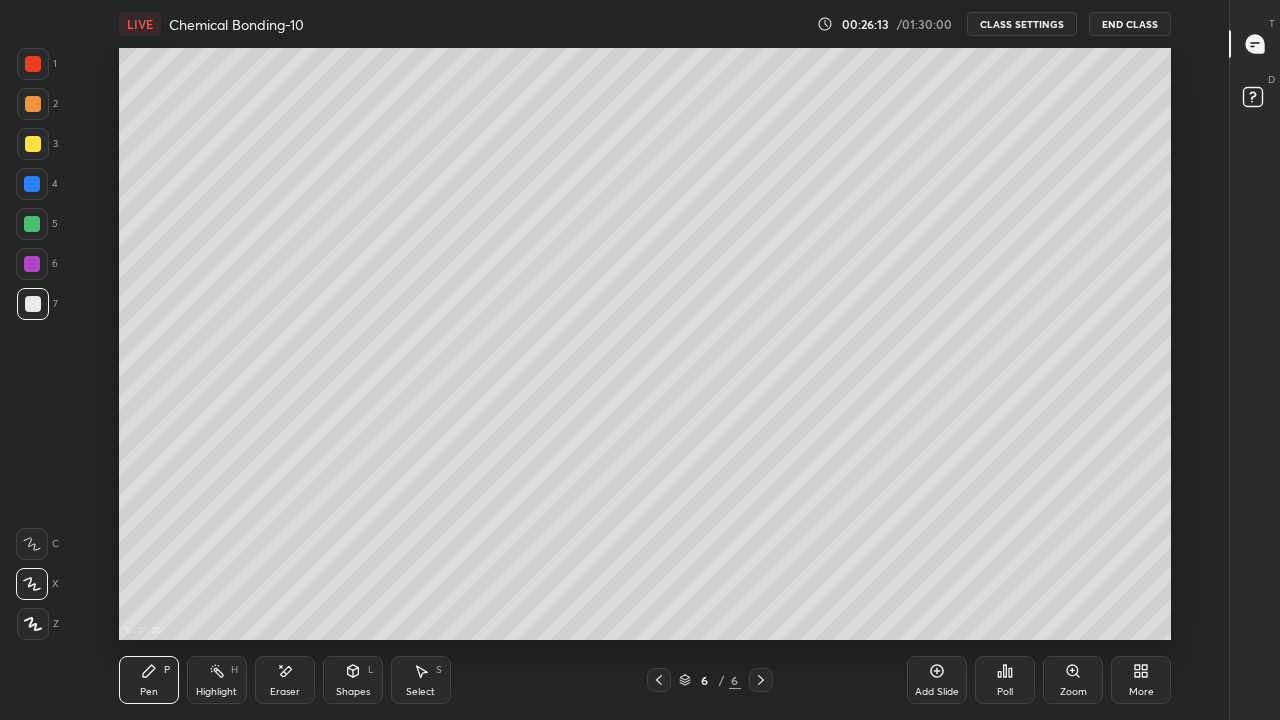 click on "Highlight H" at bounding box center [217, 680] 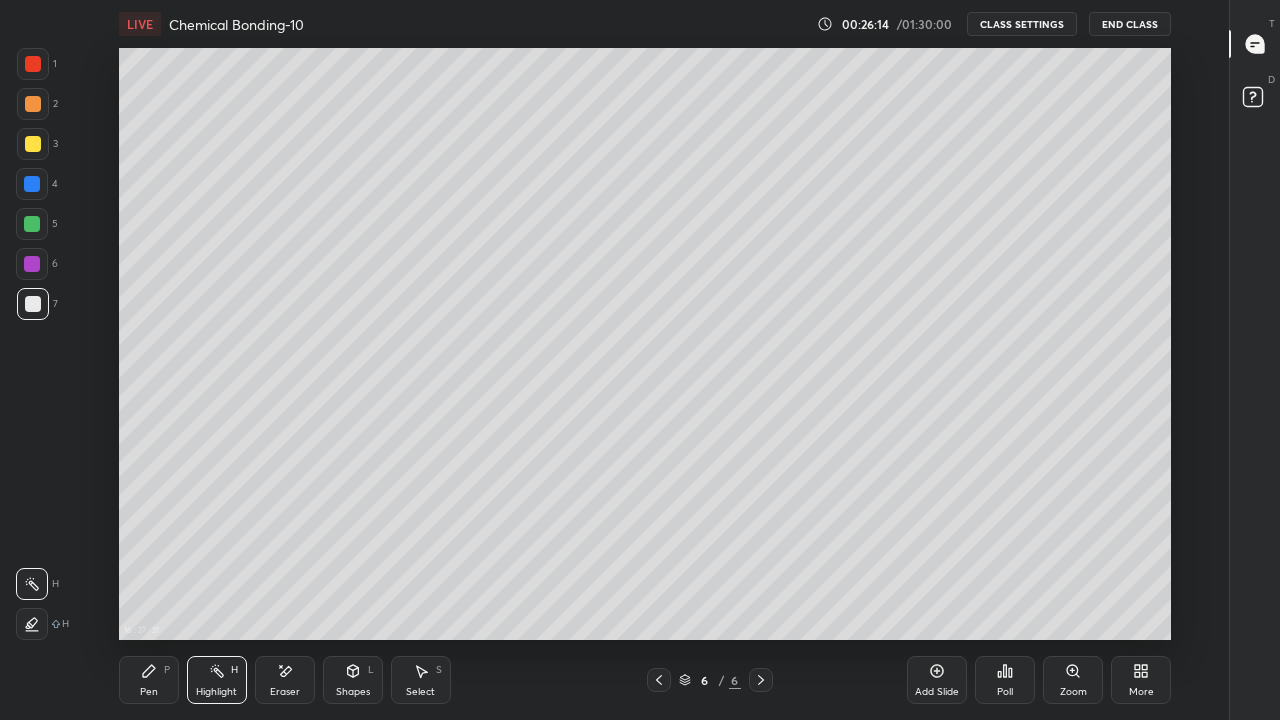 click 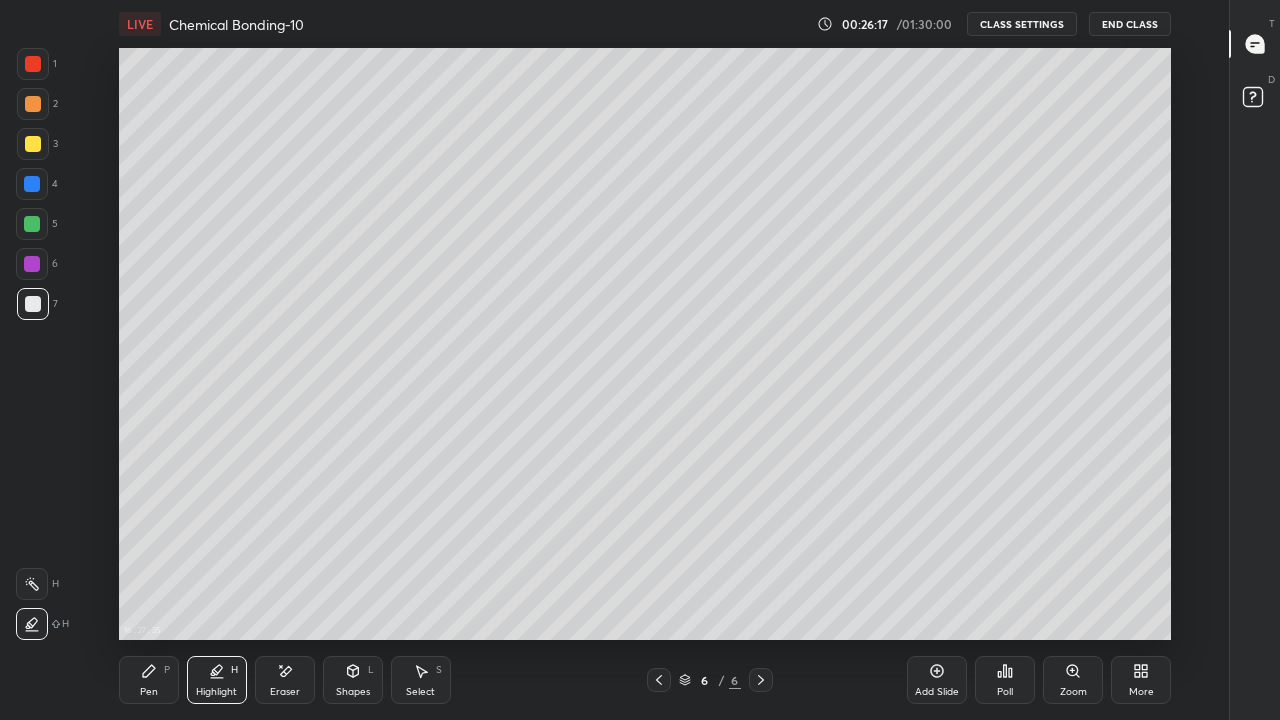 click at bounding box center (32, 224) 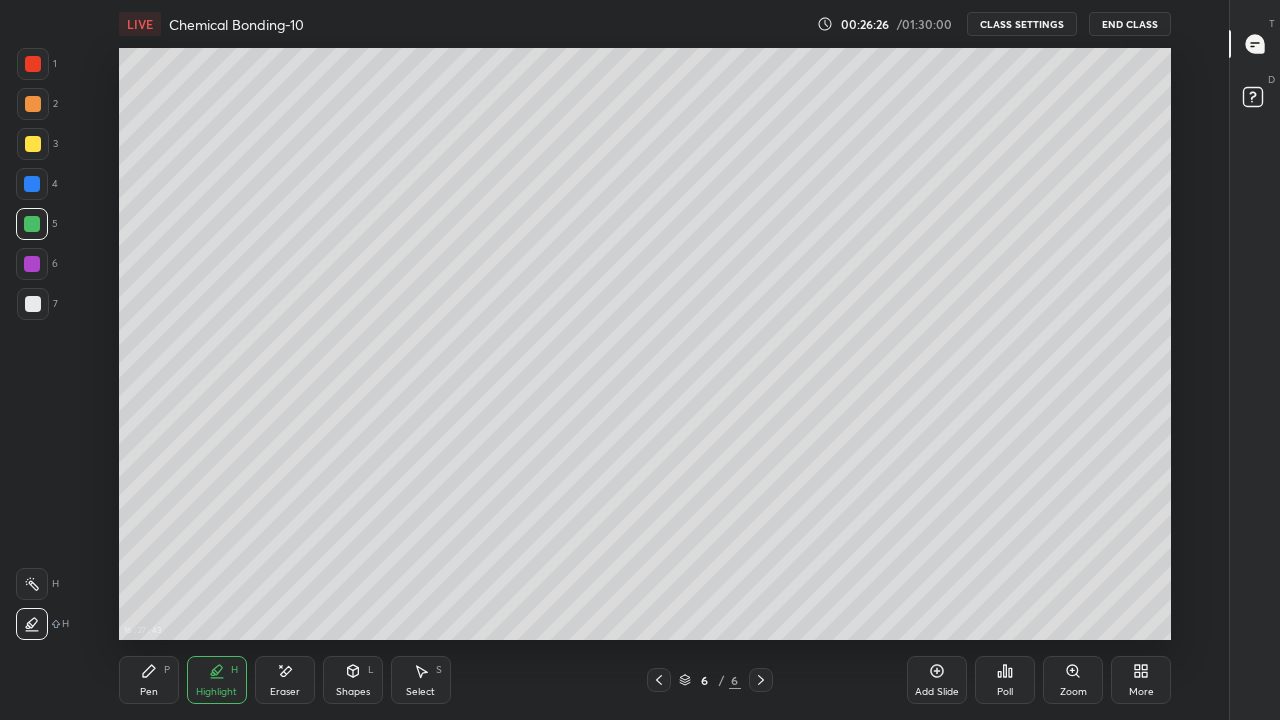 click on "Pen P" at bounding box center [149, 680] 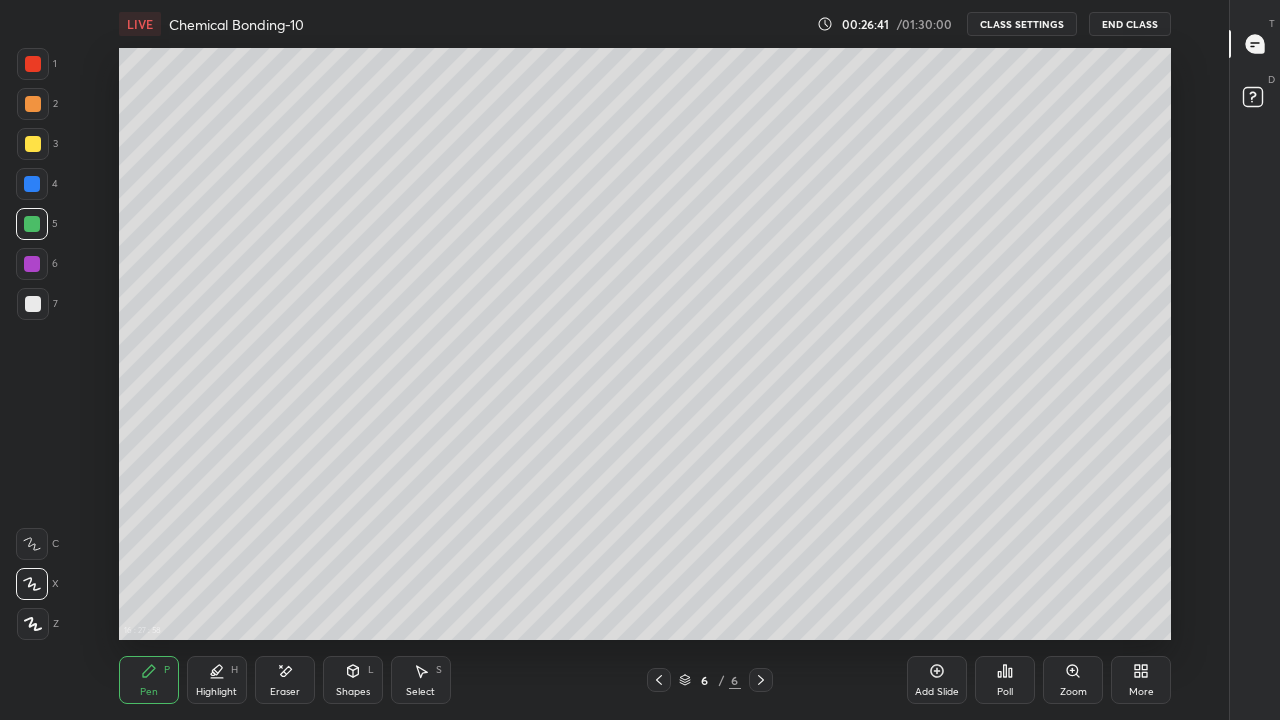click on "Eraser" at bounding box center [285, 680] 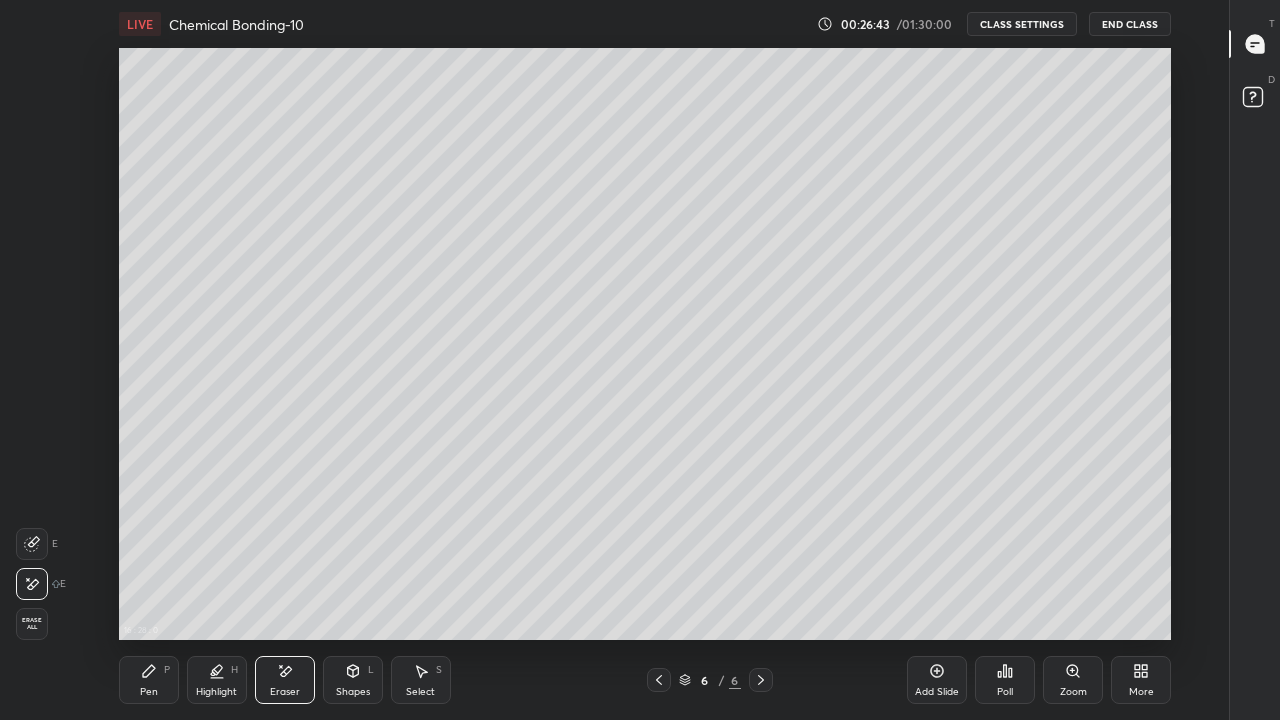 click 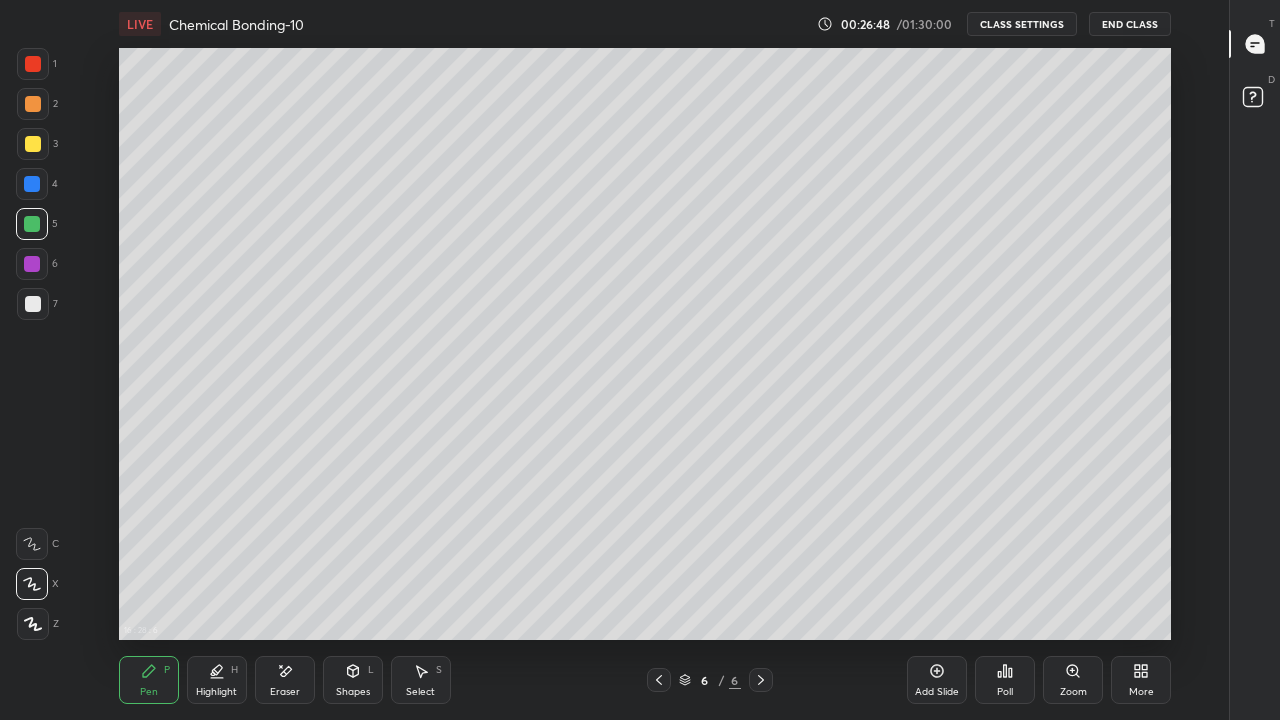 click on "Eraser" at bounding box center [285, 692] 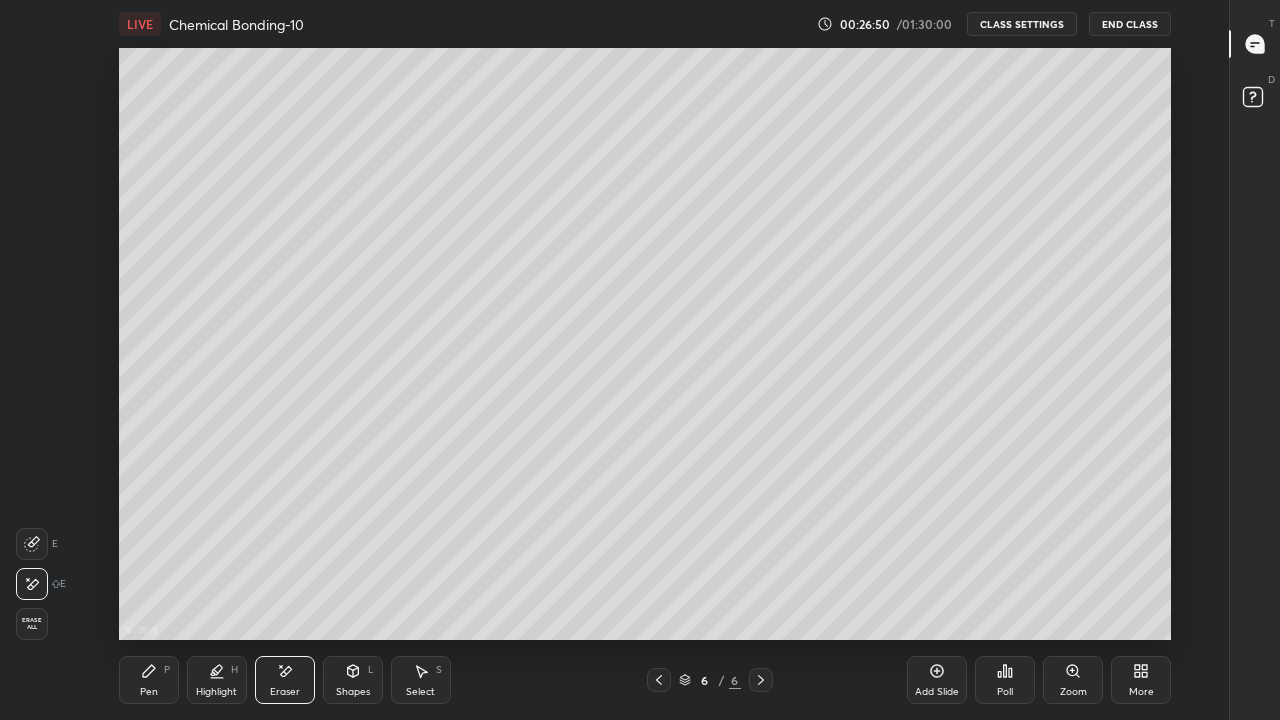 click on "Pen P" at bounding box center (149, 680) 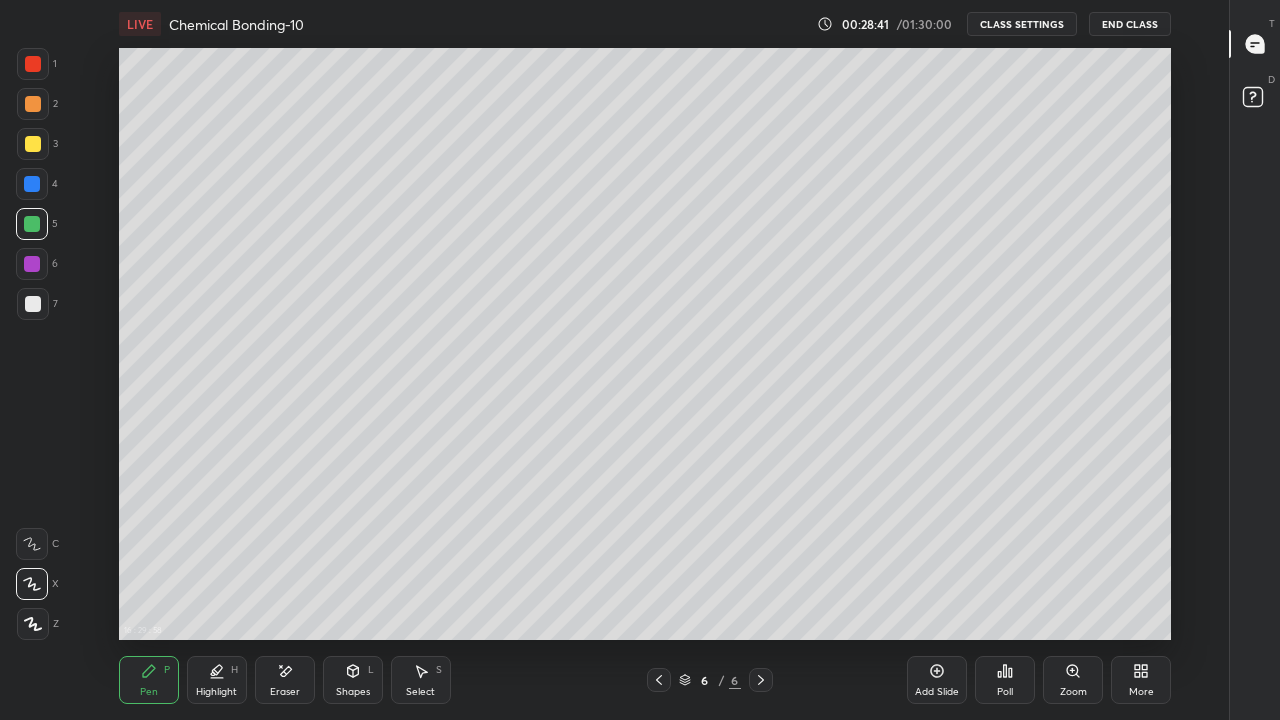 click 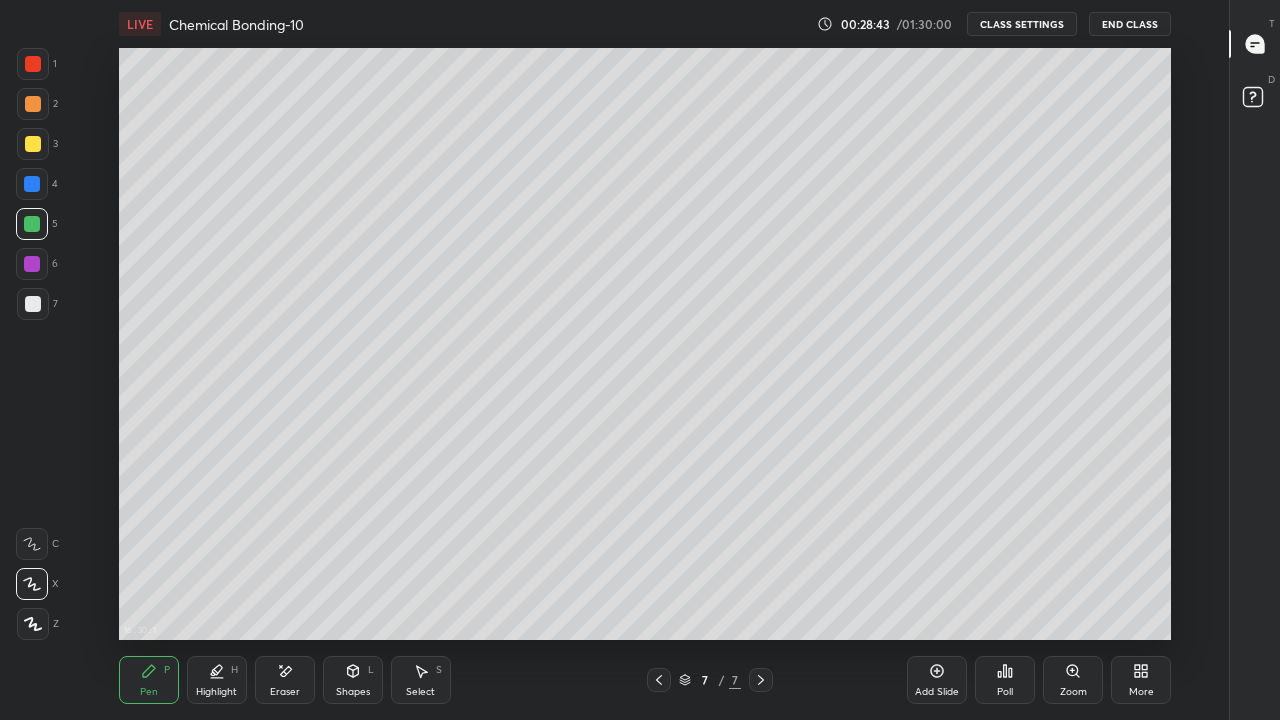 click at bounding box center [33, 304] 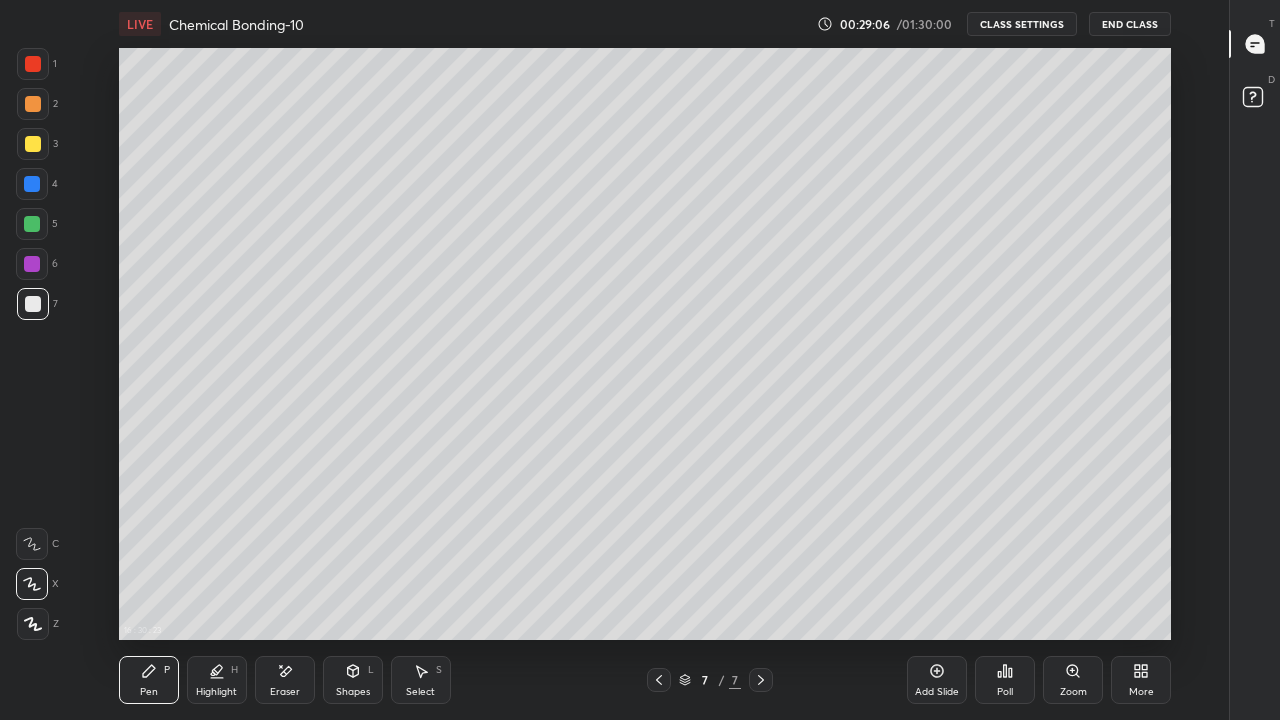 click on "Eraser" at bounding box center [285, 692] 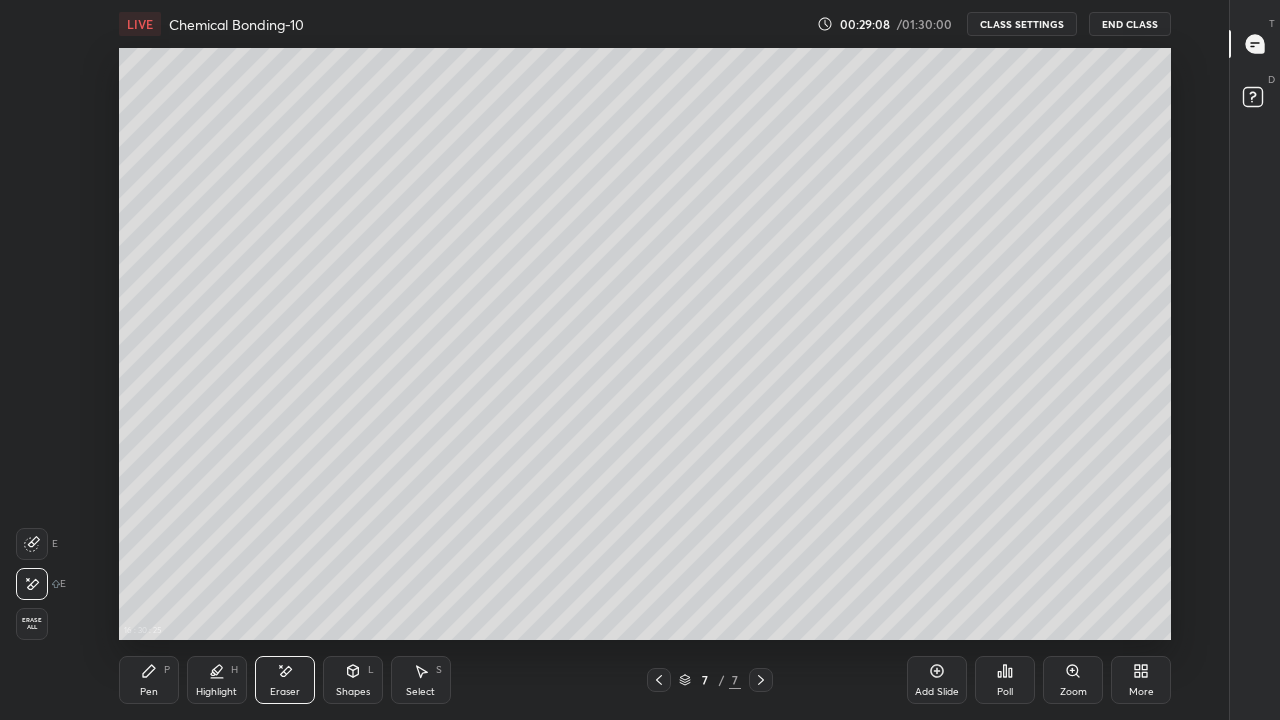 click on "Pen" at bounding box center (149, 692) 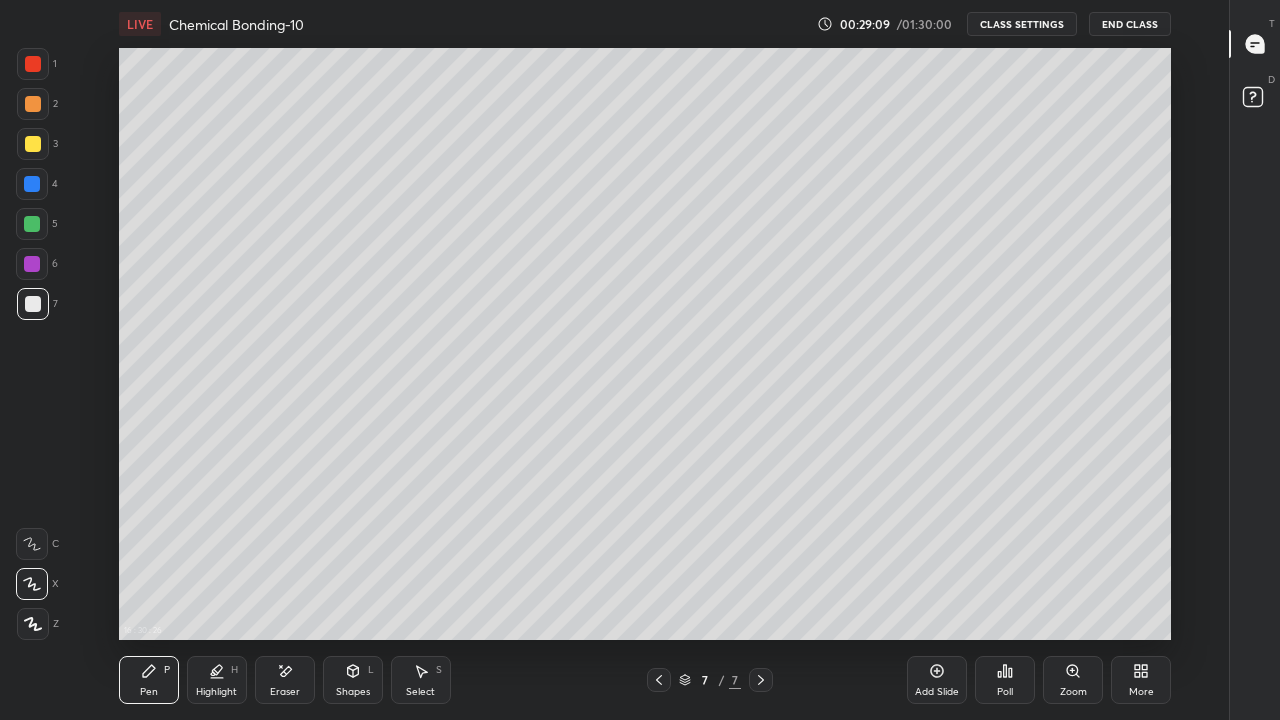 click at bounding box center [33, 144] 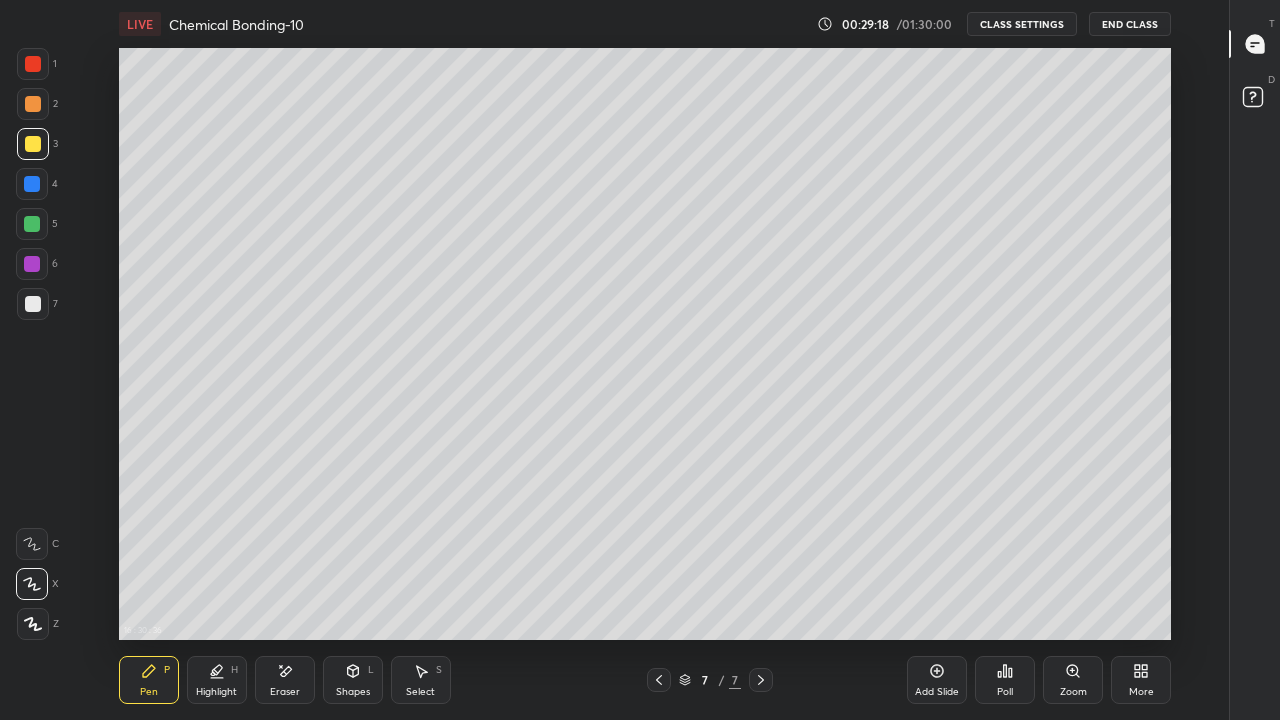 click on "Eraser" at bounding box center [285, 692] 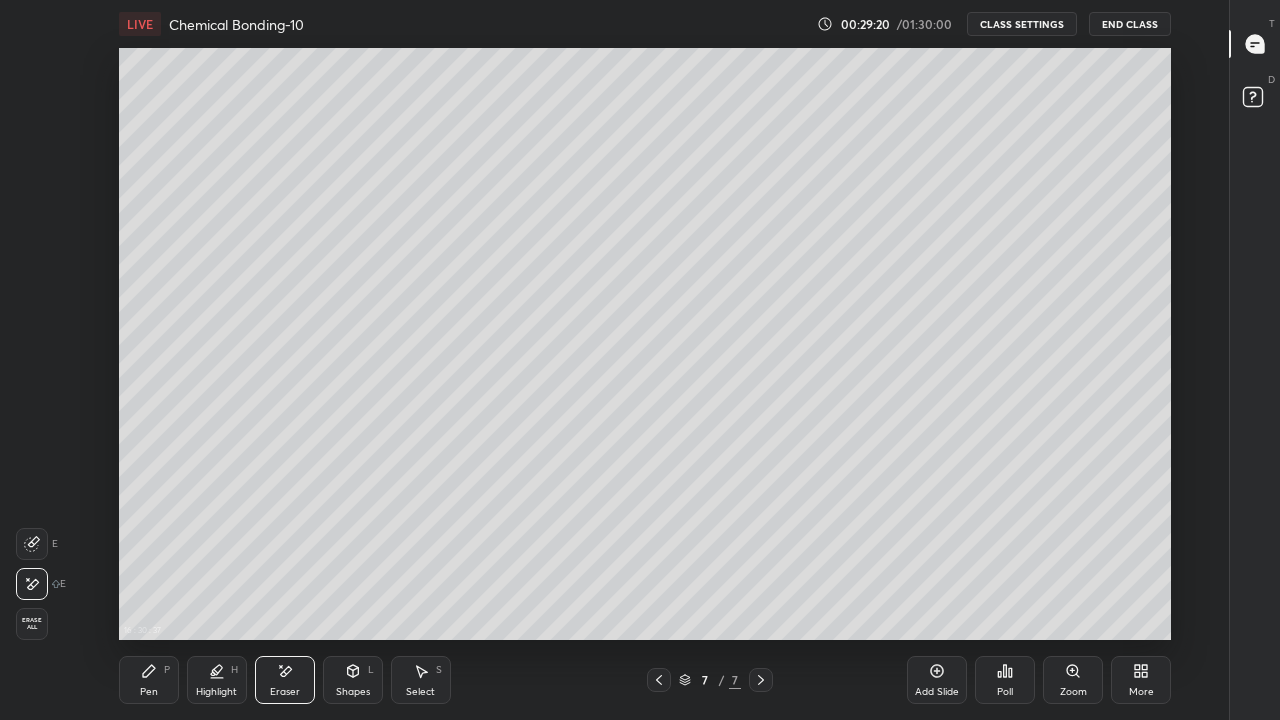 click 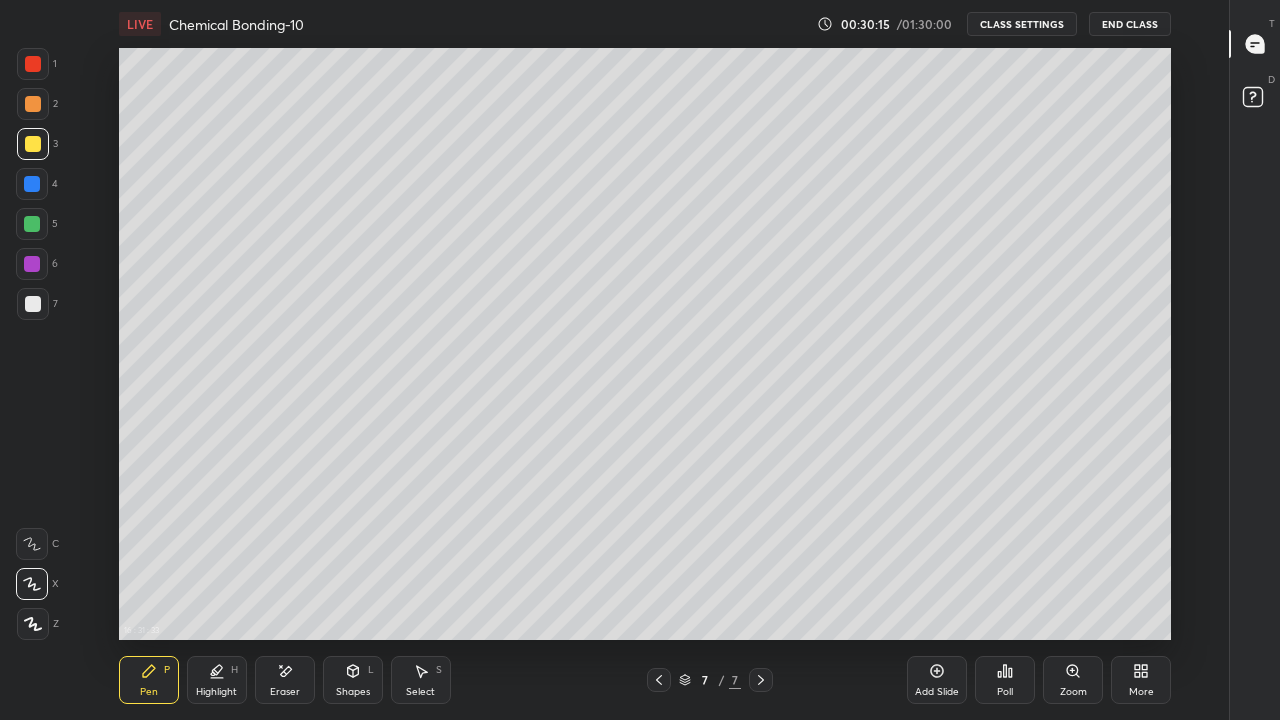 click on "Eraser" at bounding box center (285, 680) 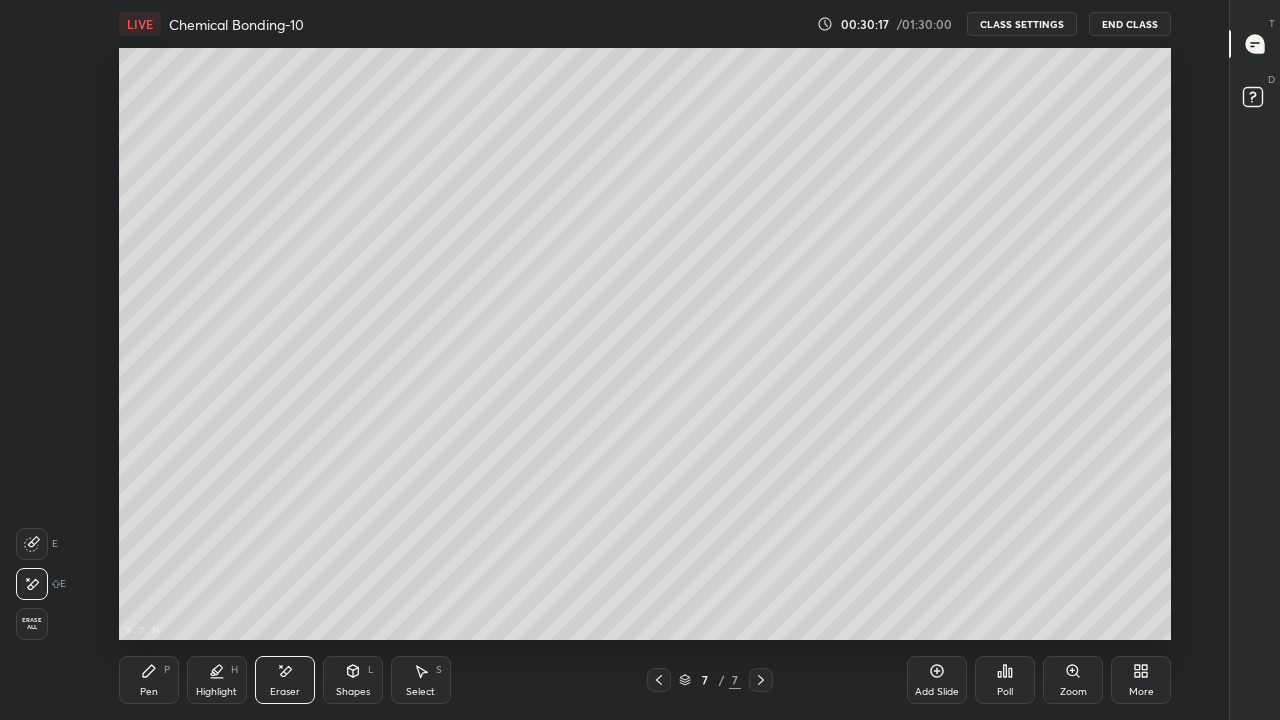 click on "Pen P" at bounding box center [149, 680] 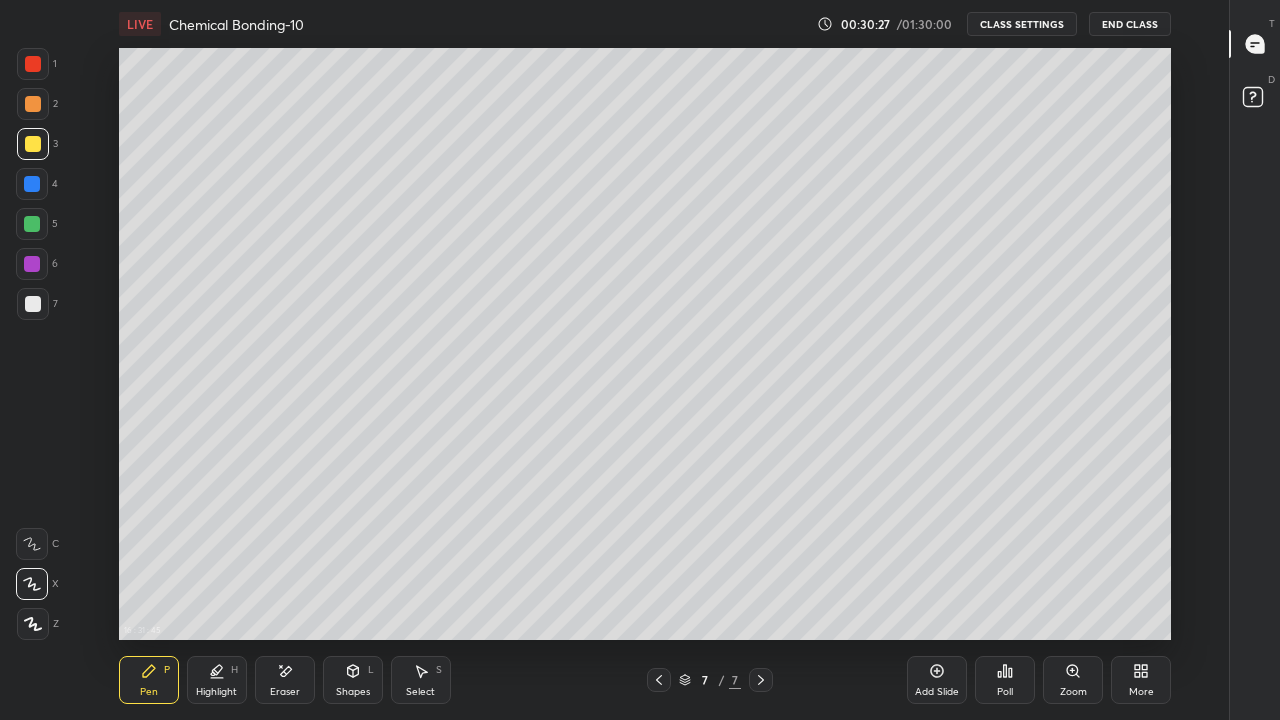 click at bounding box center [32, 224] 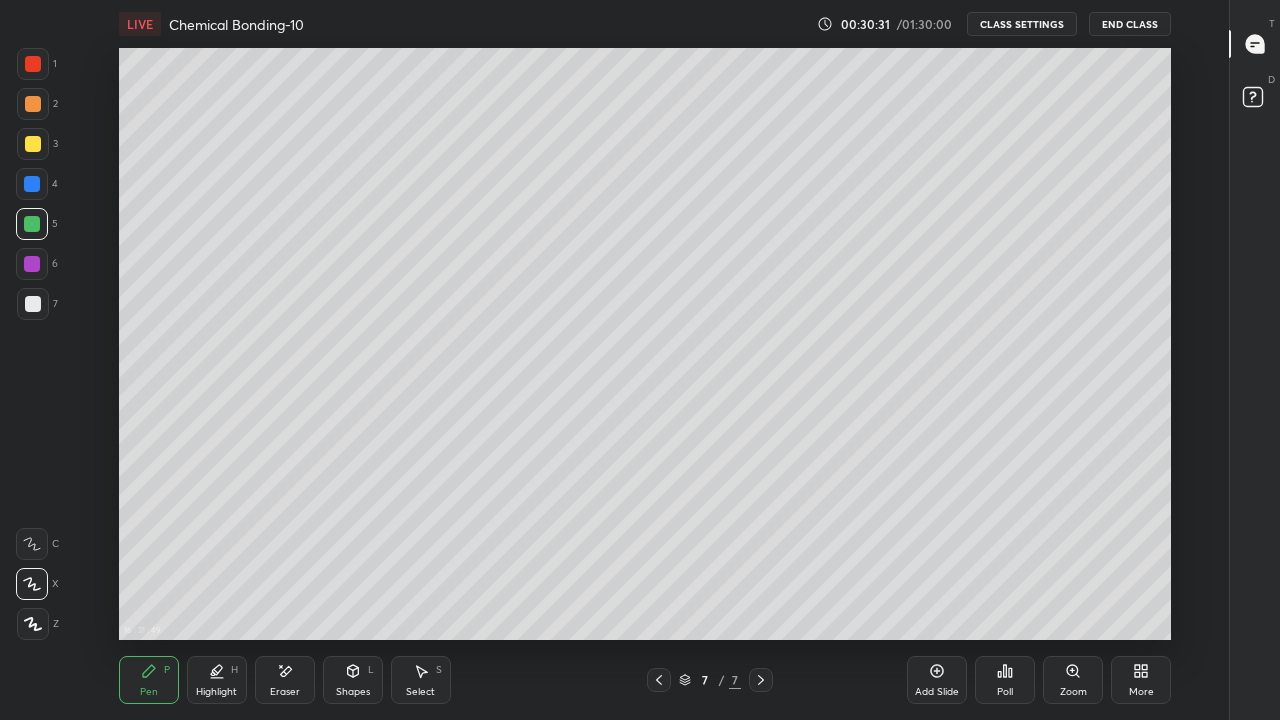 click 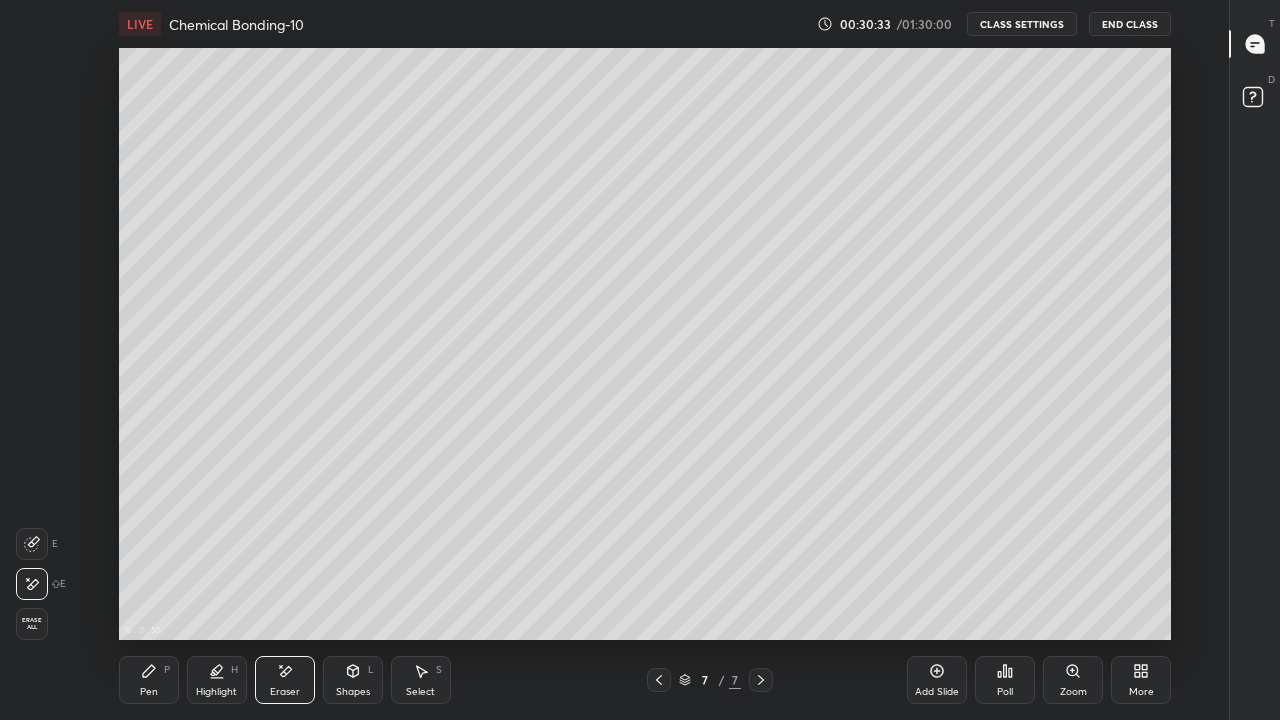 click on "Pen P" at bounding box center (149, 680) 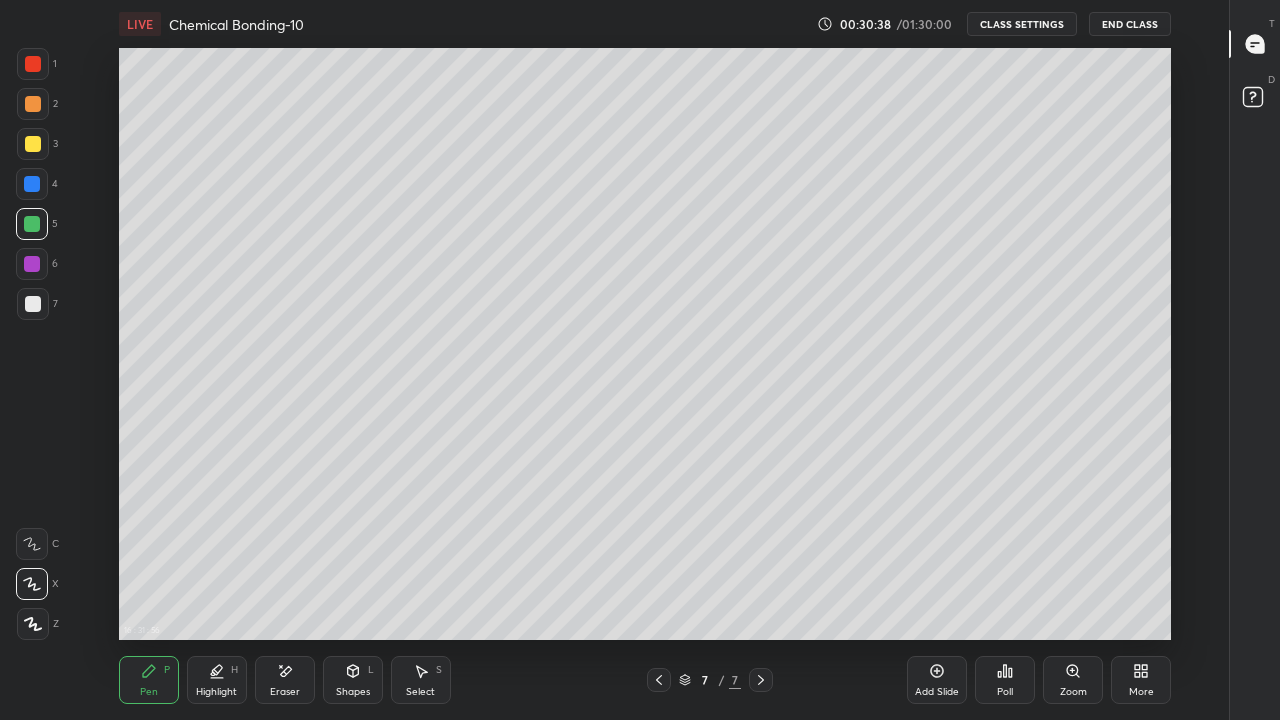 click on "Eraser" at bounding box center [285, 692] 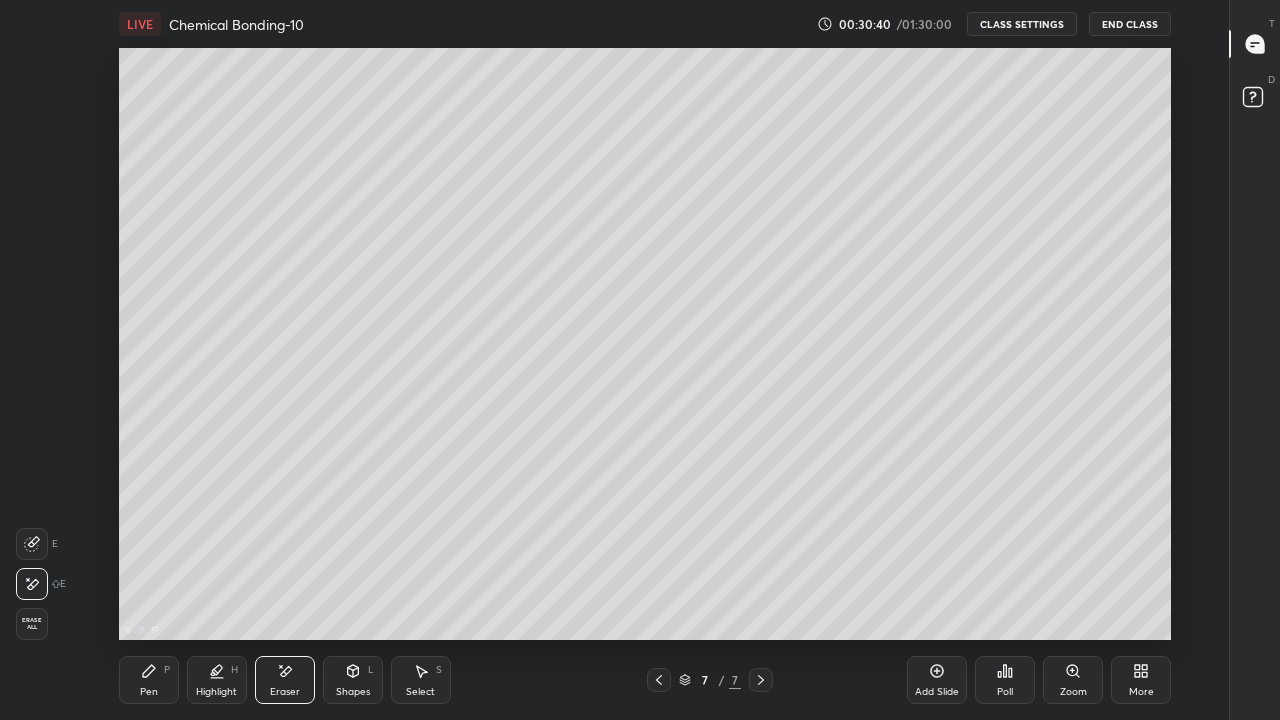 click on "Pen P" at bounding box center [149, 680] 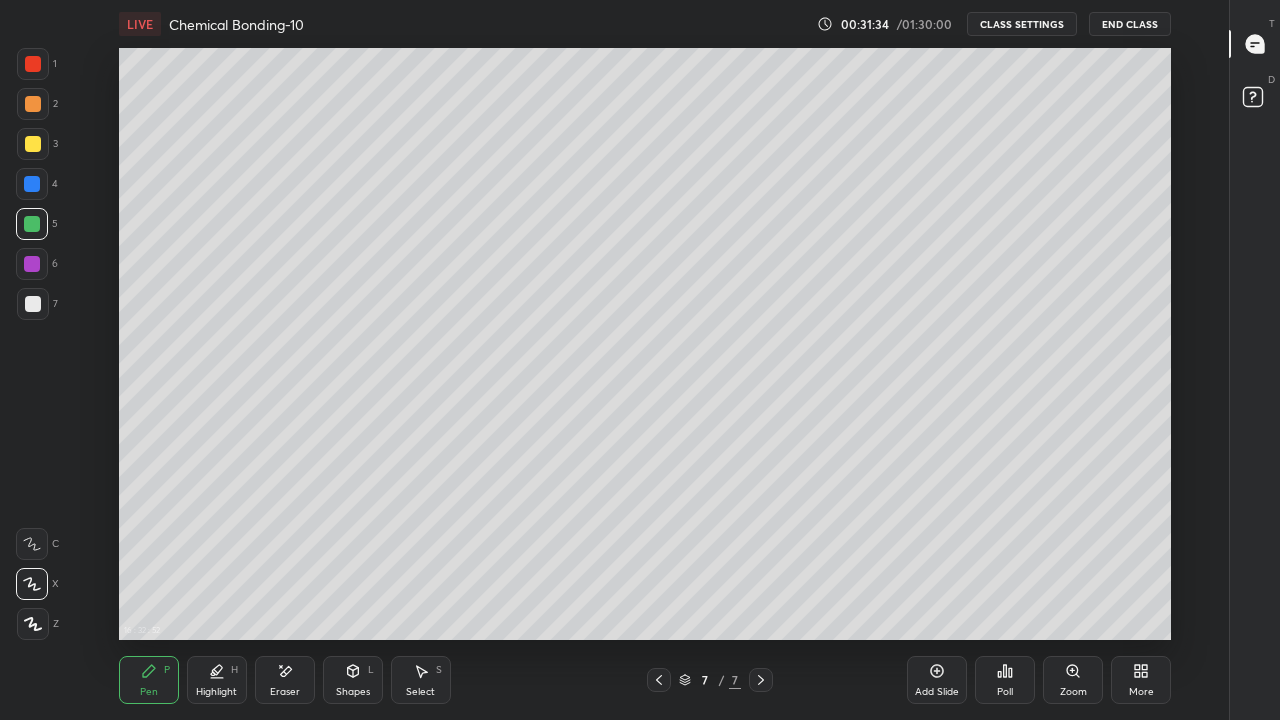 click at bounding box center [33, 104] 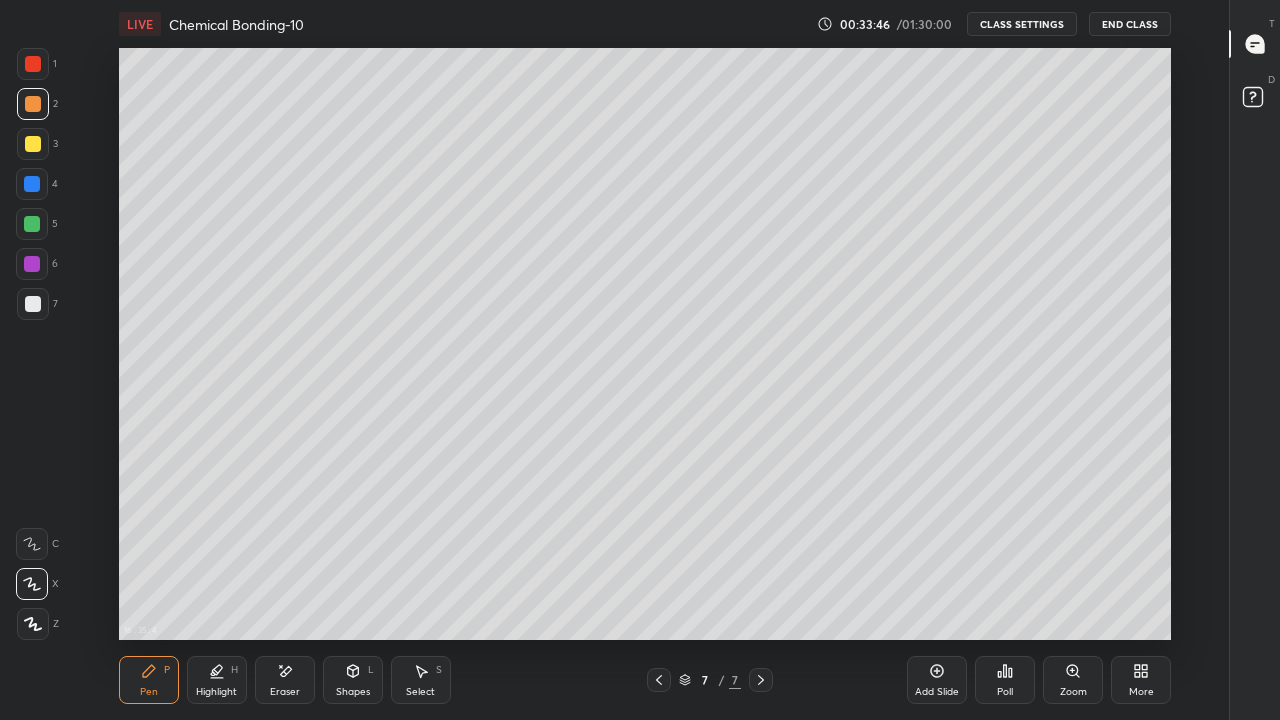 click on "Add Slide" at bounding box center [937, 680] 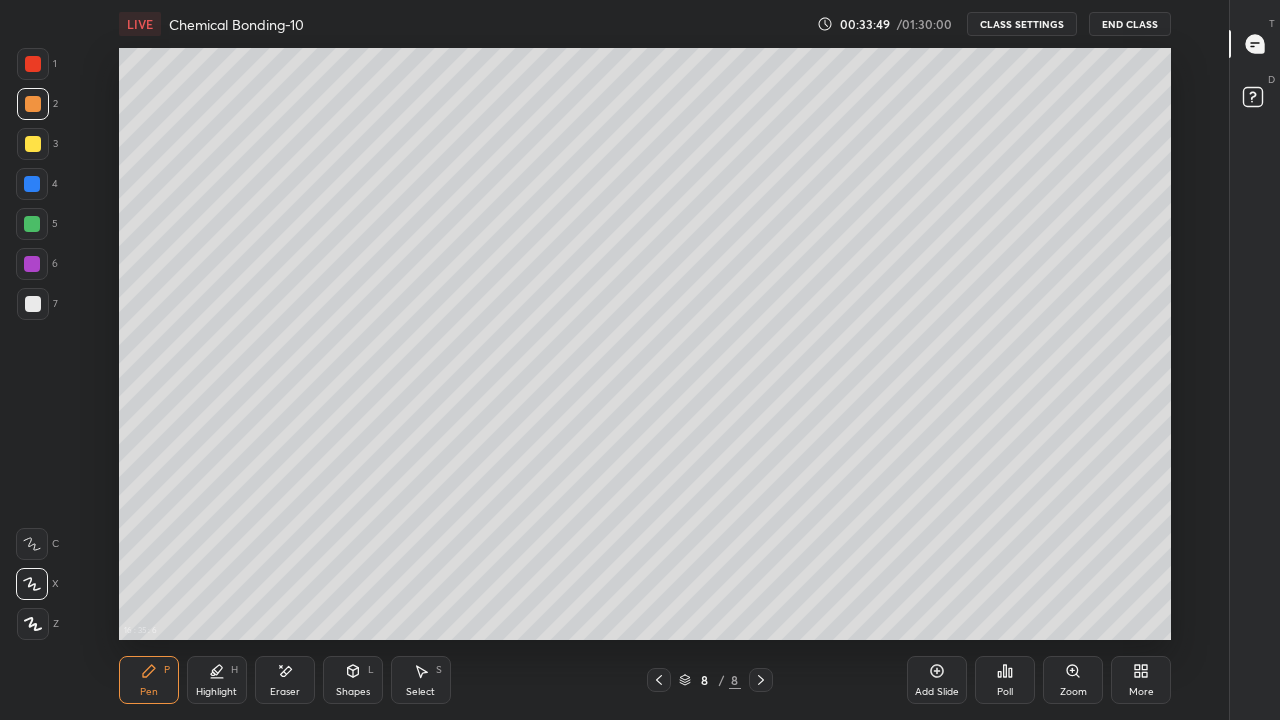 click at bounding box center (33, 304) 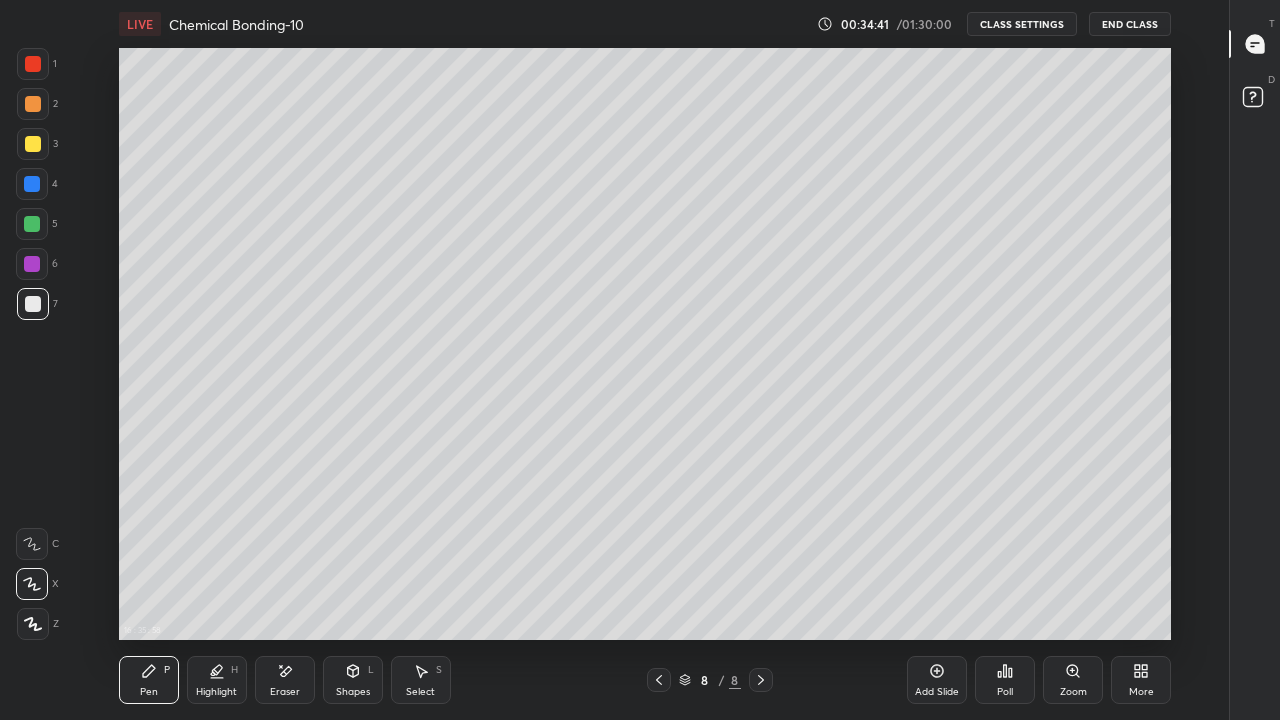 click at bounding box center (33, 144) 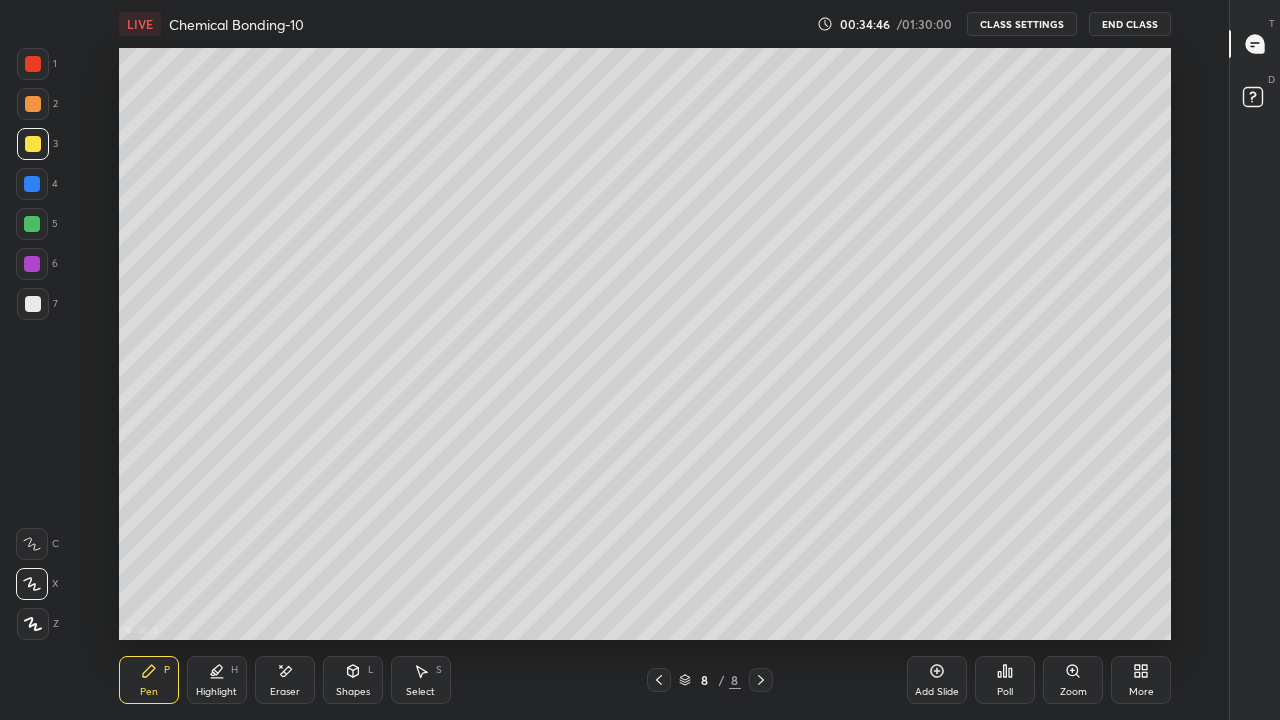 click on "Highlight" at bounding box center [216, 692] 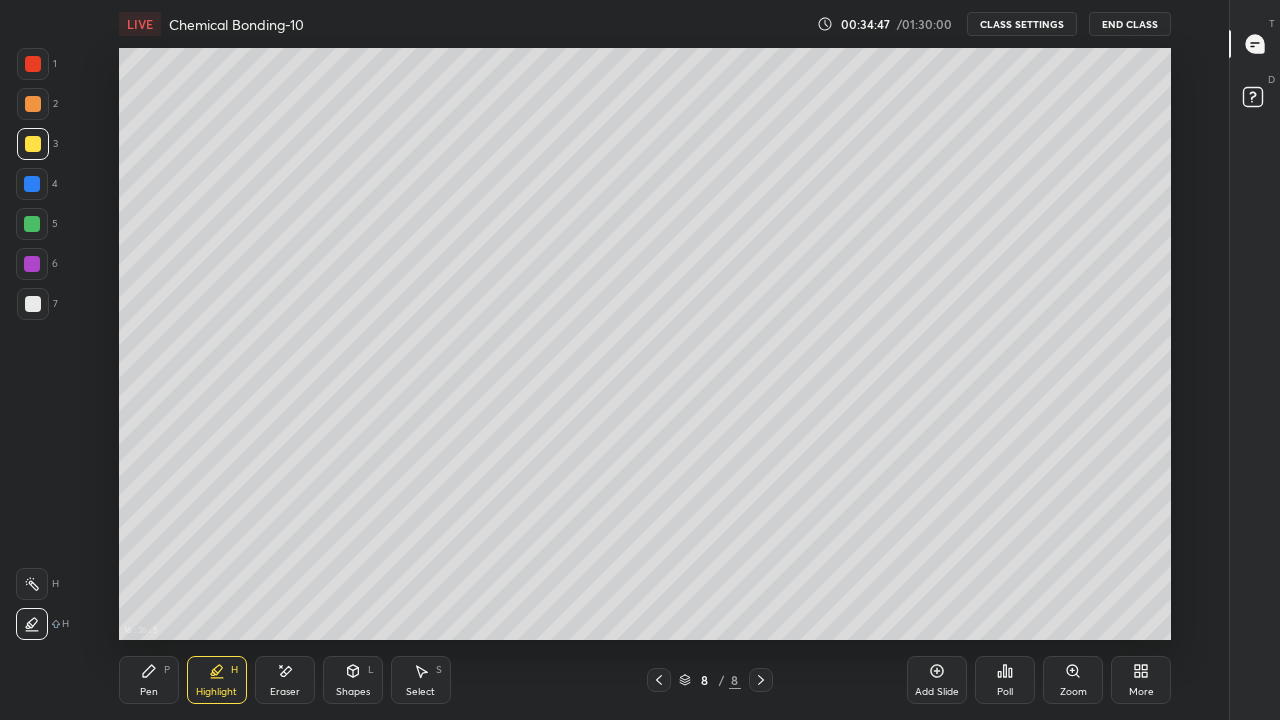 click on "Eraser" at bounding box center (285, 692) 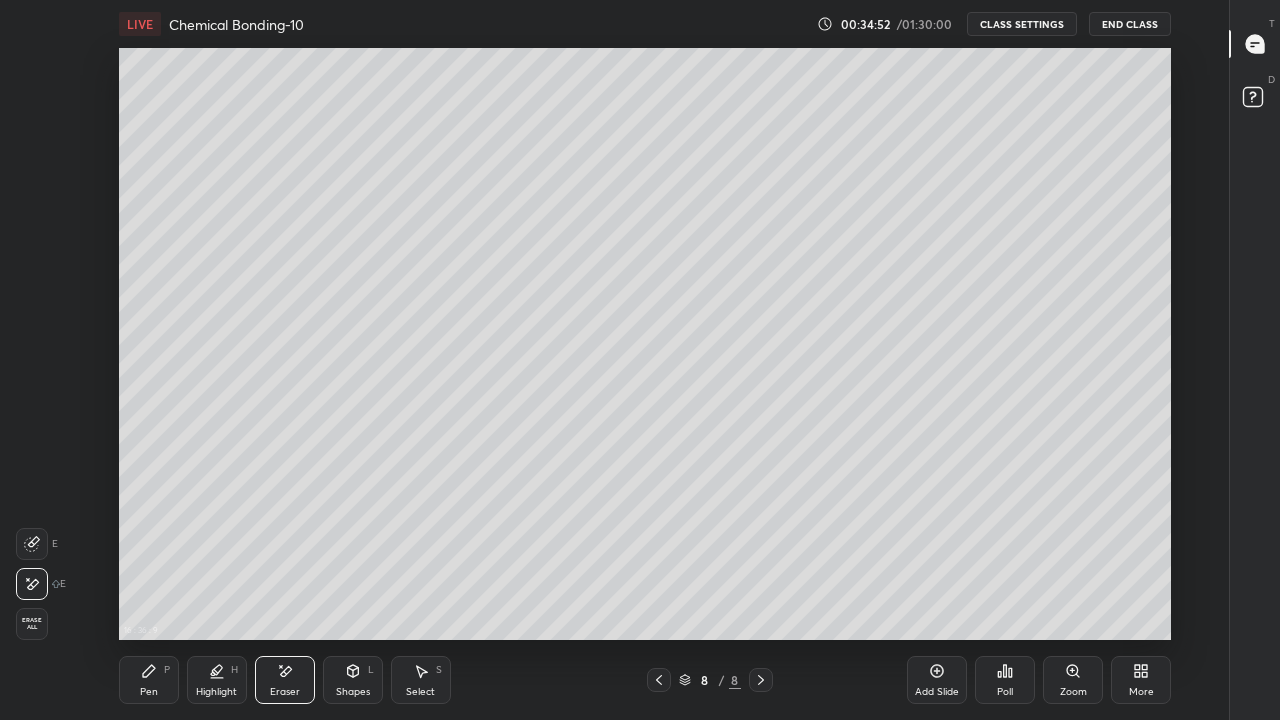 click 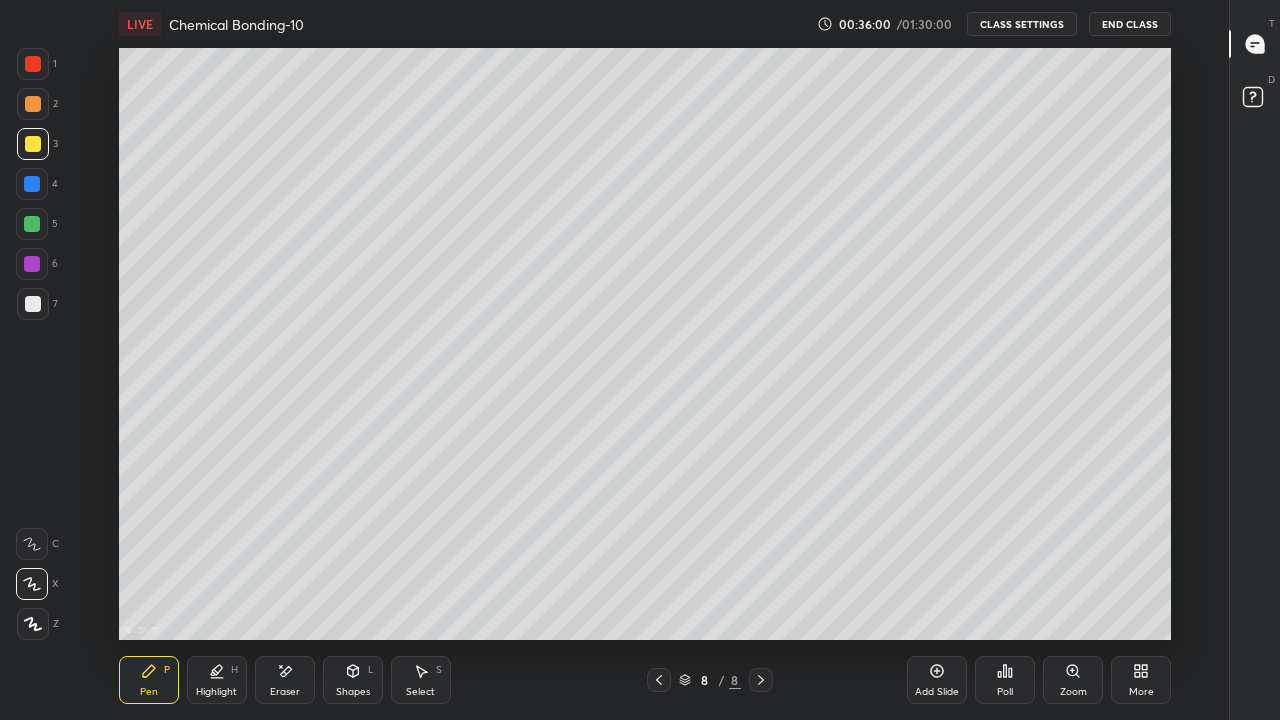 click at bounding box center (32, 224) 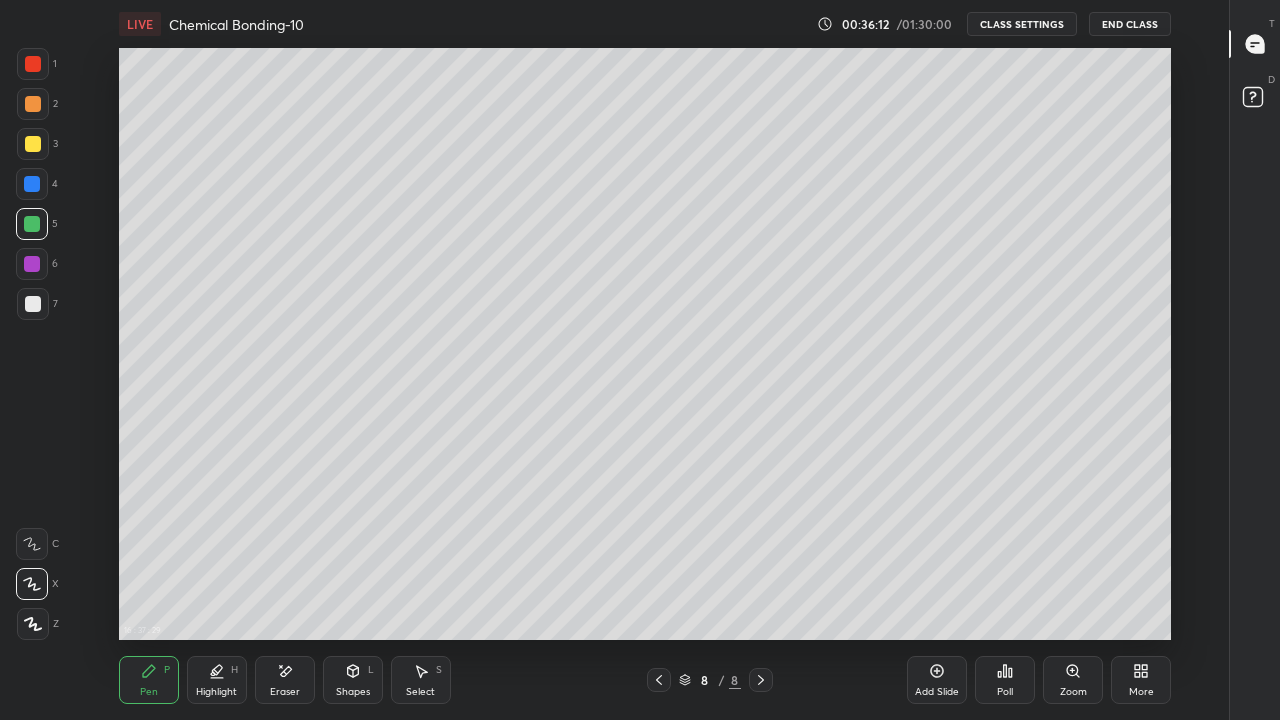 click on "Eraser" at bounding box center [285, 680] 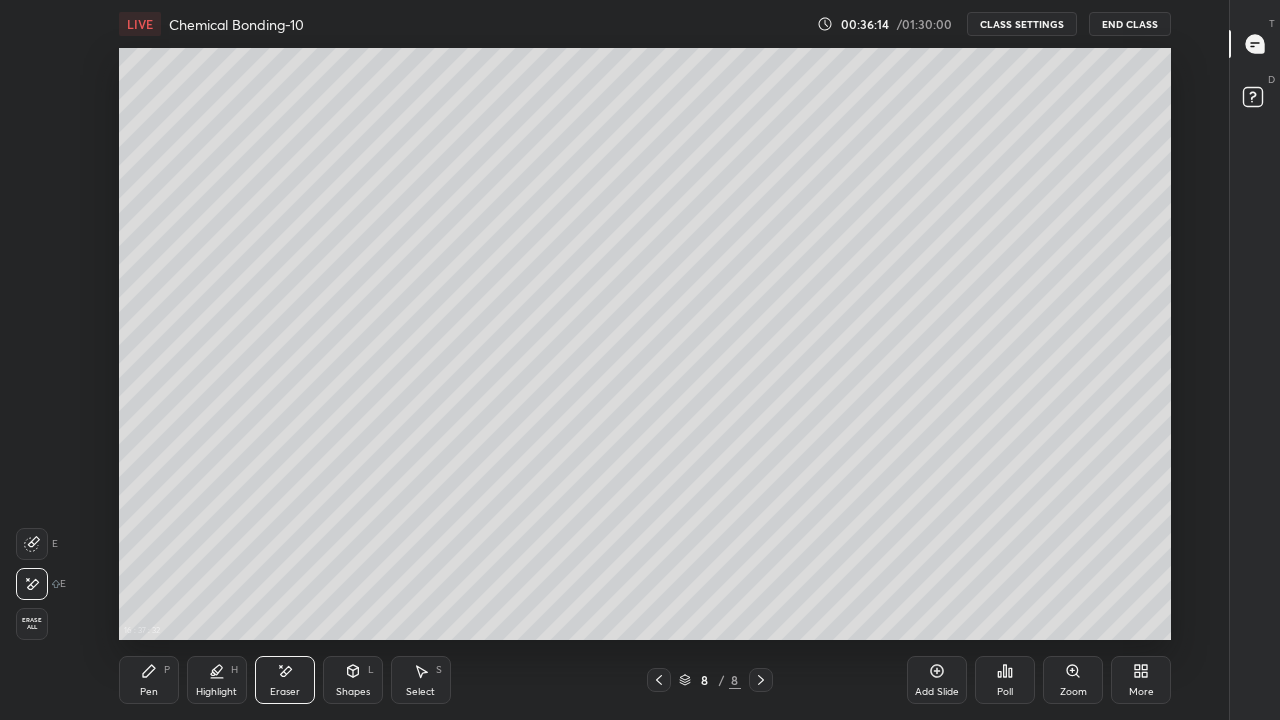 click on "Highlight H" at bounding box center (217, 680) 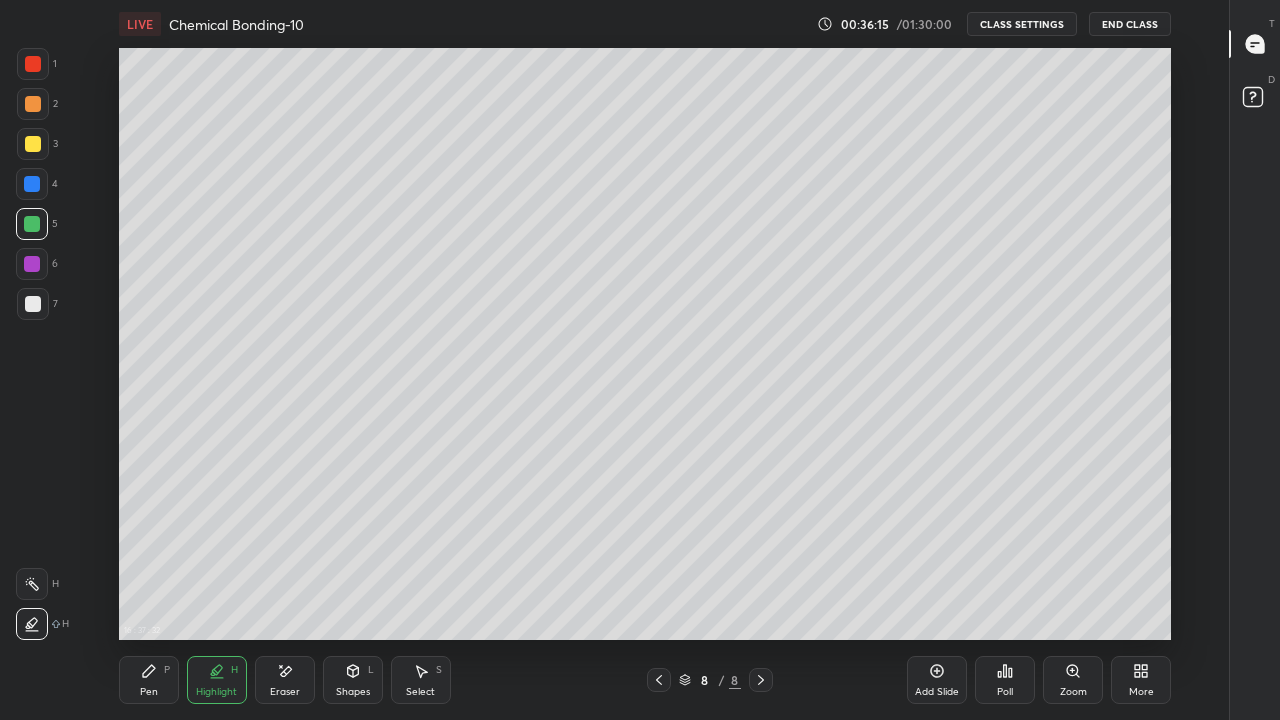 click on "Pen" at bounding box center (149, 692) 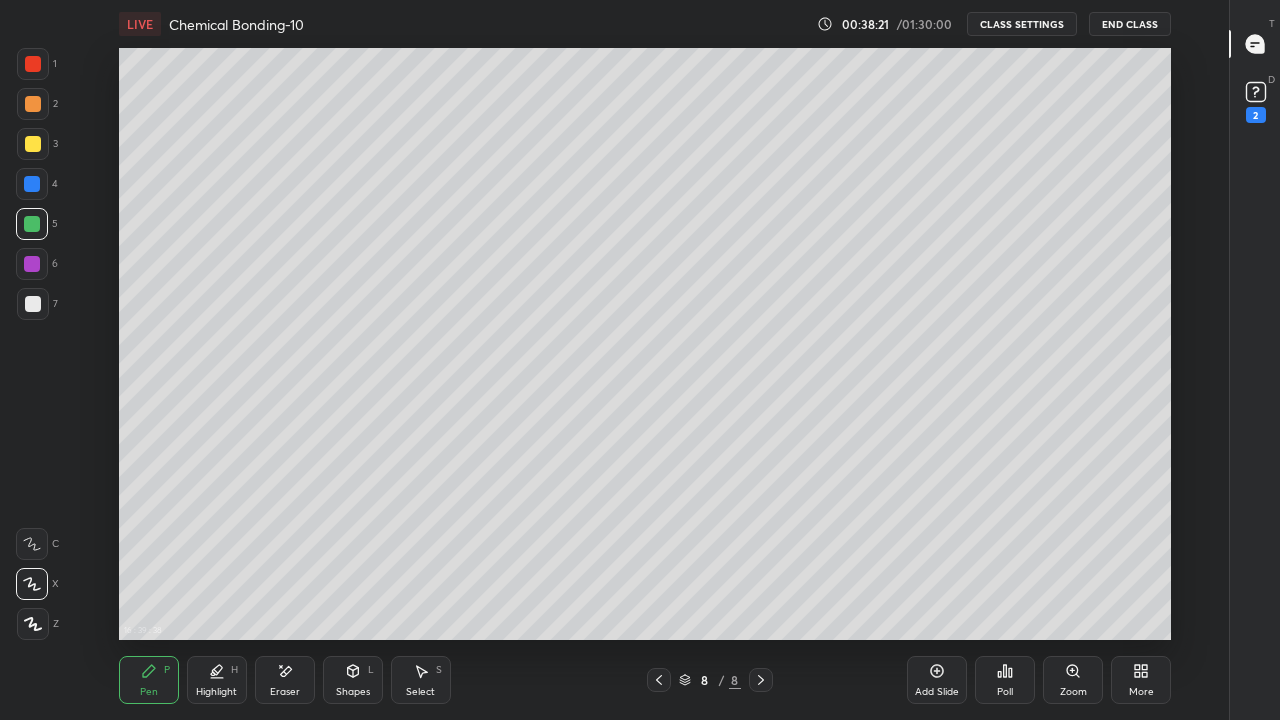 click 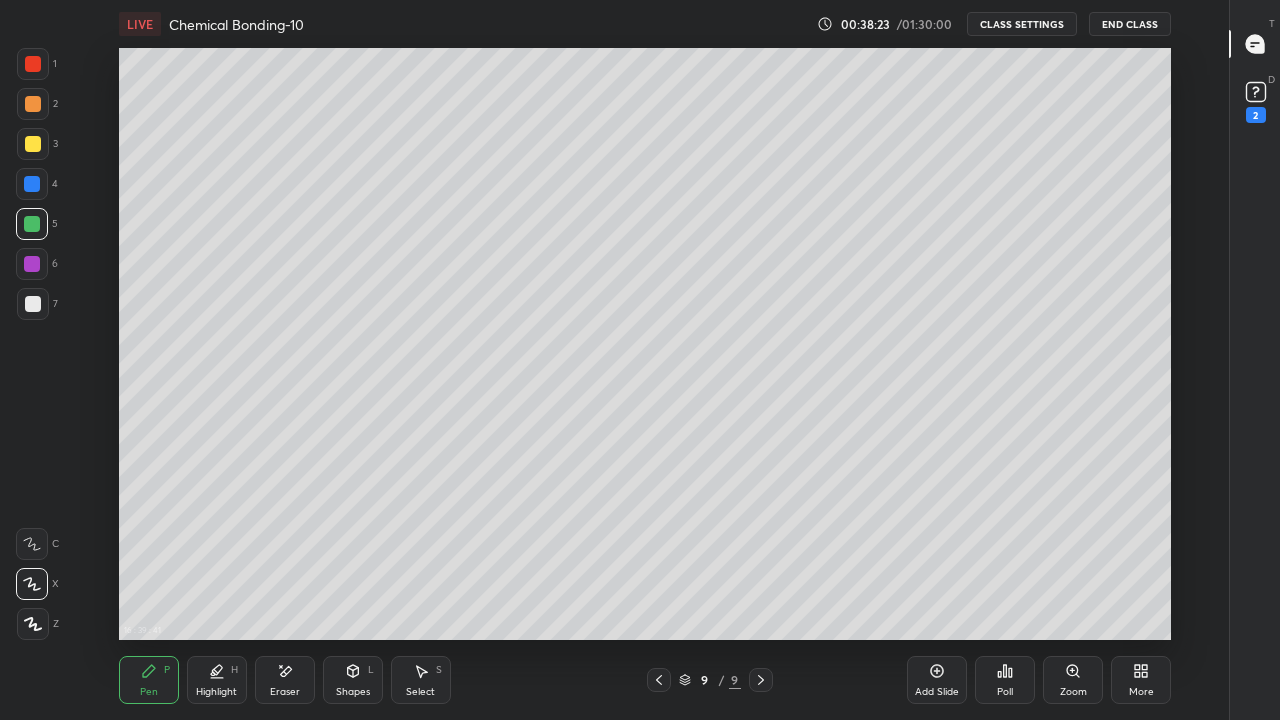 click at bounding box center [33, 304] 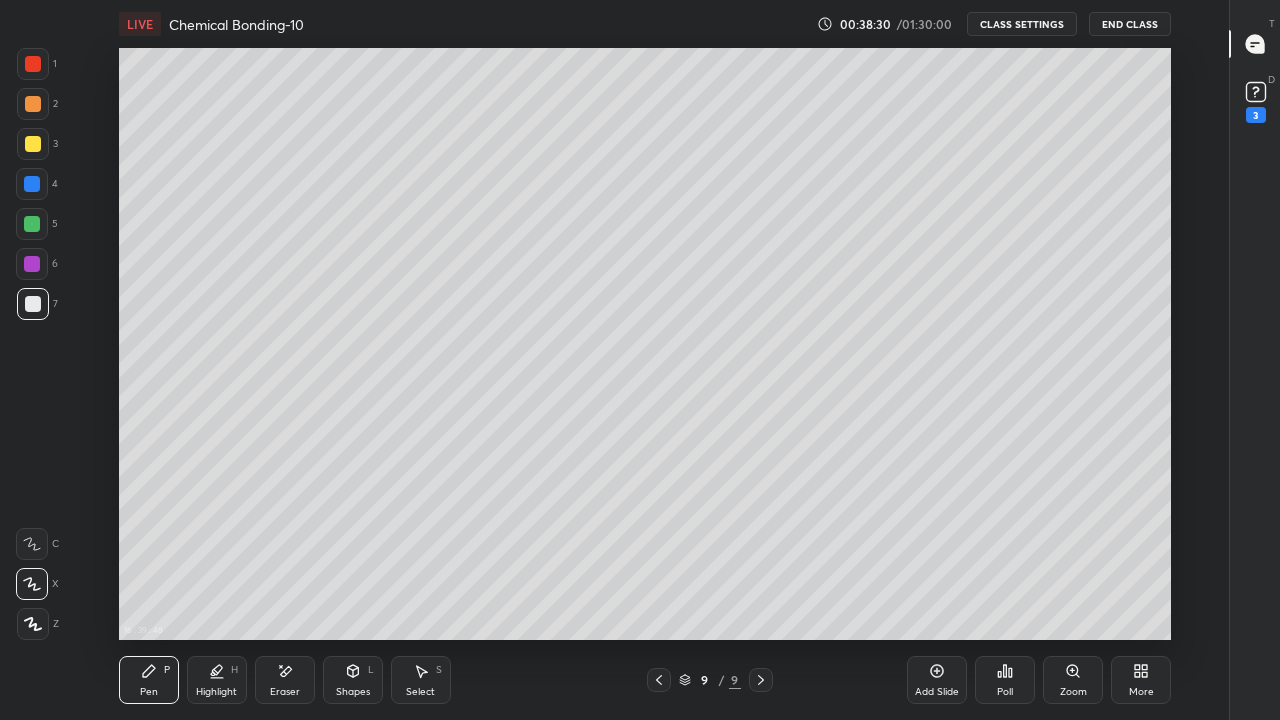 click at bounding box center (33, 144) 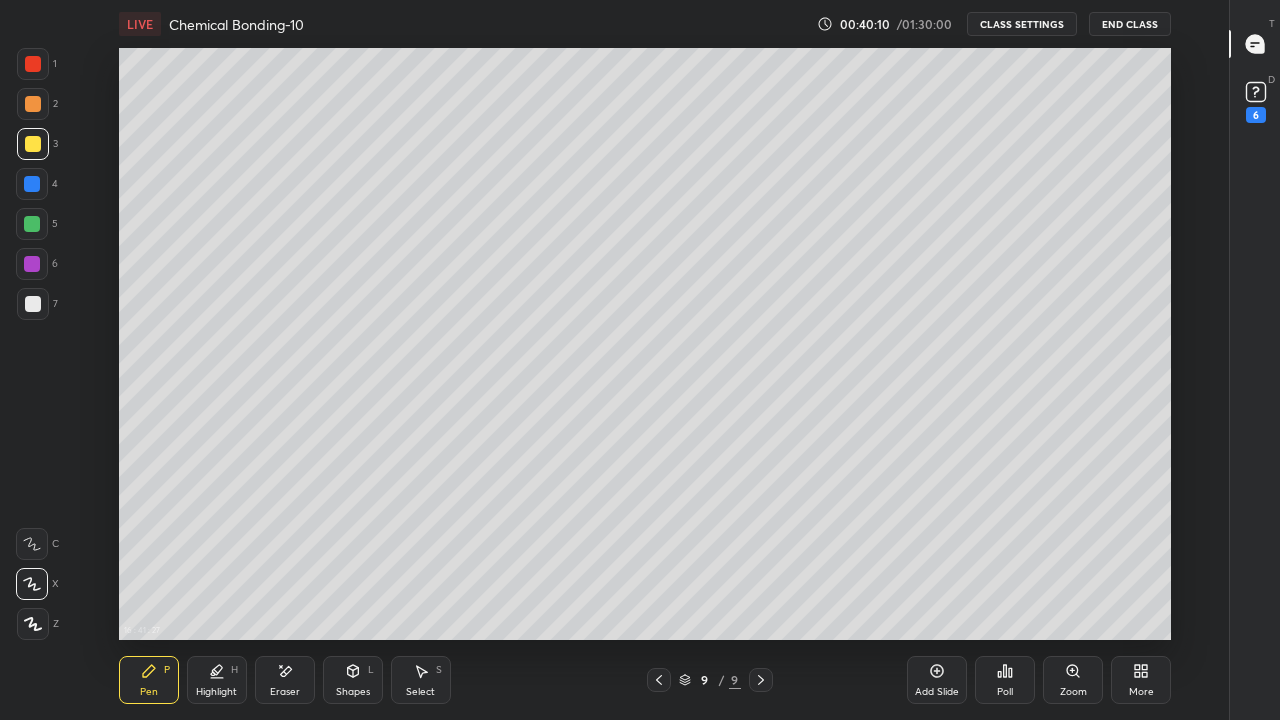 click 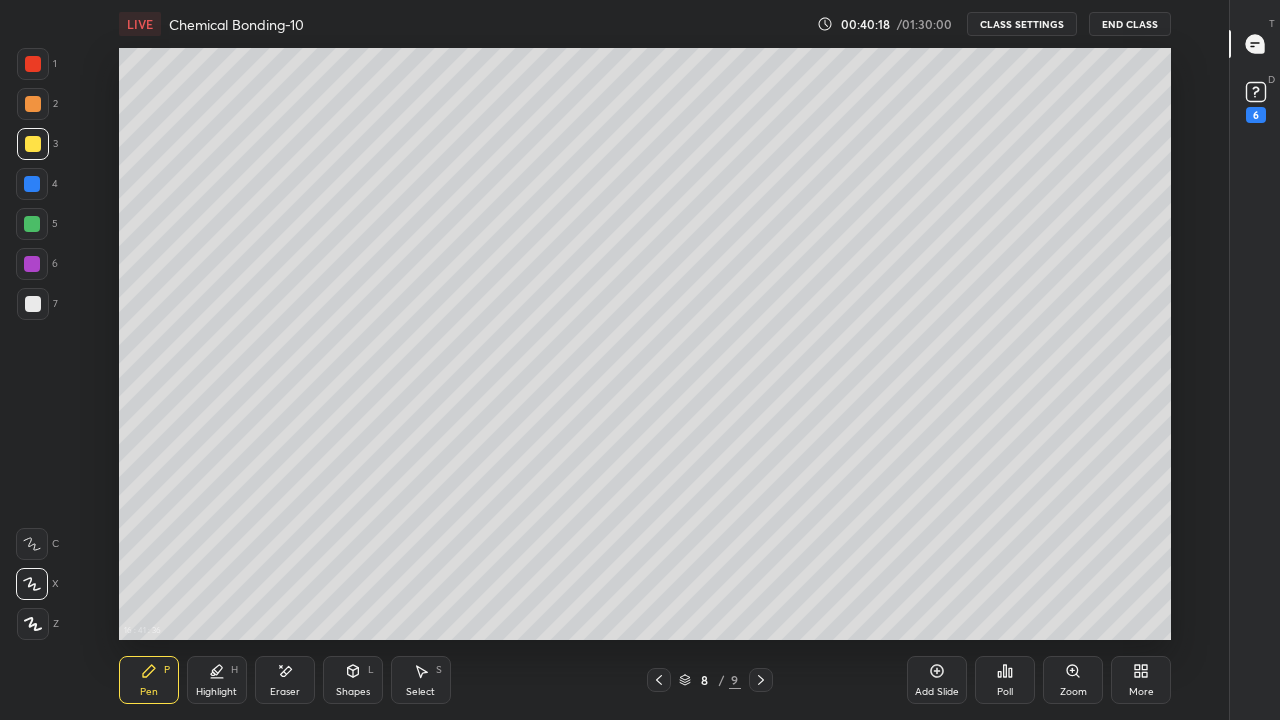 click 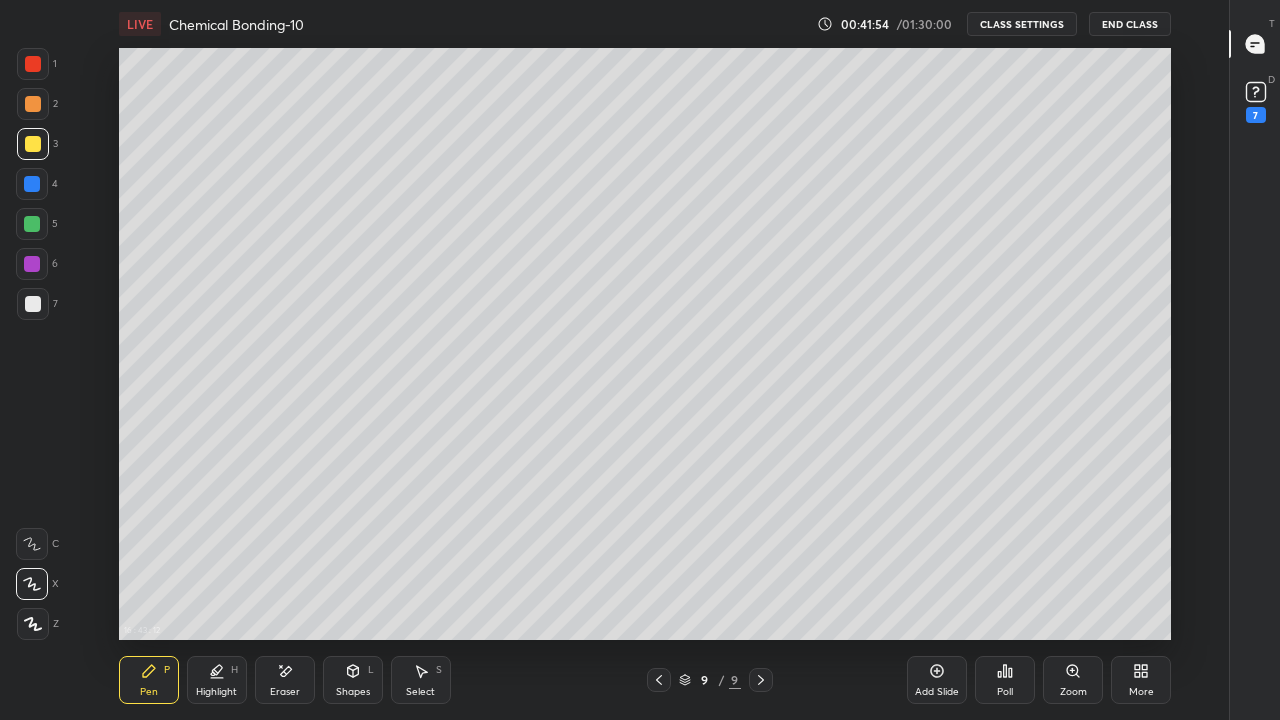 click 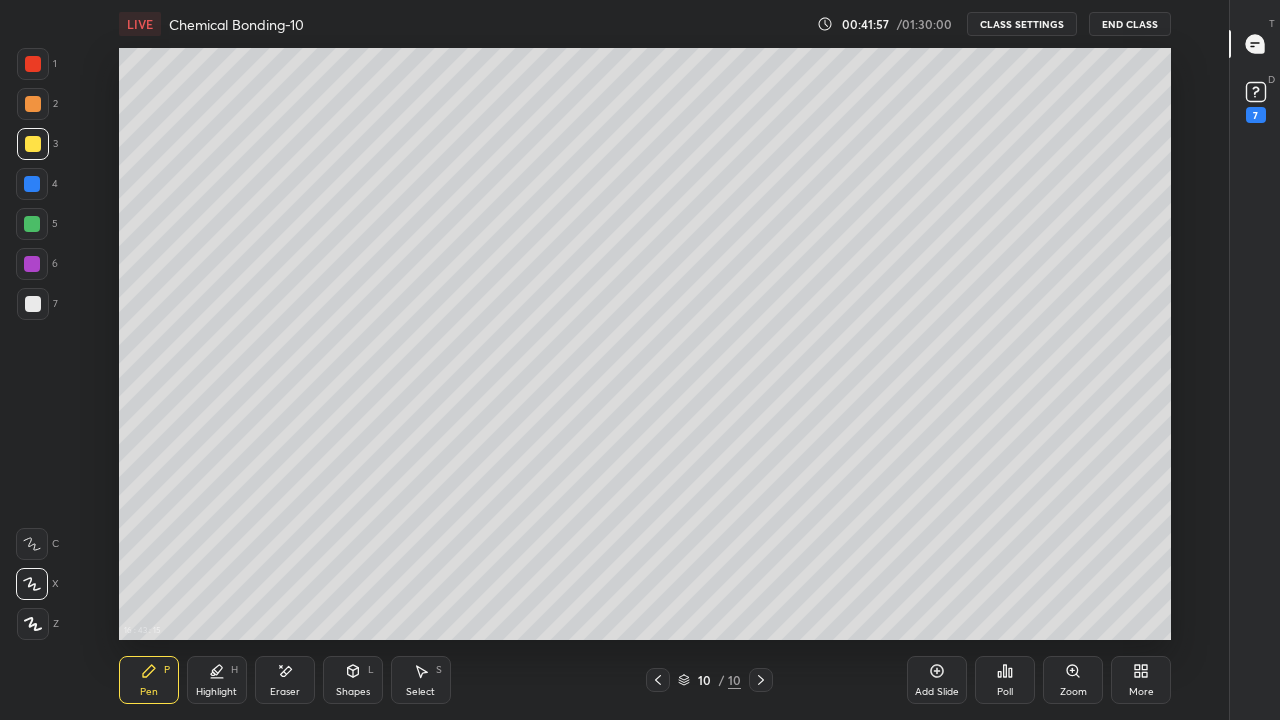 click at bounding box center [33, 304] 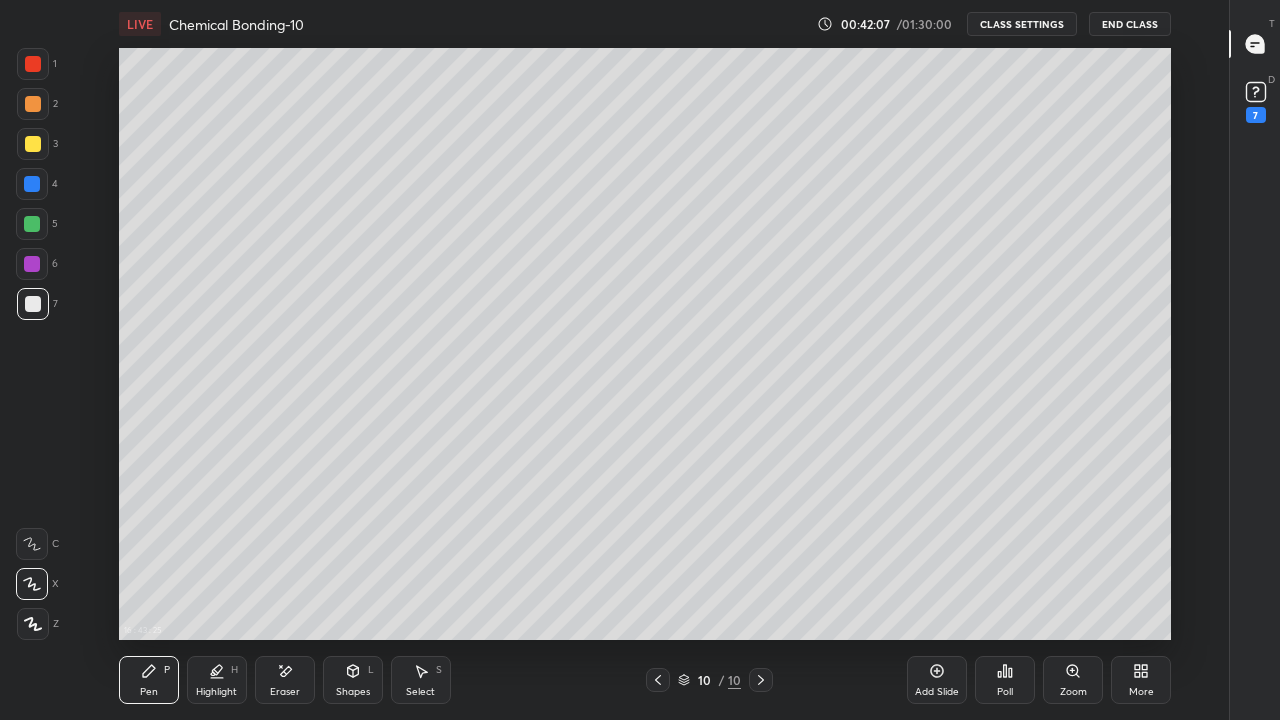 click on "Eraser" at bounding box center [285, 692] 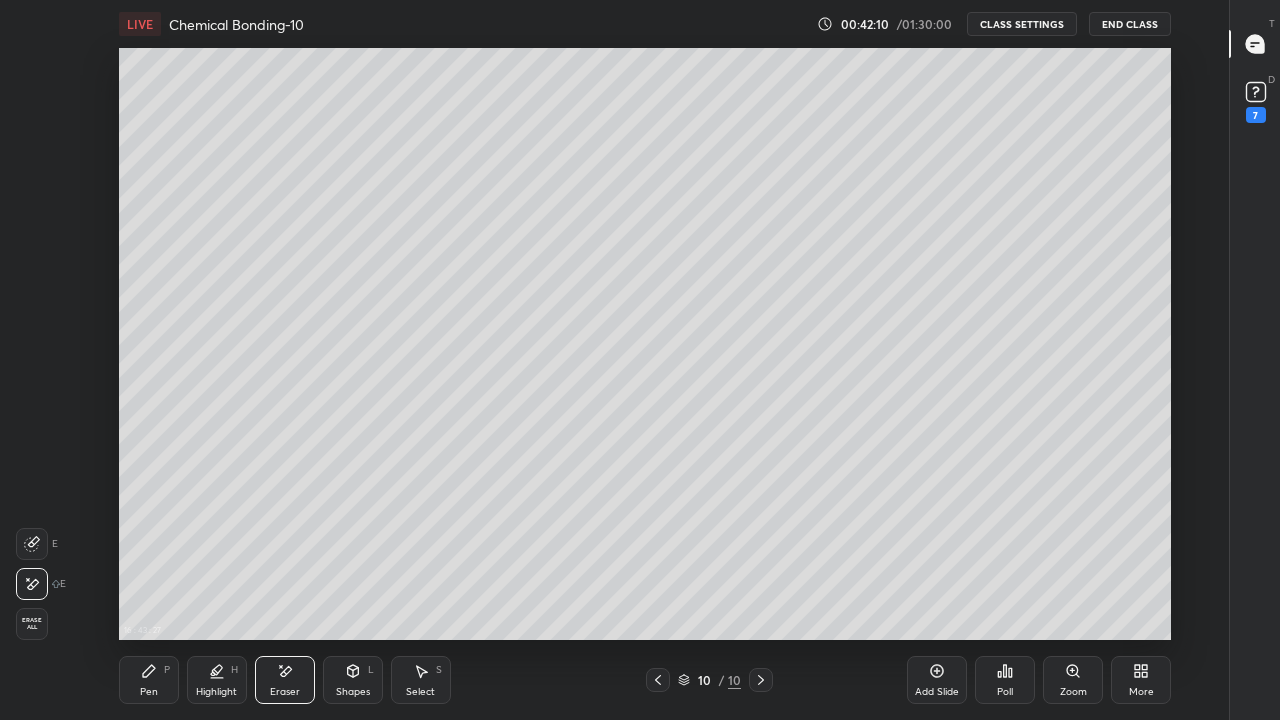 click 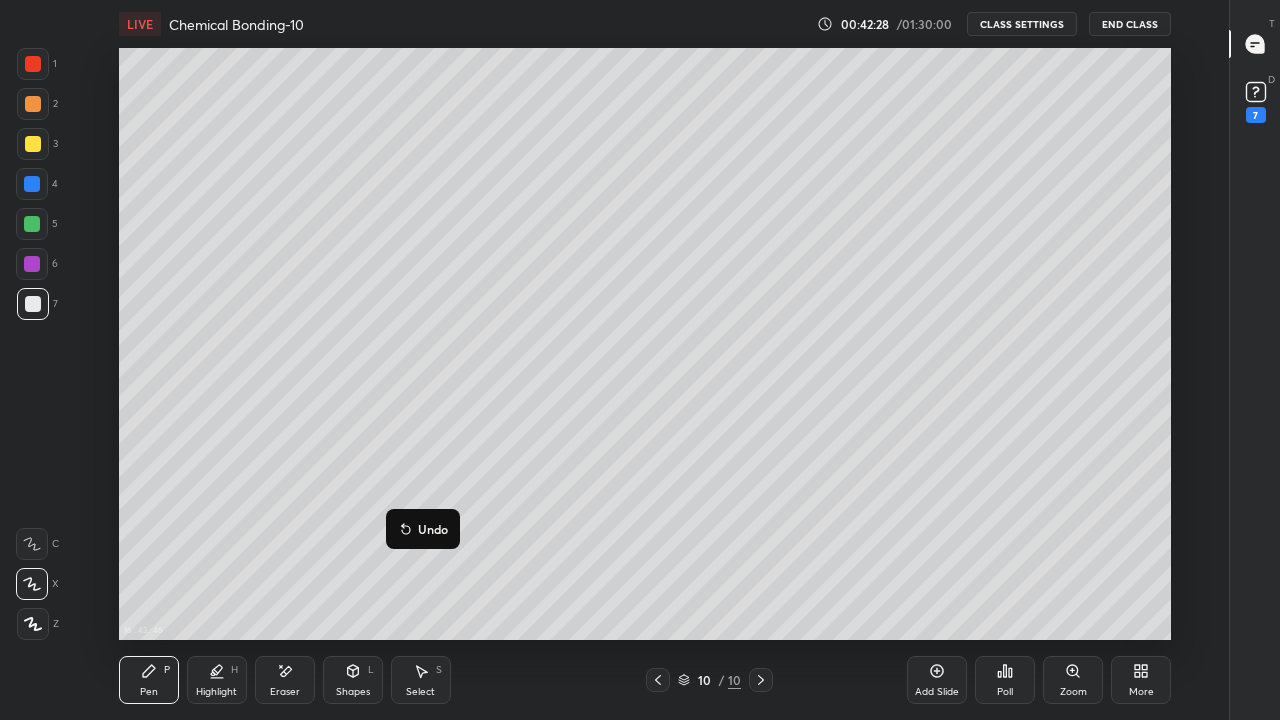 click on "Undo" at bounding box center [433, 529] 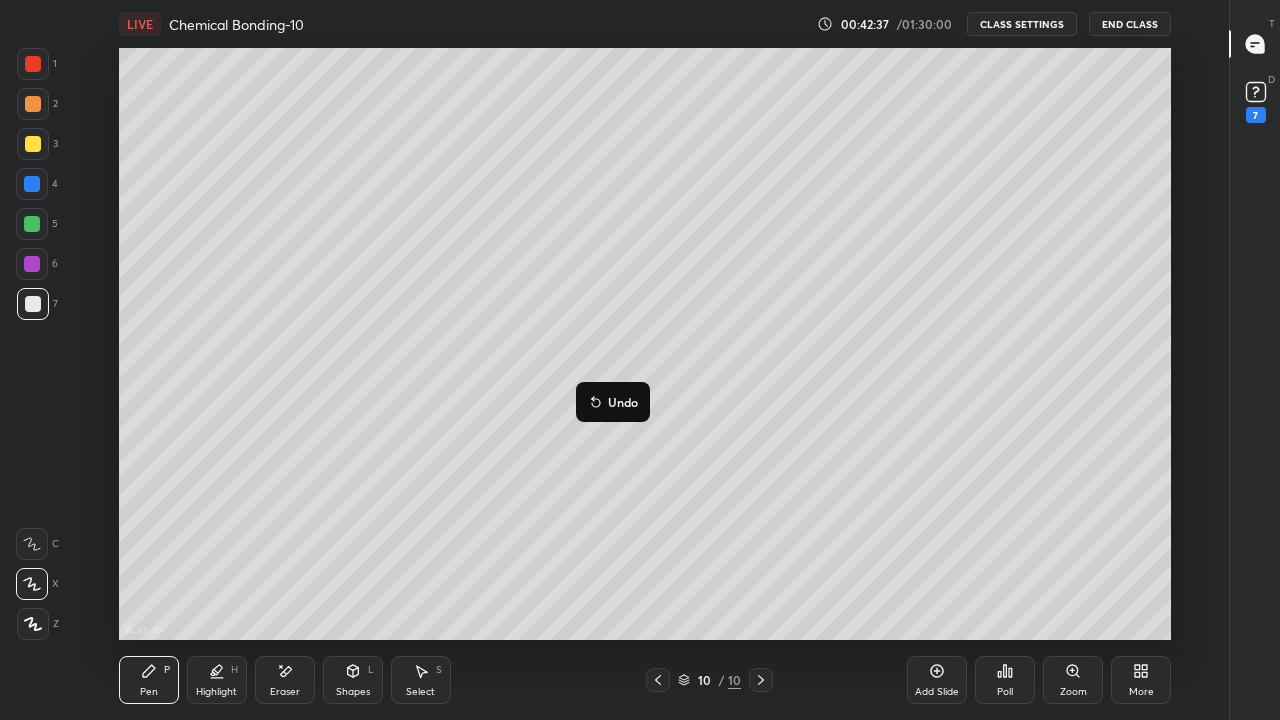 click on "Undo" at bounding box center (623, 402) 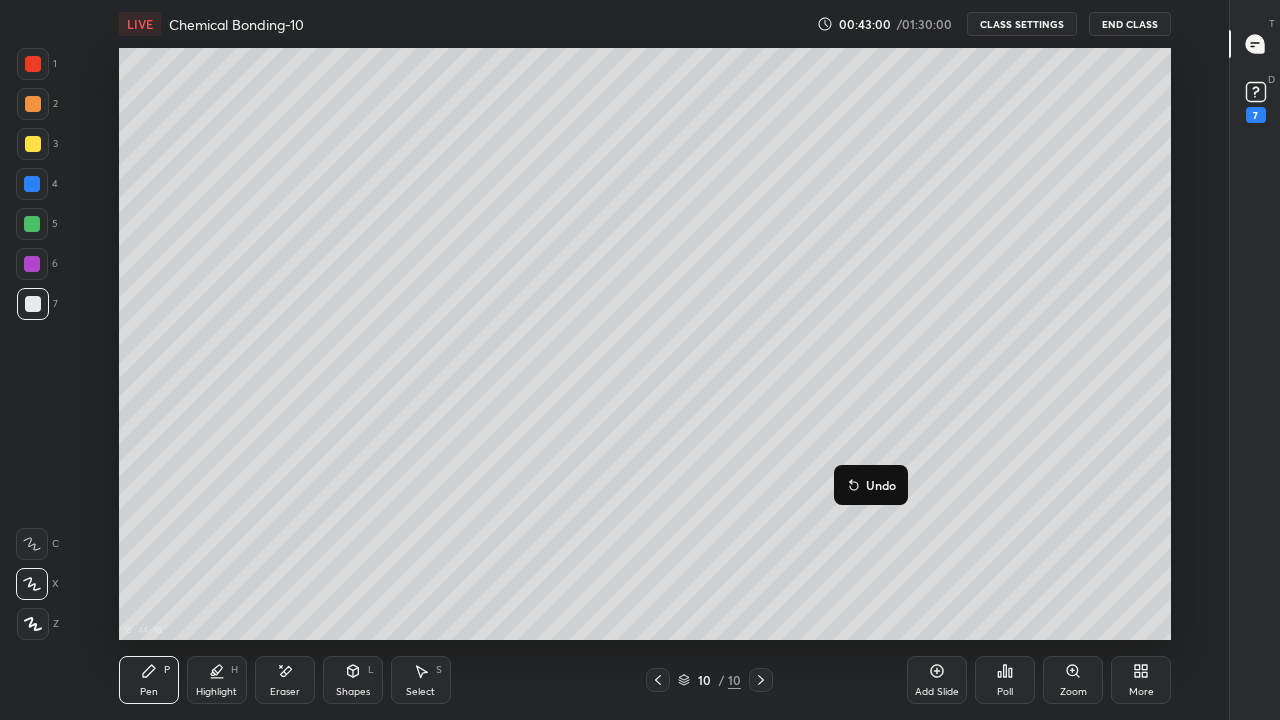 click on "Undo" at bounding box center [881, 485] 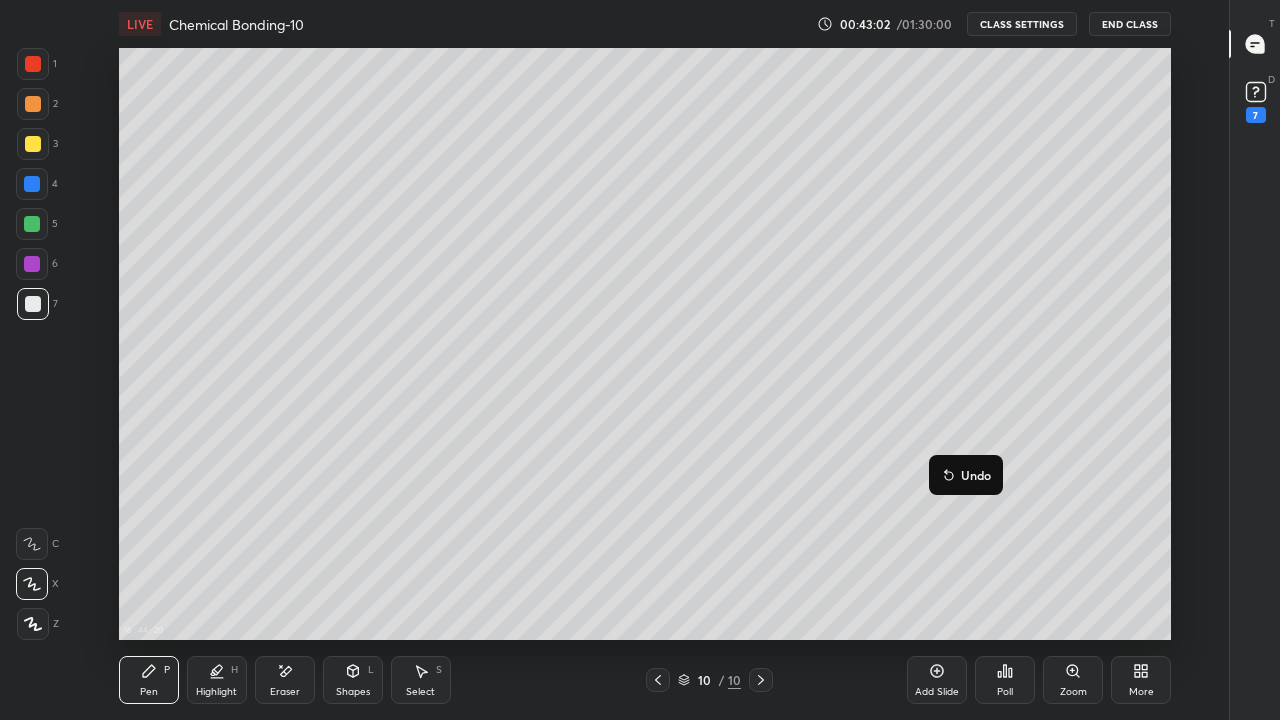click on "Undo" at bounding box center (966, 475) 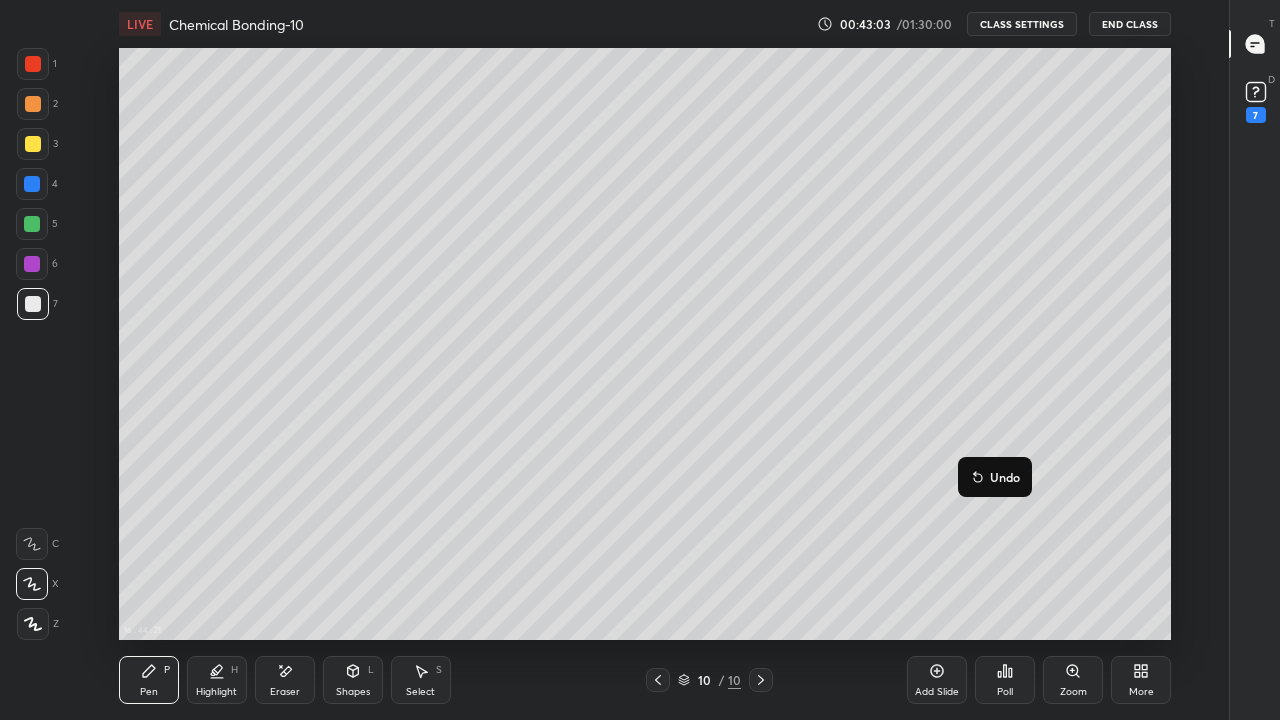 click on "Undo" at bounding box center [995, 477] 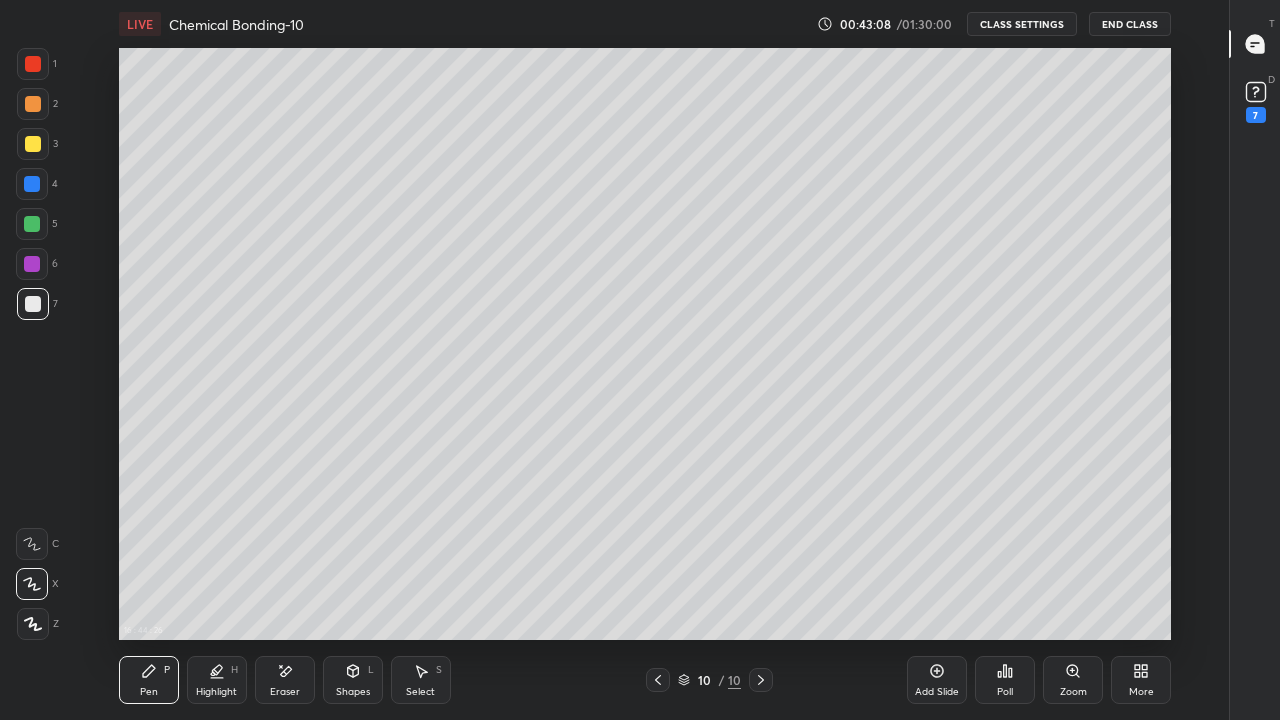 click at bounding box center [33, 144] 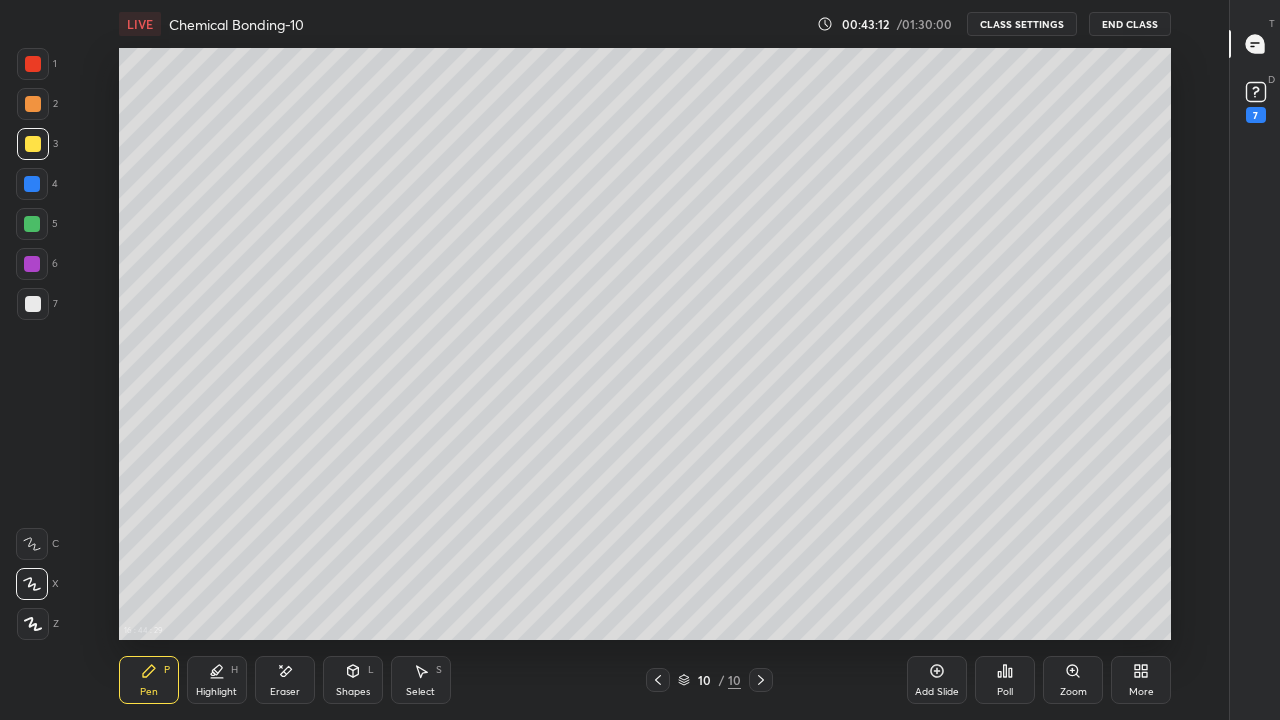 click at bounding box center [32, 224] 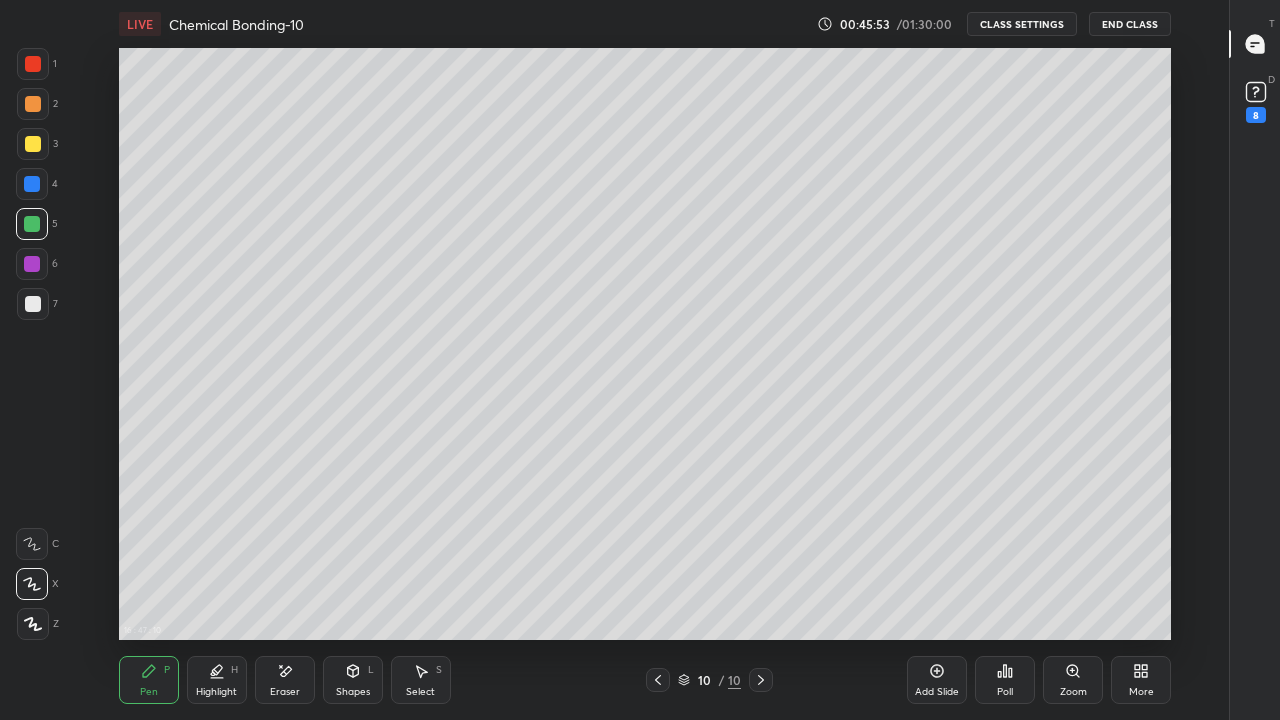 click at bounding box center [33, 304] 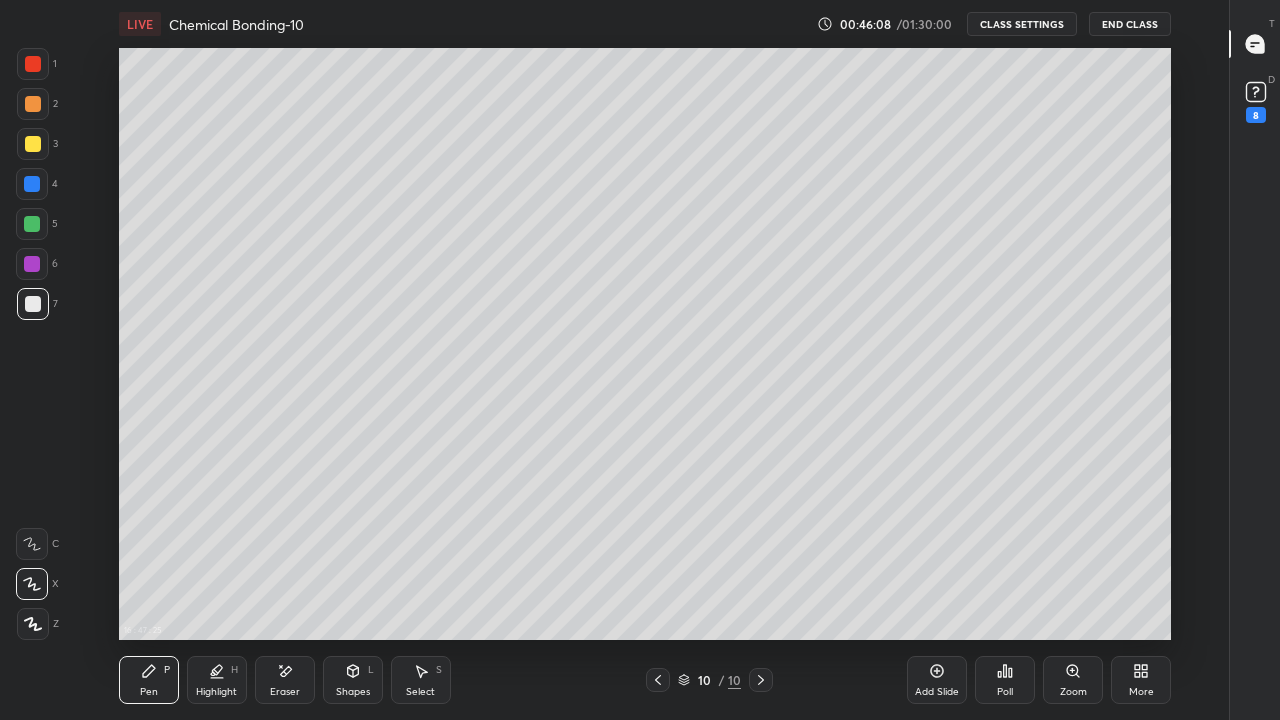 click on "Eraser" at bounding box center (285, 680) 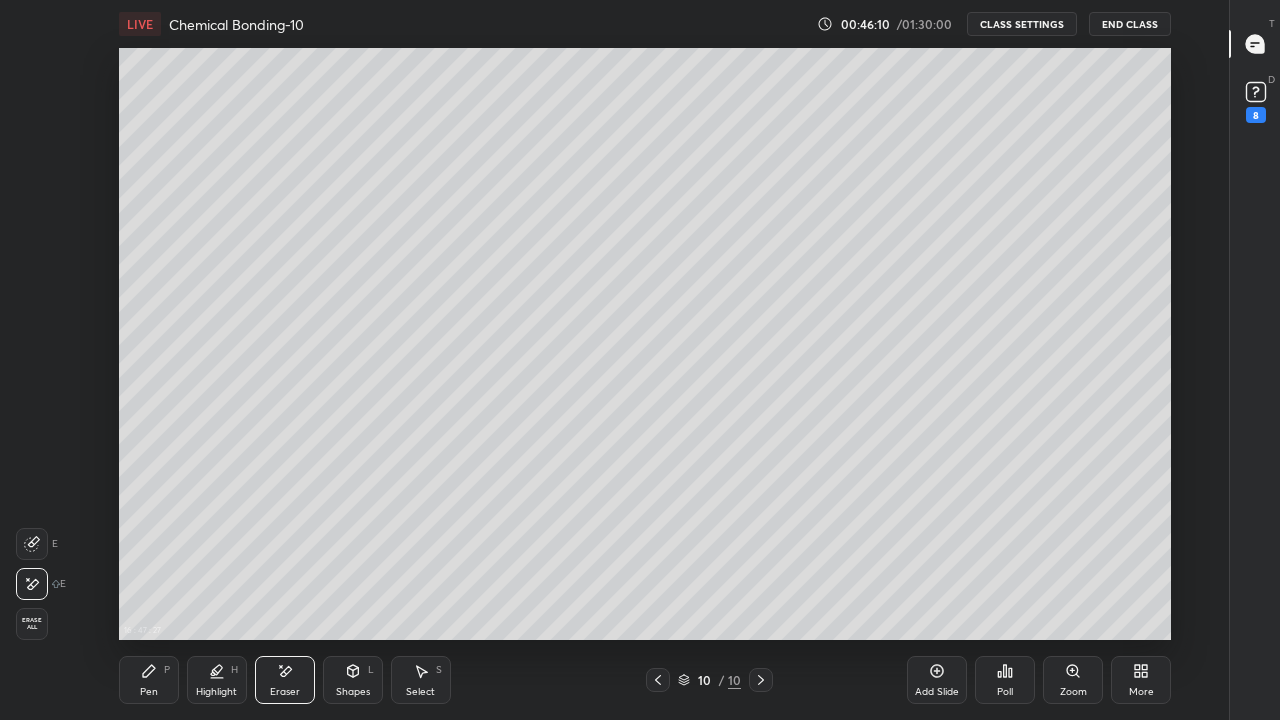 click 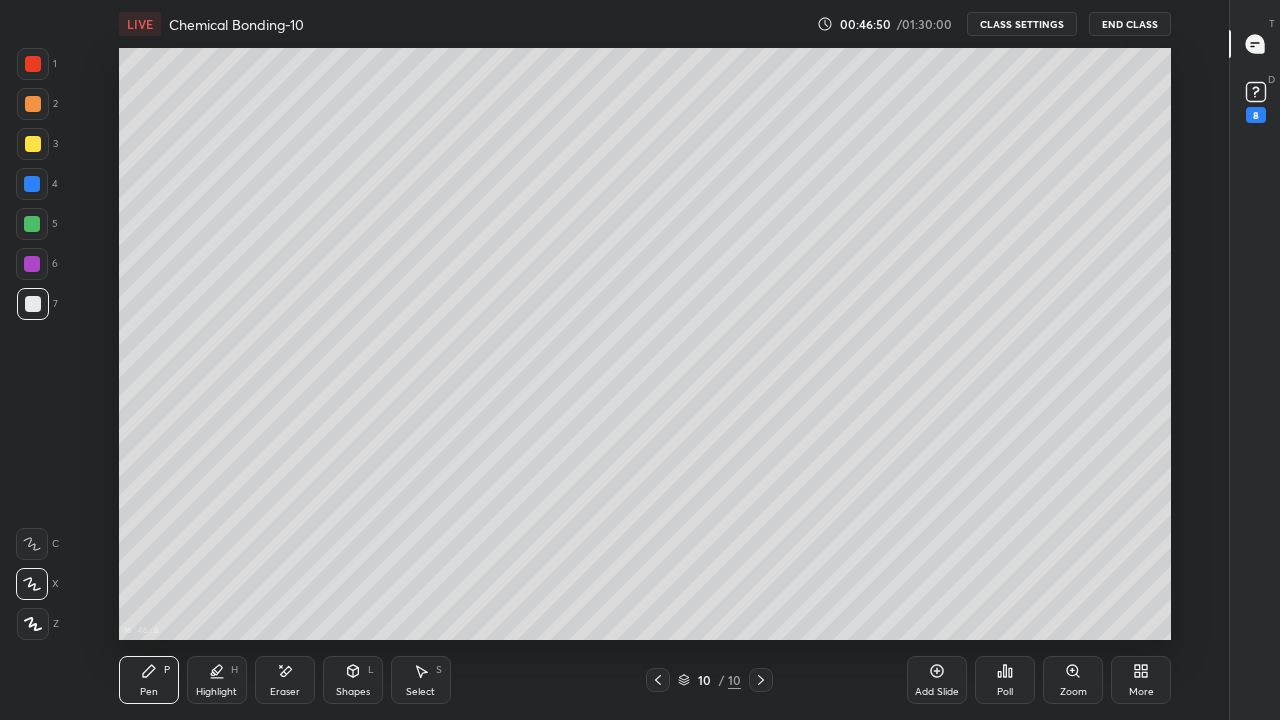 click on "Add Slide" at bounding box center (937, 680) 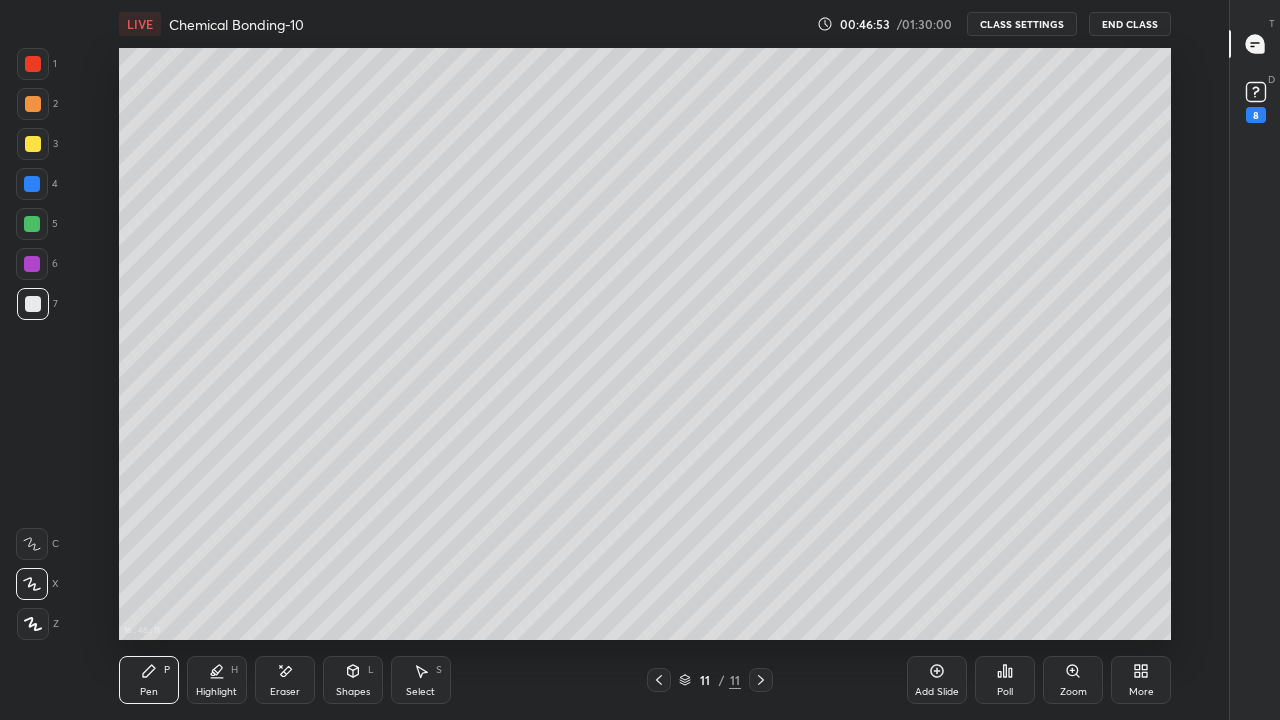 click at bounding box center (33, 144) 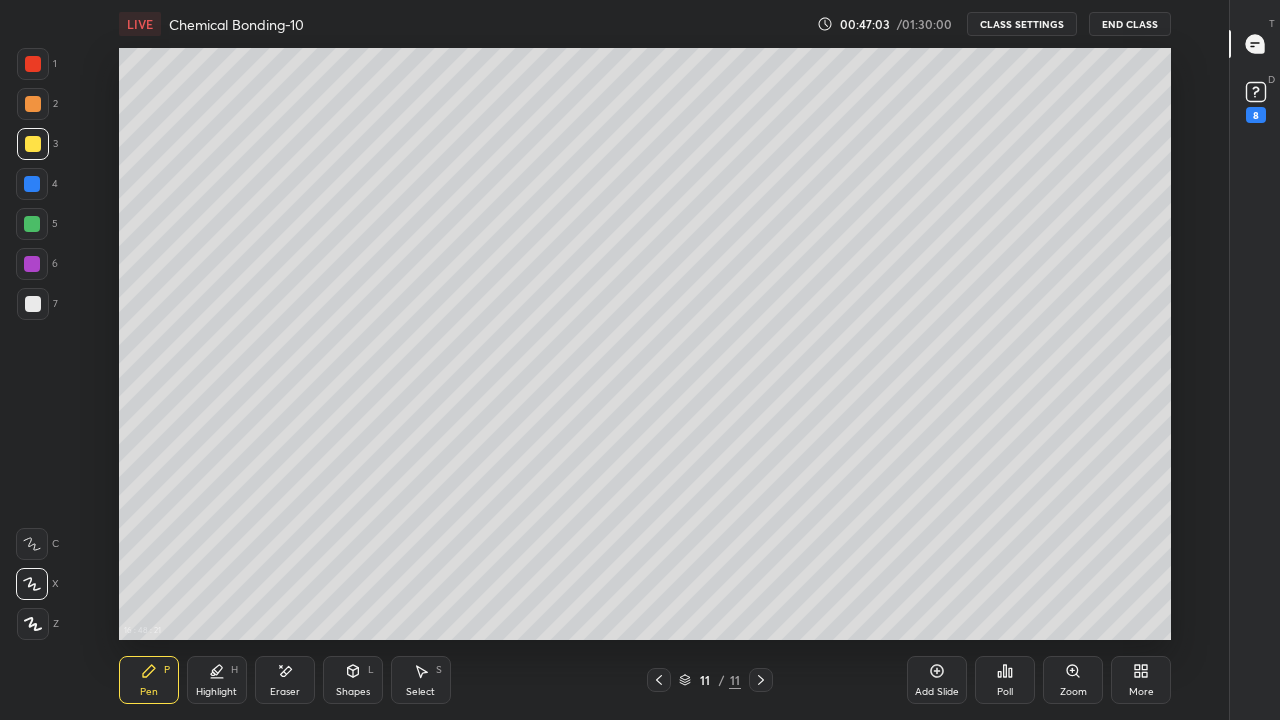 click on "Eraser" at bounding box center (285, 692) 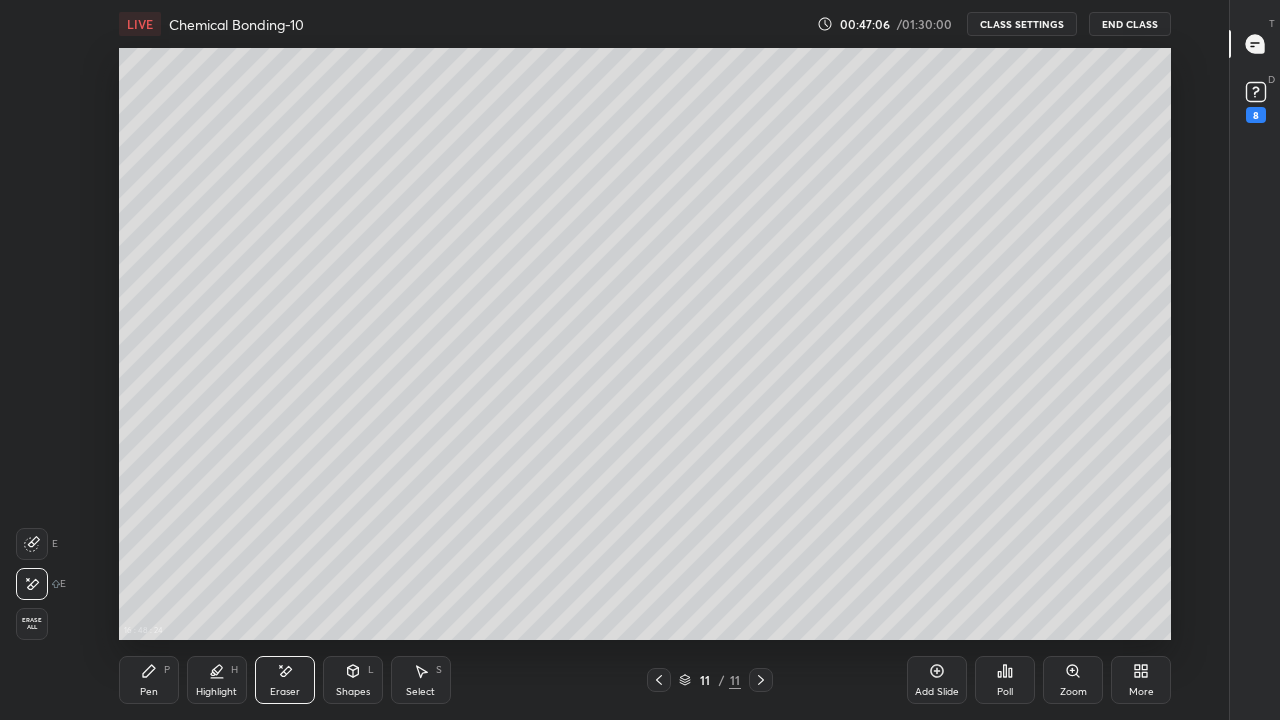 click 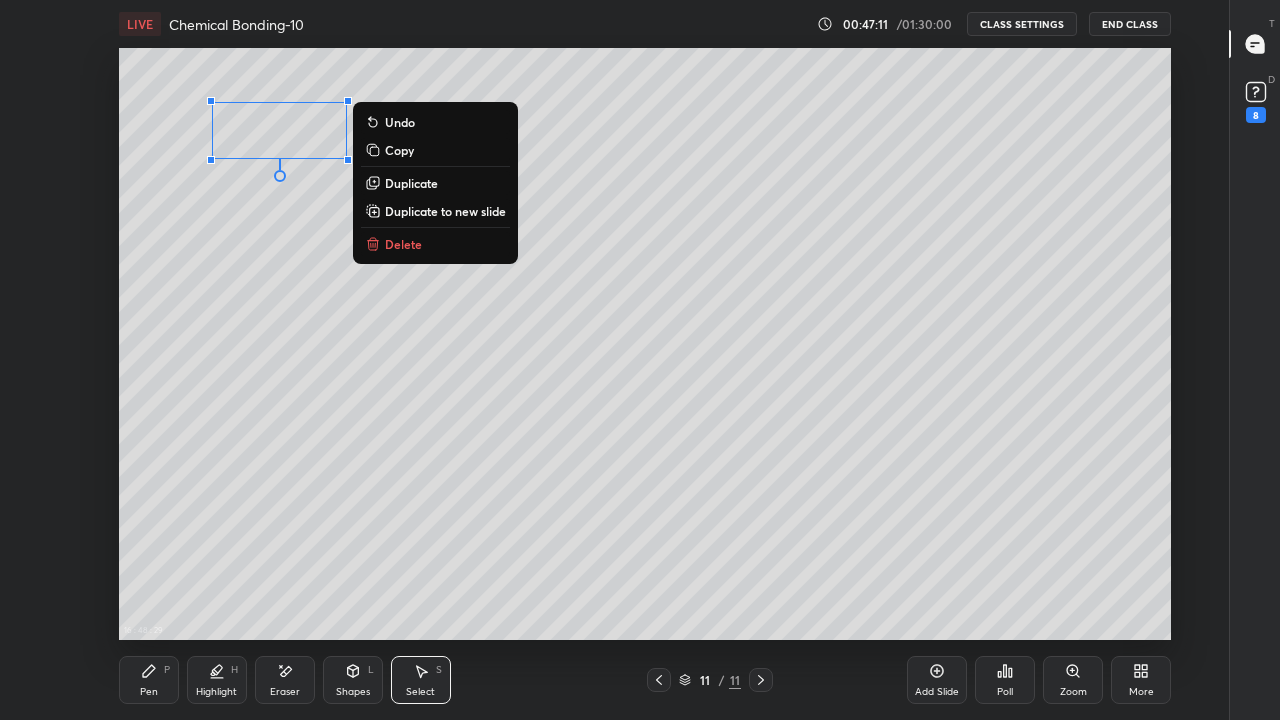click at bounding box center [280, 176] 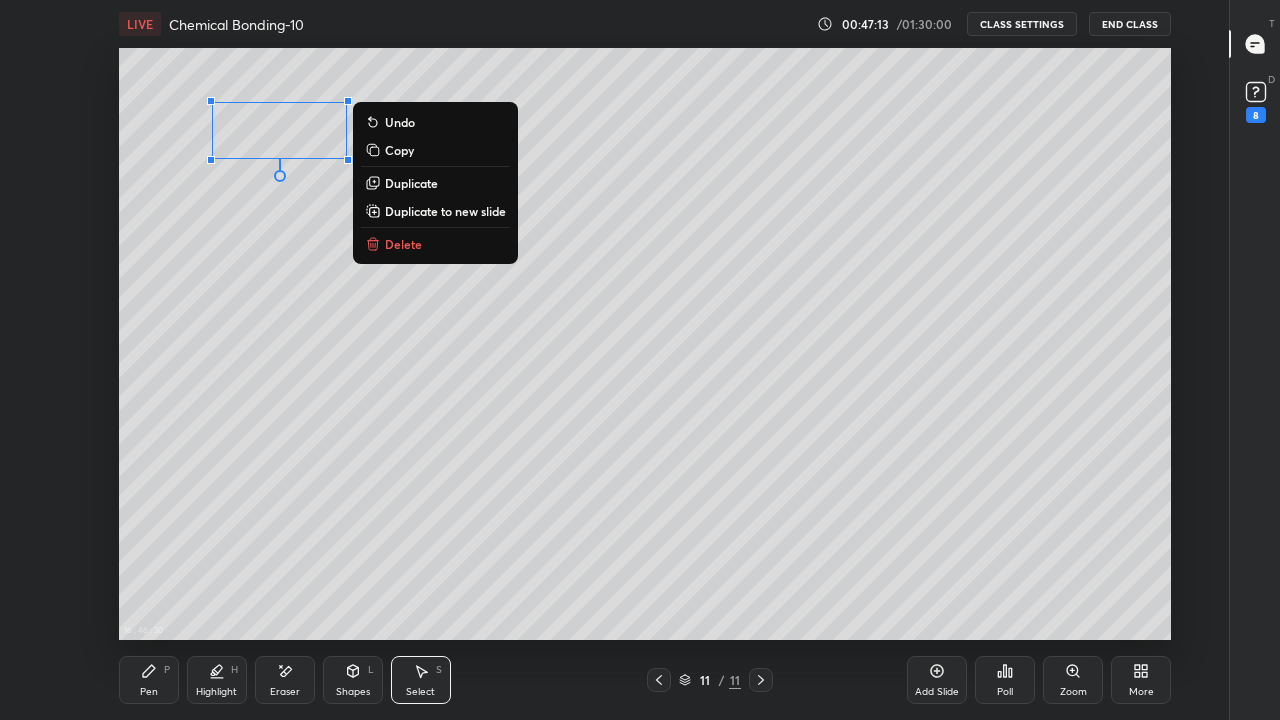 click on "Pen P" at bounding box center [149, 680] 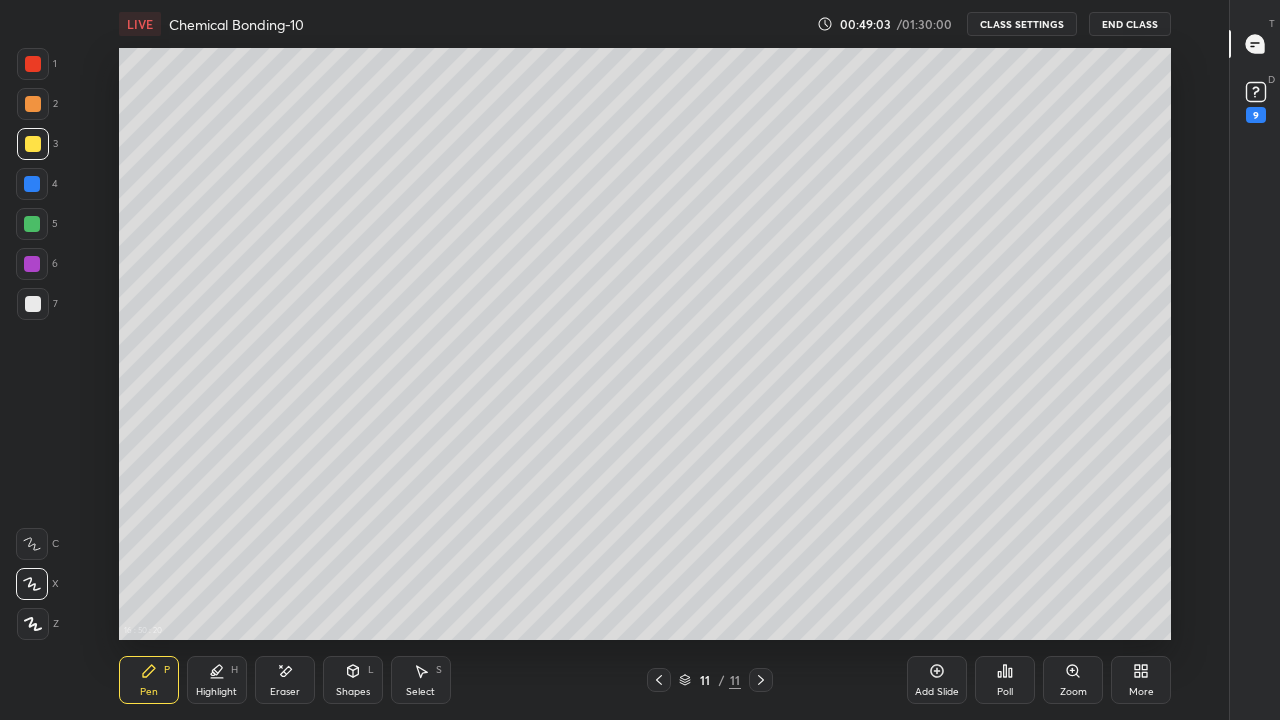 click at bounding box center (32, 224) 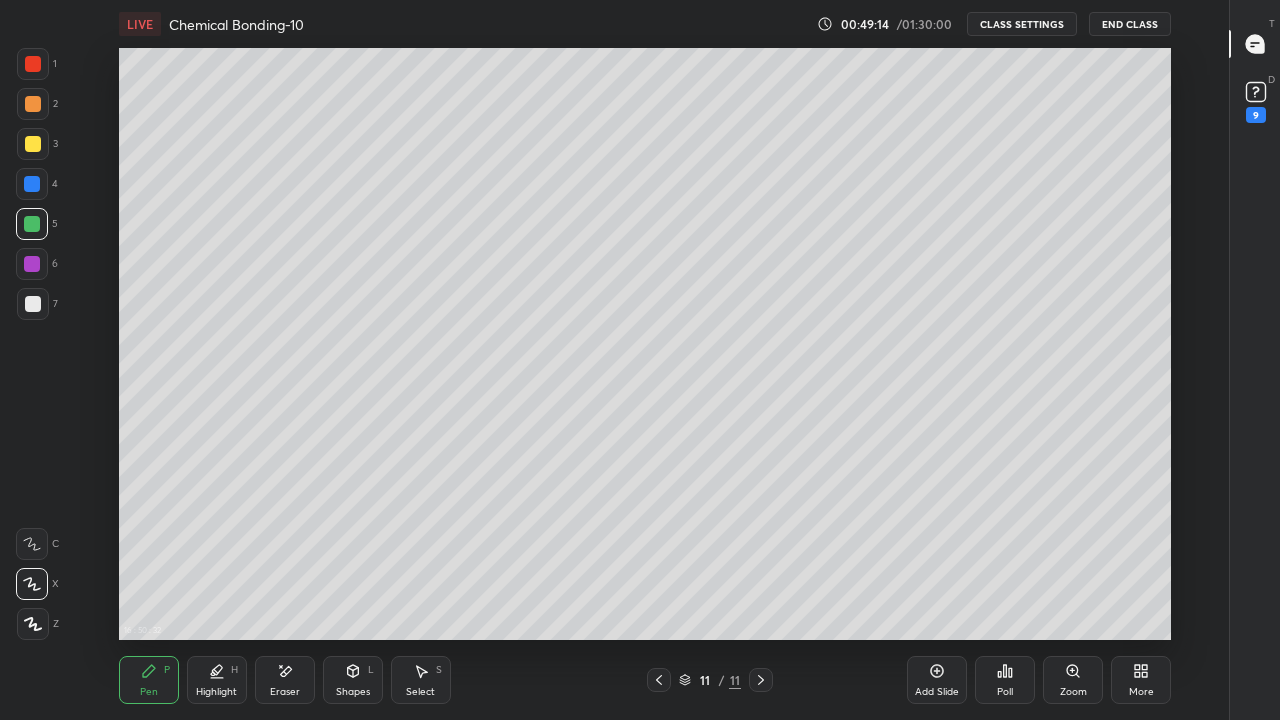 click on "Eraser" at bounding box center [285, 680] 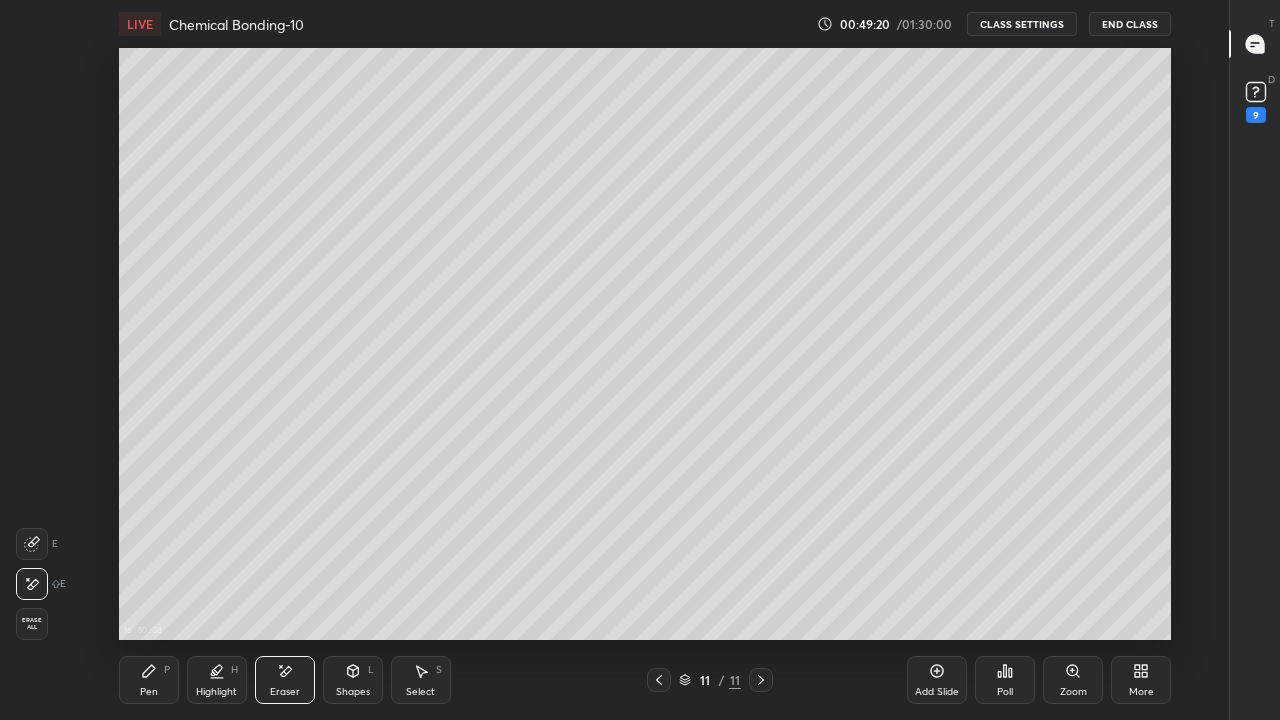 click on "Pen P" at bounding box center (149, 680) 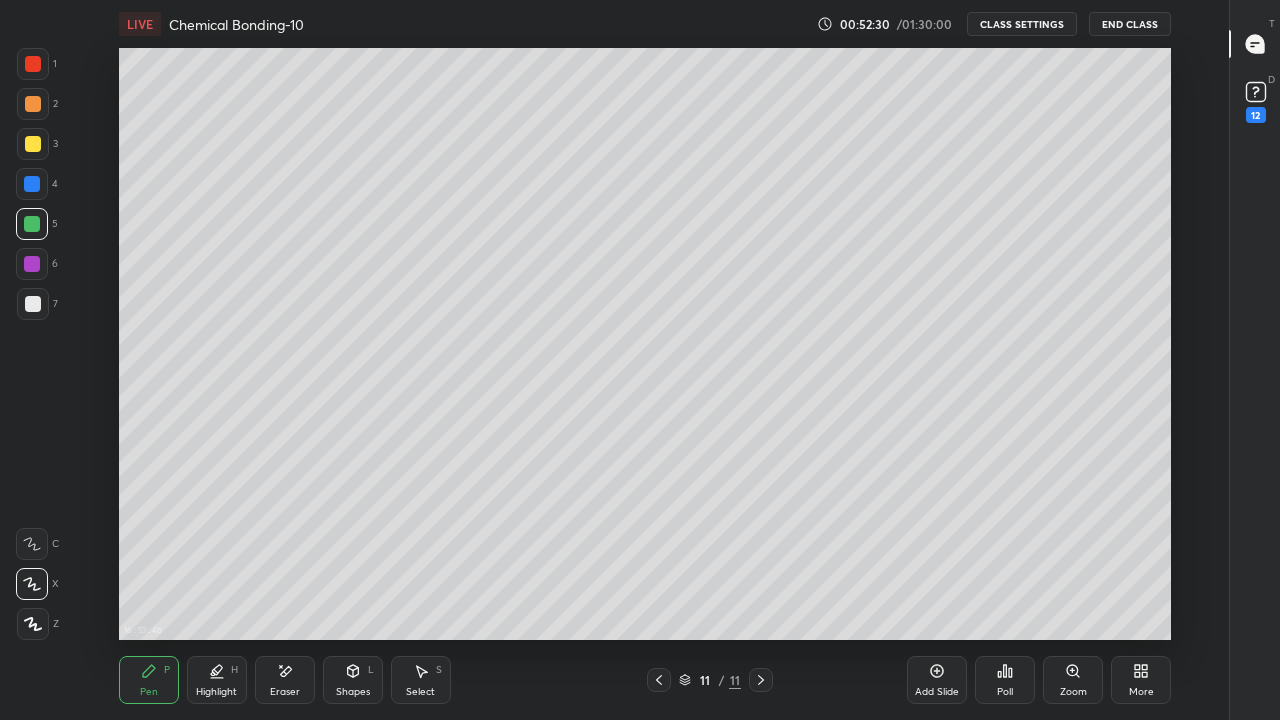 click 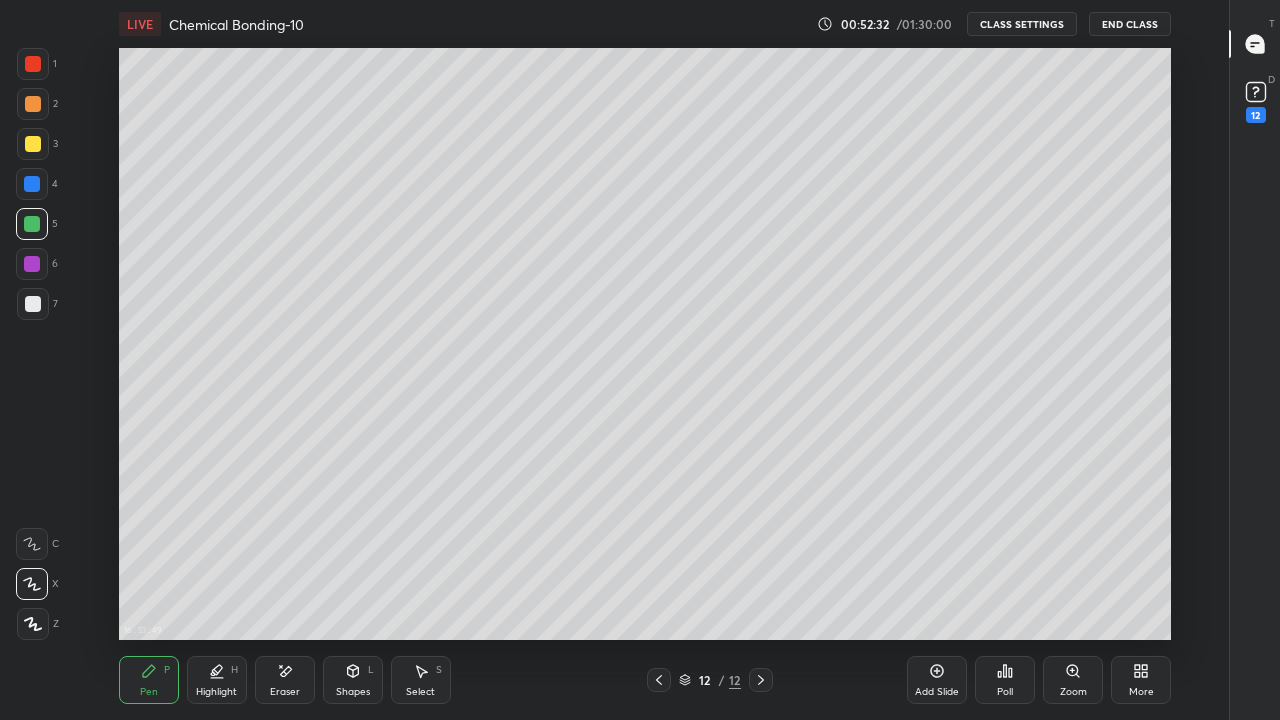 click at bounding box center [33, 304] 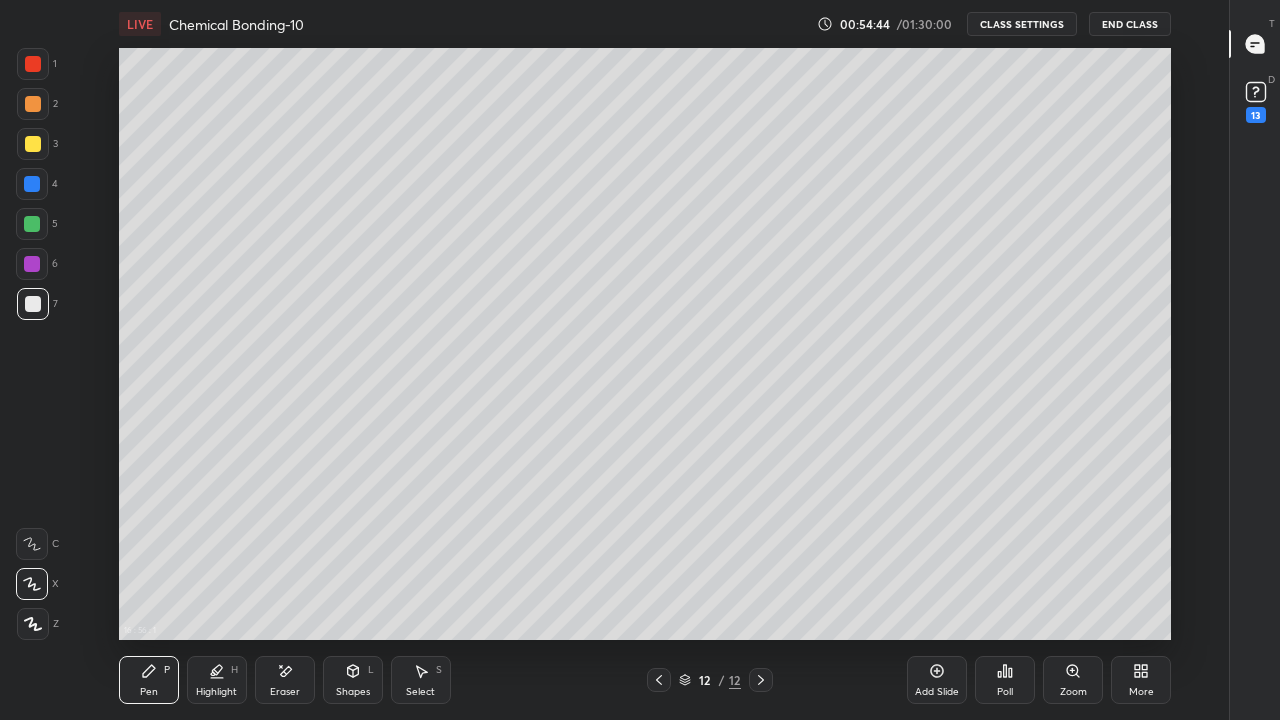 click at bounding box center [32, 264] 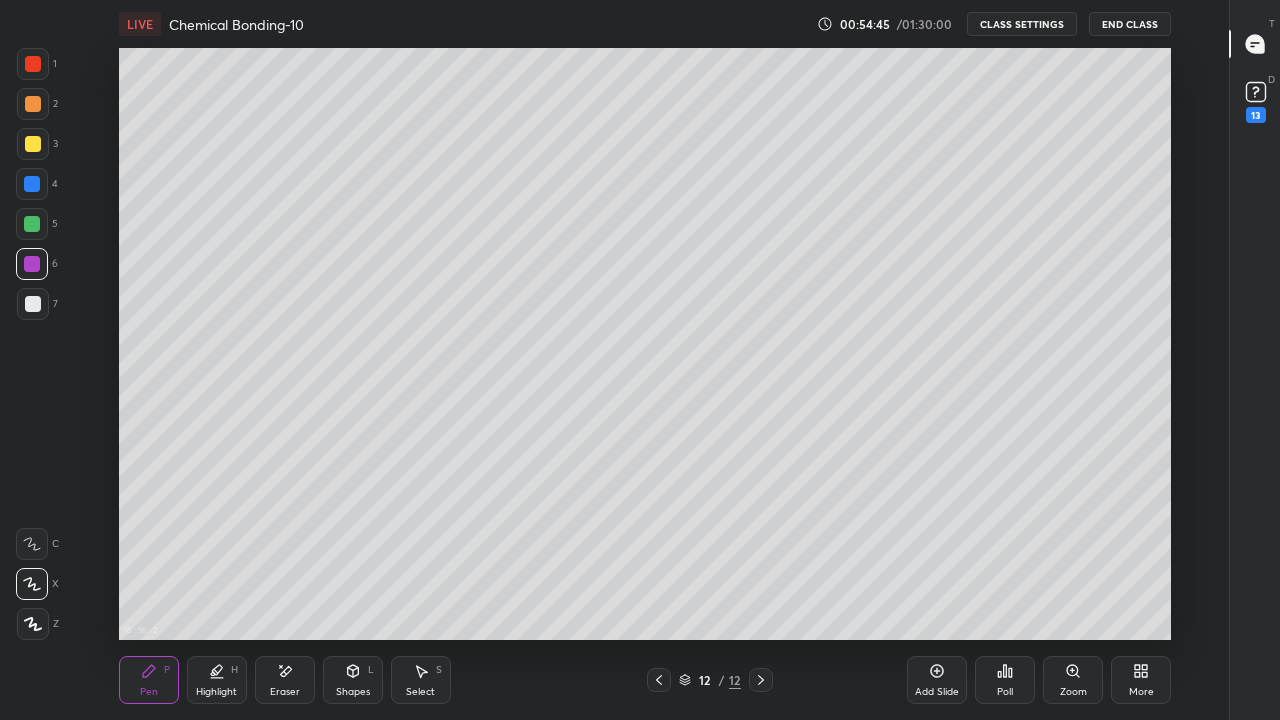 click at bounding box center (32, 224) 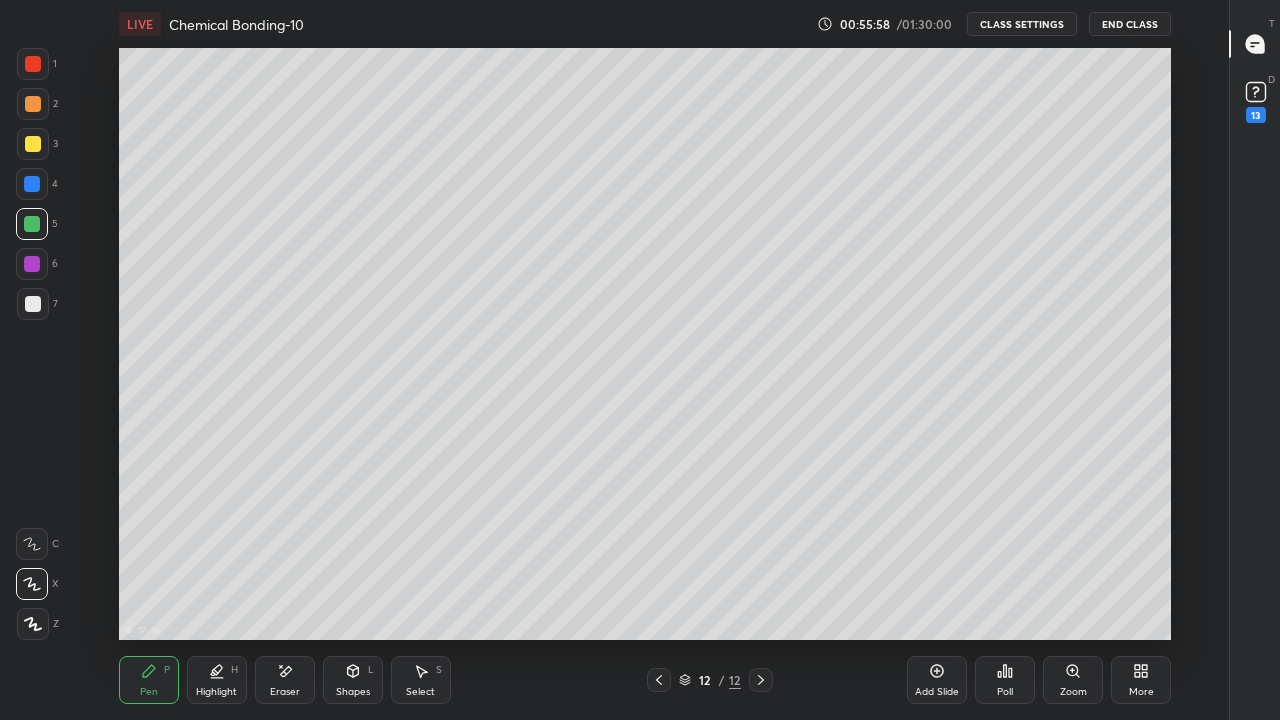 click 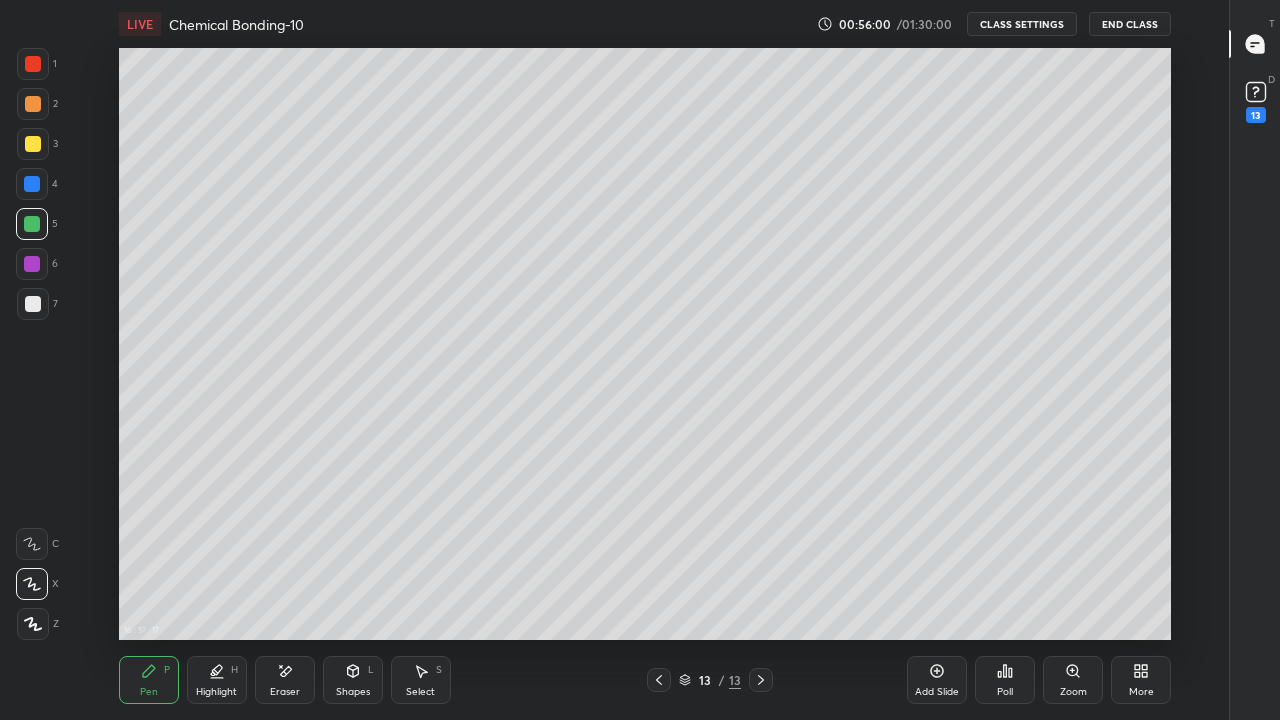 click at bounding box center (33, 304) 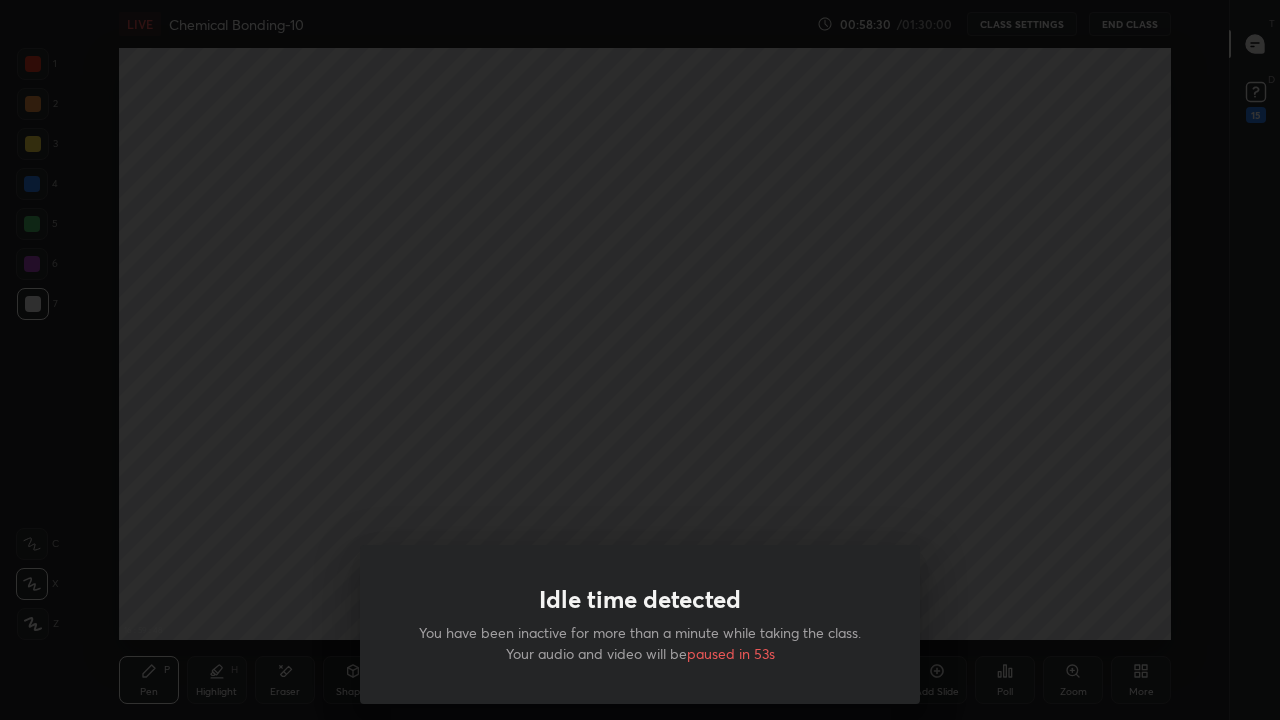 click on "Idle time detected You have been inactive for more than a minute while taking the class. Your audio and video will be  paused in 53s" at bounding box center [640, 360] 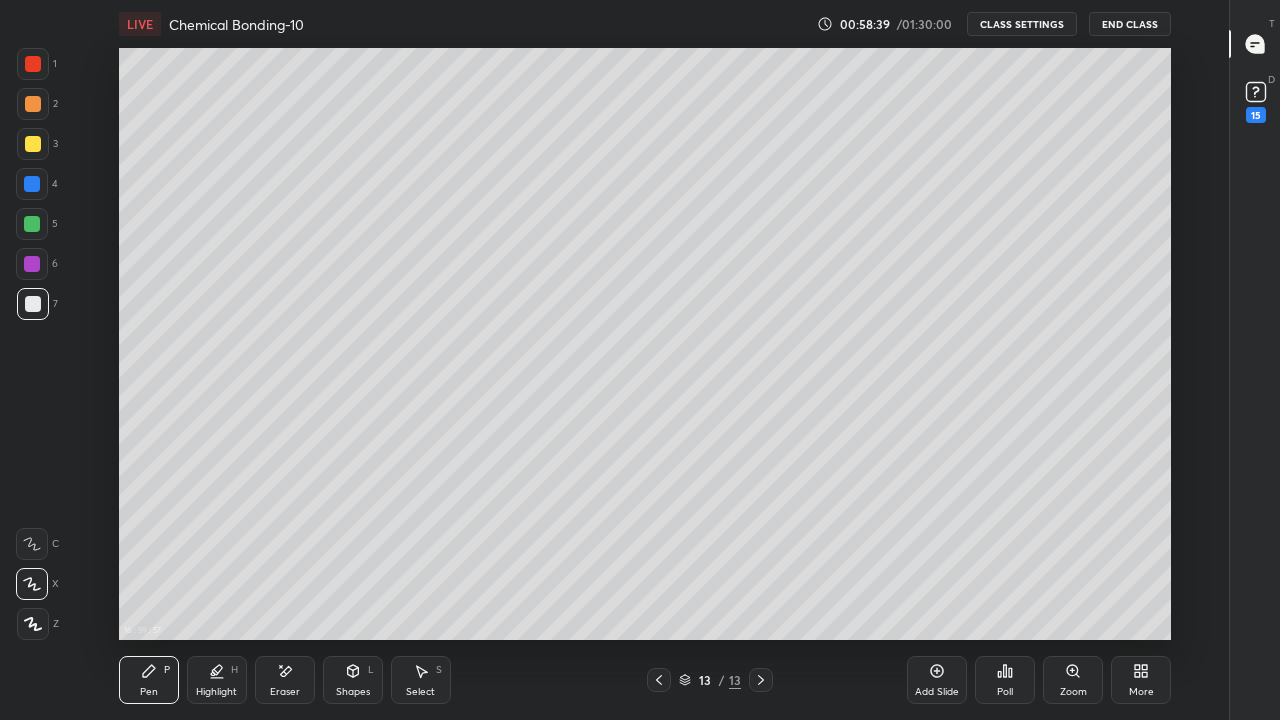 click at bounding box center [33, 144] 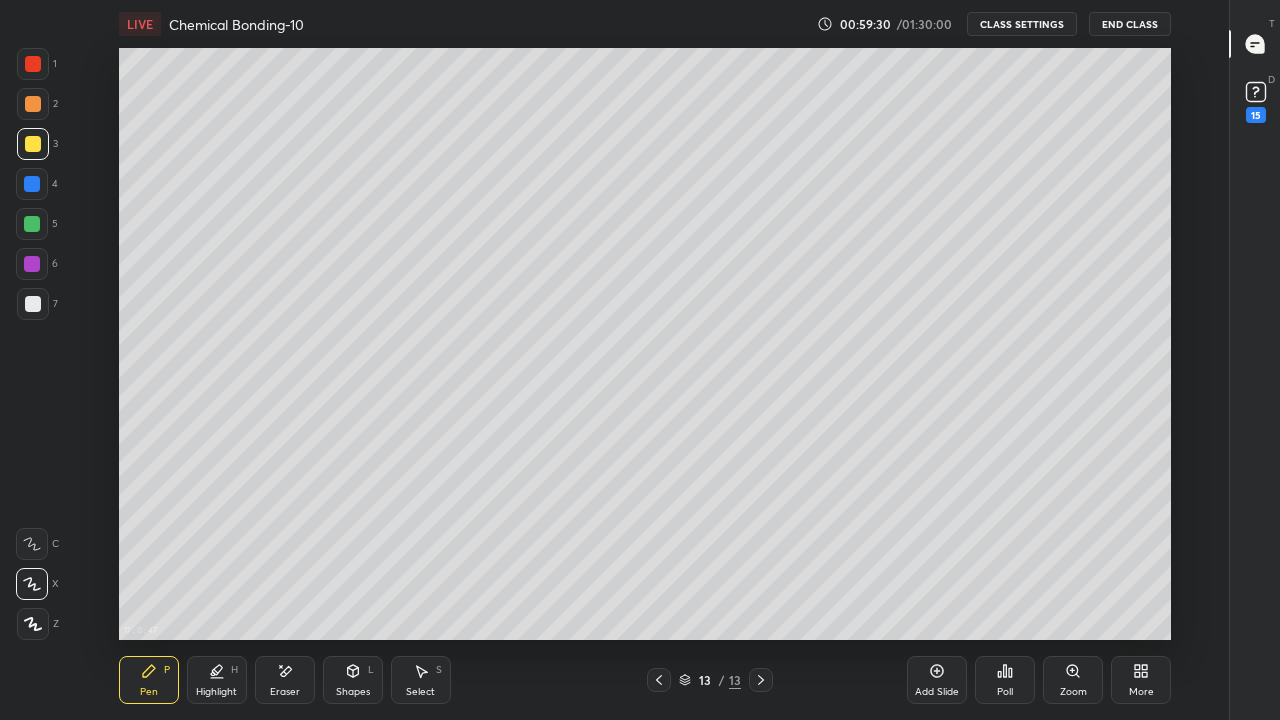 click on "Eraser" at bounding box center [285, 680] 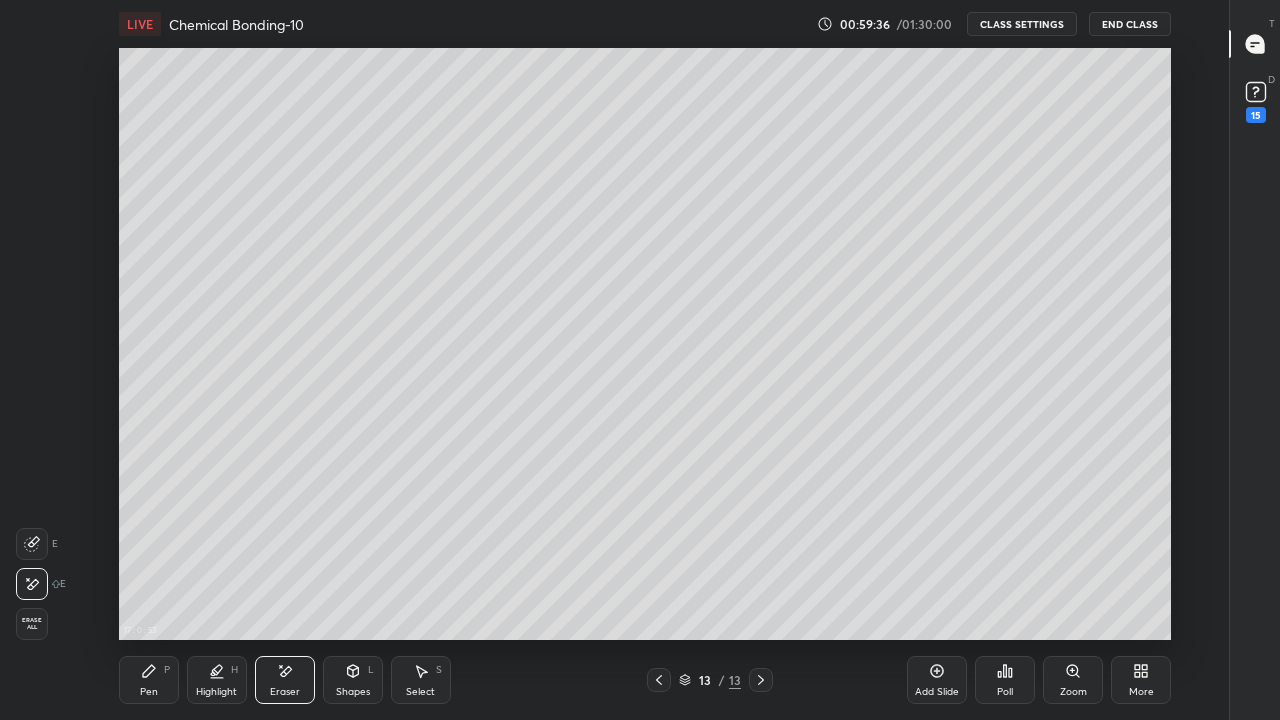 click on "Pen P" at bounding box center [149, 680] 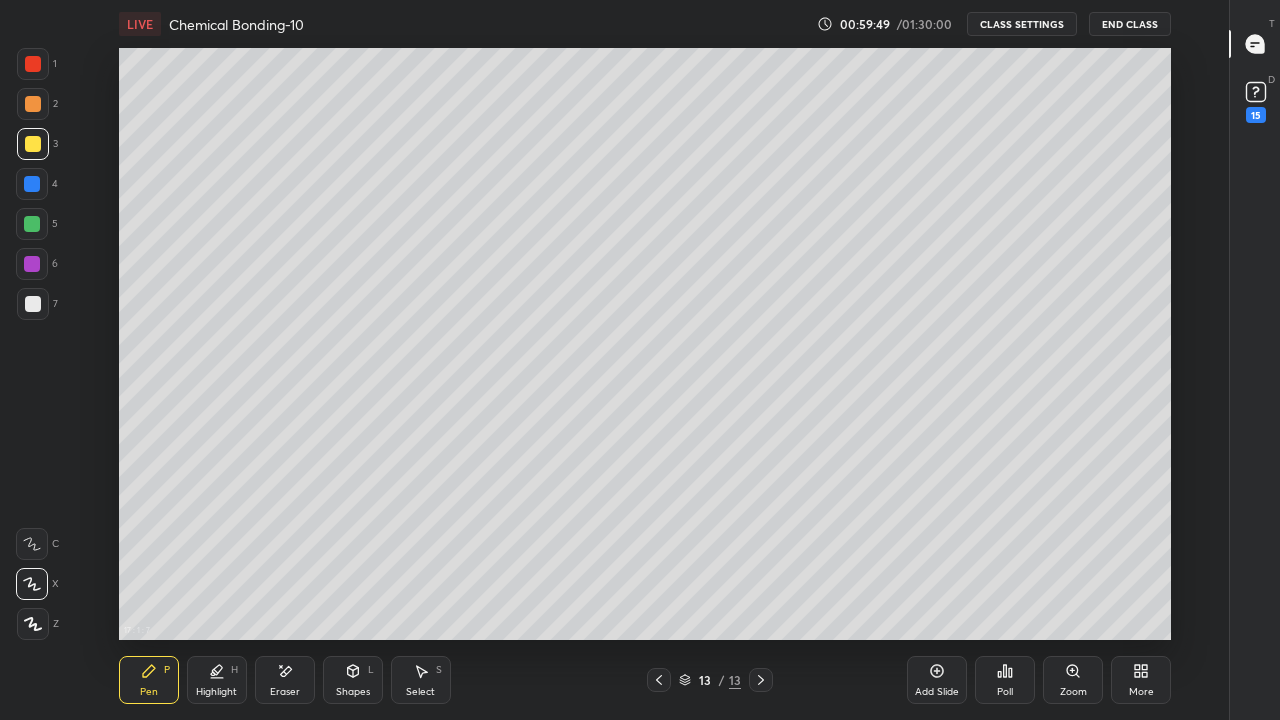 click at bounding box center [32, 224] 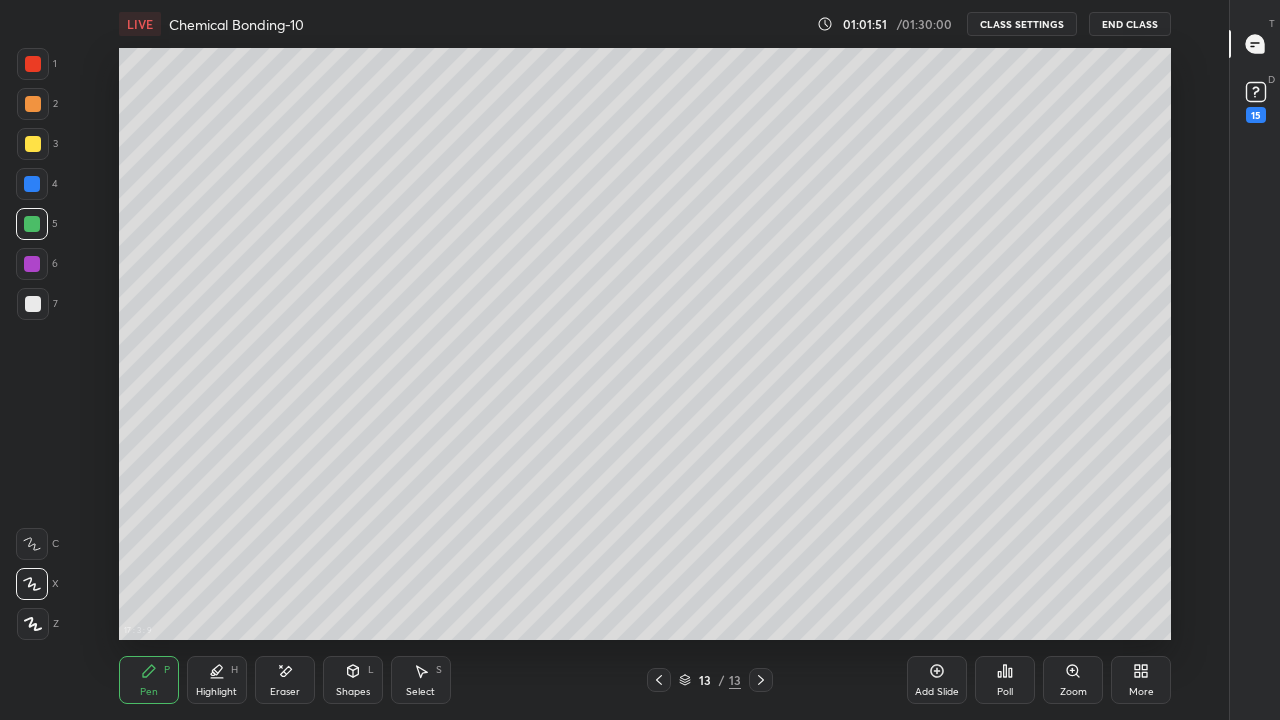 click 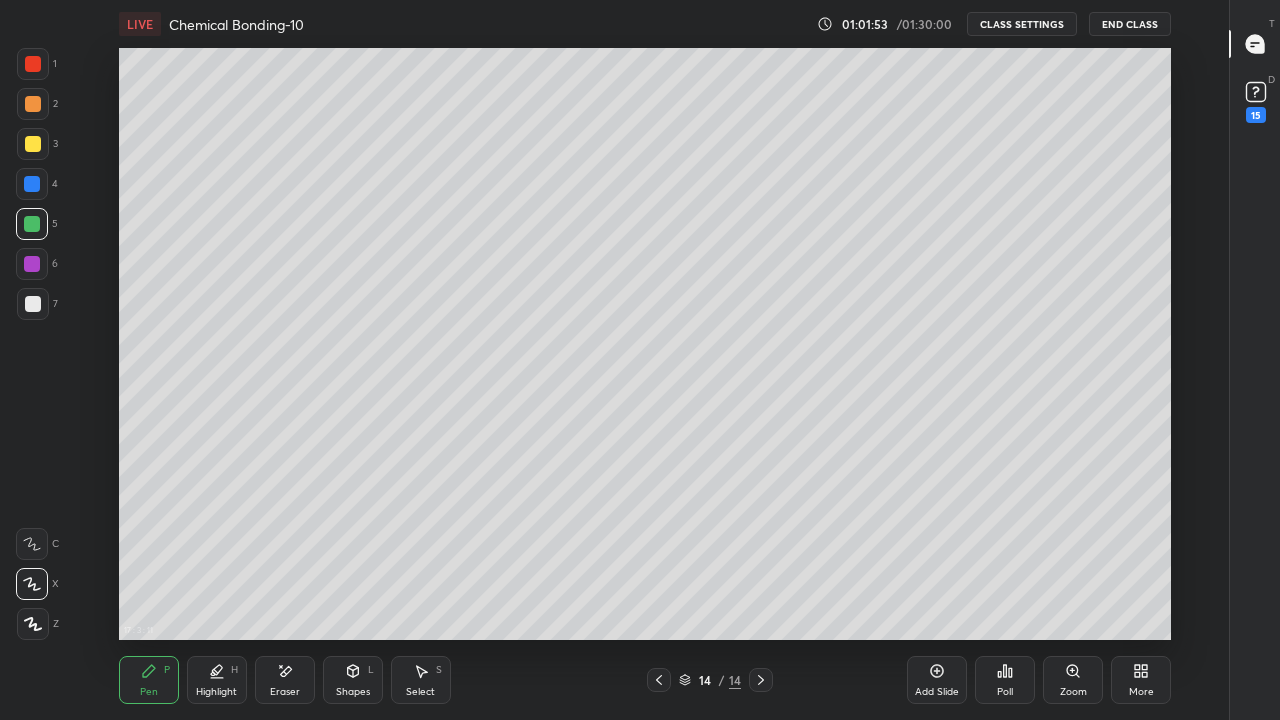 click at bounding box center (33, 304) 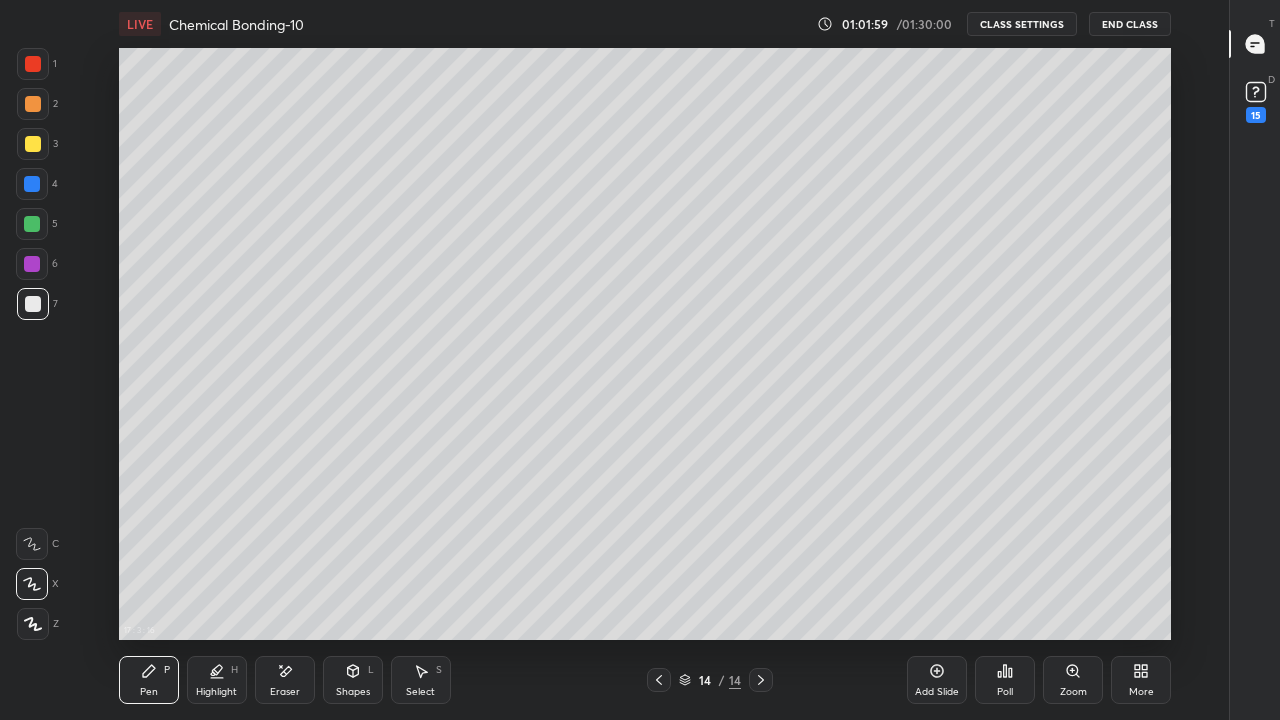click on "Eraser" at bounding box center (285, 692) 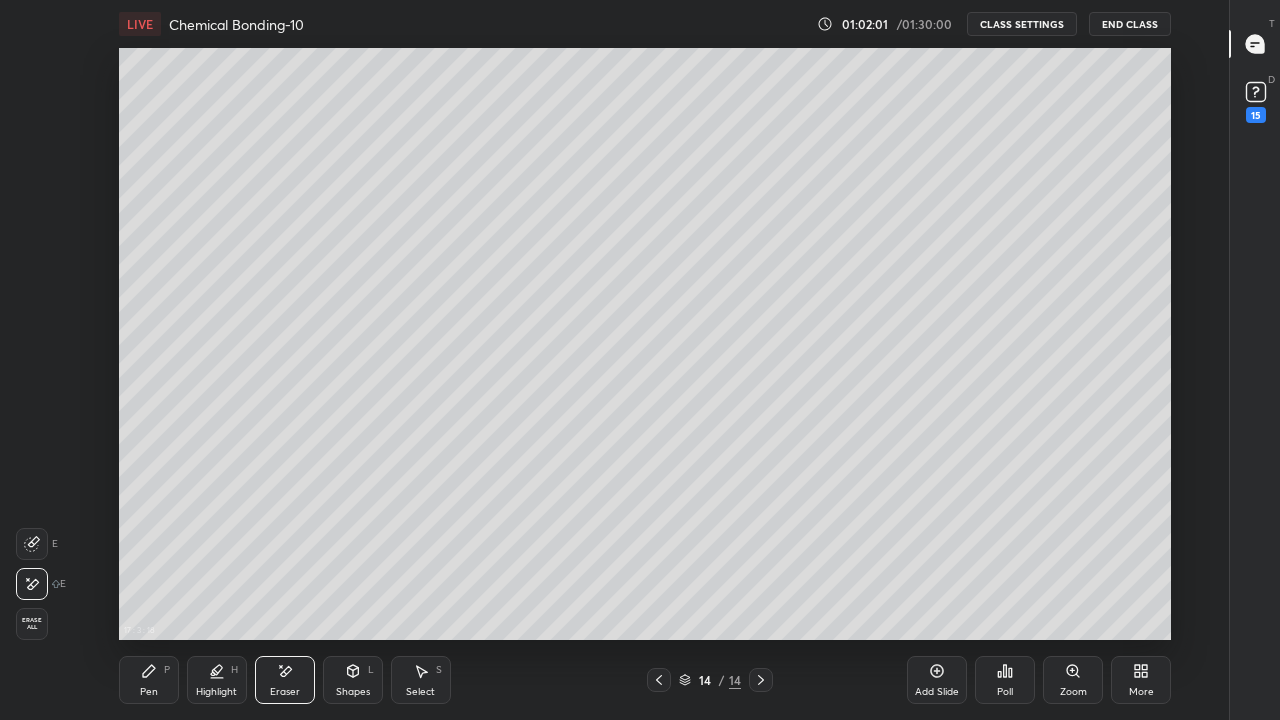 click on "Pen P" at bounding box center [149, 680] 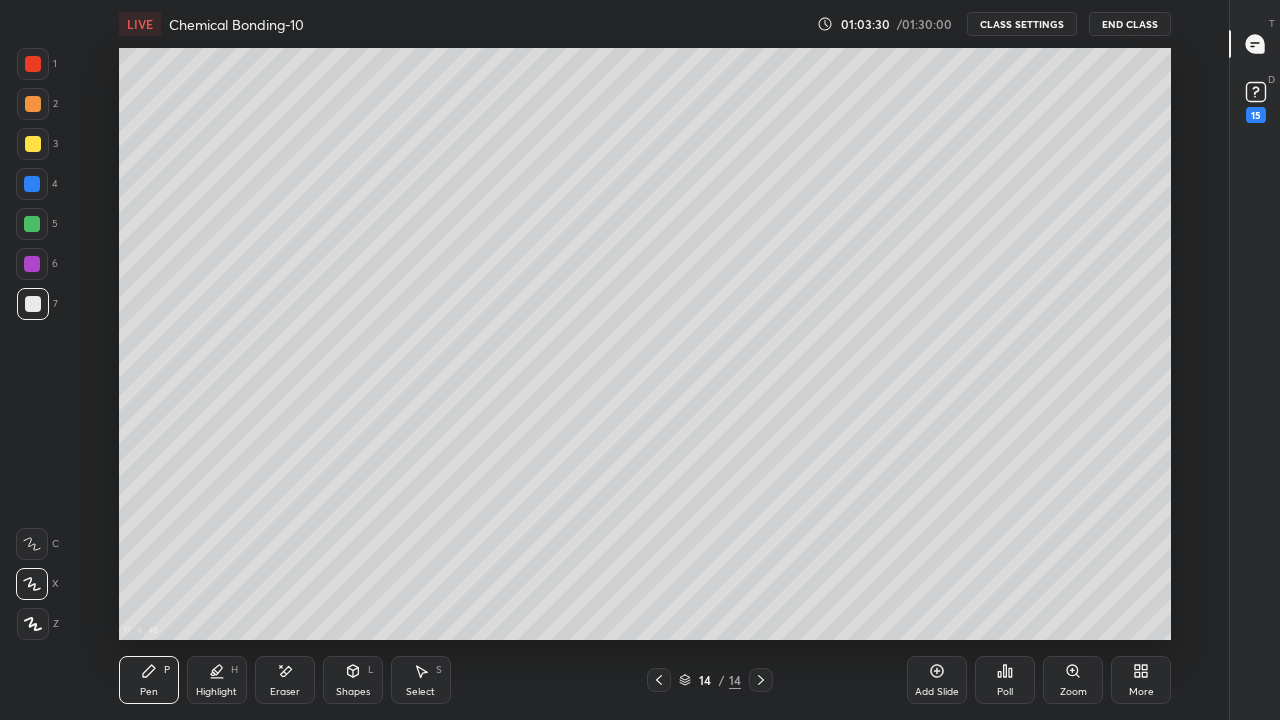 click on "Eraser" at bounding box center [285, 680] 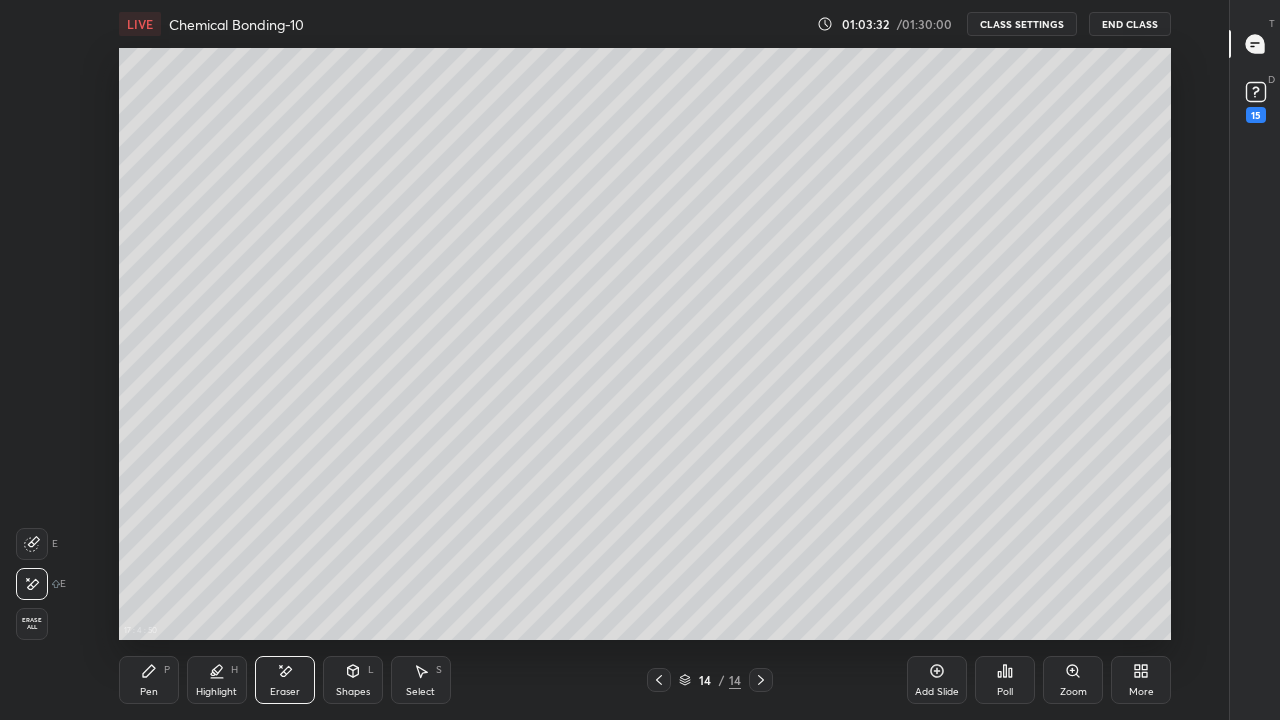 click on "Pen P" at bounding box center (149, 680) 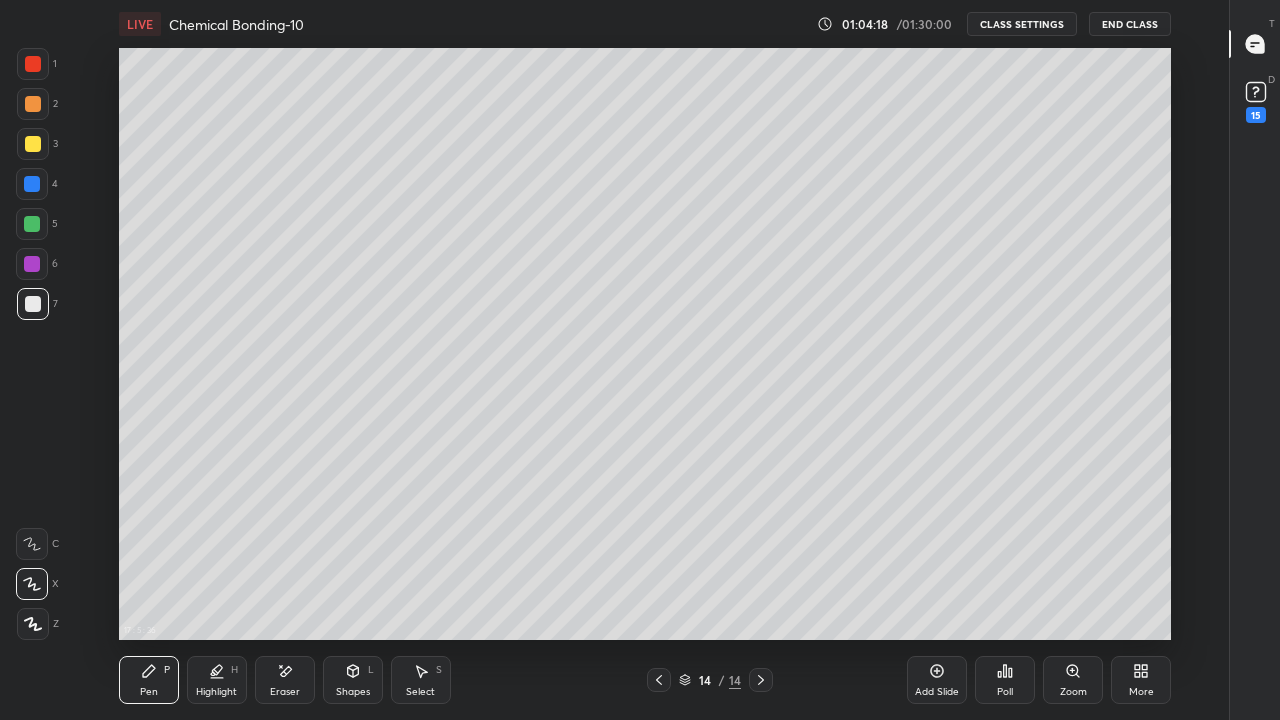 click 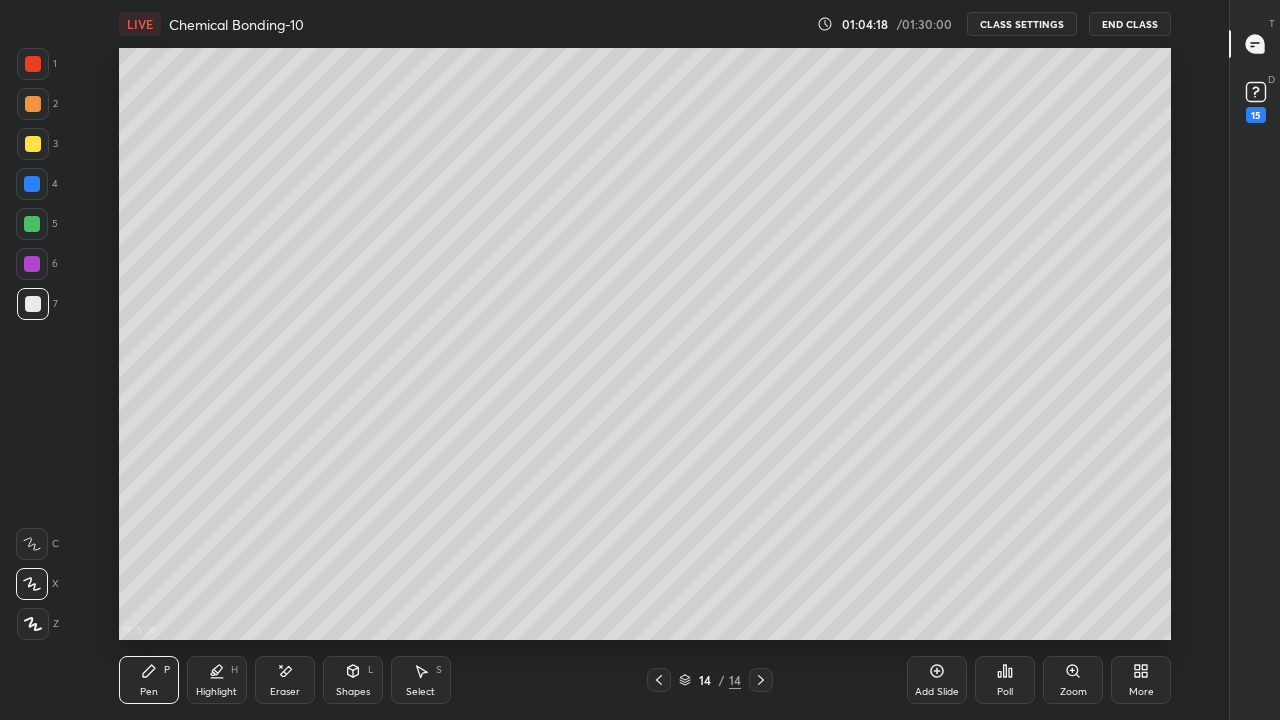 scroll, scrollTop: 659, scrollLeft: 261, axis: both 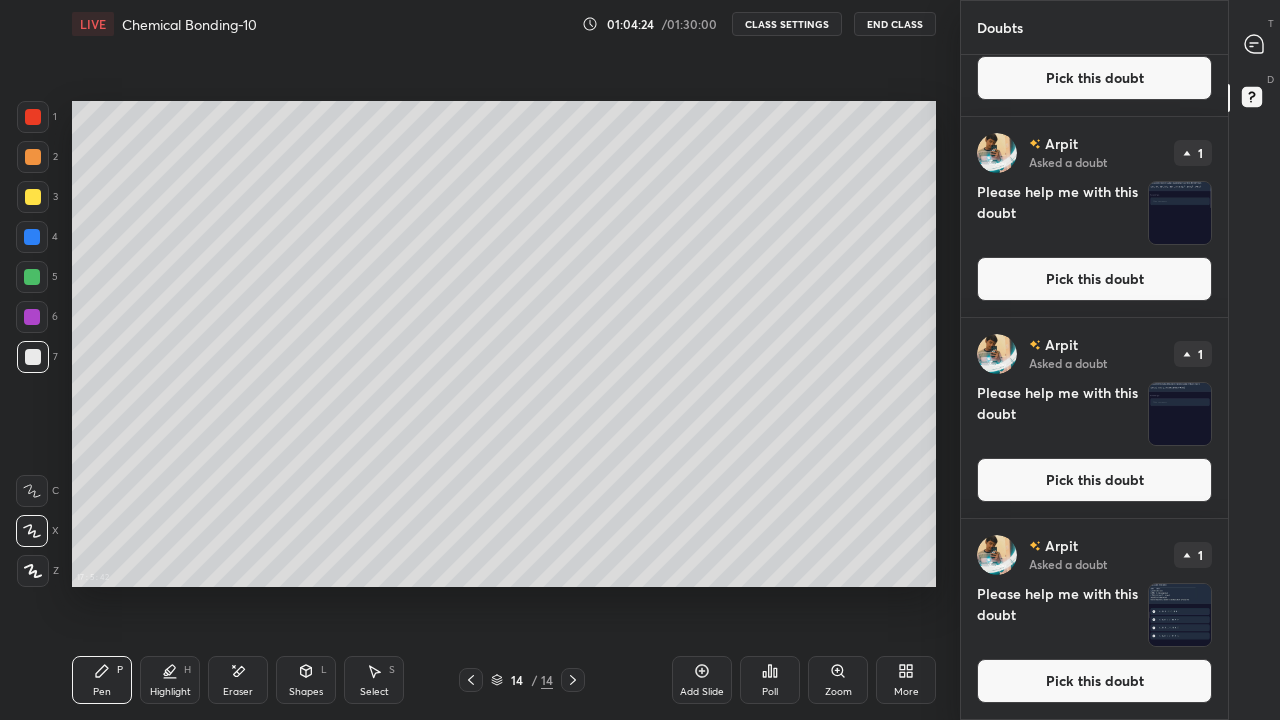 click on "Pick this doubt" at bounding box center [1094, 279] 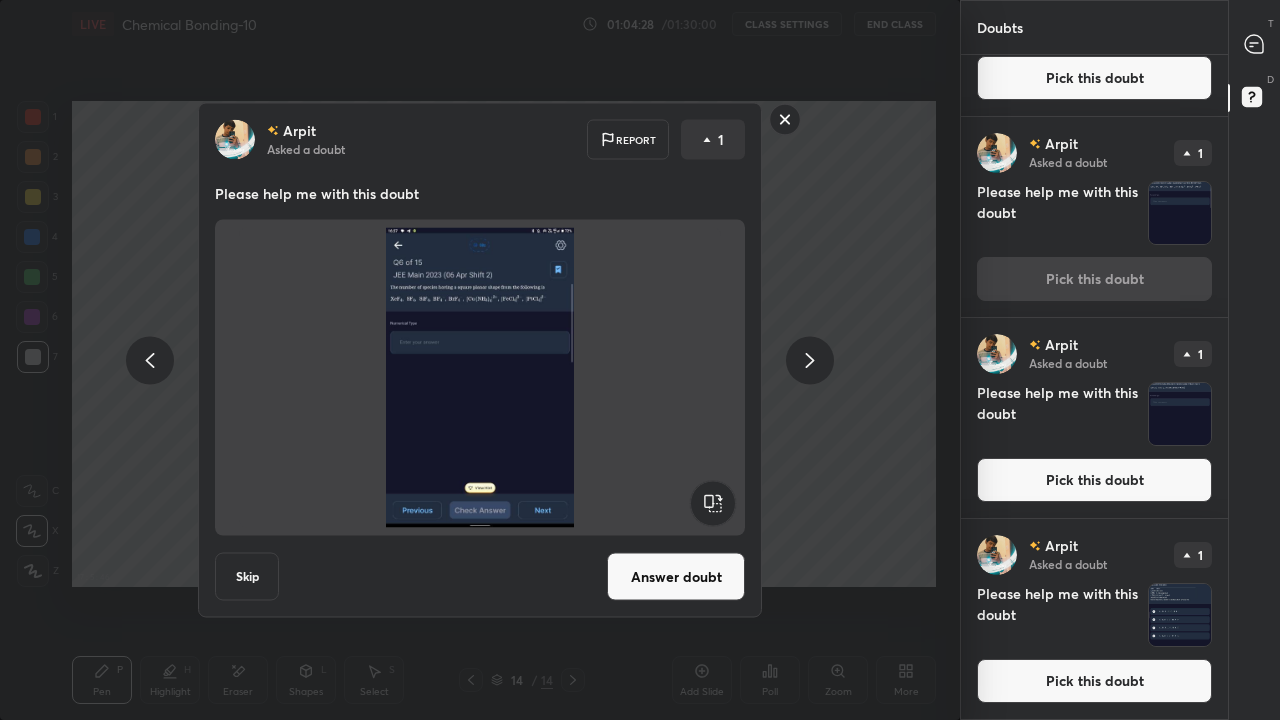 click on "Answer doubt" at bounding box center [676, 577] 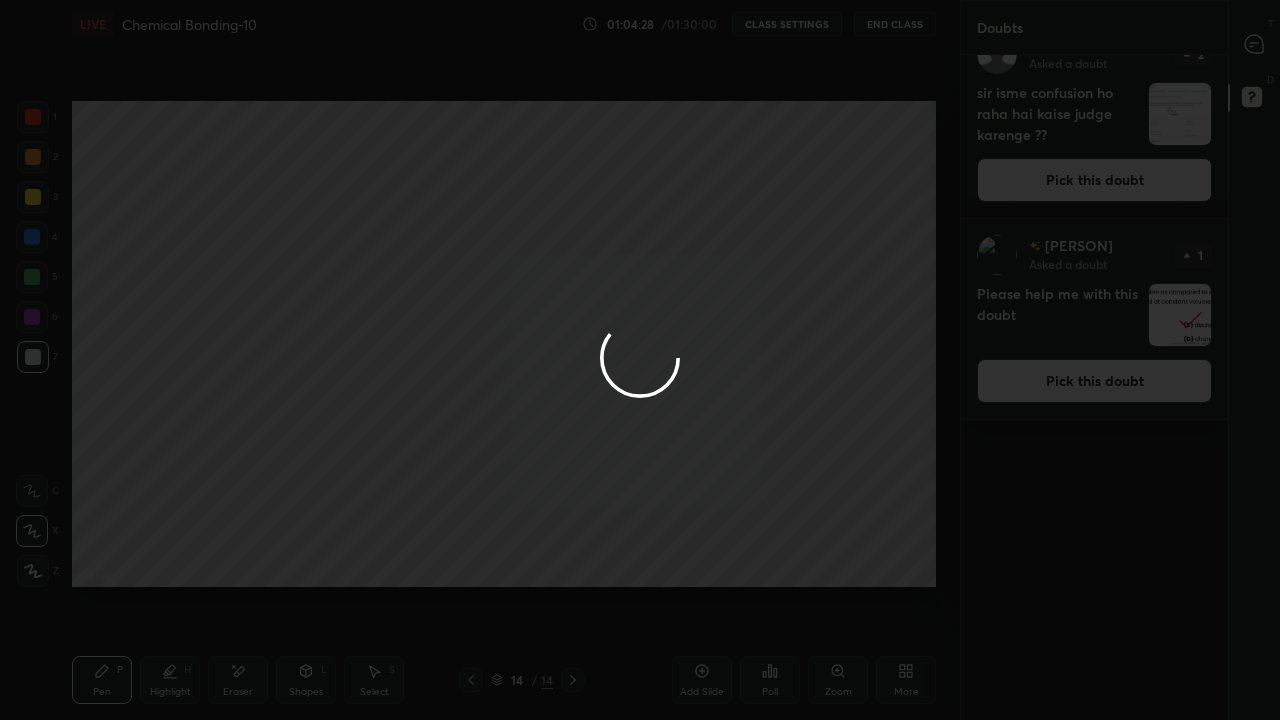 scroll, scrollTop: 0, scrollLeft: 0, axis: both 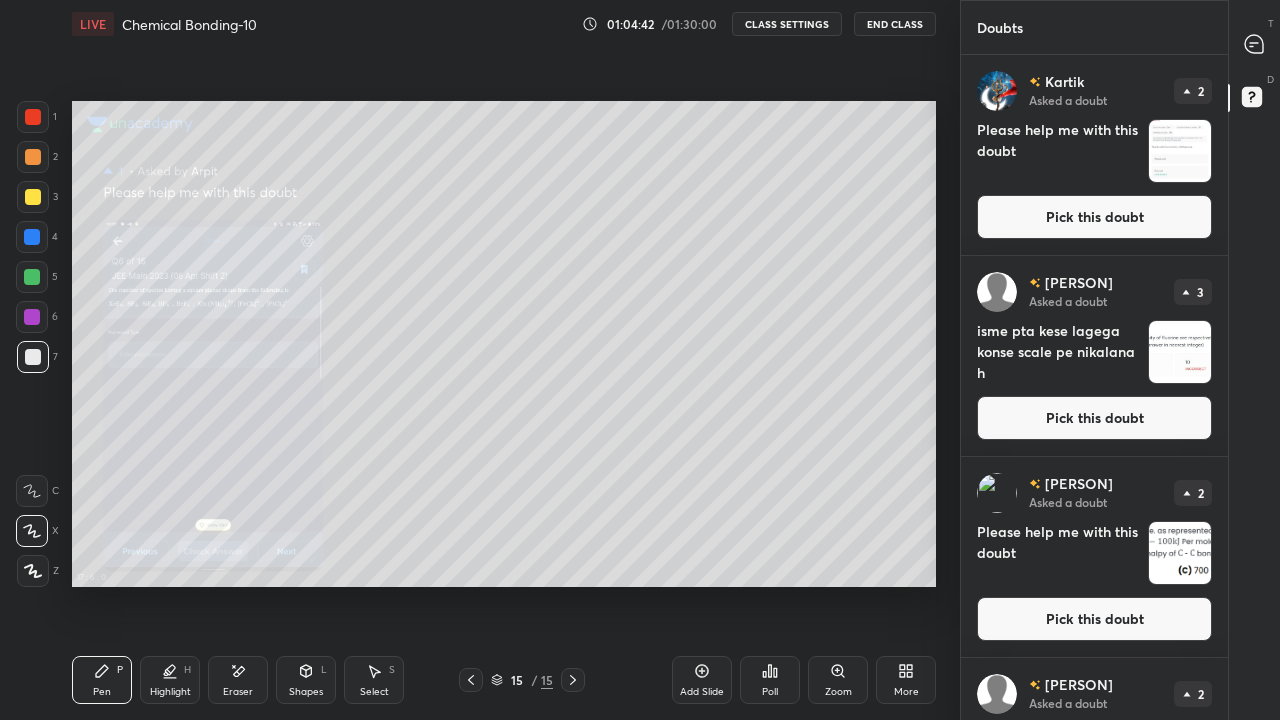 click at bounding box center (33, 197) 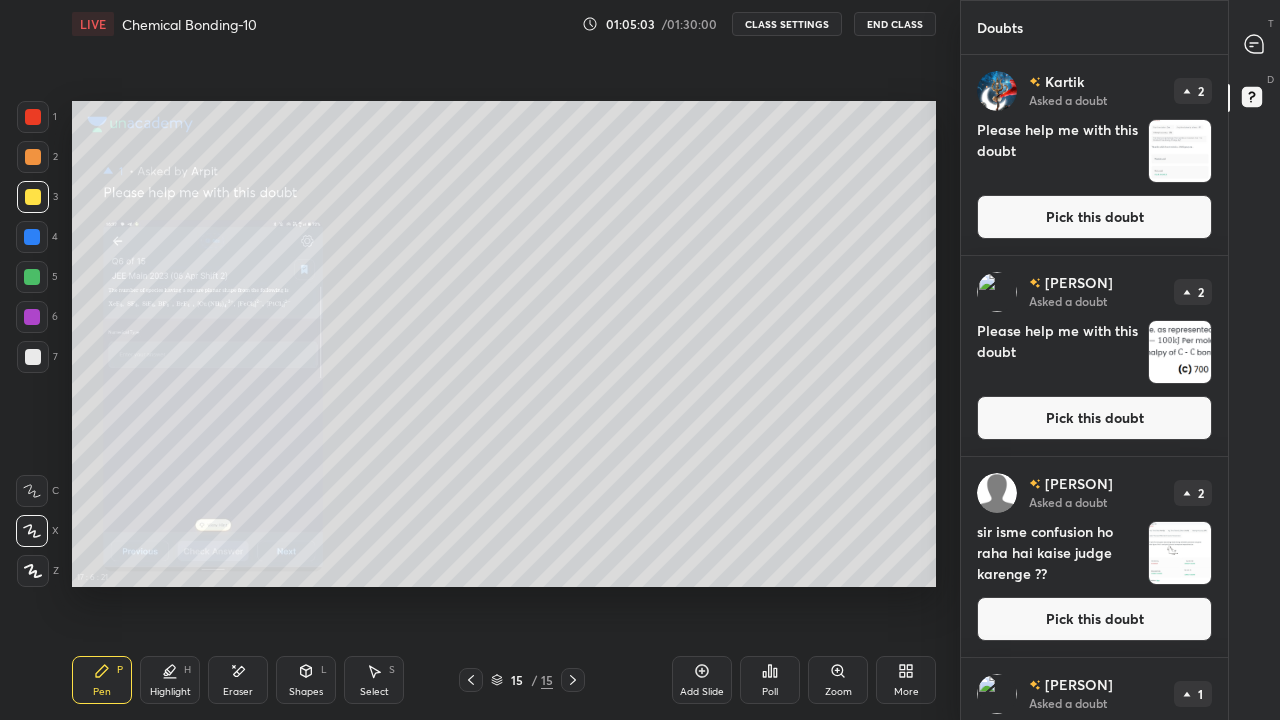 click on "Zoom" at bounding box center (838, 680) 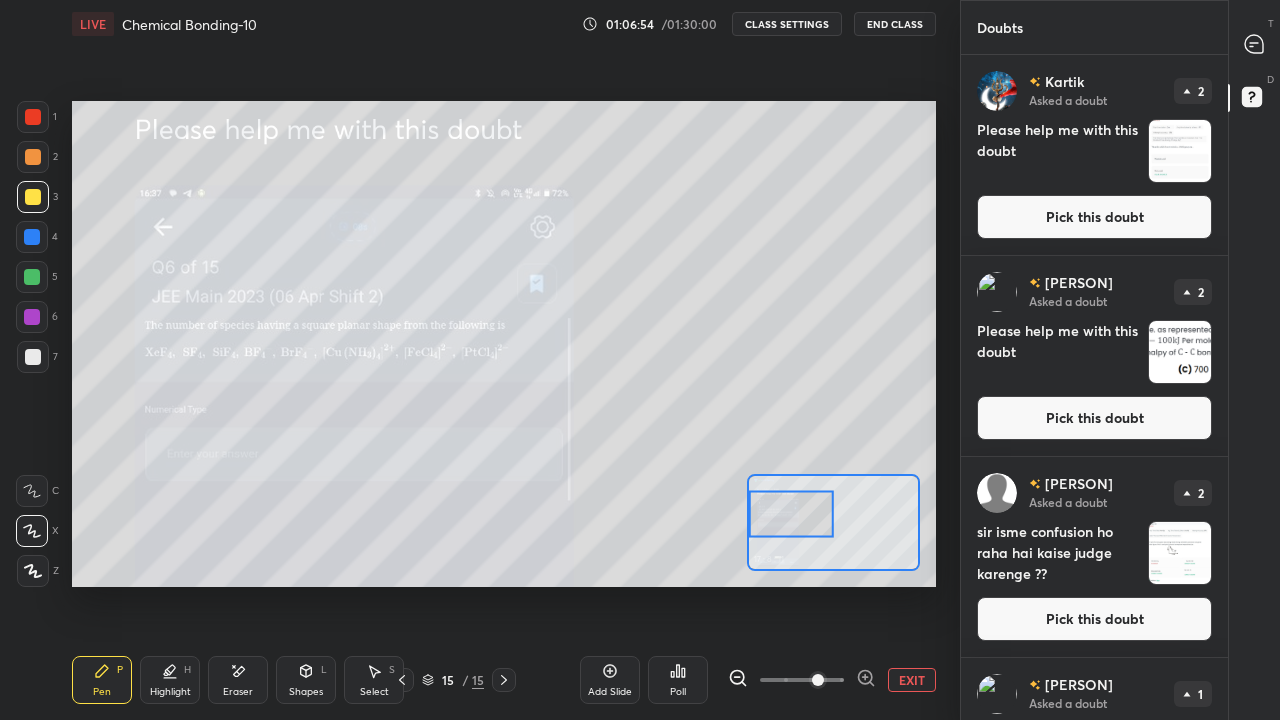 click 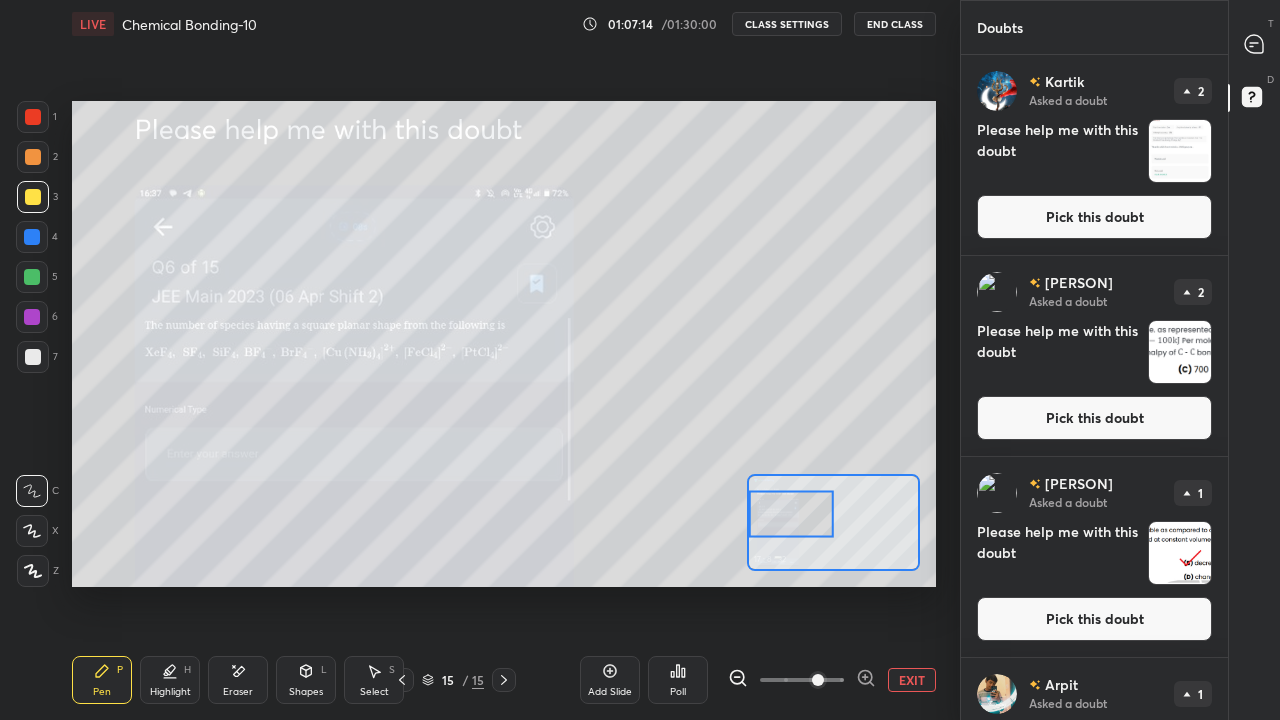click on "Pick this doubt" at bounding box center (1094, 217) 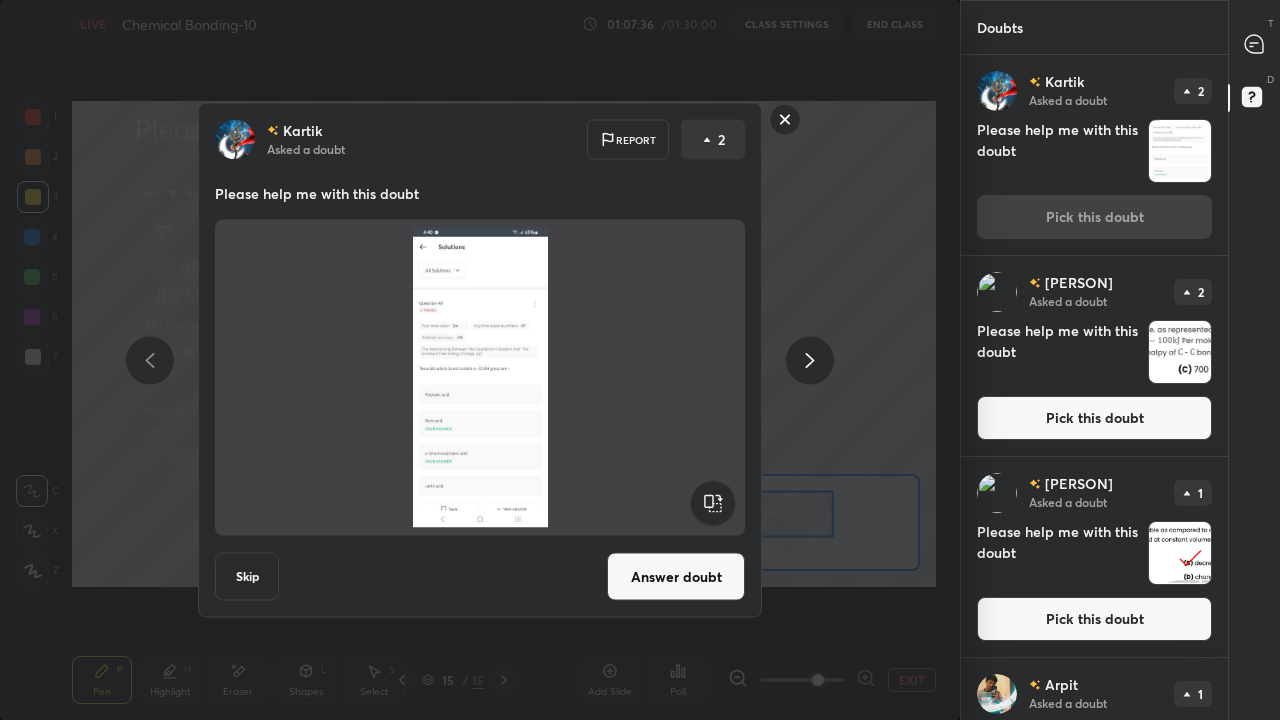 click on "Answer doubt" at bounding box center (676, 577) 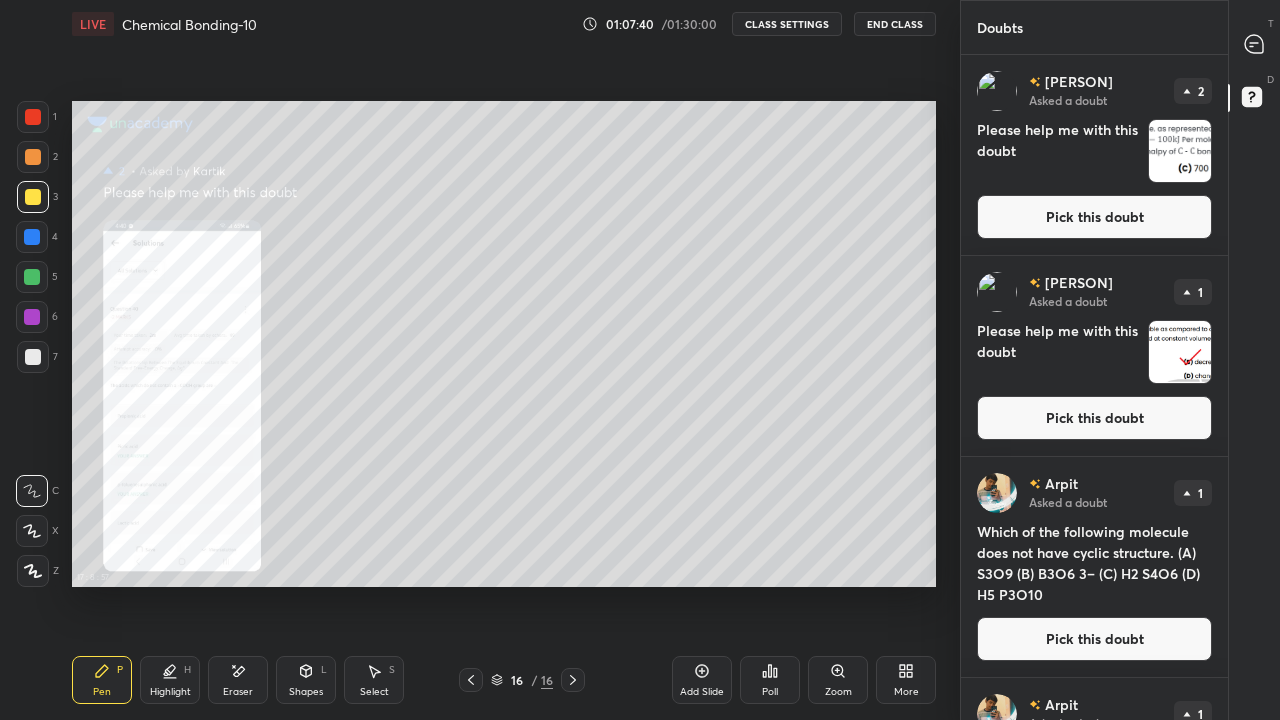 click on "More" at bounding box center [906, 680] 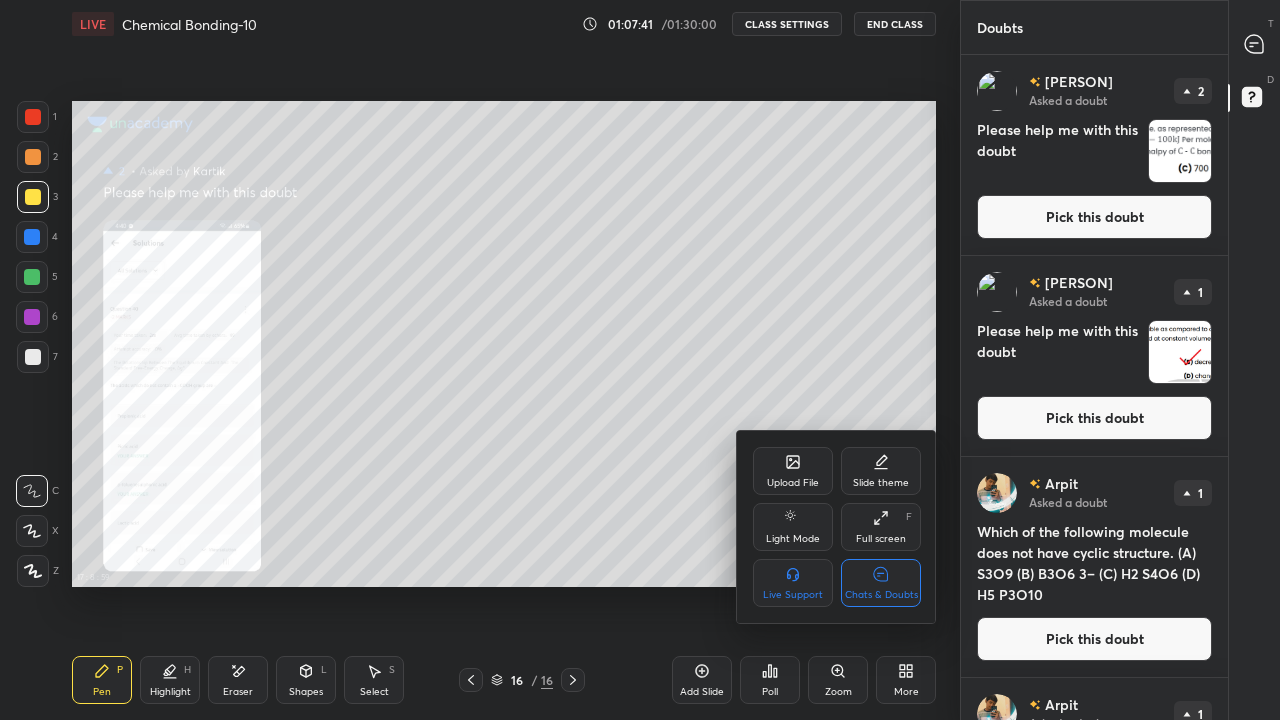 click at bounding box center (640, 360) 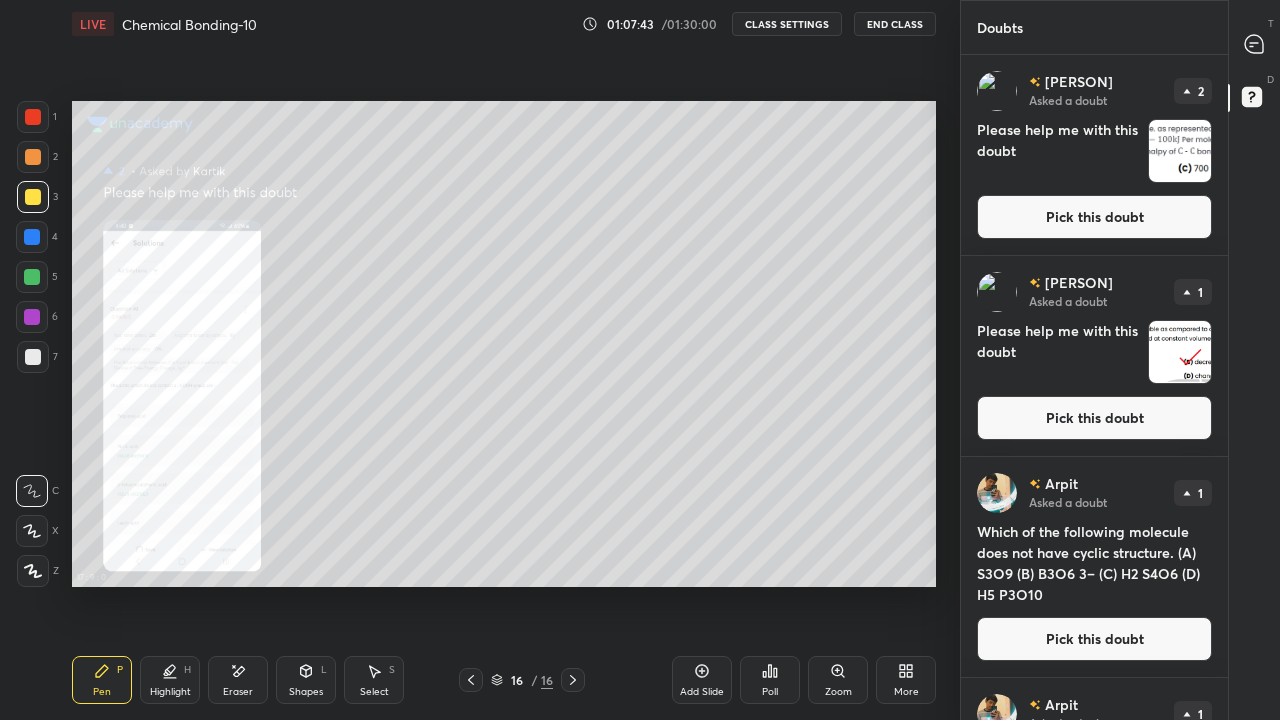 click 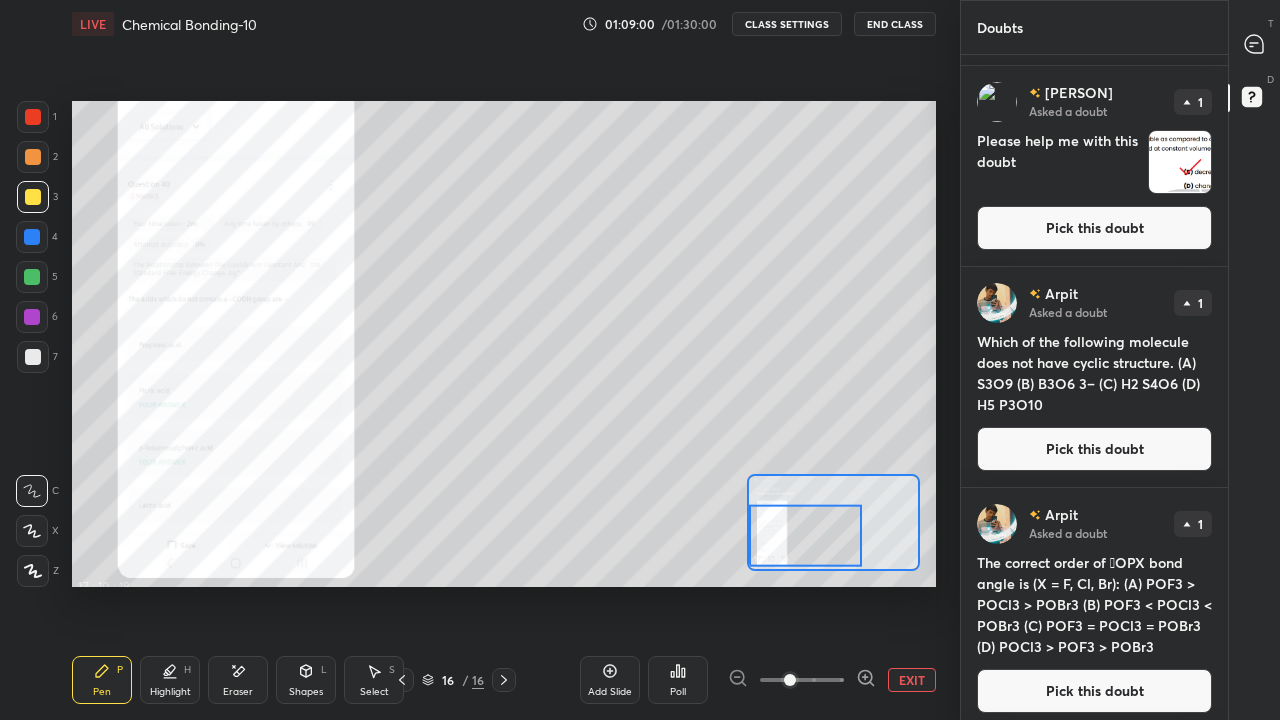 scroll, scrollTop: 192, scrollLeft: 0, axis: vertical 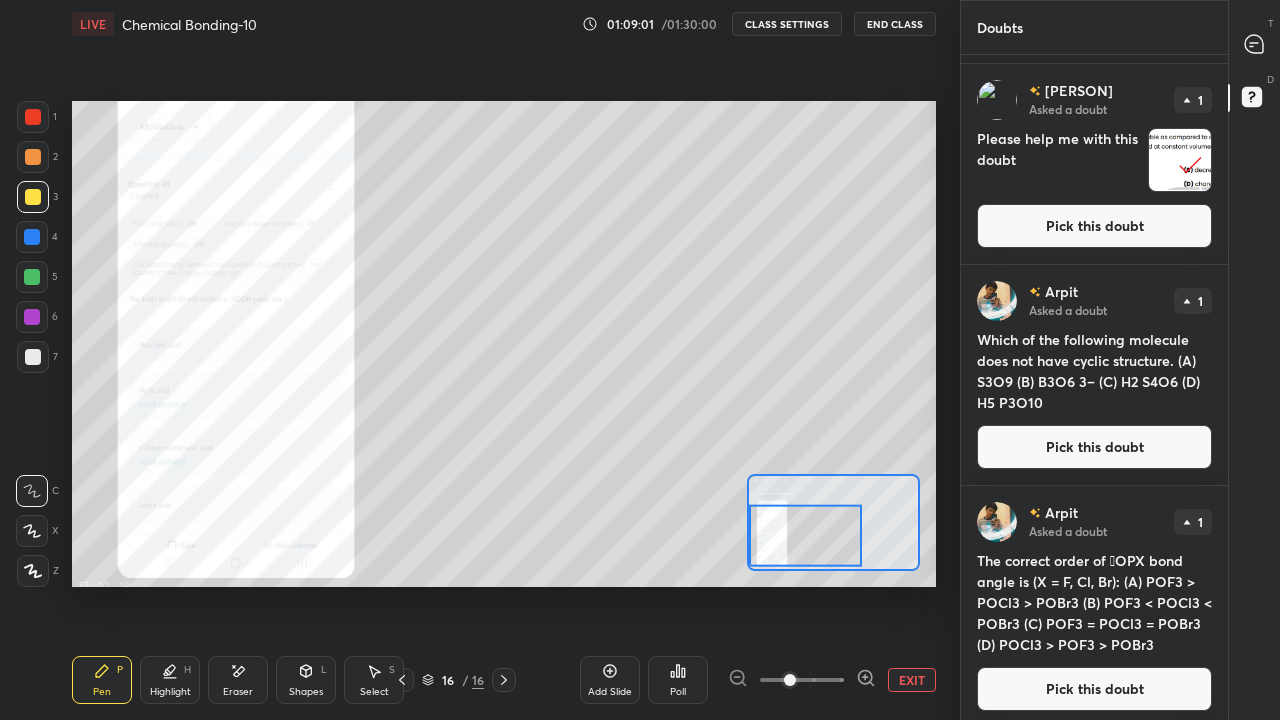 click on "Pick this doubt" at bounding box center (1094, 447) 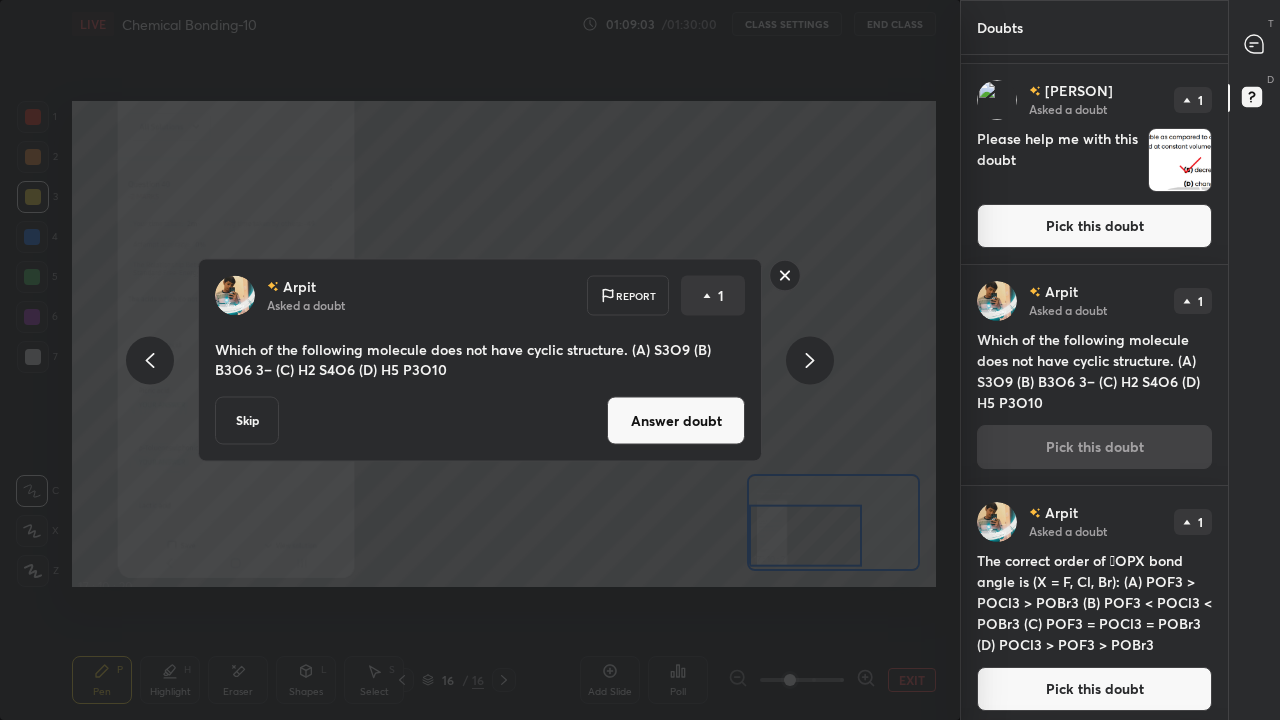 click on "Answer doubt" at bounding box center (676, 421) 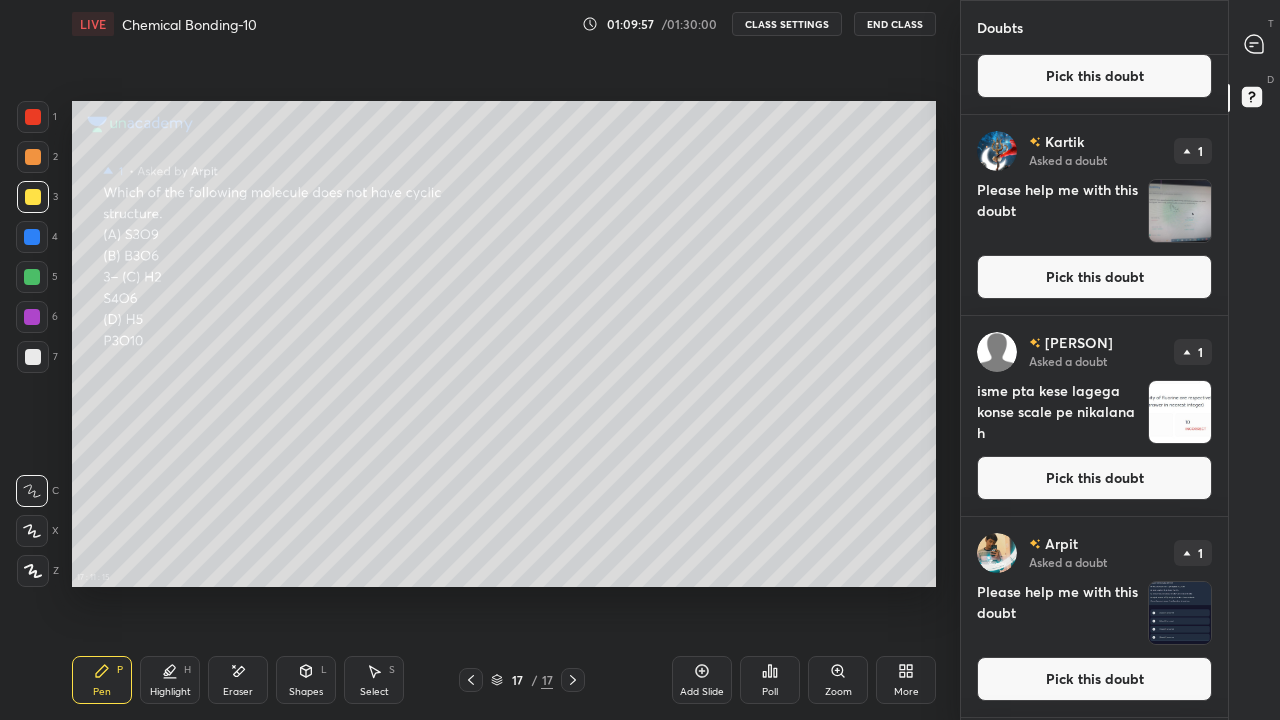 scroll, scrollTop: 1151, scrollLeft: 0, axis: vertical 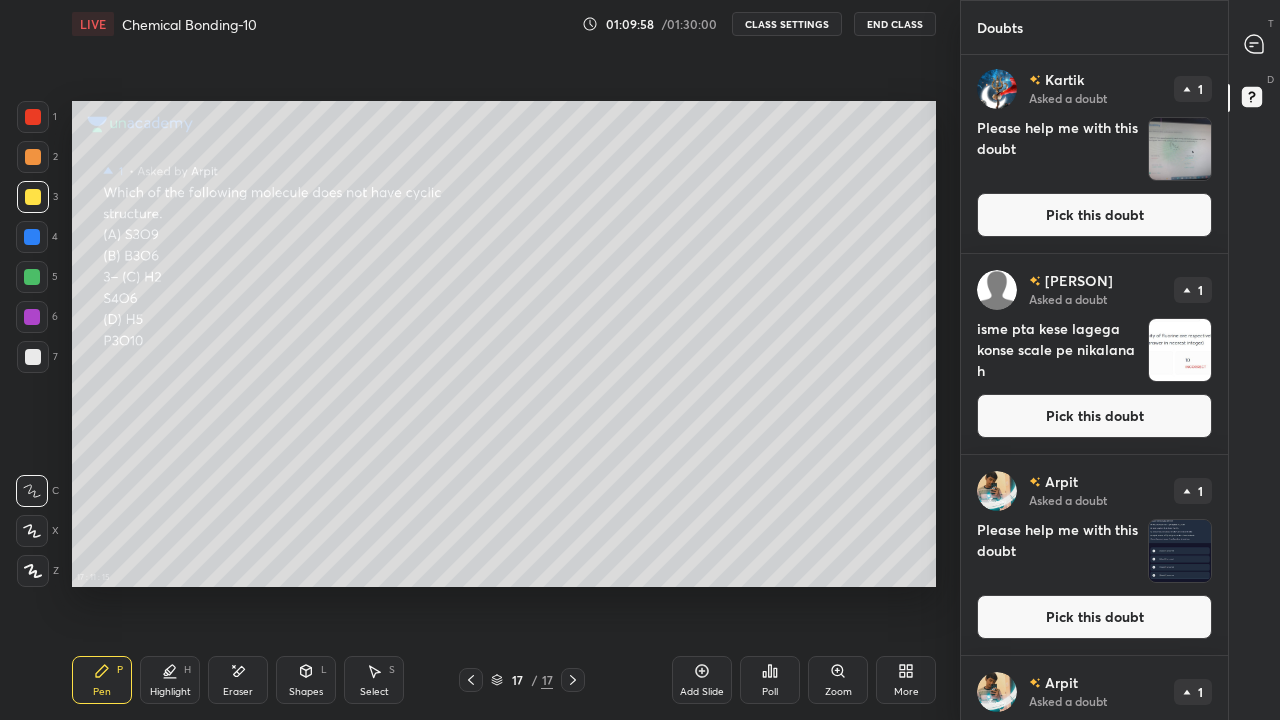 click on "Pick this doubt" at bounding box center [1094, 416] 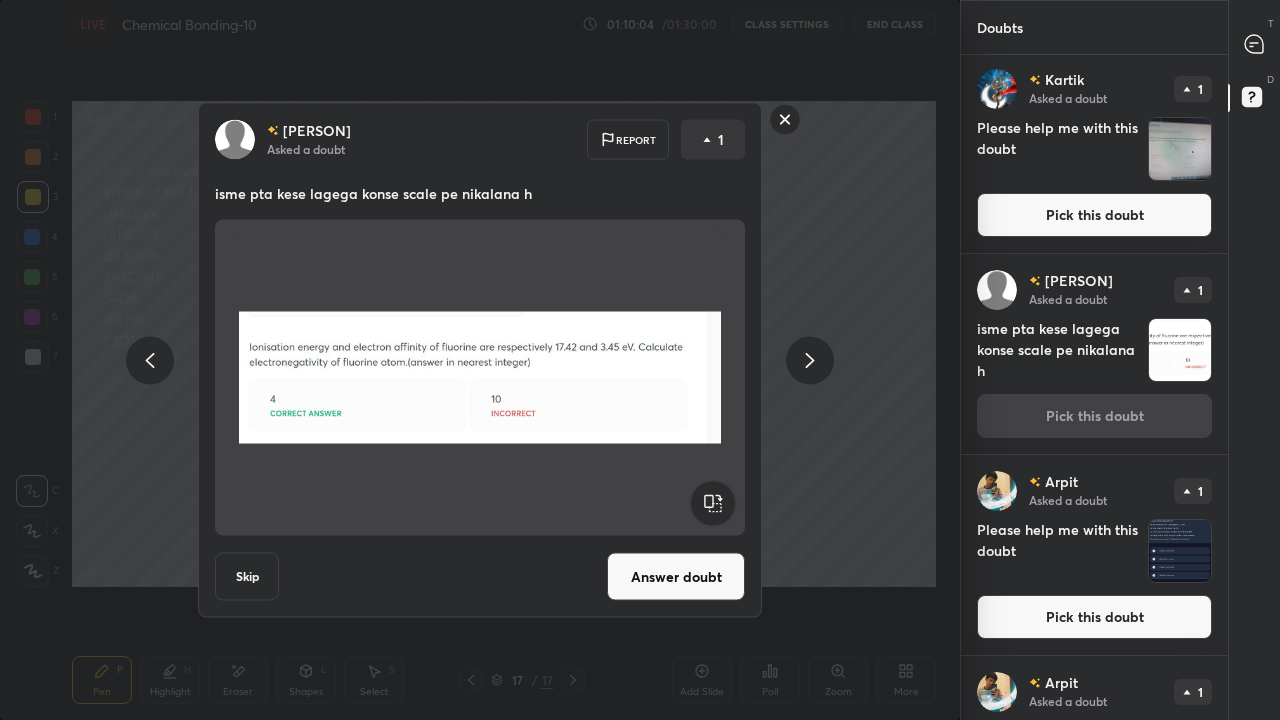 click on "Answer doubt" at bounding box center (676, 577) 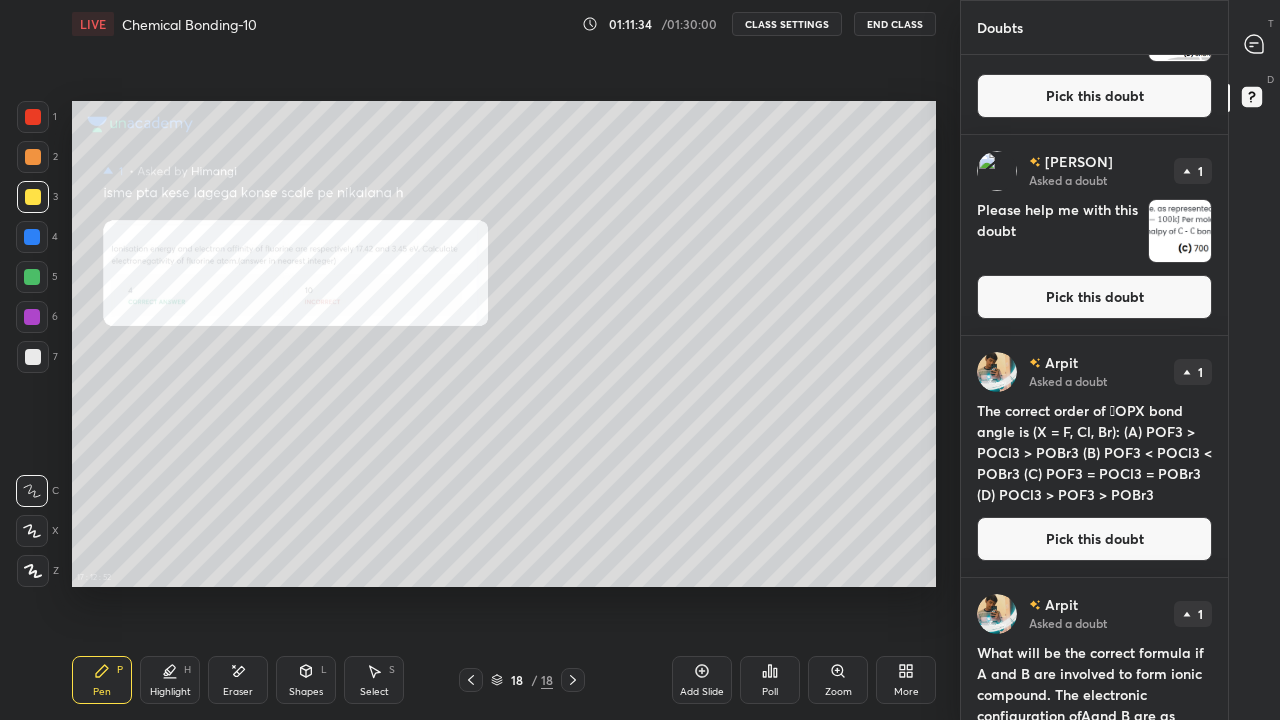 scroll, scrollTop: 325, scrollLeft: 0, axis: vertical 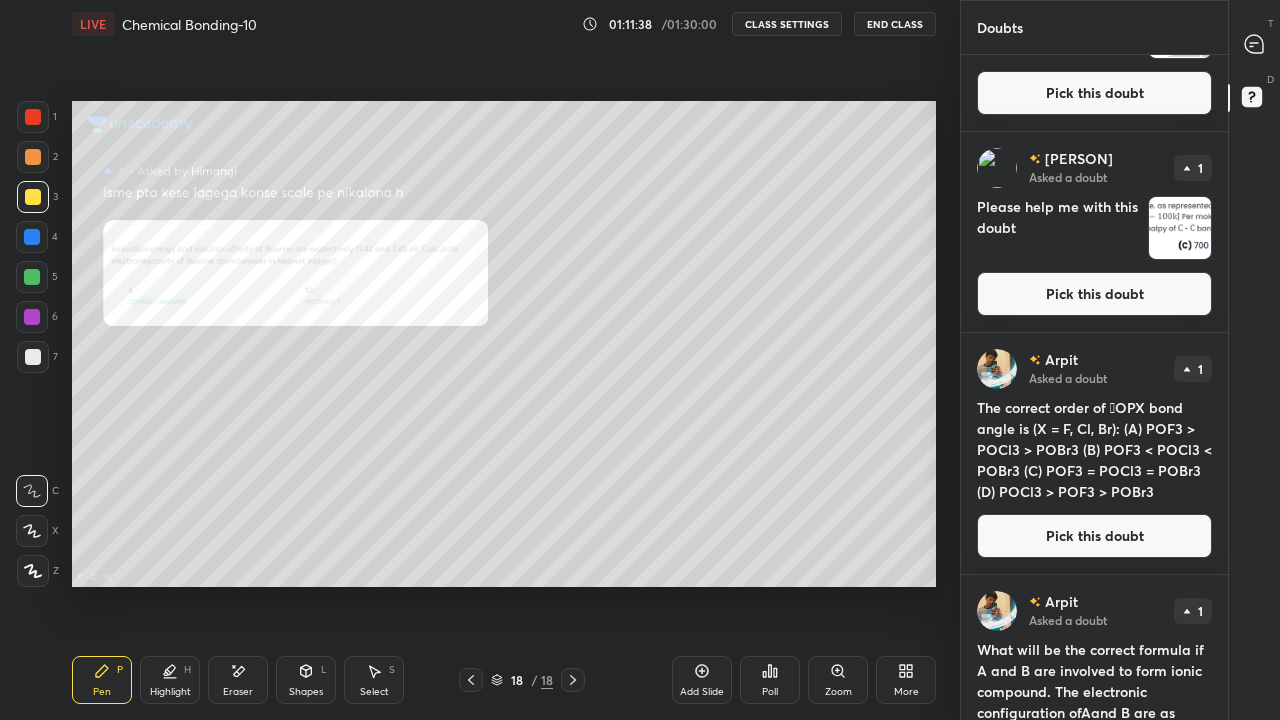 click on "Pick this doubt" at bounding box center (1094, 536) 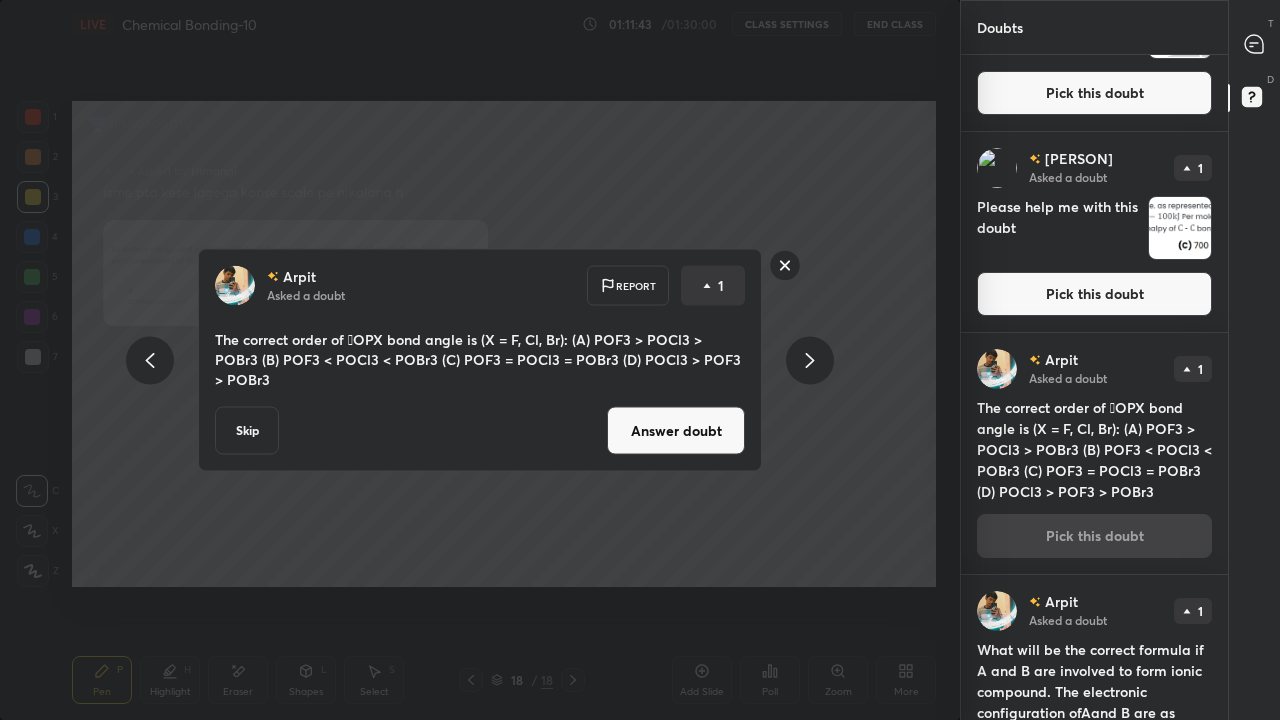 click on "Answer doubt" at bounding box center [676, 431] 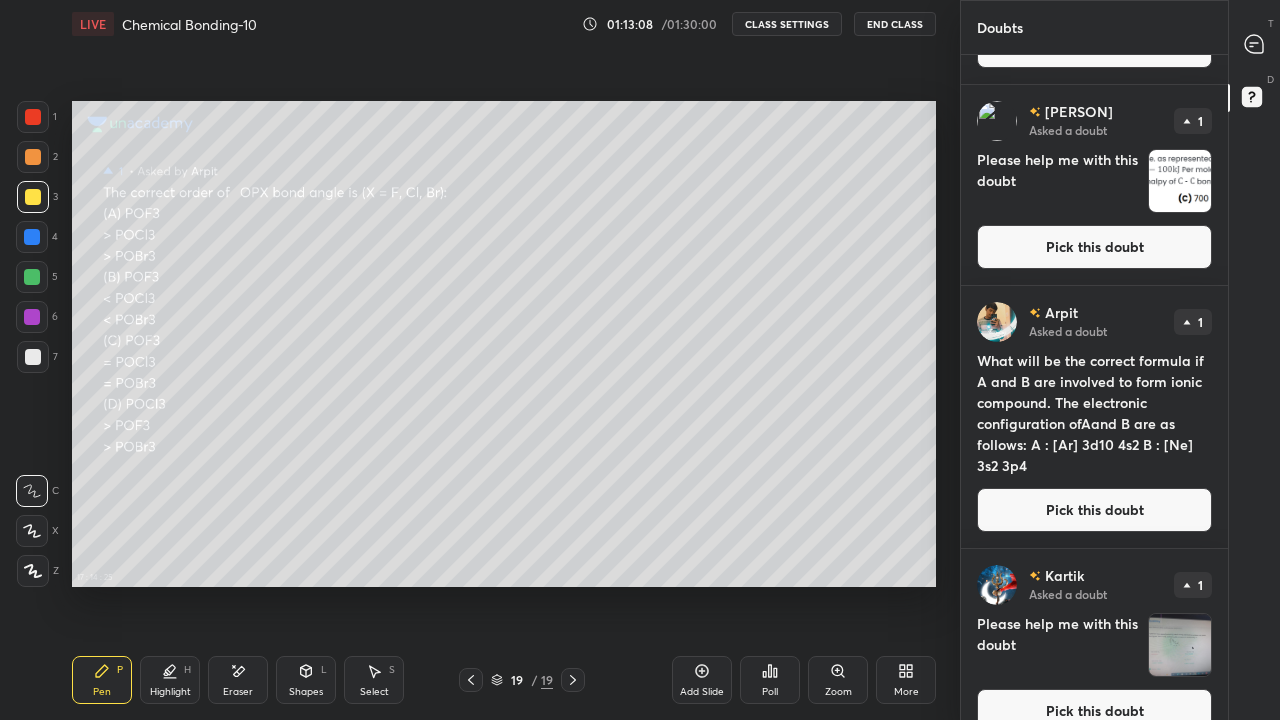scroll, scrollTop: 373, scrollLeft: 0, axis: vertical 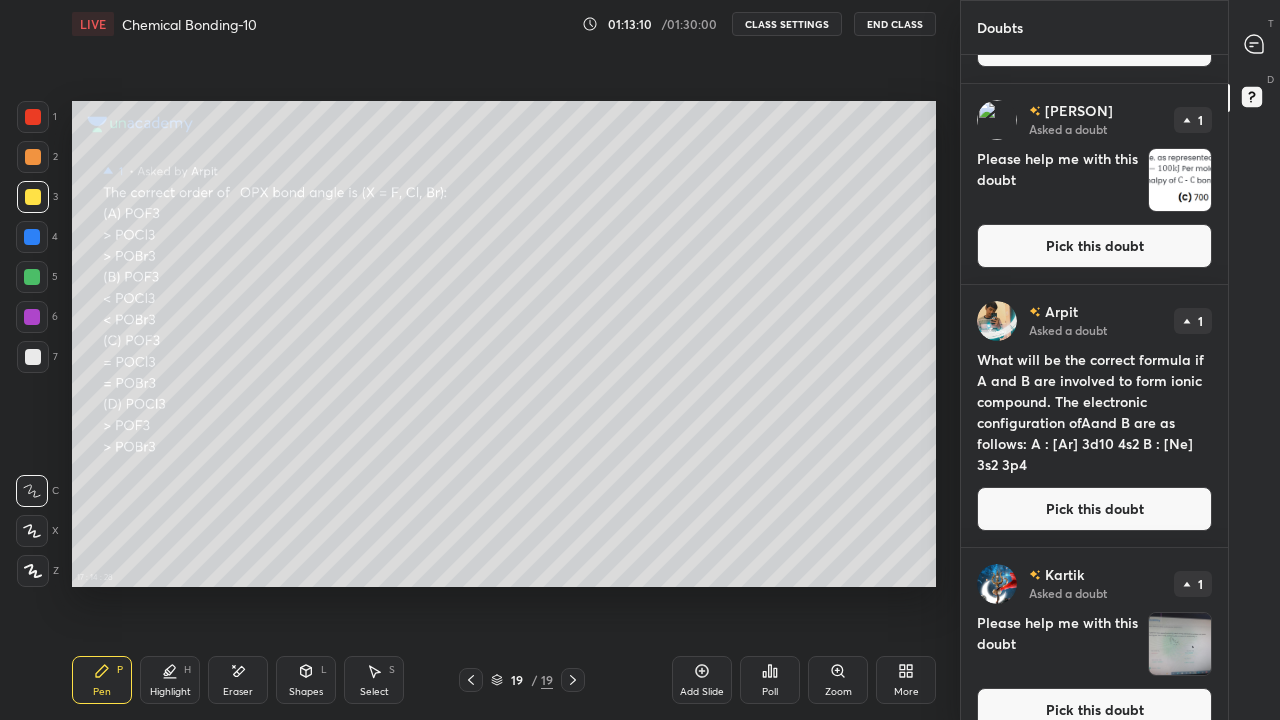 click on "Pick this doubt" at bounding box center [1094, 509] 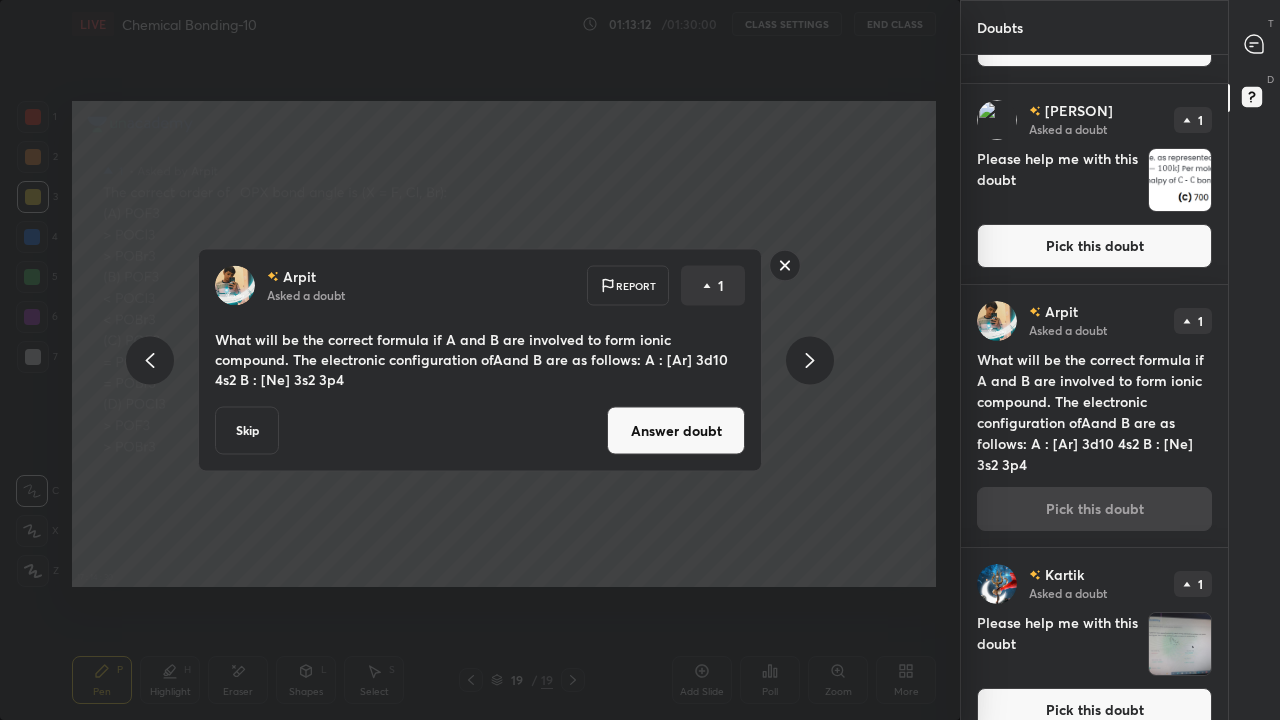 click on "Answer doubt" at bounding box center [676, 431] 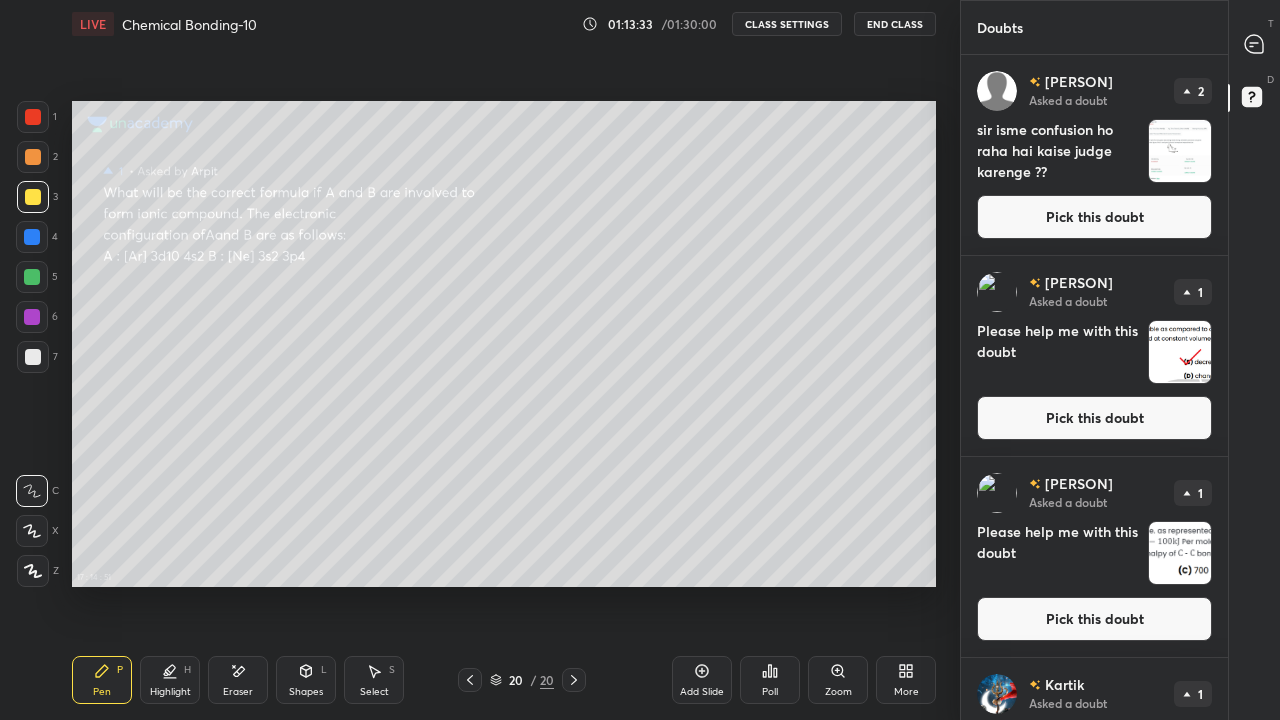 click on "Highlight" at bounding box center (170, 692) 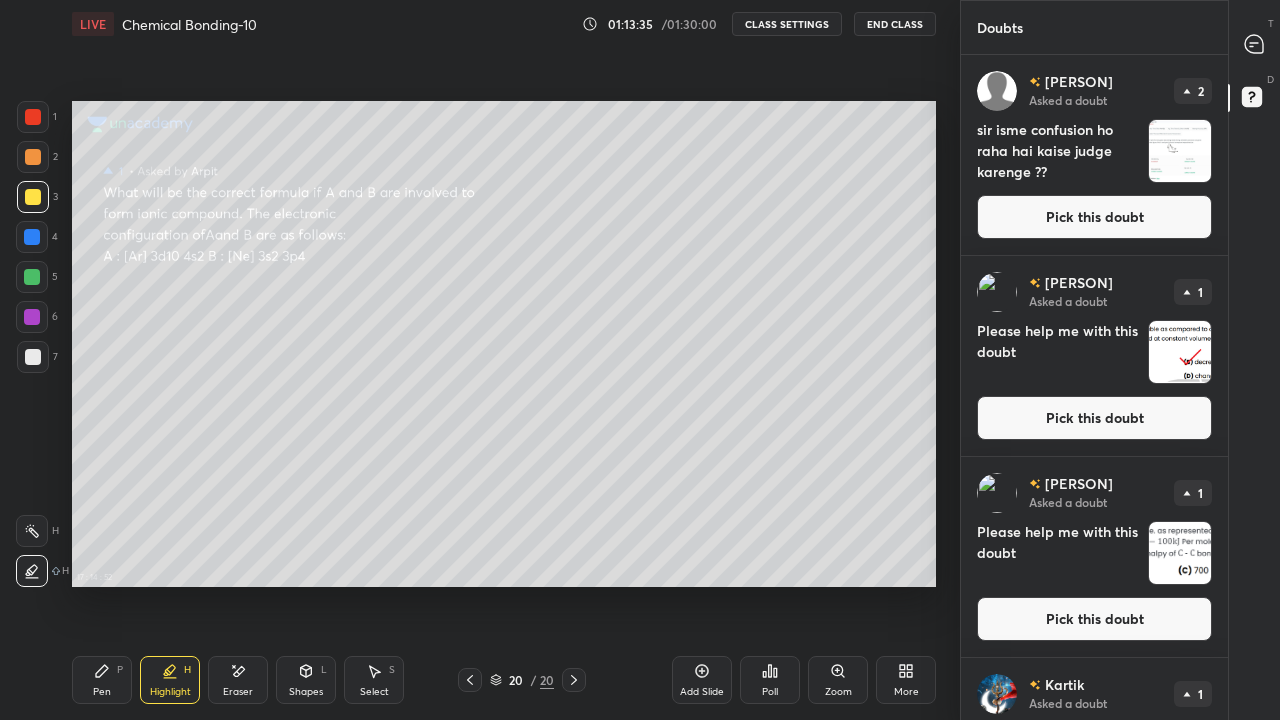 click on "Eraser" at bounding box center (238, 680) 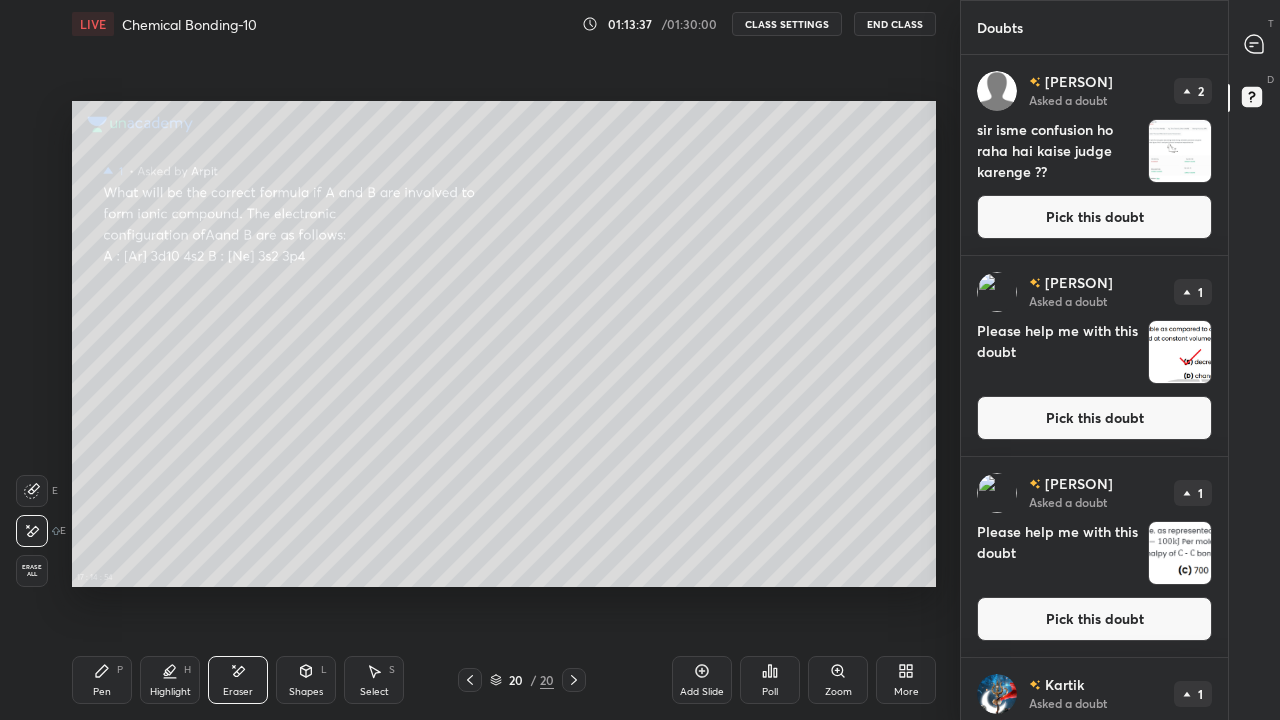 click on "Pen P" at bounding box center (102, 680) 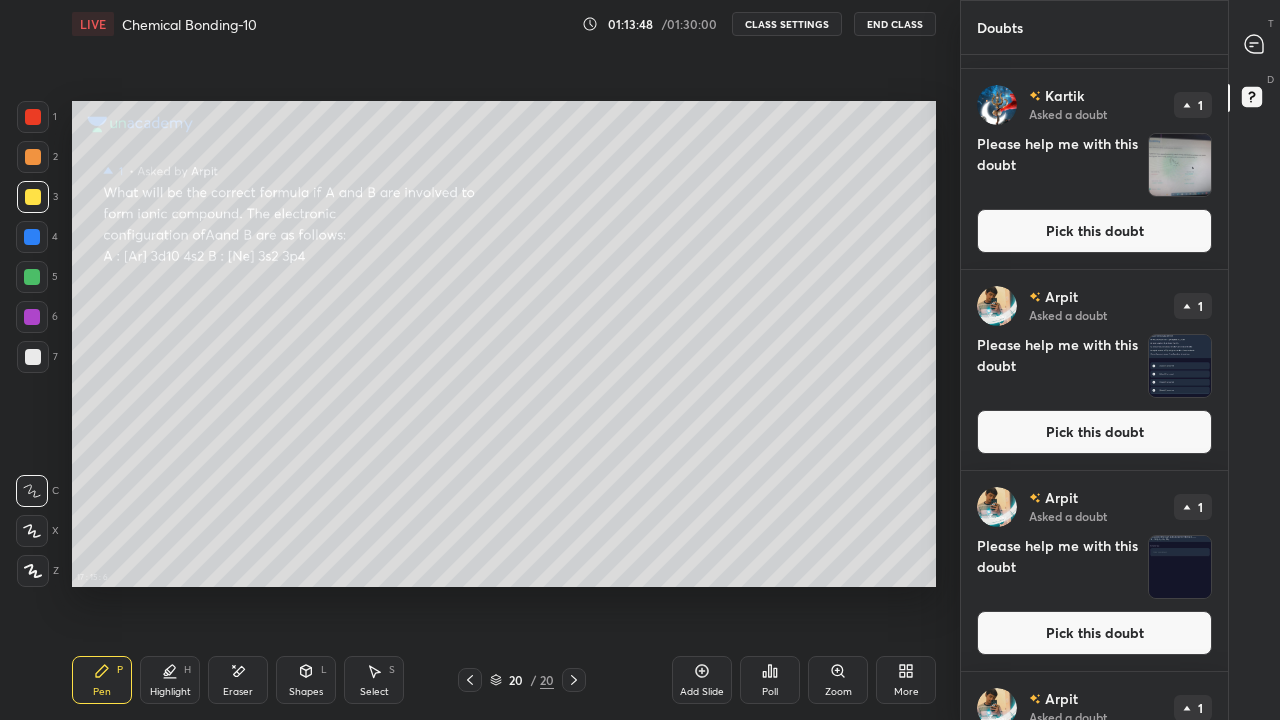 scroll, scrollTop: 590, scrollLeft: 0, axis: vertical 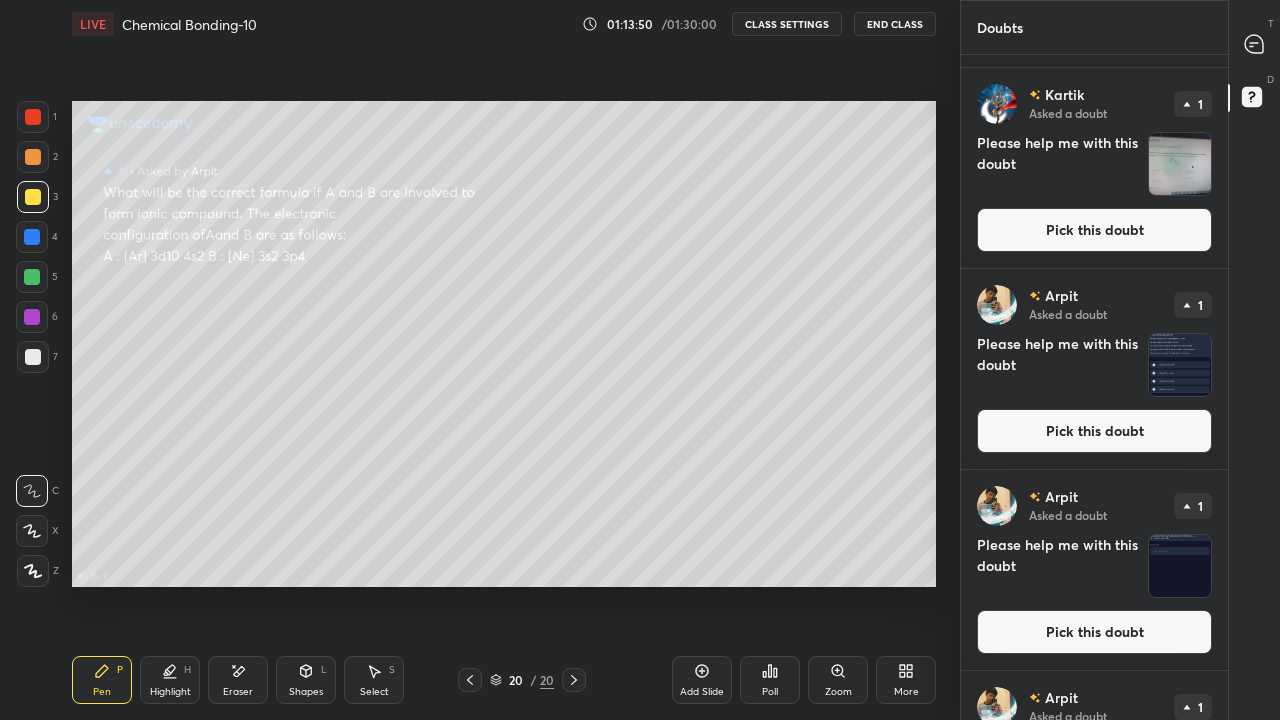 click on "Pick this doubt" at bounding box center [1094, 431] 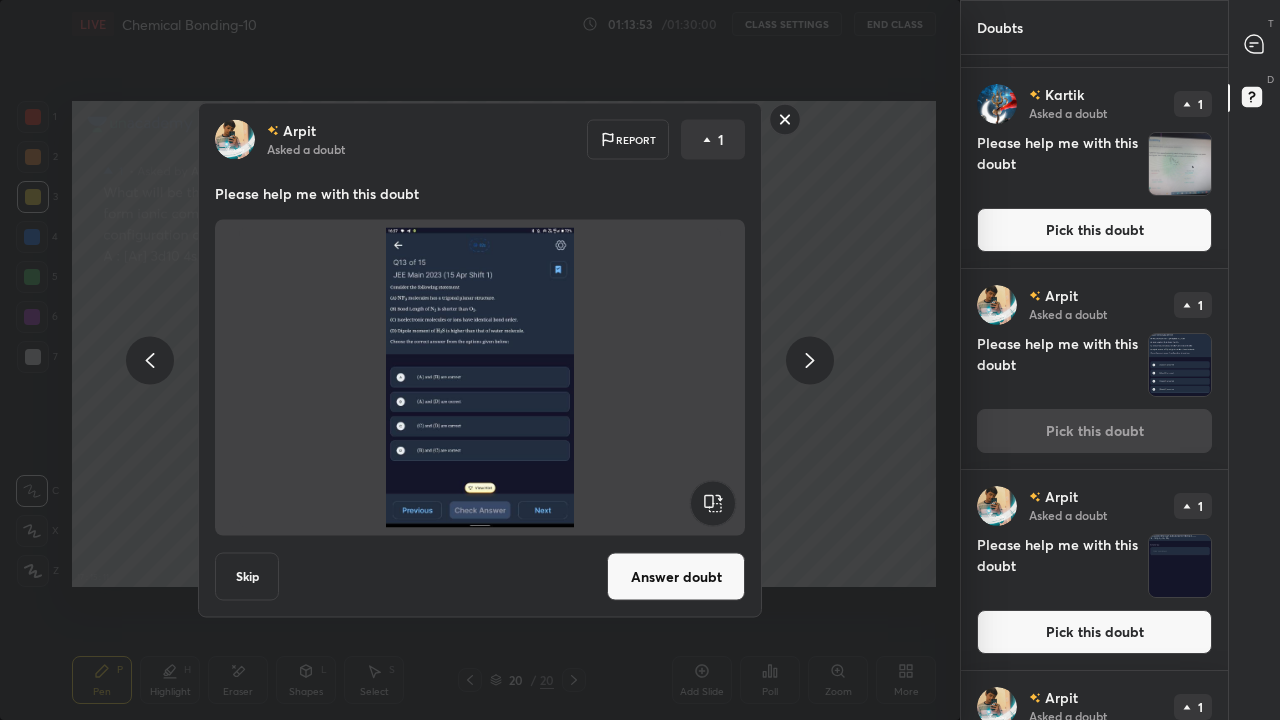 click on "Answer doubt" at bounding box center (676, 577) 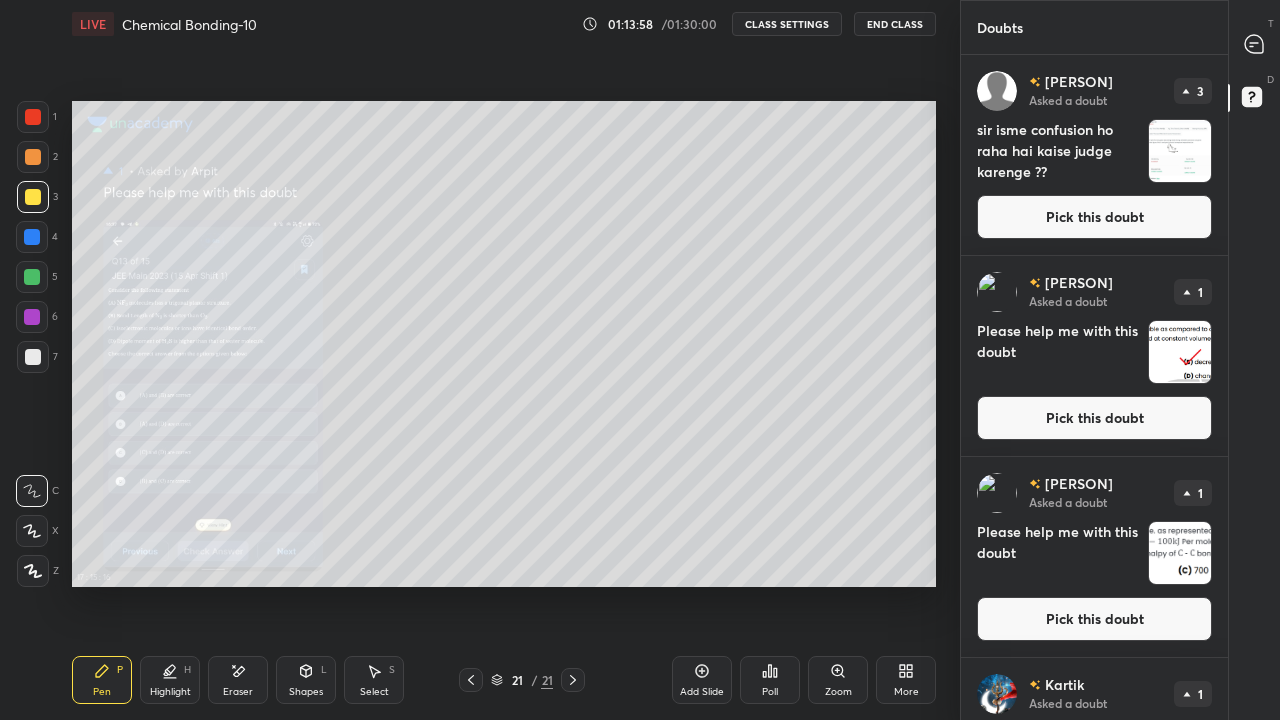 click on "Zoom" at bounding box center [838, 680] 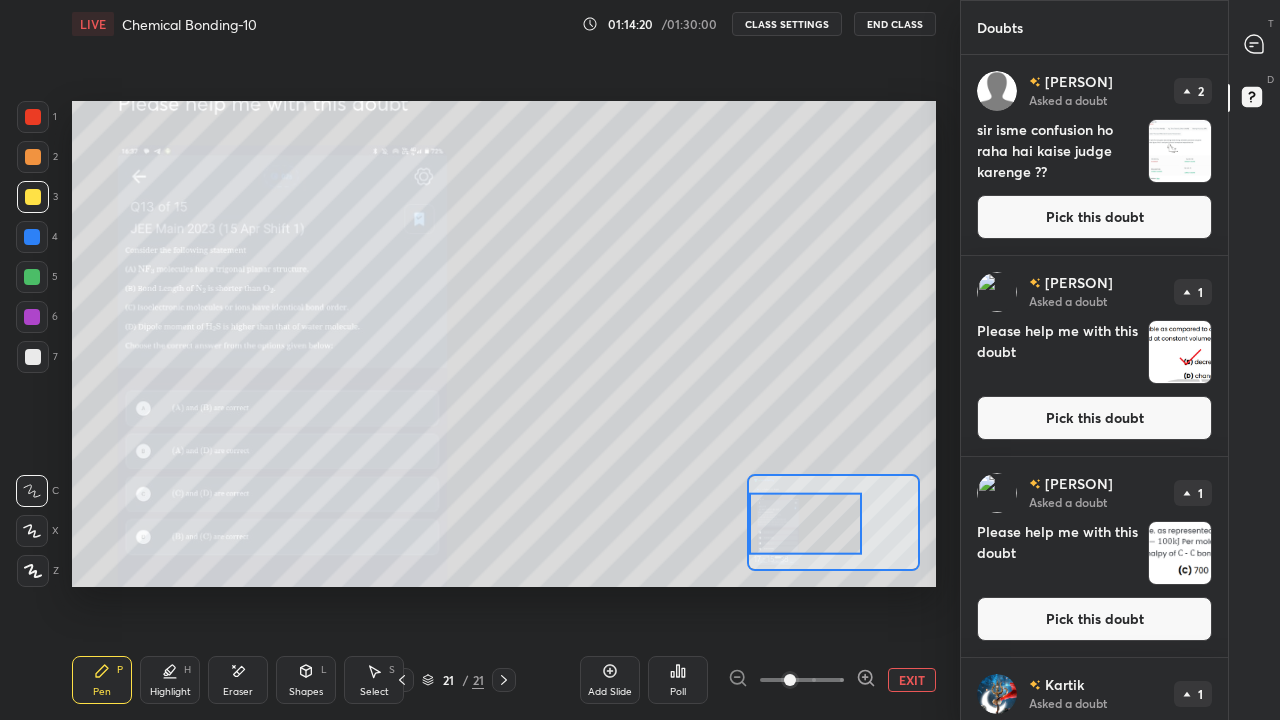 click on "Eraser" at bounding box center (238, 692) 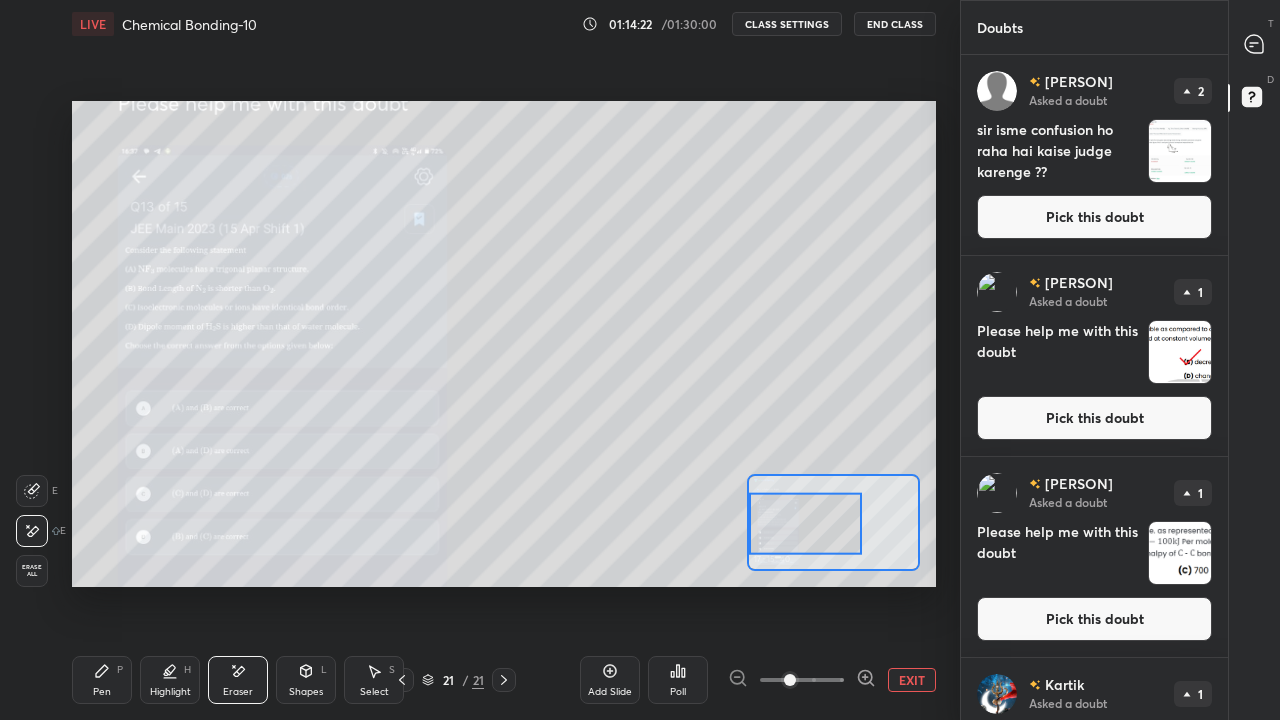 click on "Pen P" at bounding box center (102, 680) 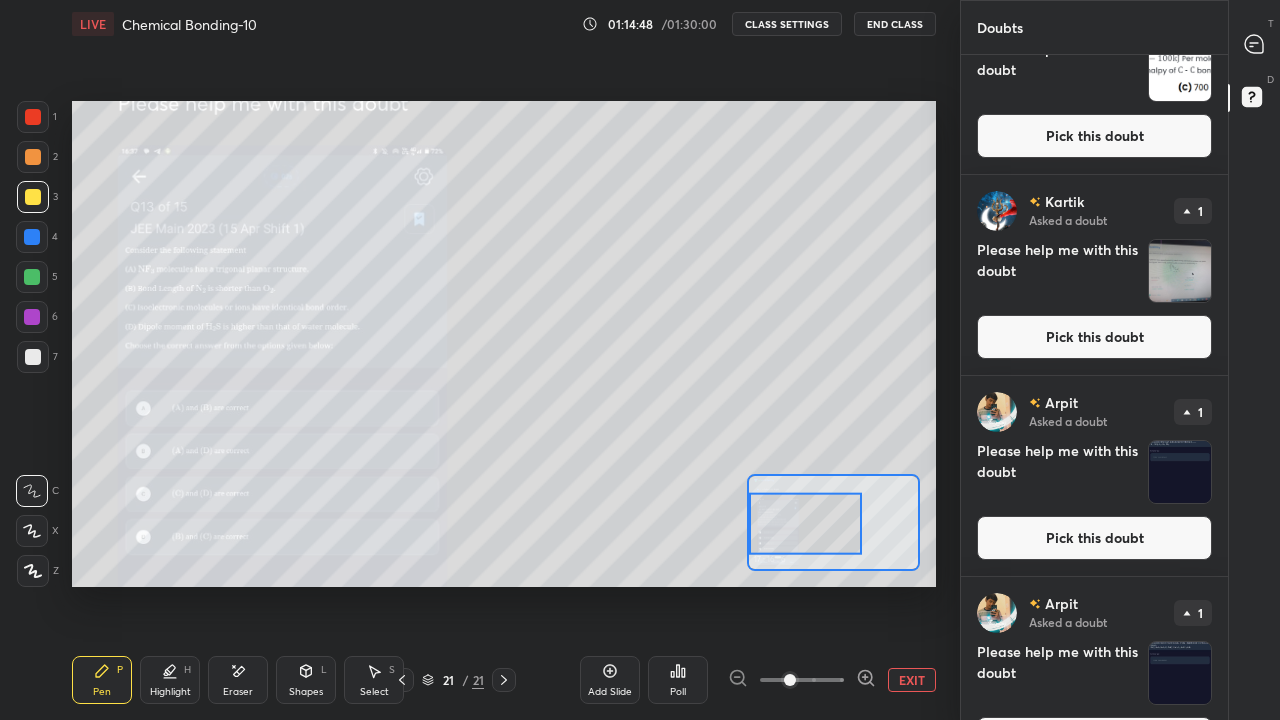 scroll, scrollTop: 485, scrollLeft: 0, axis: vertical 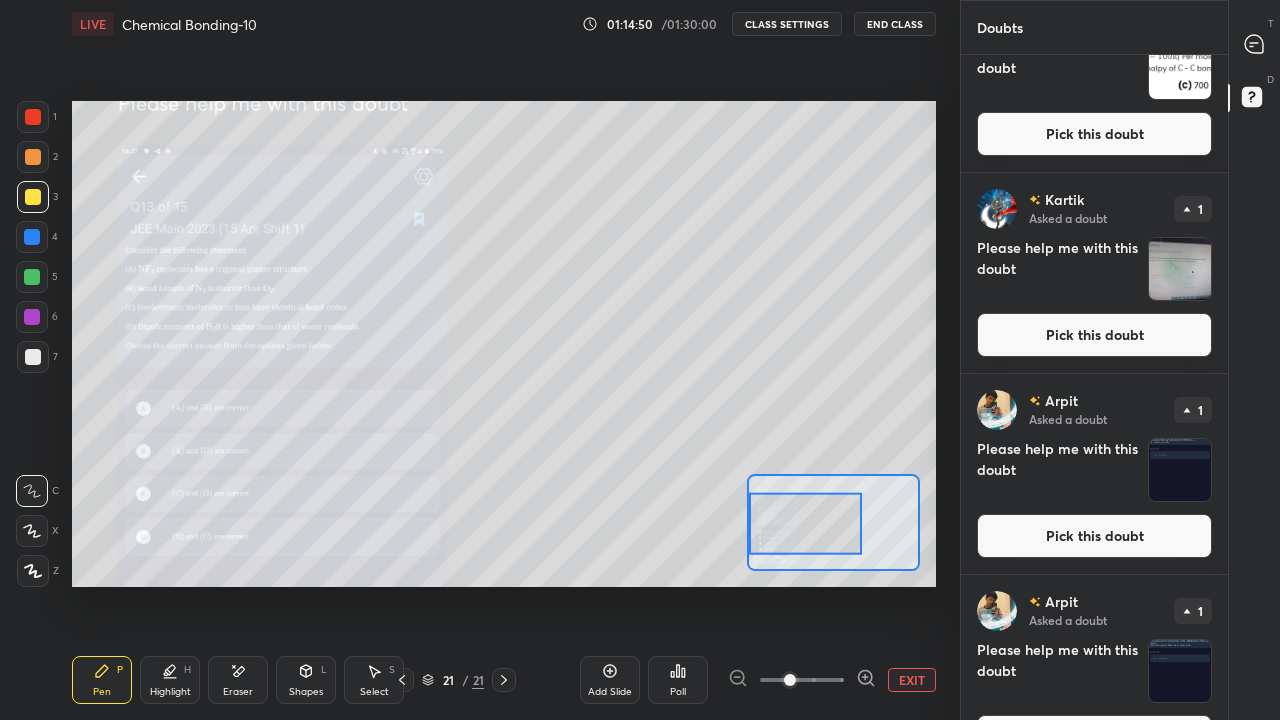 click on "Pick this doubt" at bounding box center (1094, 536) 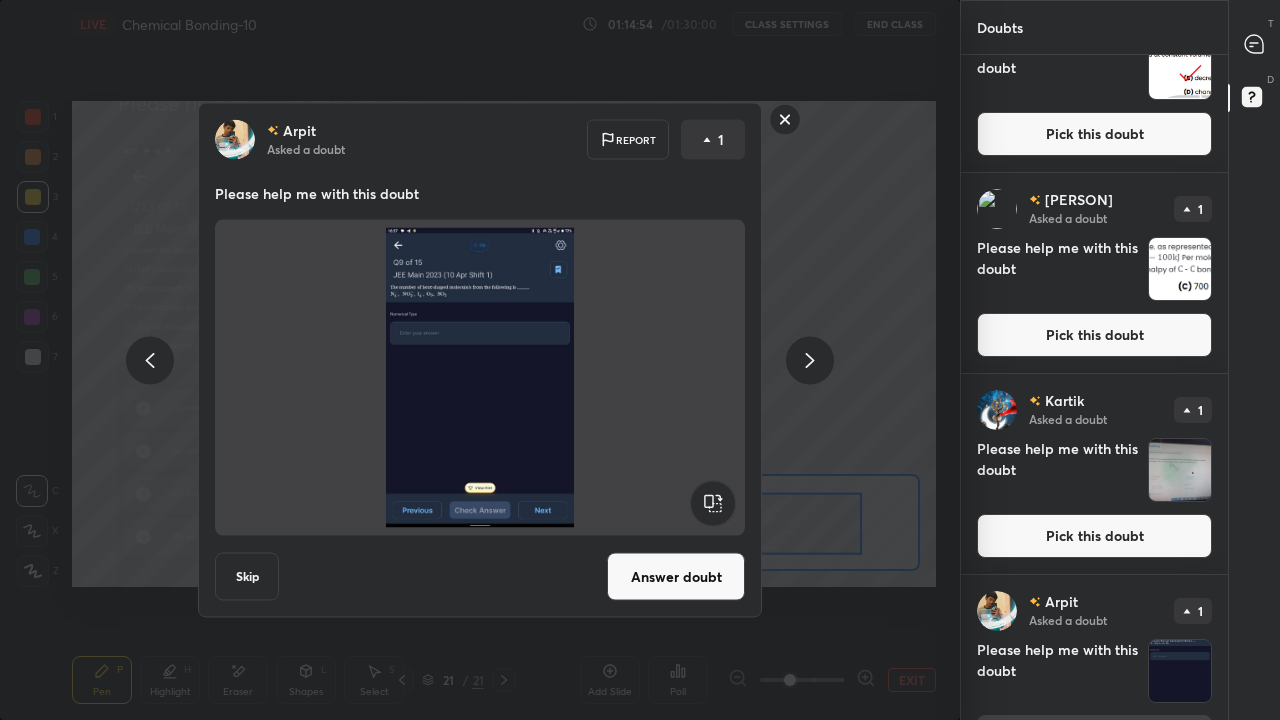 click on "Answer doubt" at bounding box center (676, 577) 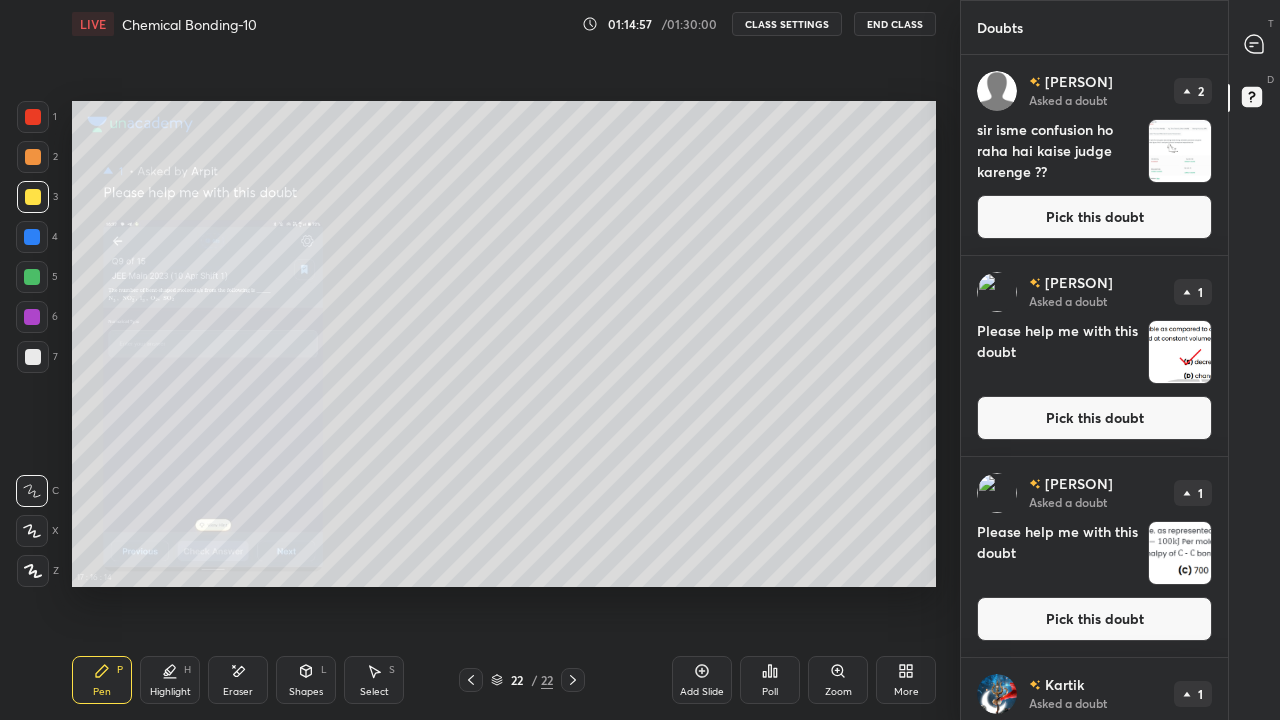 scroll, scrollTop: 740, scrollLeft: 0, axis: vertical 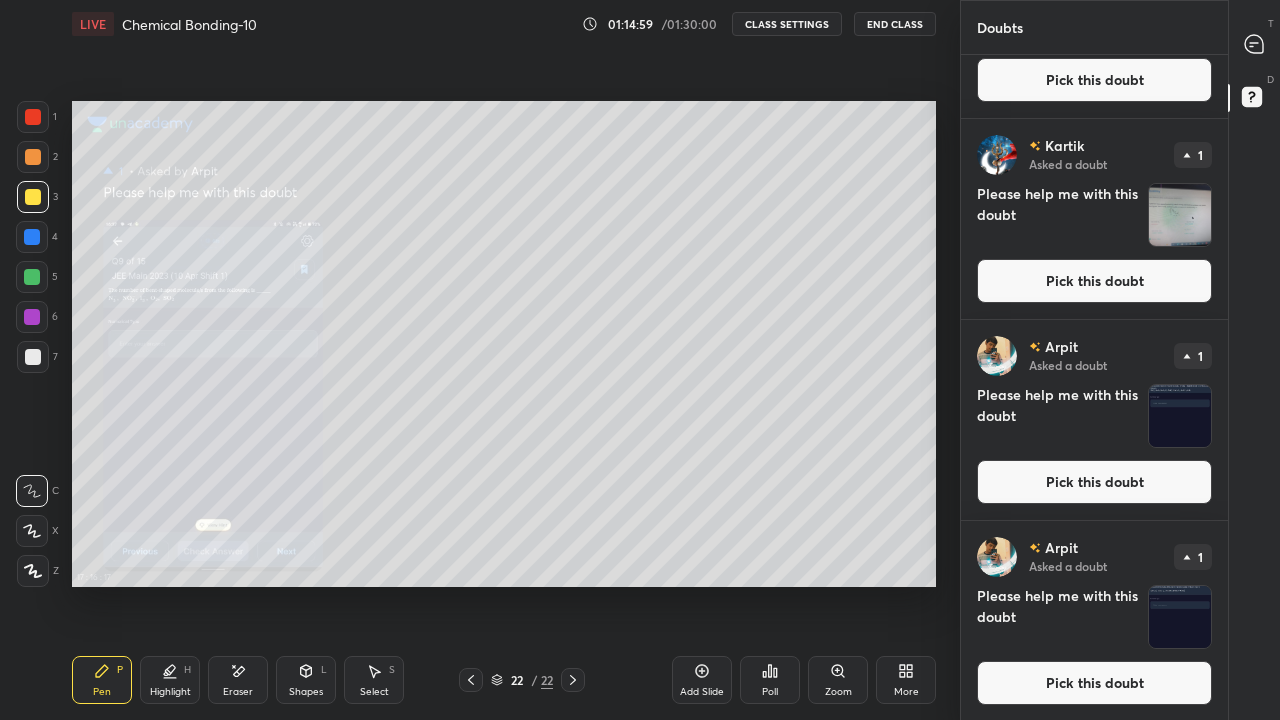 click on "Zoom" at bounding box center [838, 680] 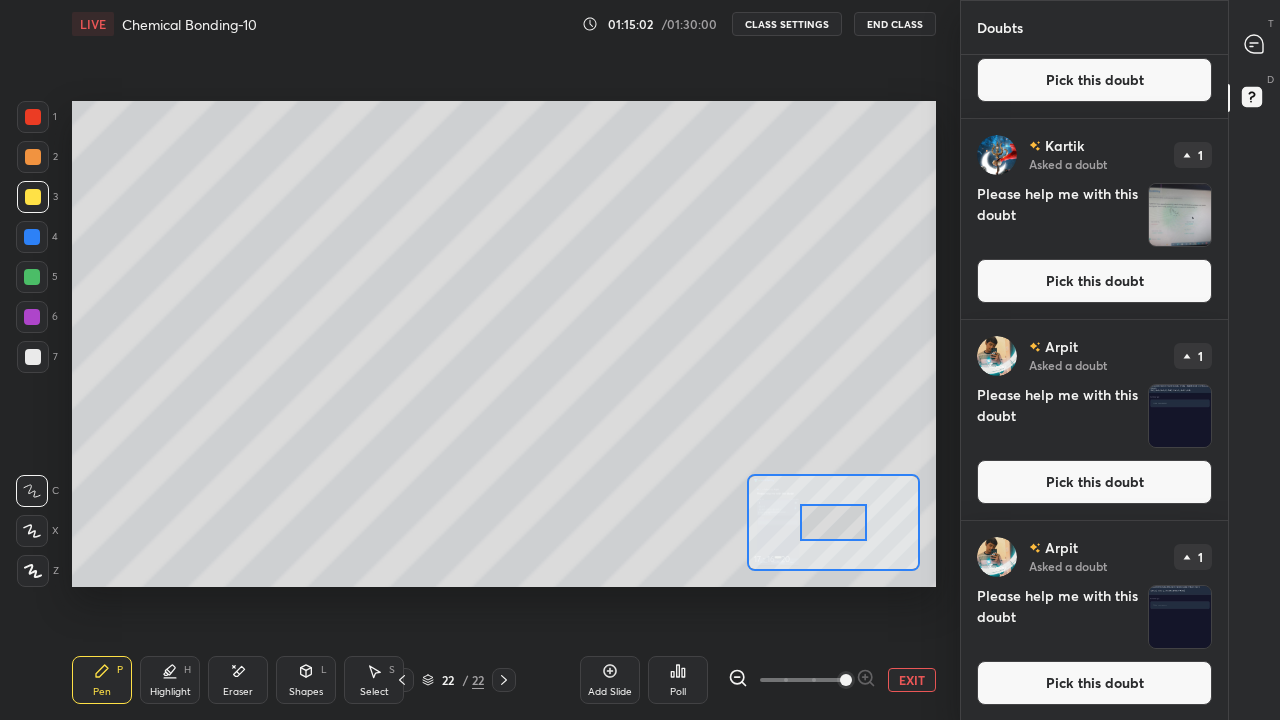 click on "EXIT" at bounding box center (912, 680) 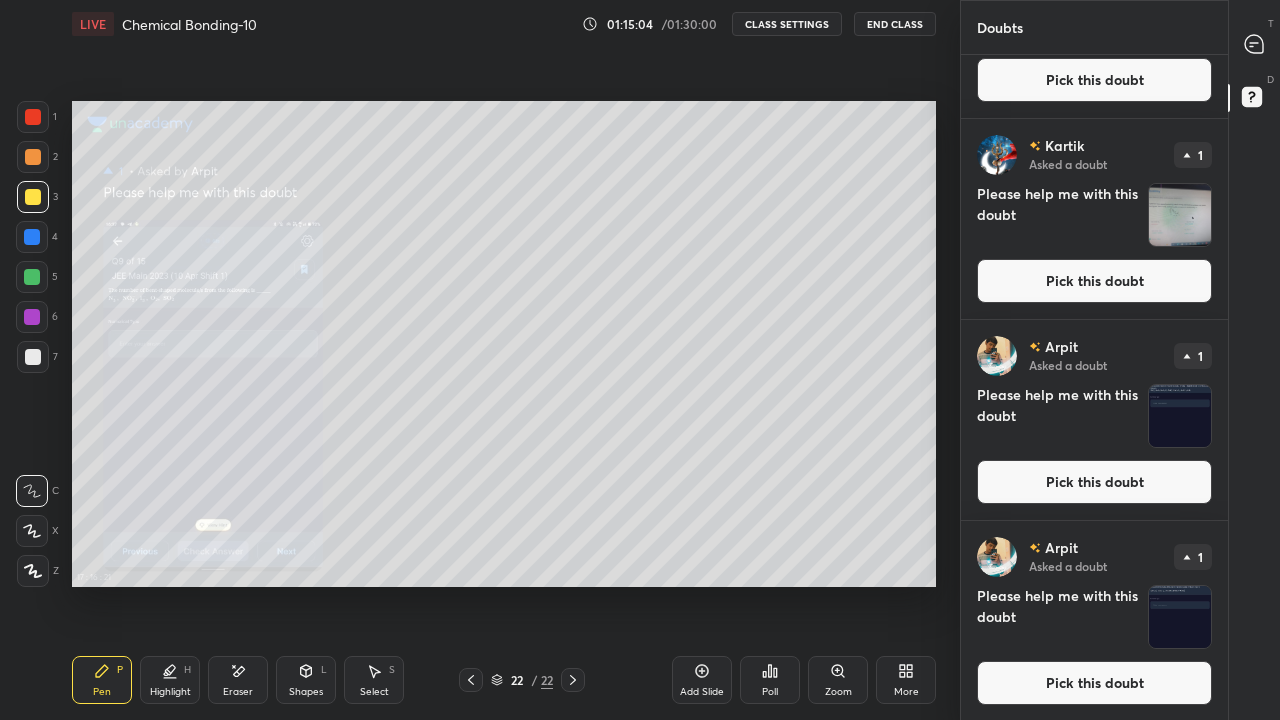 click on "Zoom" at bounding box center (838, 692) 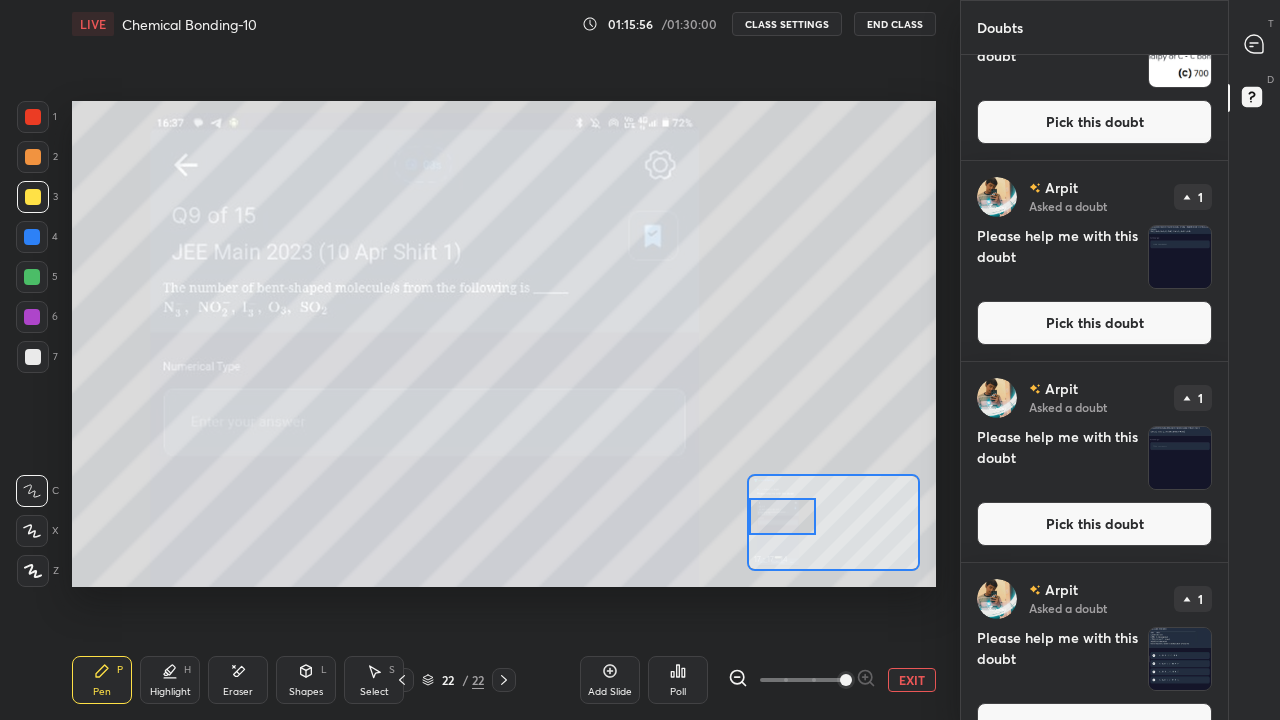 scroll, scrollTop: 742, scrollLeft: 0, axis: vertical 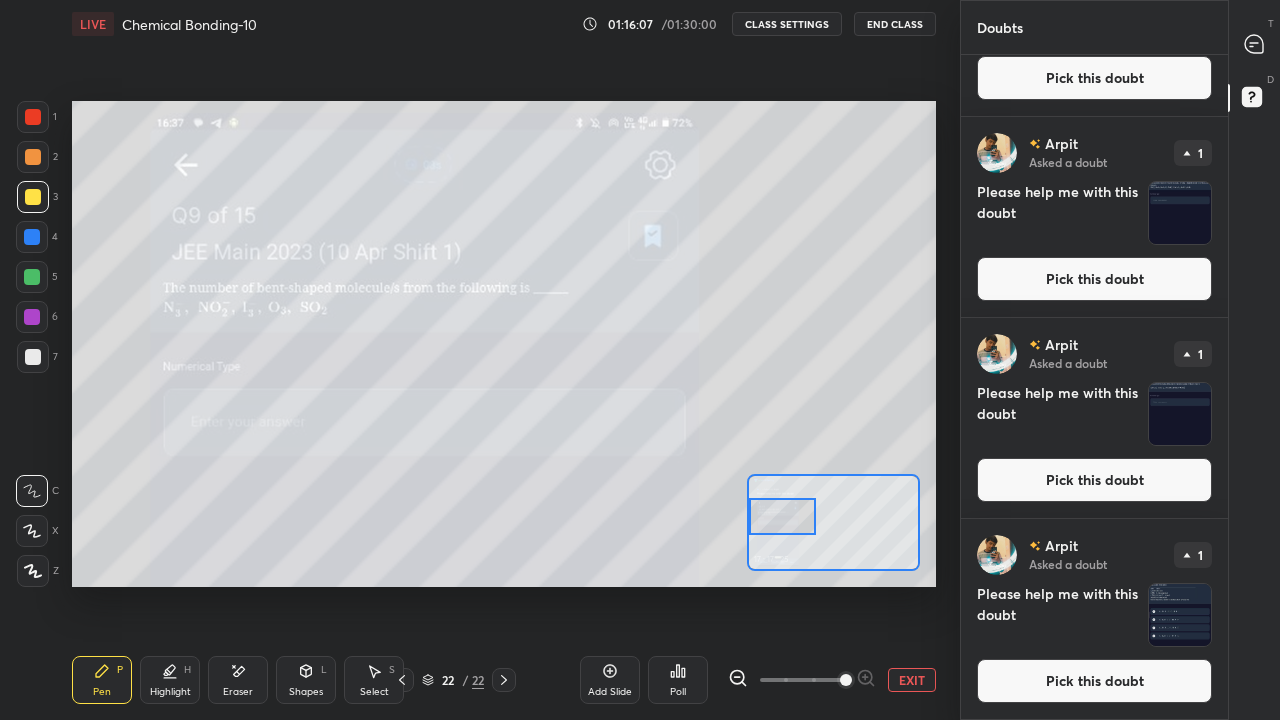 click on "Pick this doubt" at bounding box center [1094, 480] 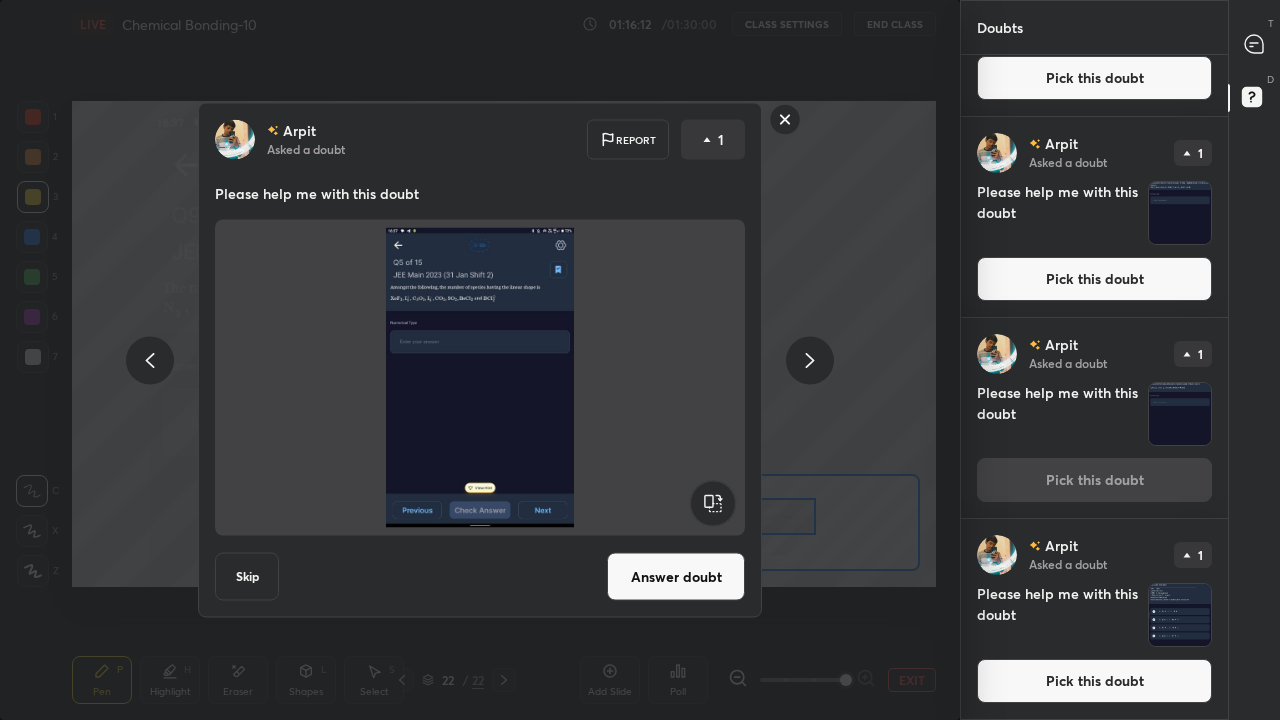 click 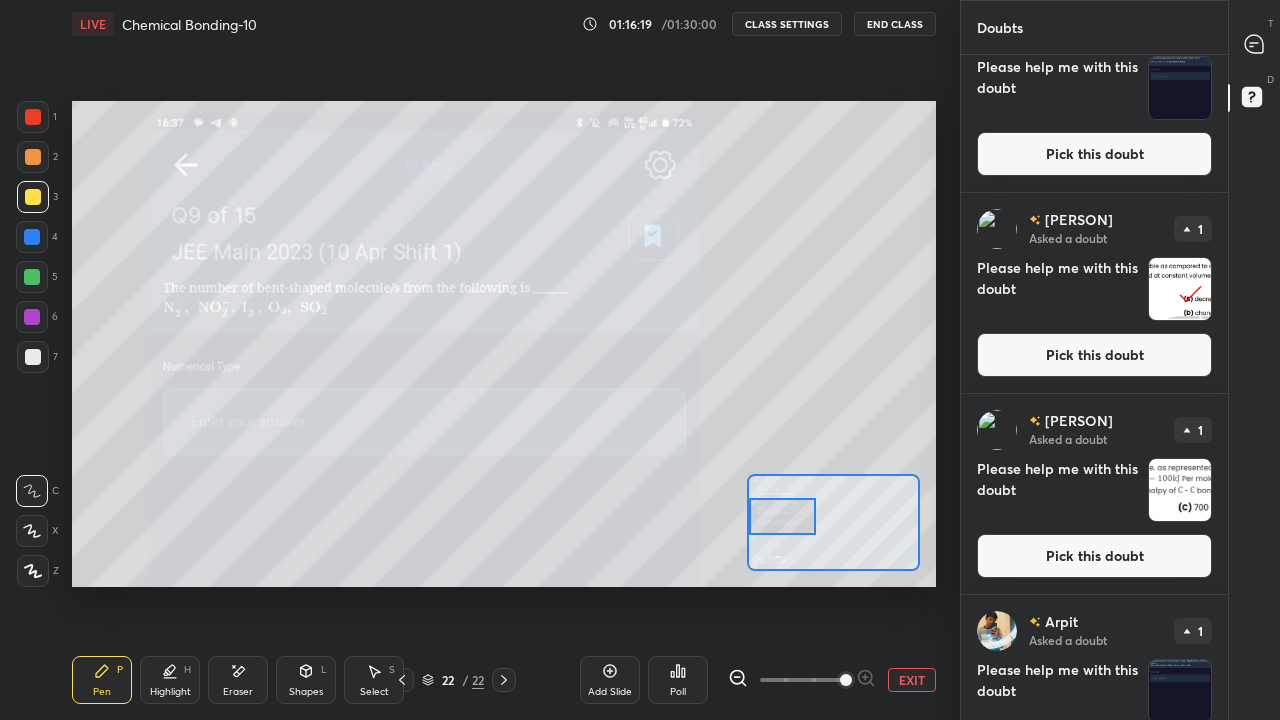 scroll, scrollTop: 468, scrollLeft: 0, axis: vertical 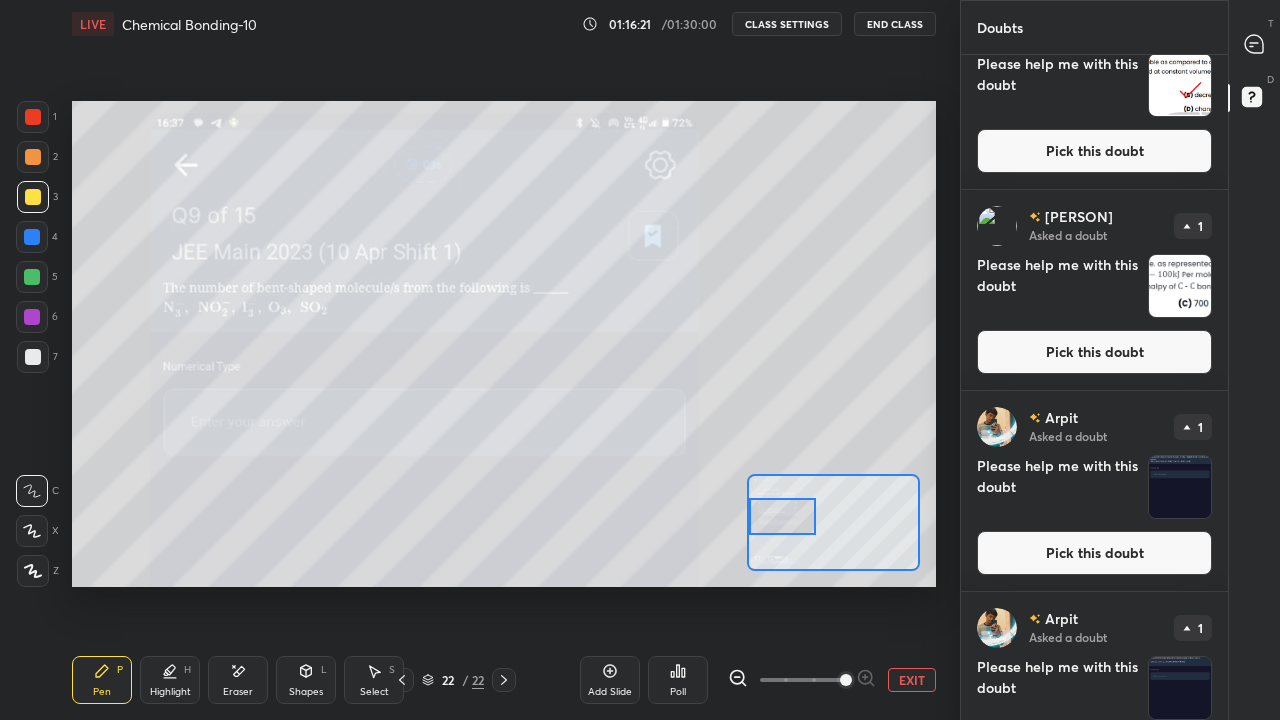 click on "Pick this doubt" at bounding box center [1094, 352] 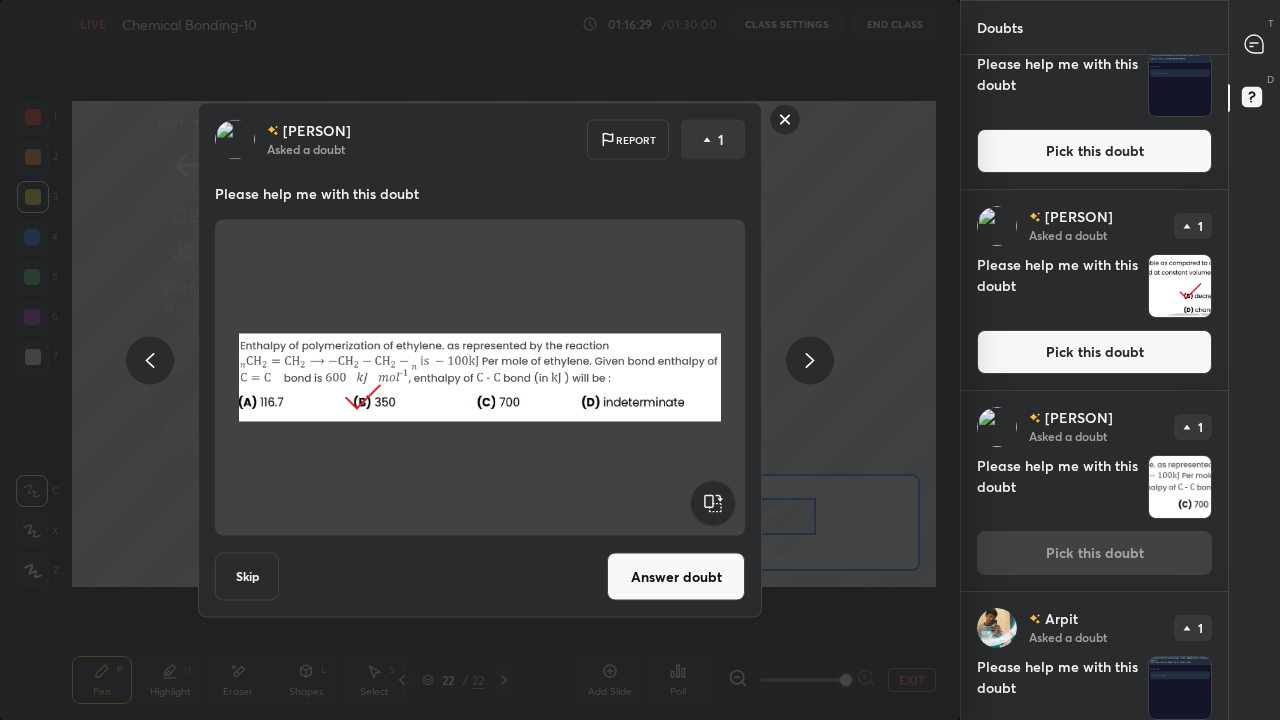 click 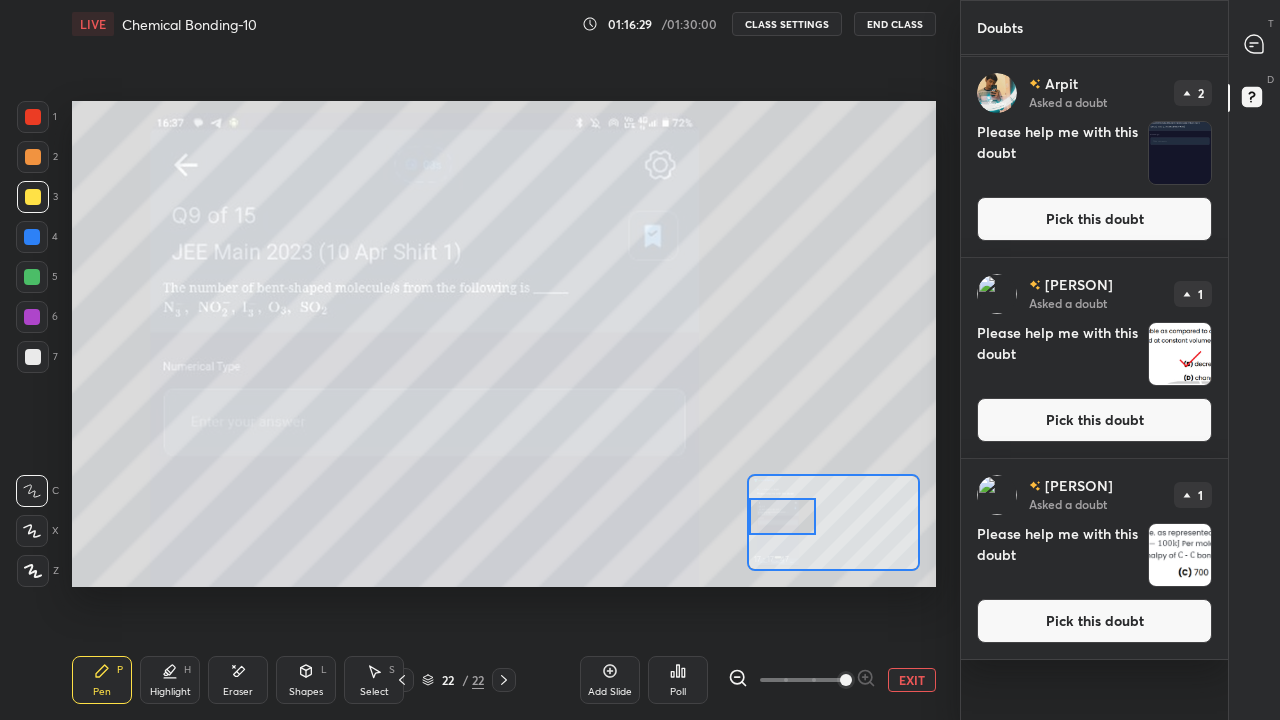 scroll, scrollTop: 0, scrollLeft: 0, axis: both 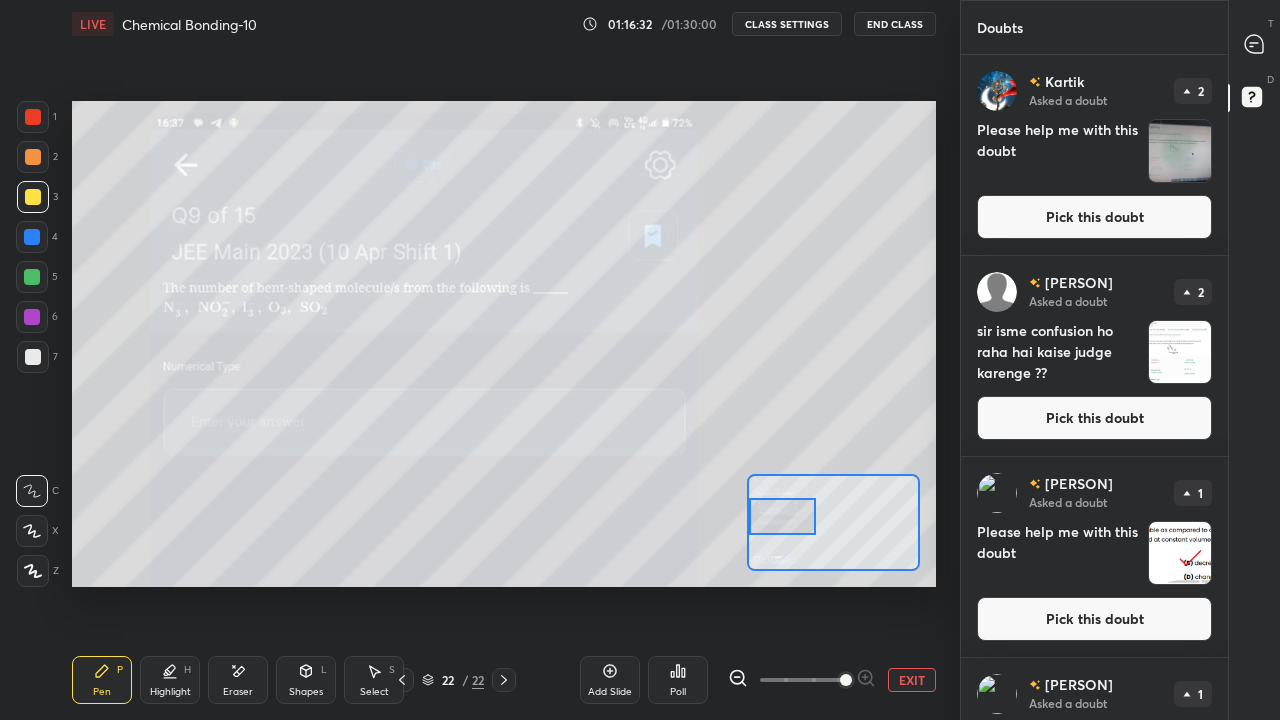 click on "Pick this doubt" at bounding box center (1094, 418) 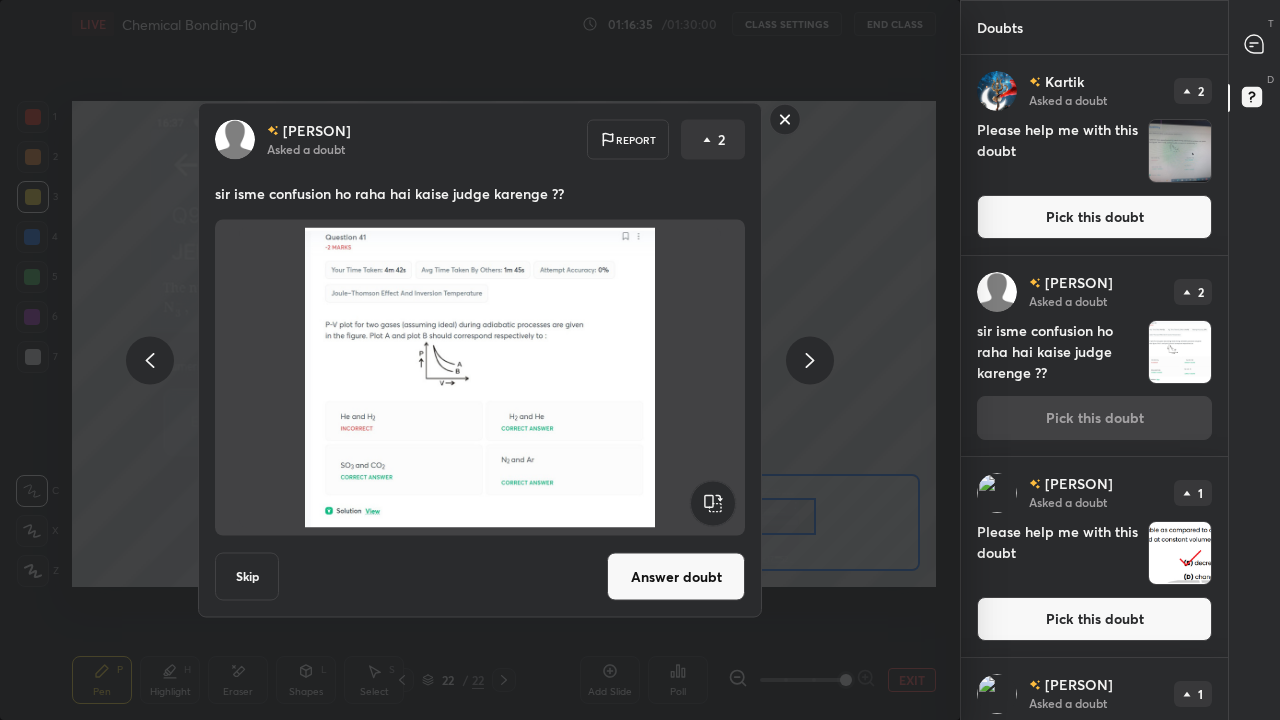 click on "Answer doubt" at bounding box center [676, 577] 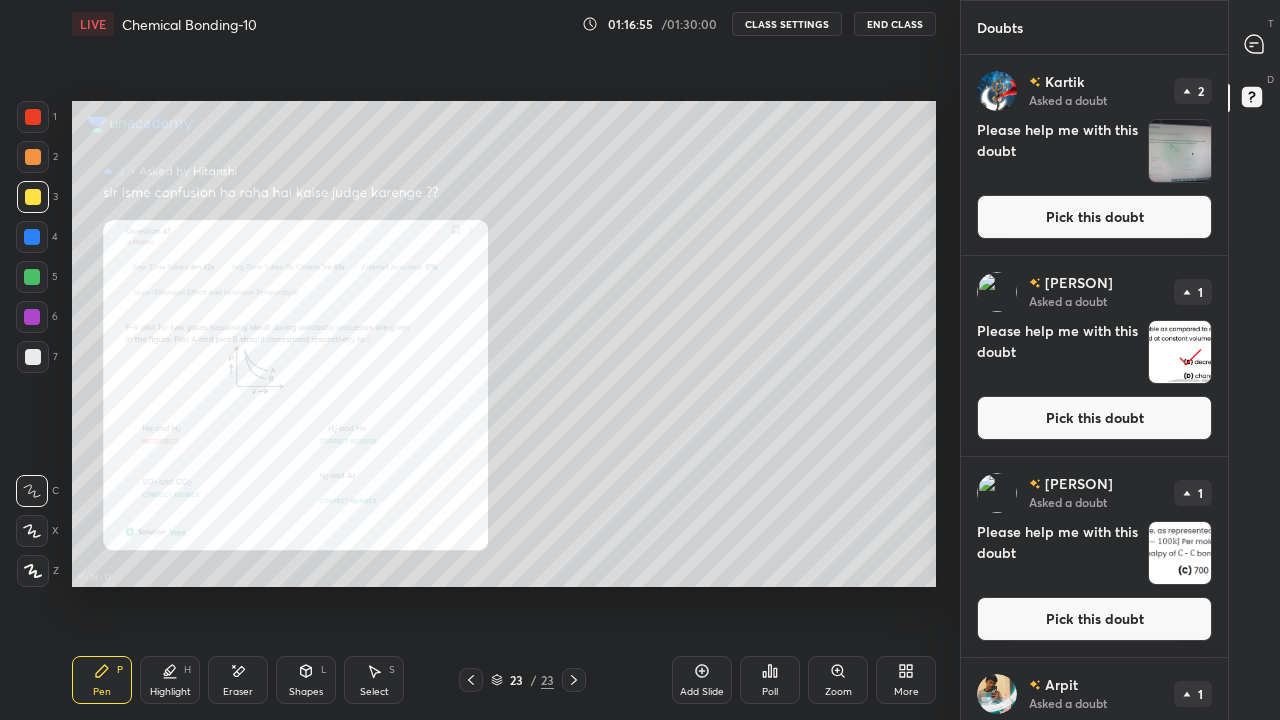 click at bounding box center [32, 237] 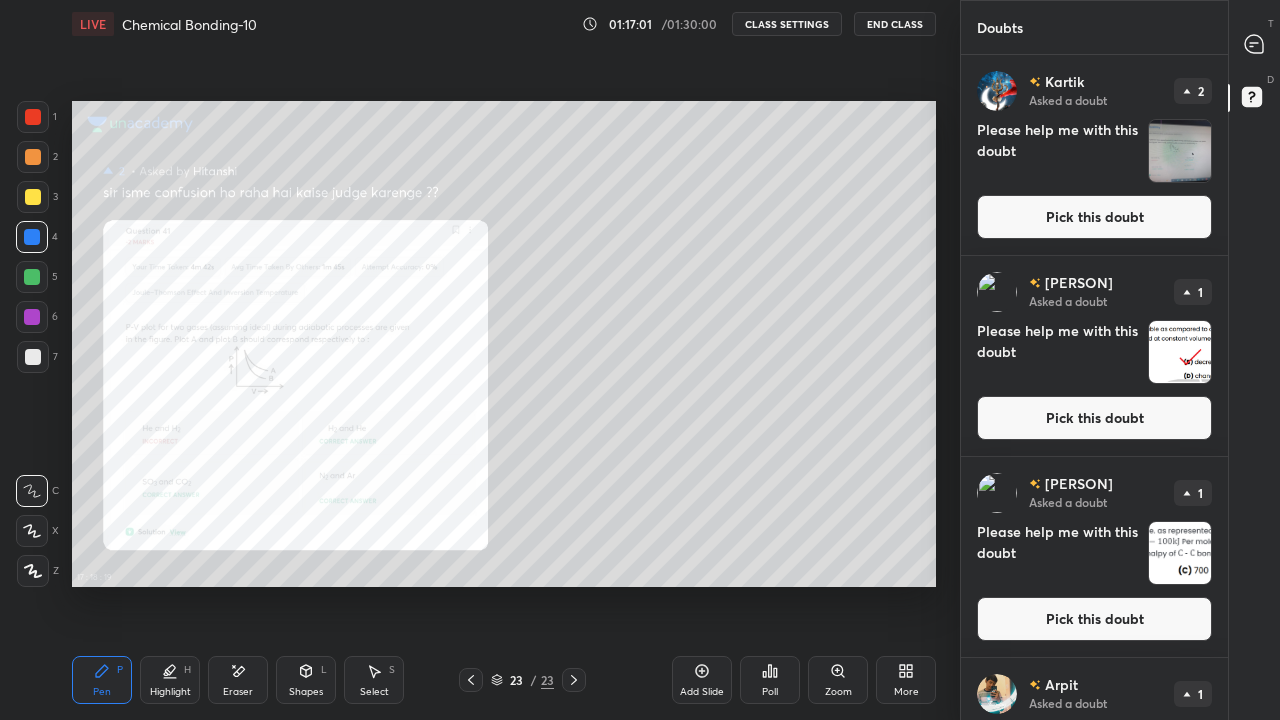 click on "Highlight" at bounding box center [170, 692] 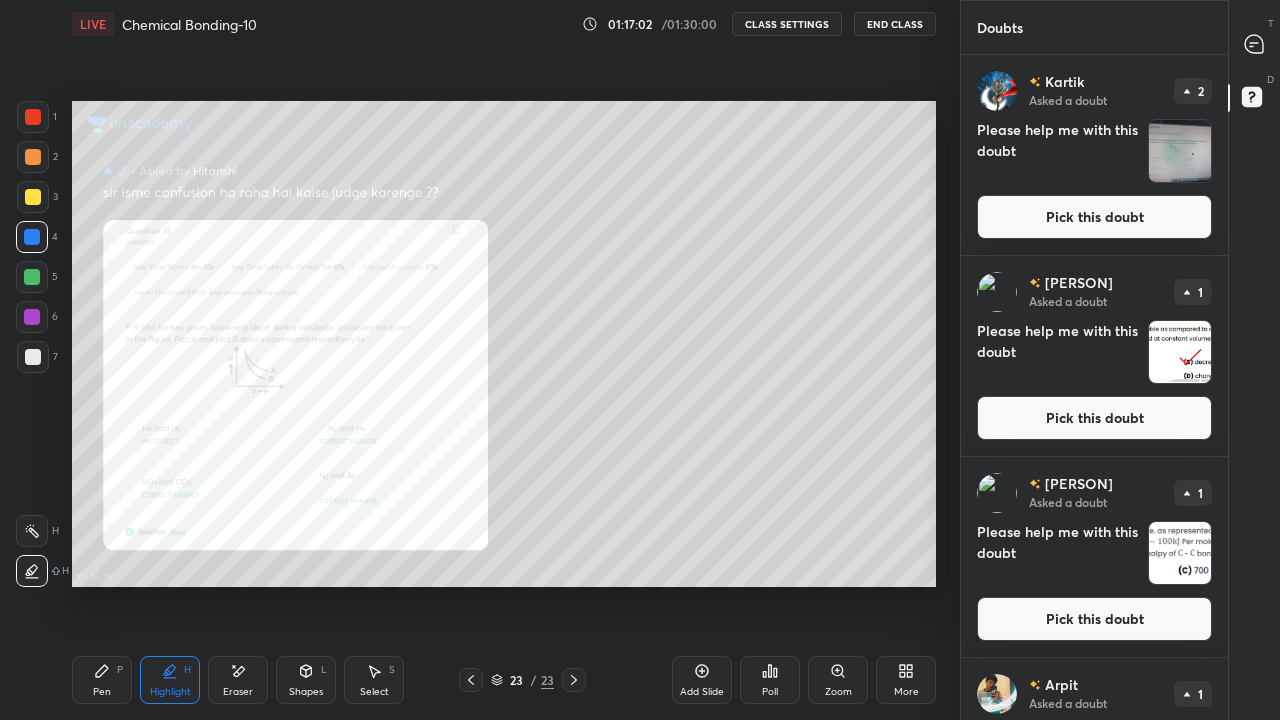 click 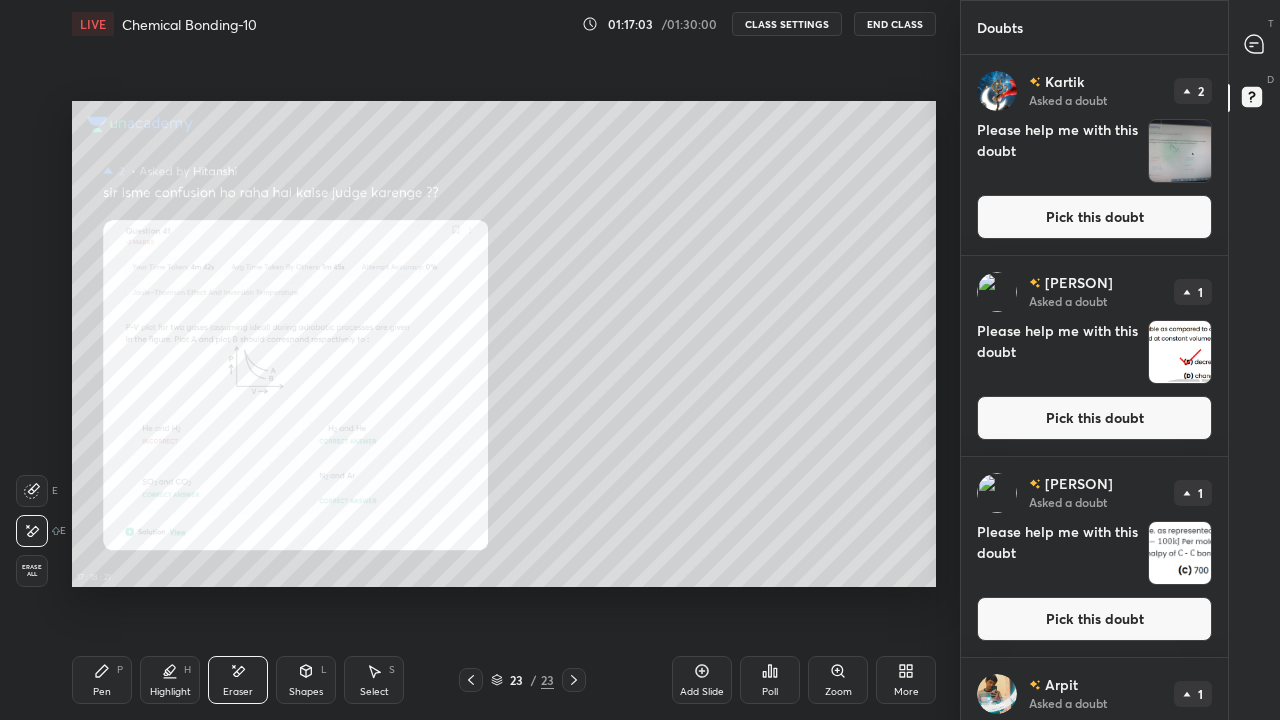click on "Pen" at bounding box center [102, 692] 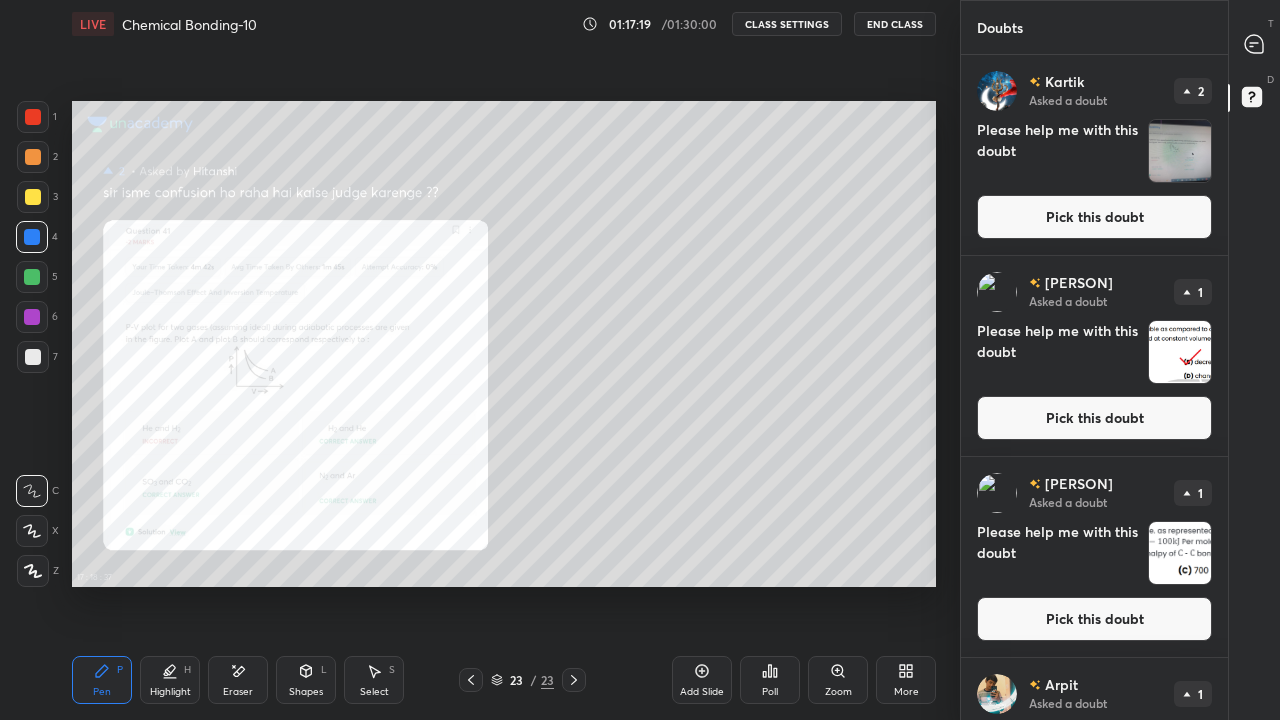 click on "Eraser" at bounding box center (238, 692) 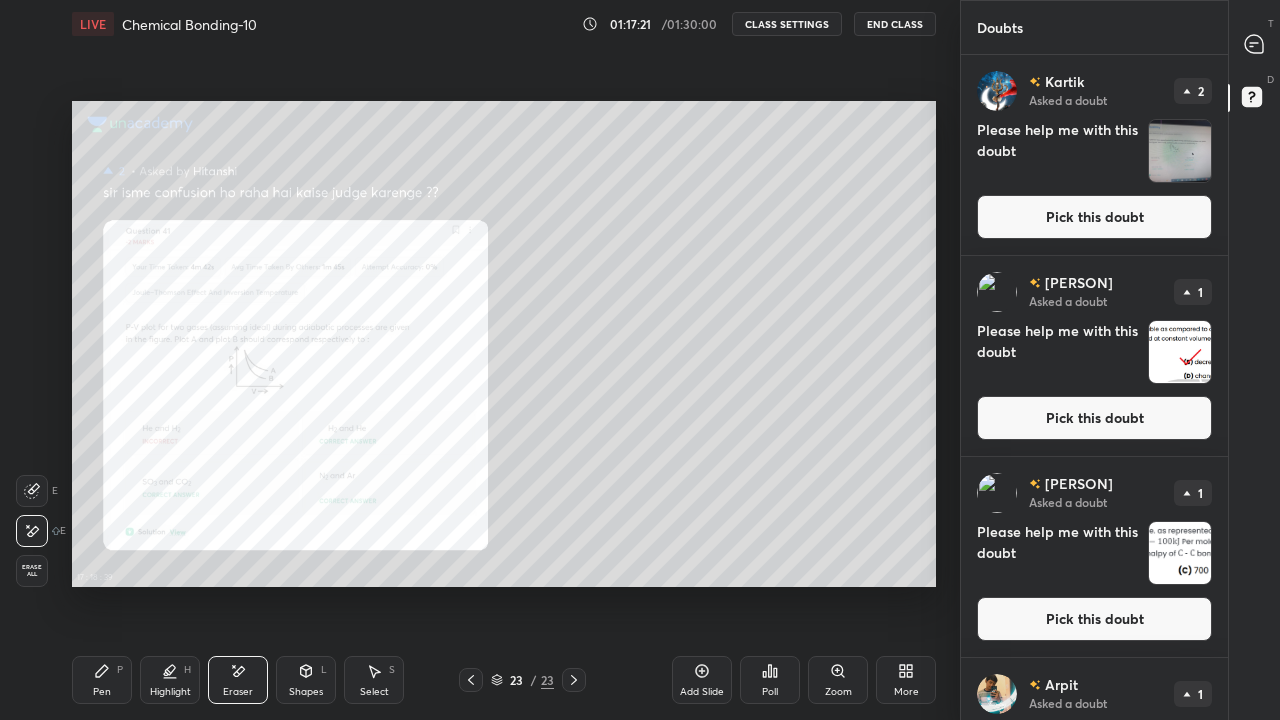 click on "Pen P" at bounding box center [102, 680] 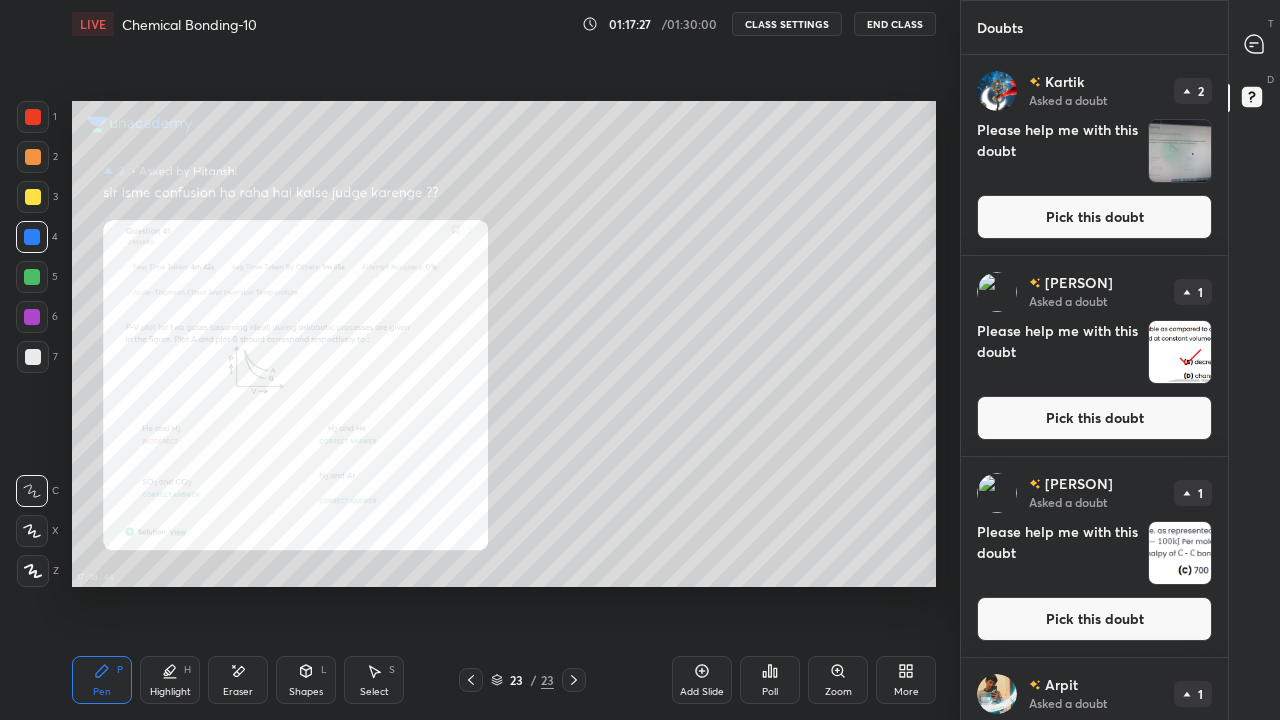 click at bounding box center [33, 197] 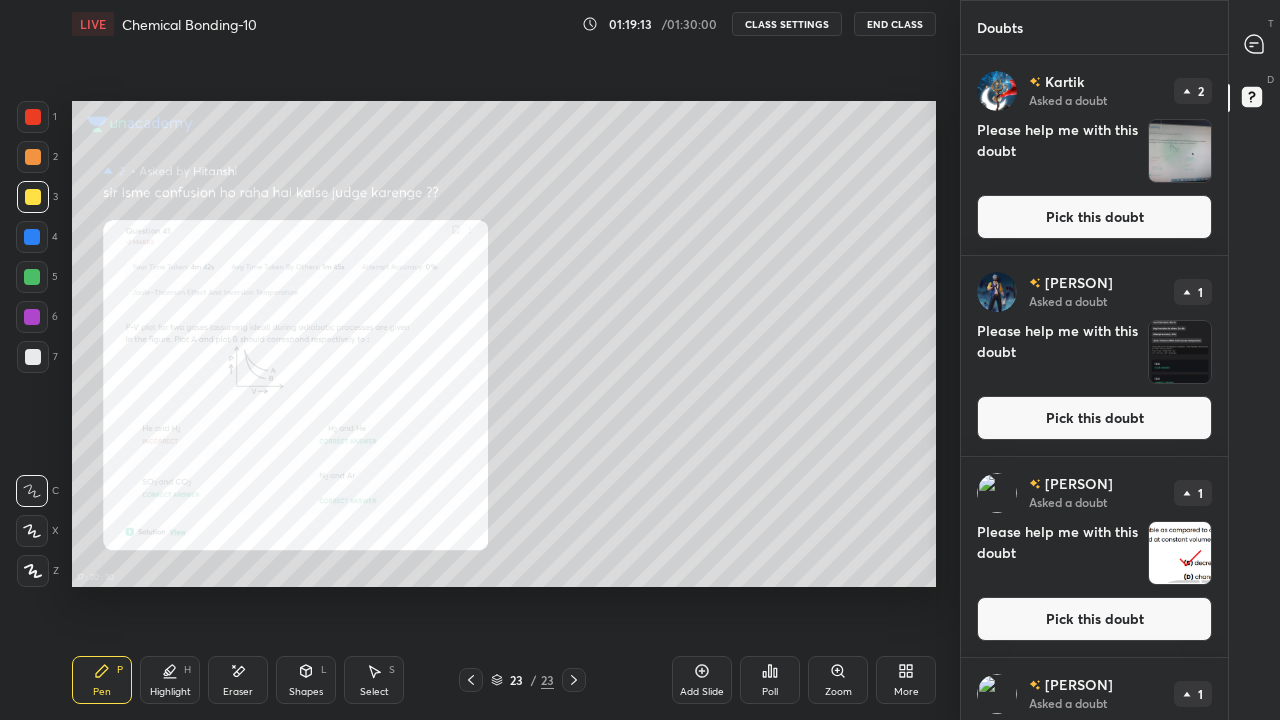 click on "Pick this doubt" at bounding box center (1094, 418) 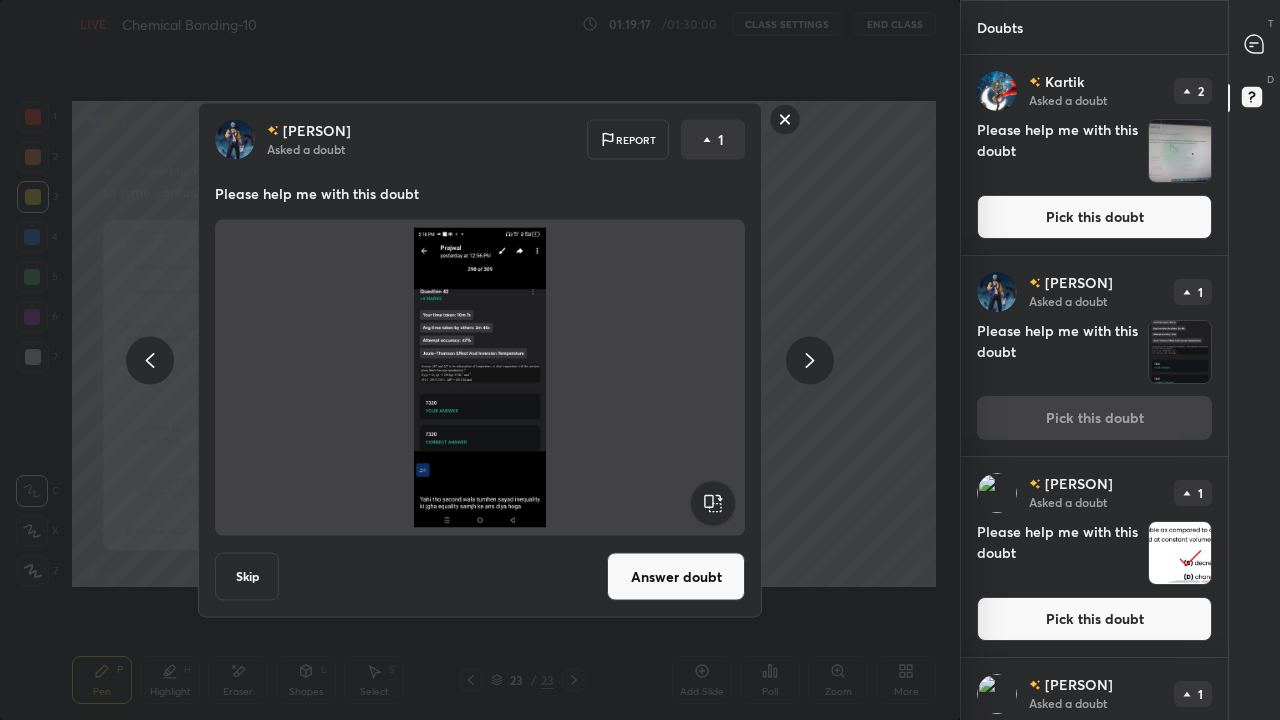 click 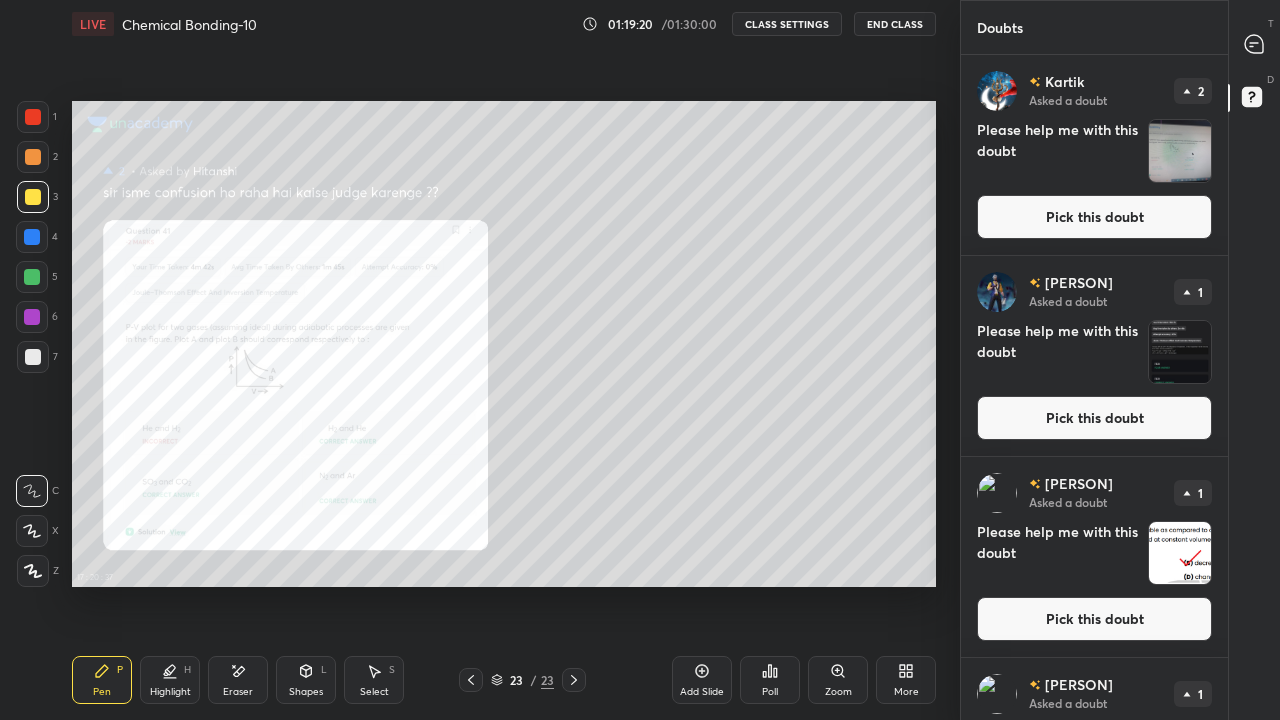 click on "Pick this doubt" at bounding box center [1094, 619] 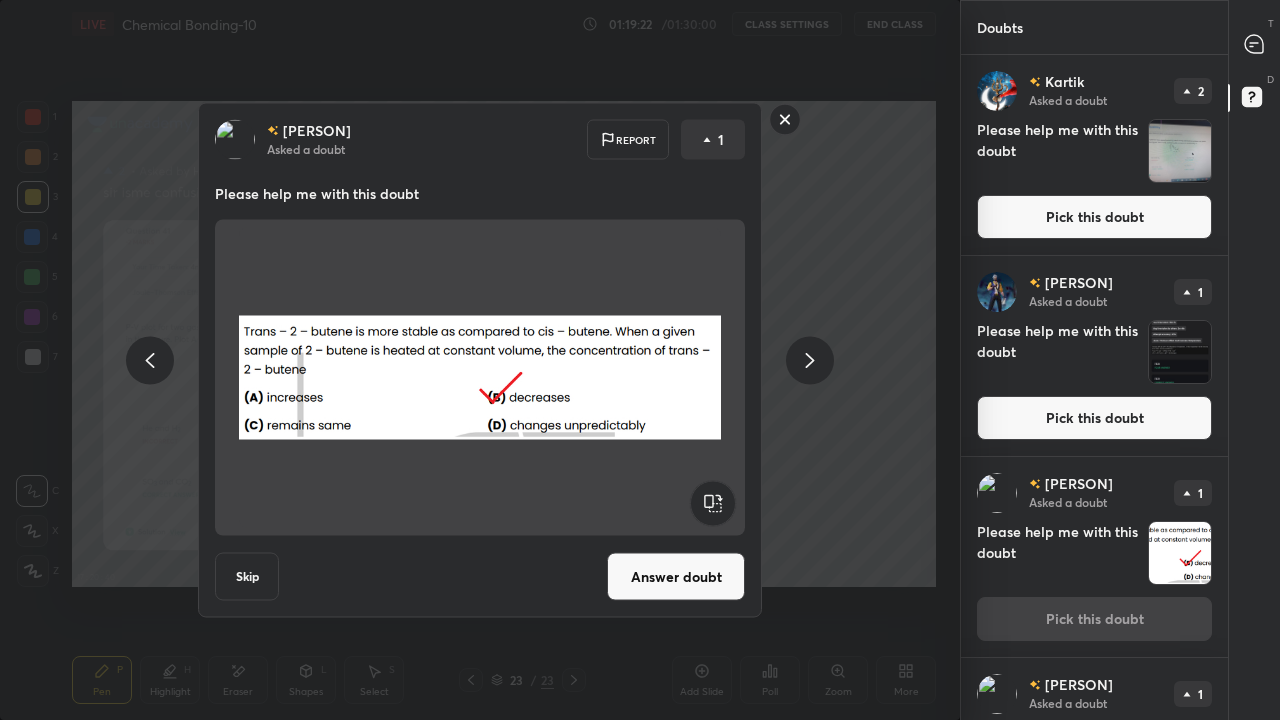 click on "Answer doubt" at bounding box center (676, 577) 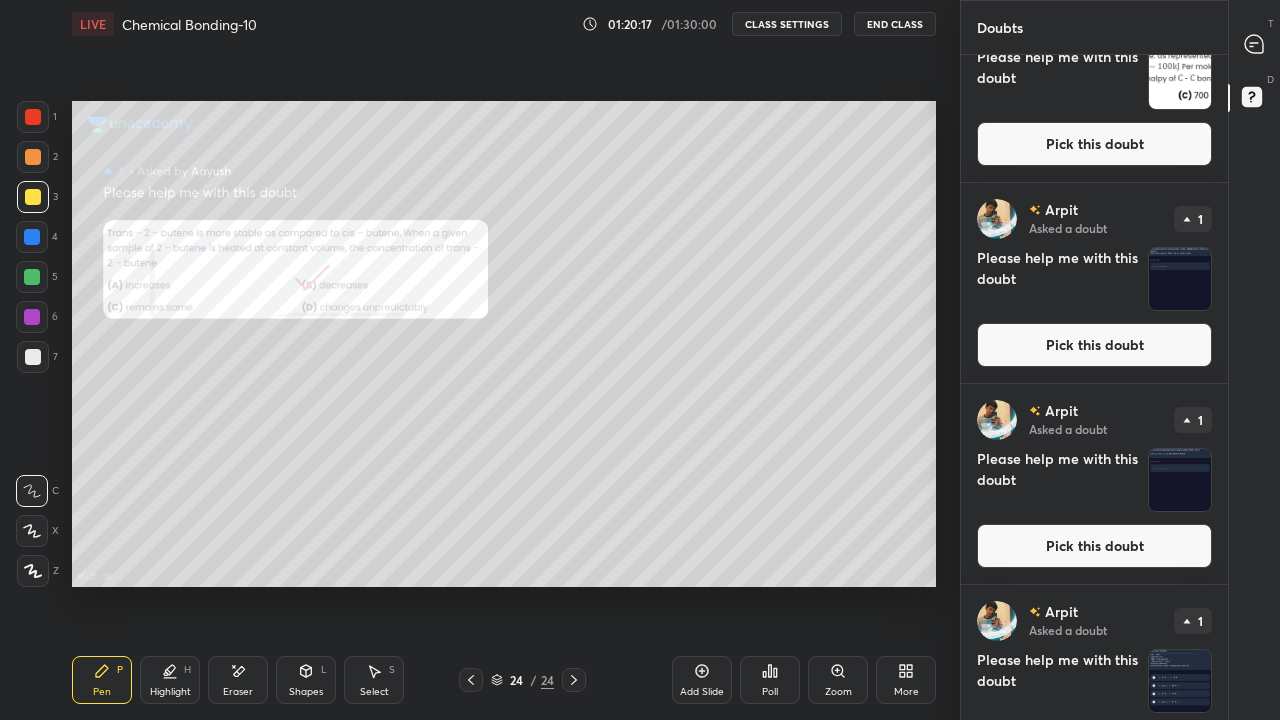 scroll, scrollTop: 541, scrollLeft: 0, axis: vertical 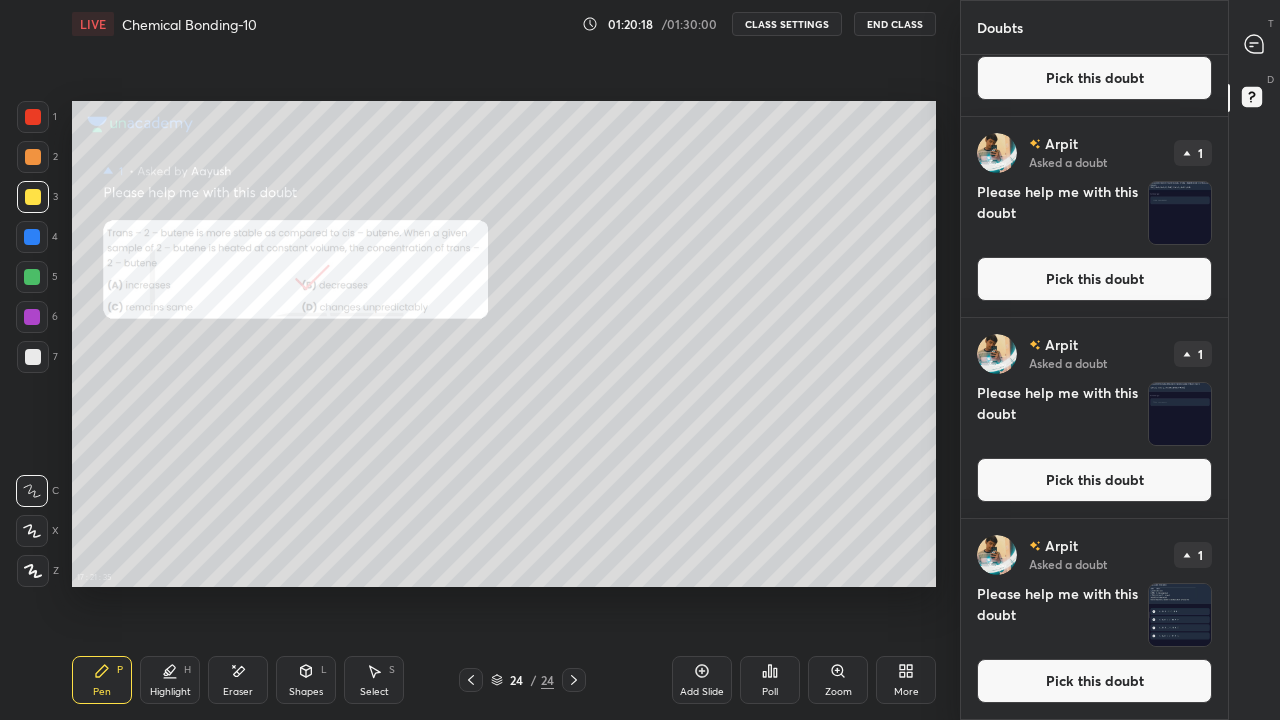 click on "Pick this doubt" at bounding box center (1094, 480) 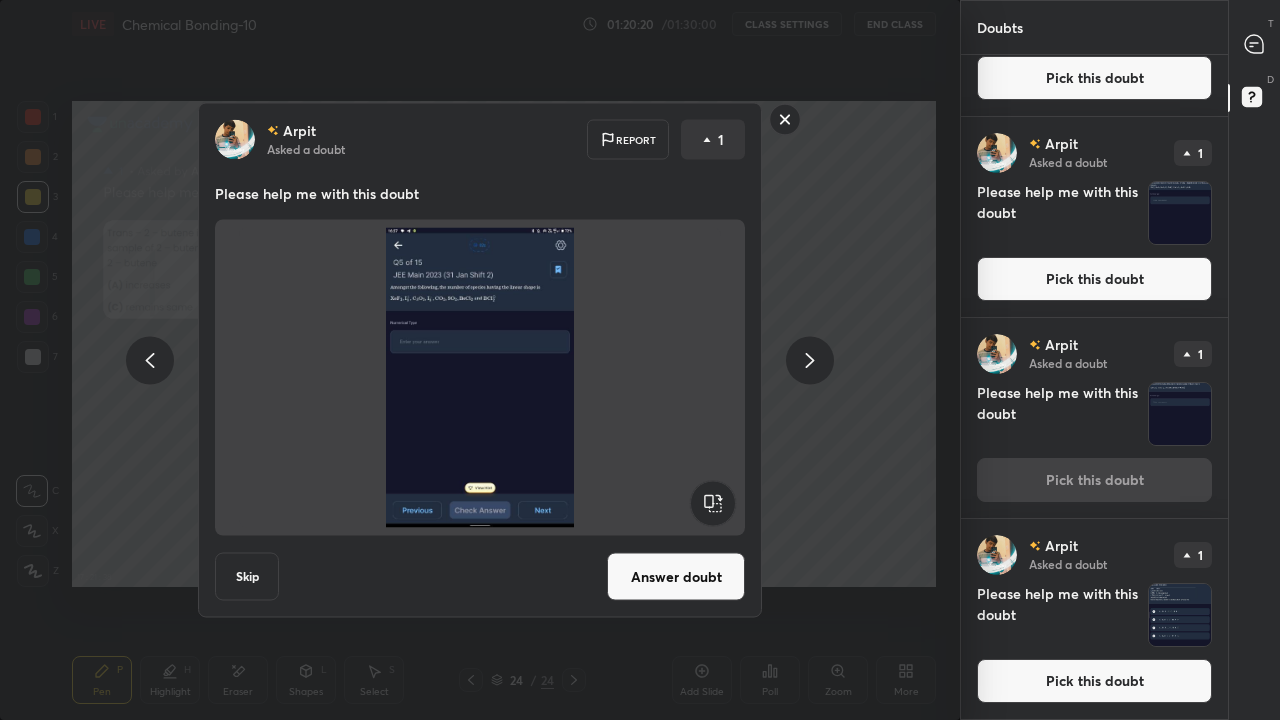 click 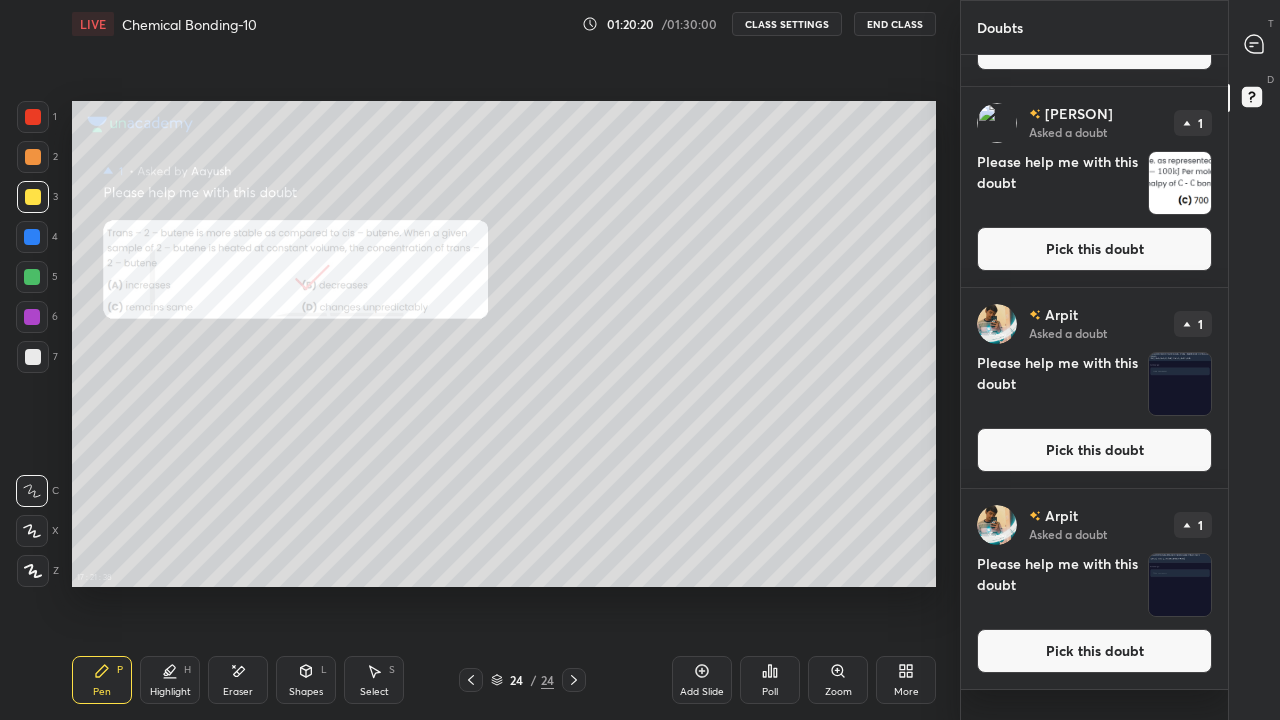 scroll, scrollTop: 0, scrollLeft: 0, axis: both 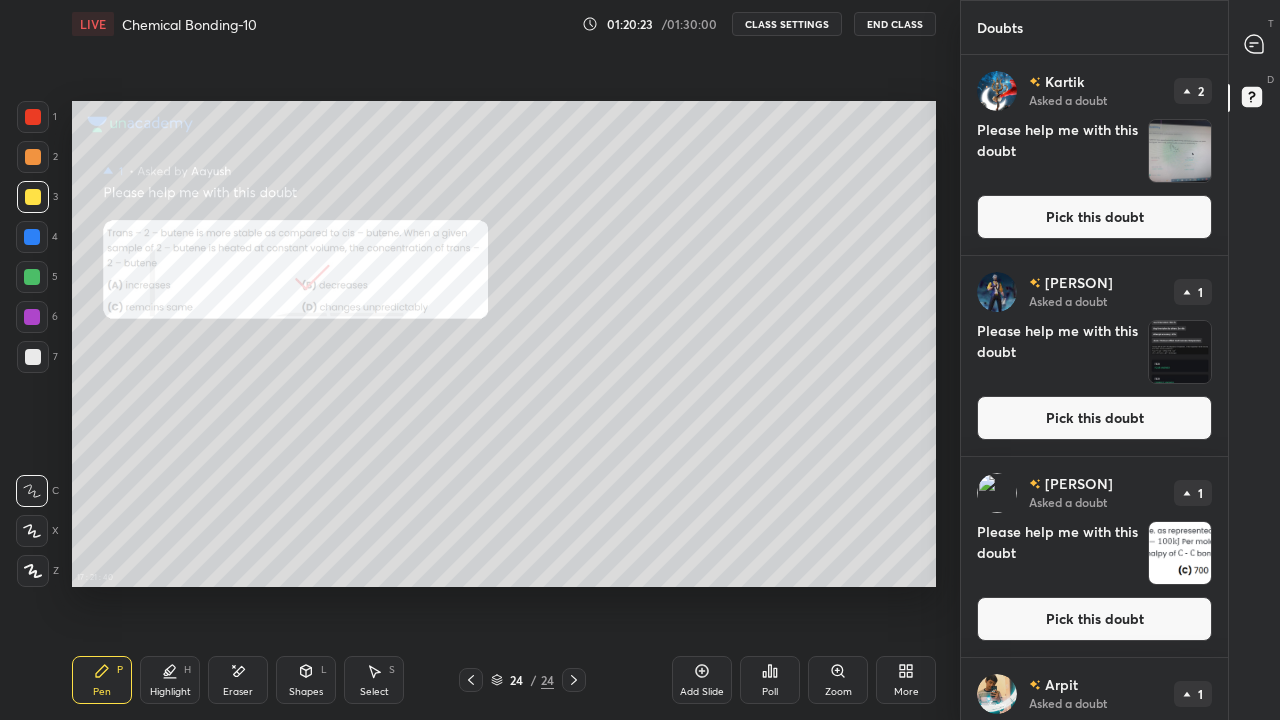 click 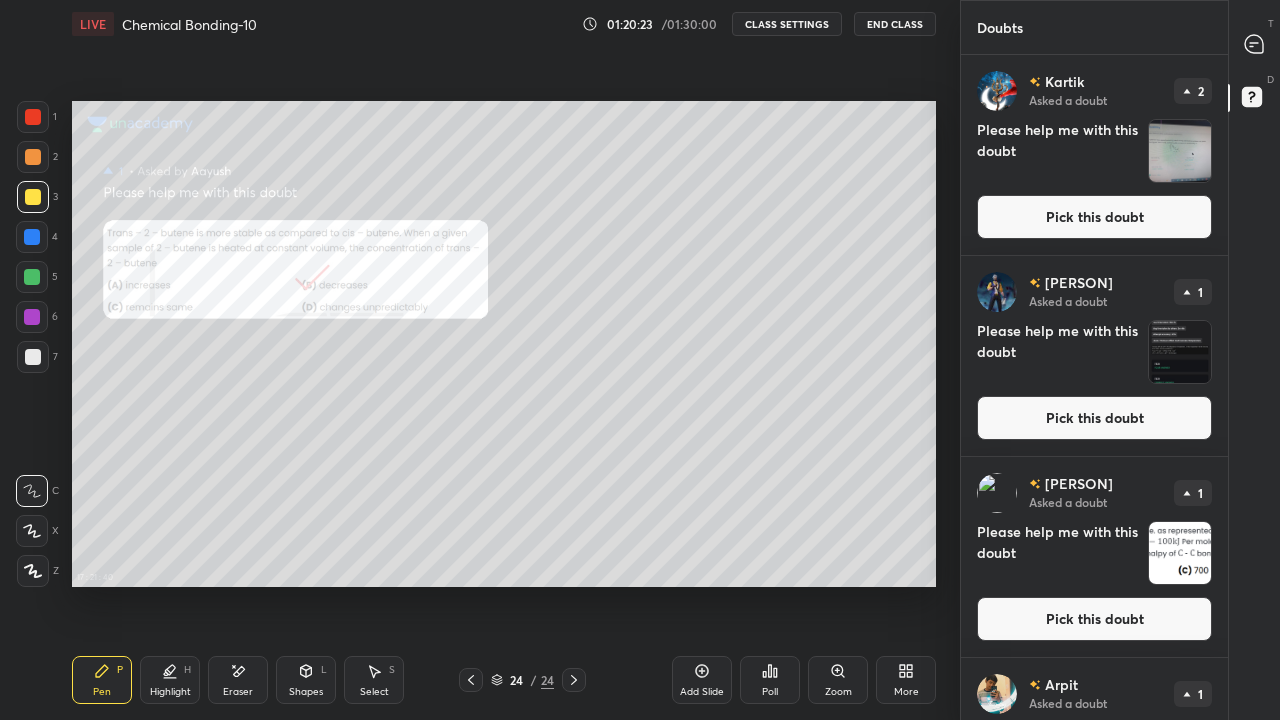 type on "x" 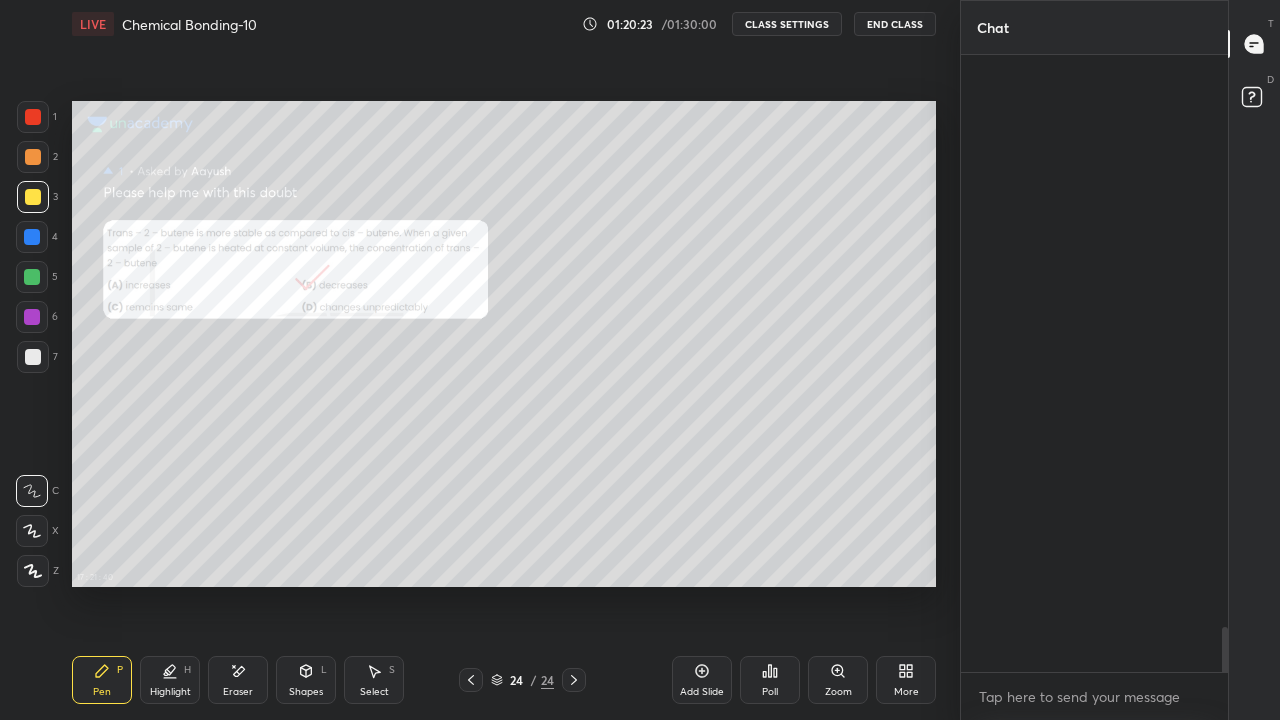scroll, scrollTop: 12111, scrollLeft: 0, axis: vertical 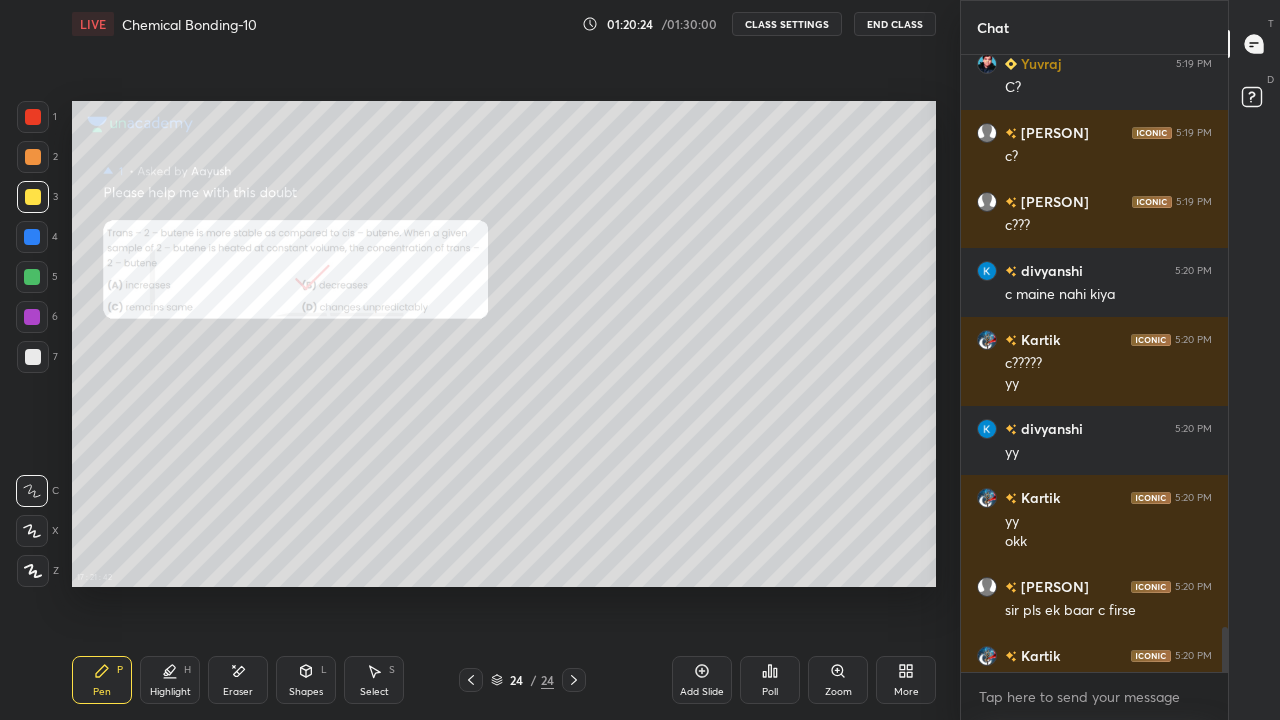 click at bounding box center [1255, 44] 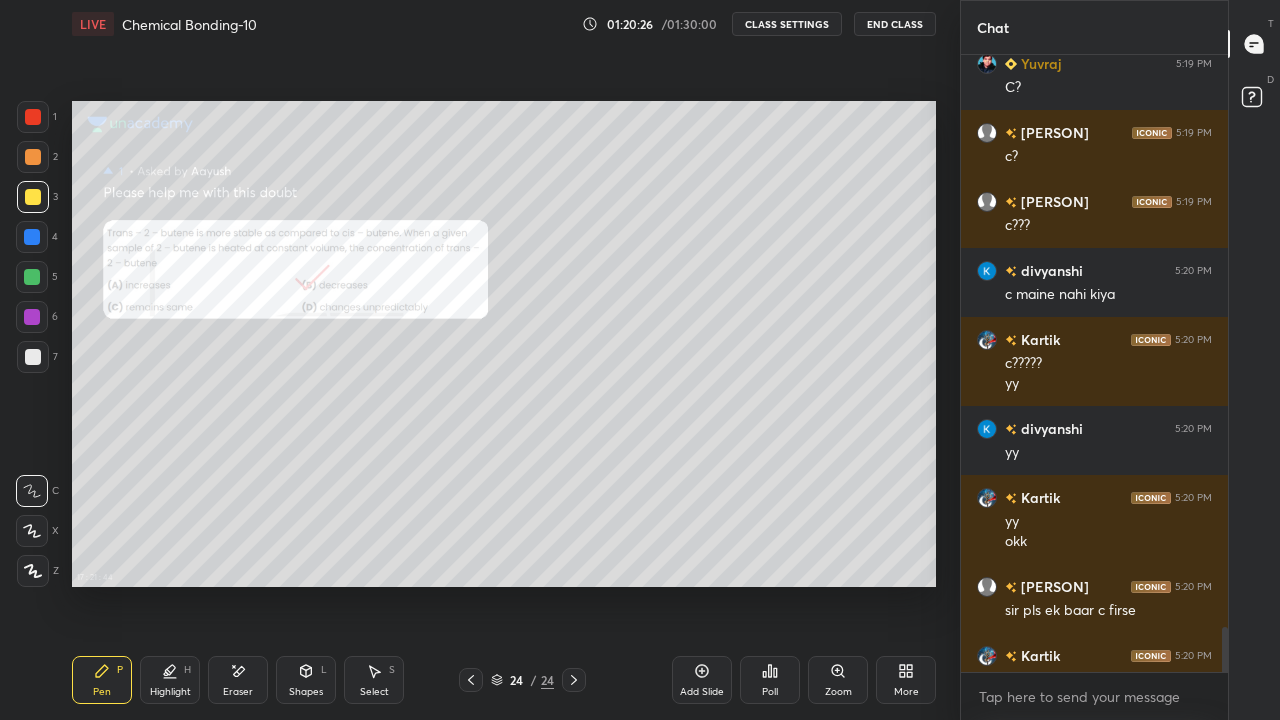 click 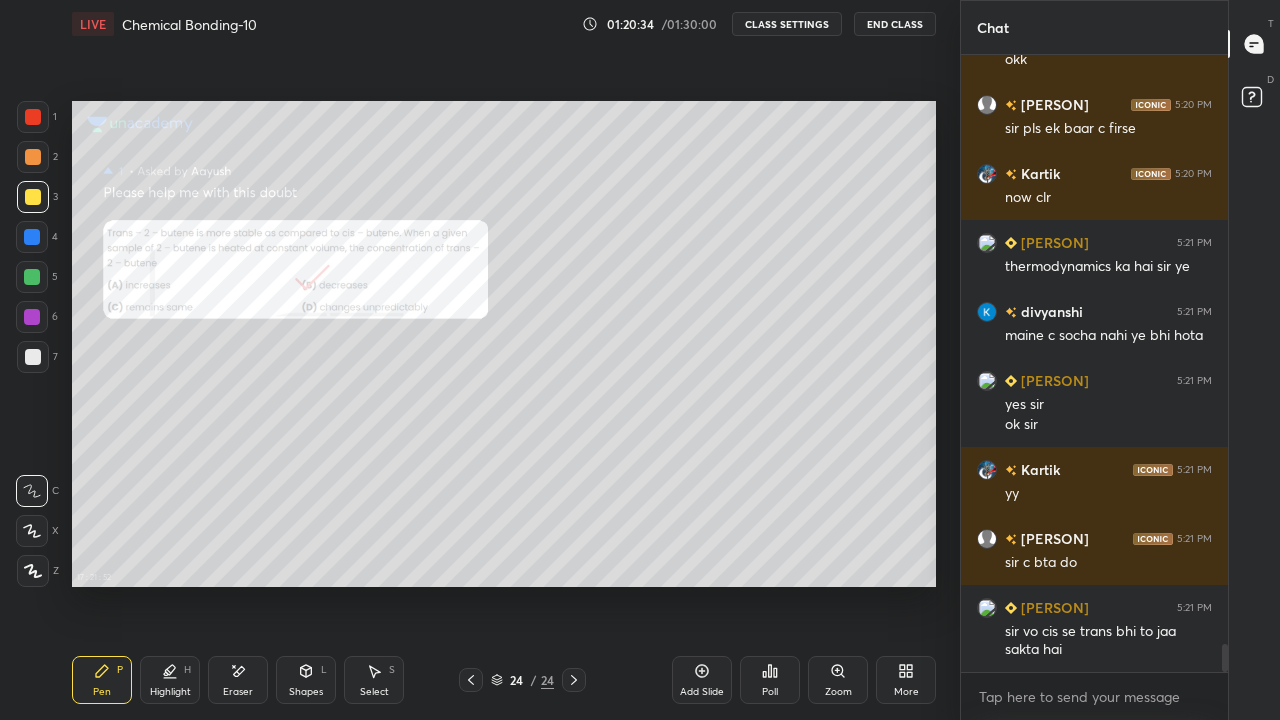 scroll, scrollTop: 12980, scrollLeft: 0, axis: vertical 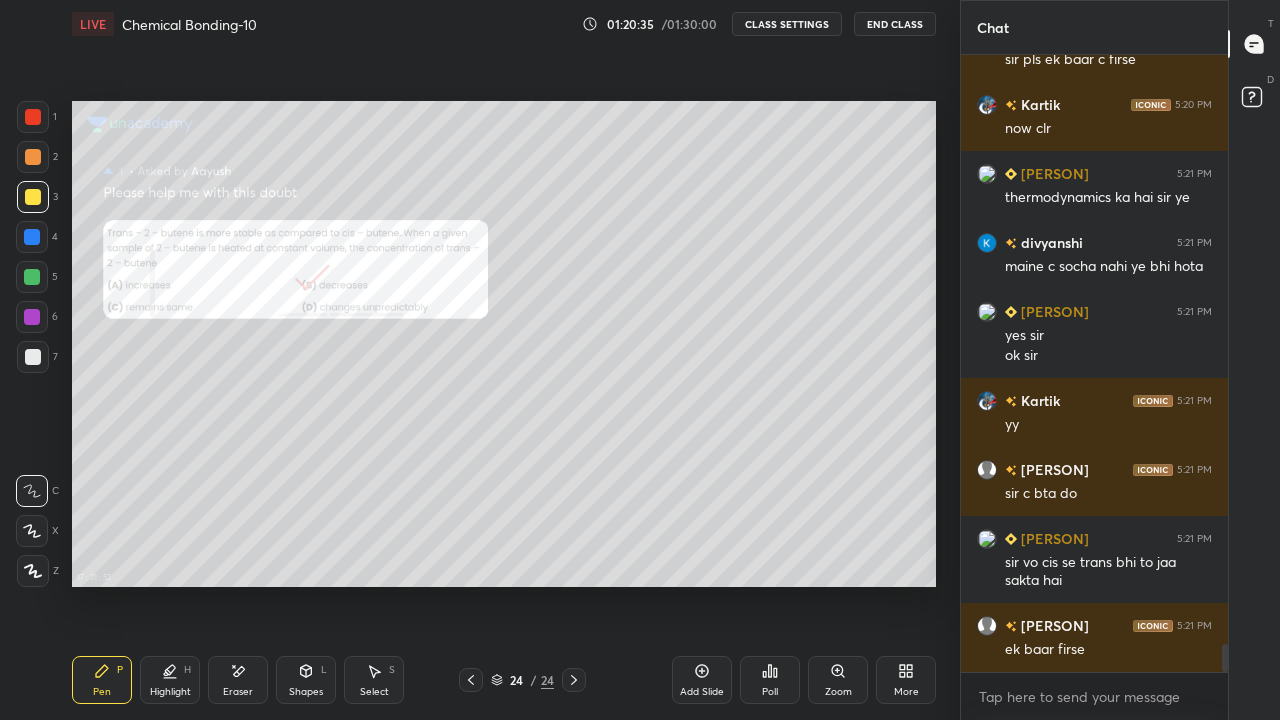 click 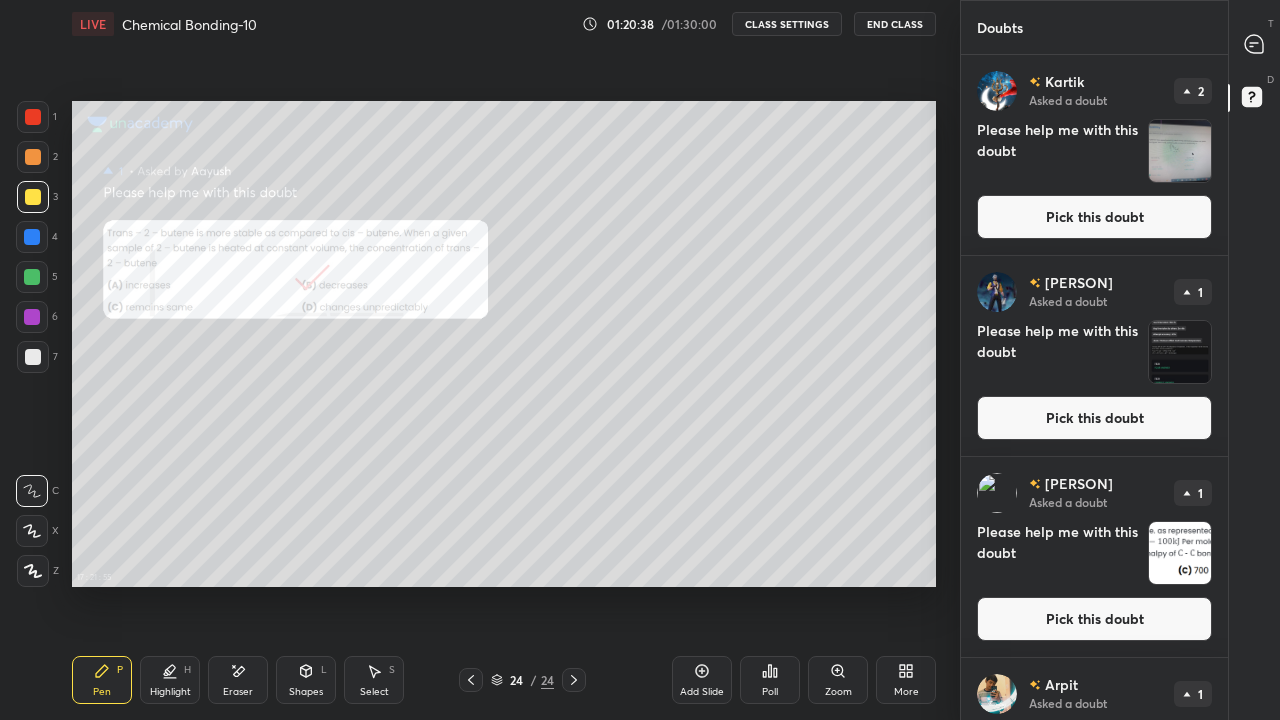 click 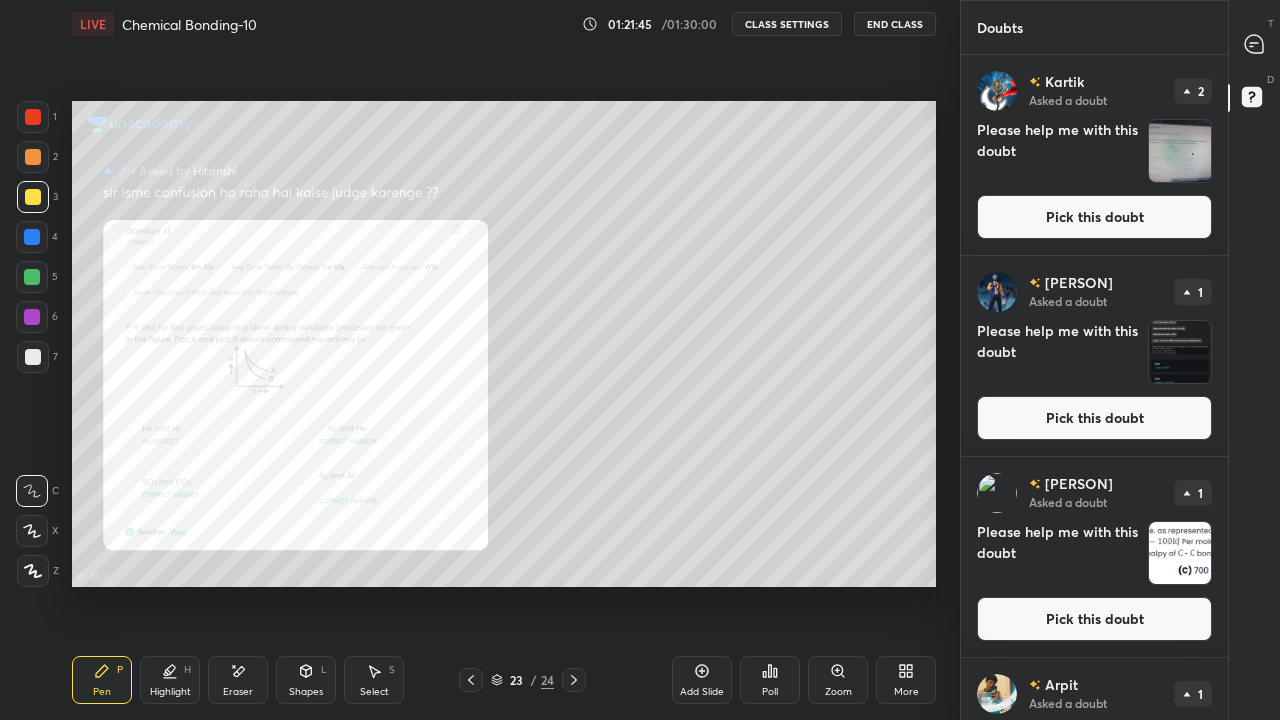 click on "Pick this doubt" at bounding box center [1094, 619] 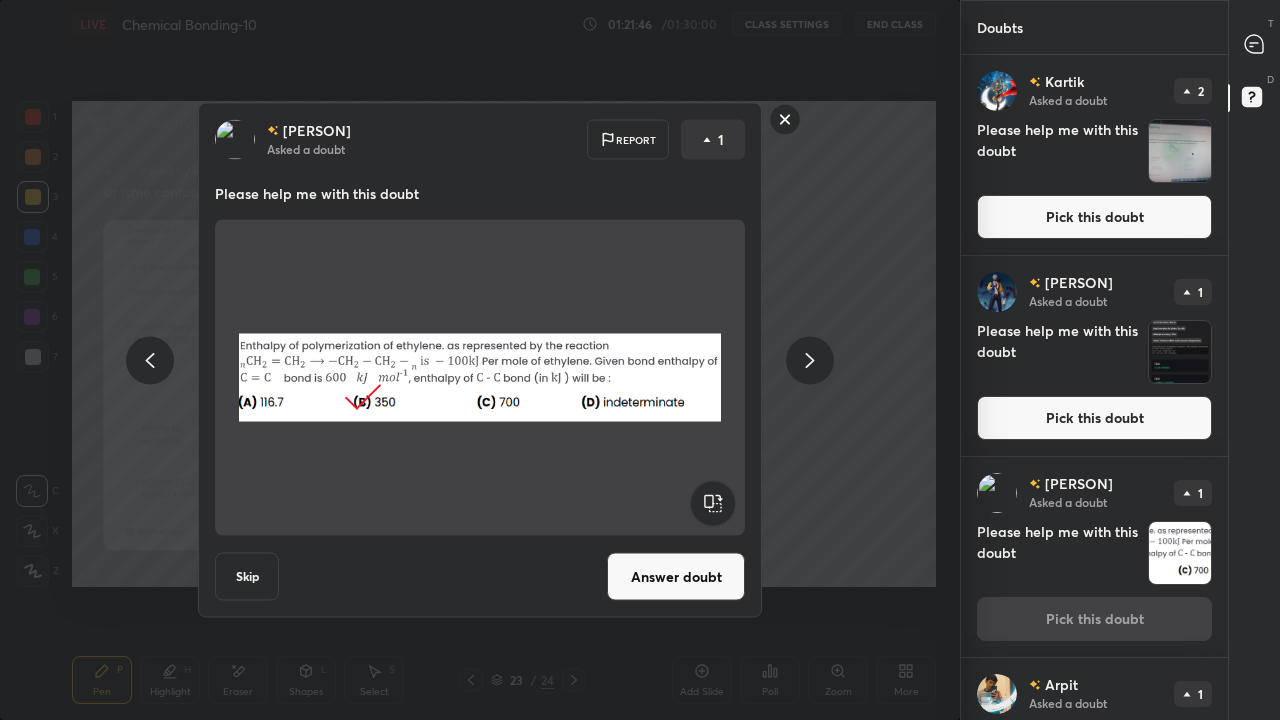 click on "Answer doubt" at bounding box center [676, 577] 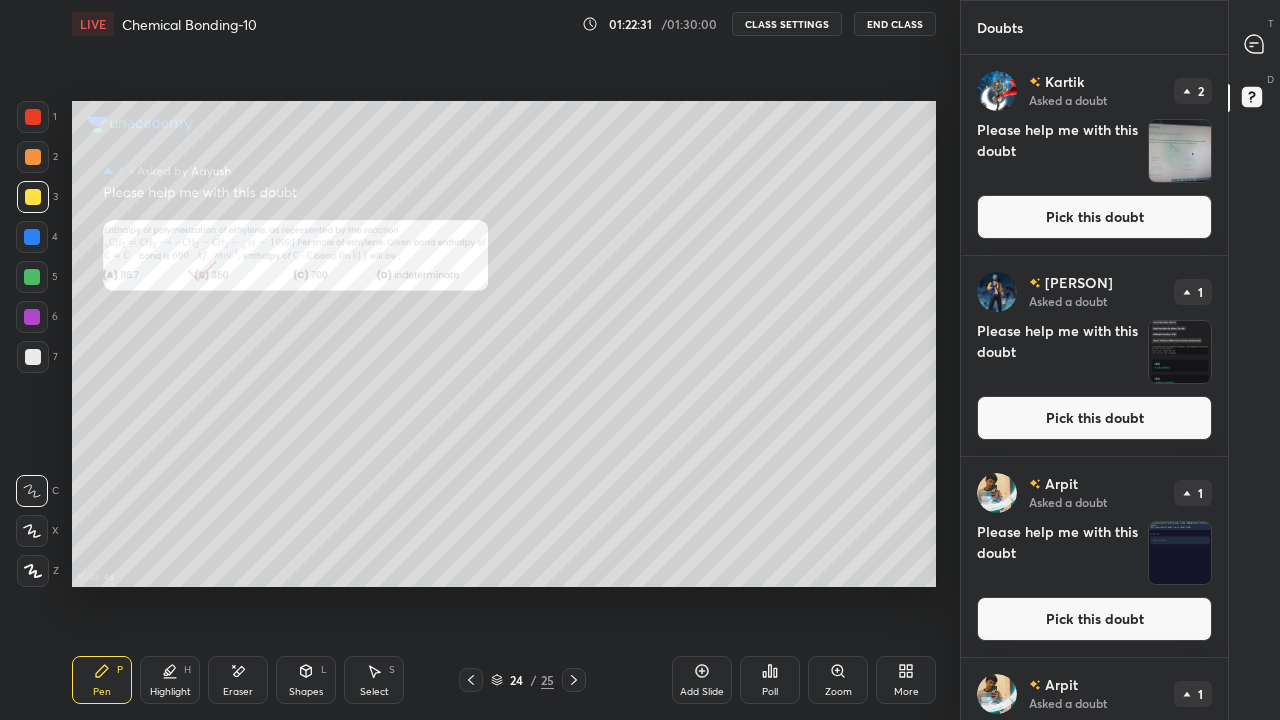 click at bounding box center (32, 317) 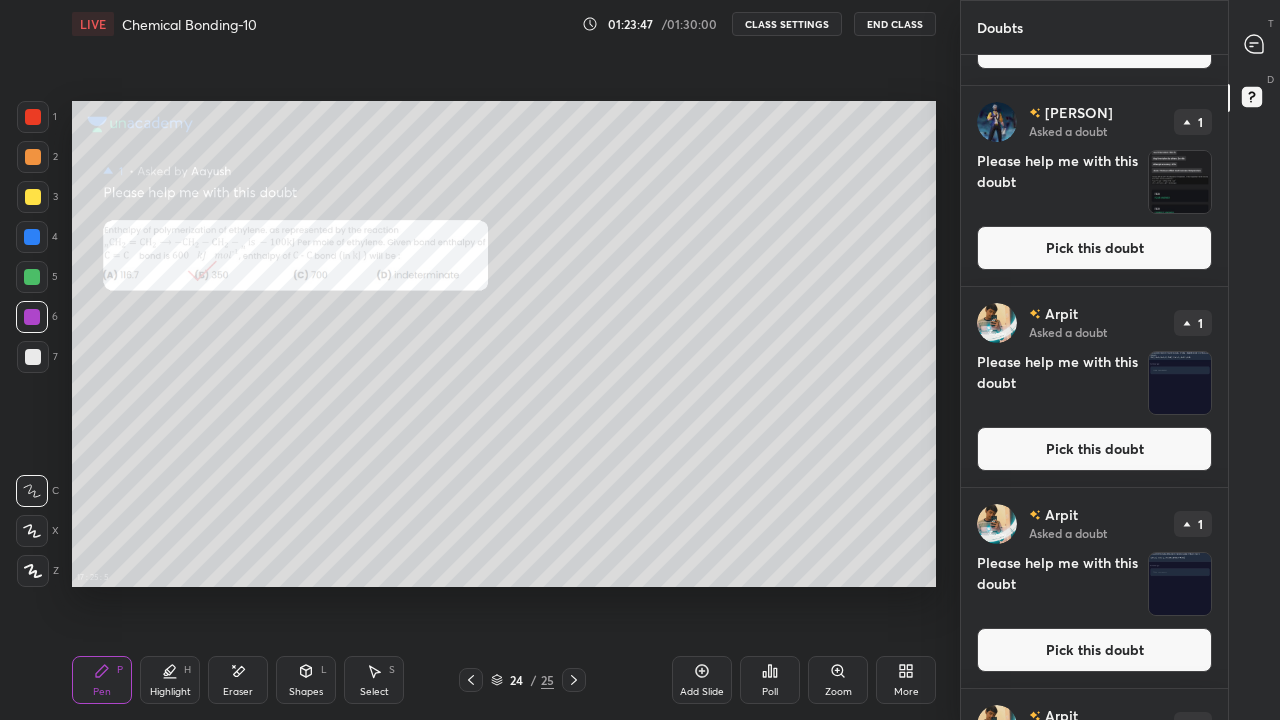 scroll, scrollTop: 0, scrollLeft: 0, axis: both 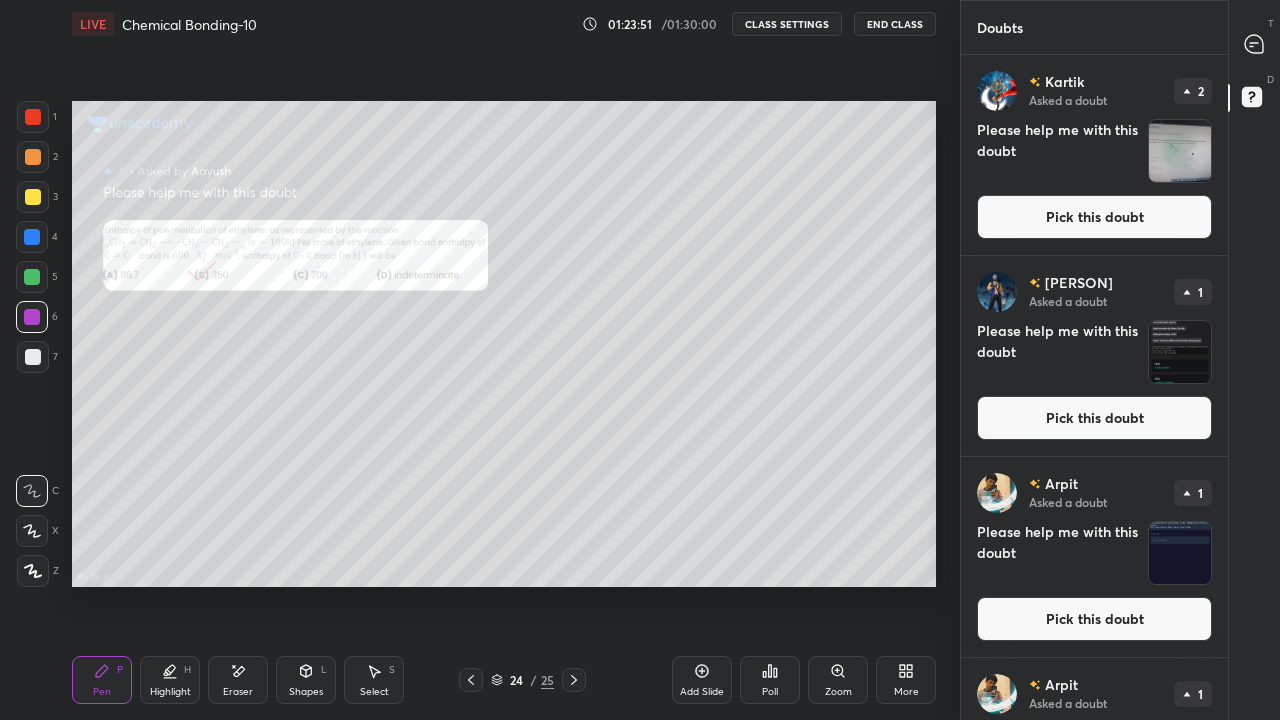 click on "More" at bounding box center (906, 680) 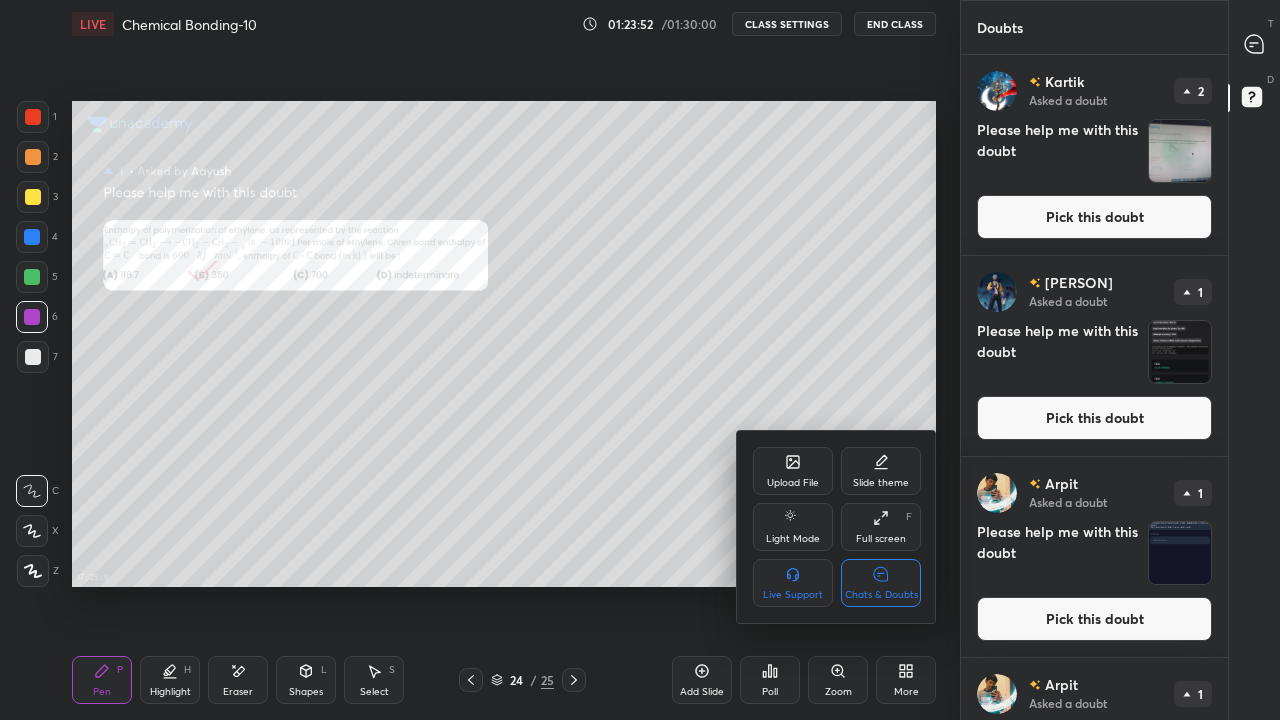 click on "Chats & Doubts" at bounding box center [881, 583] 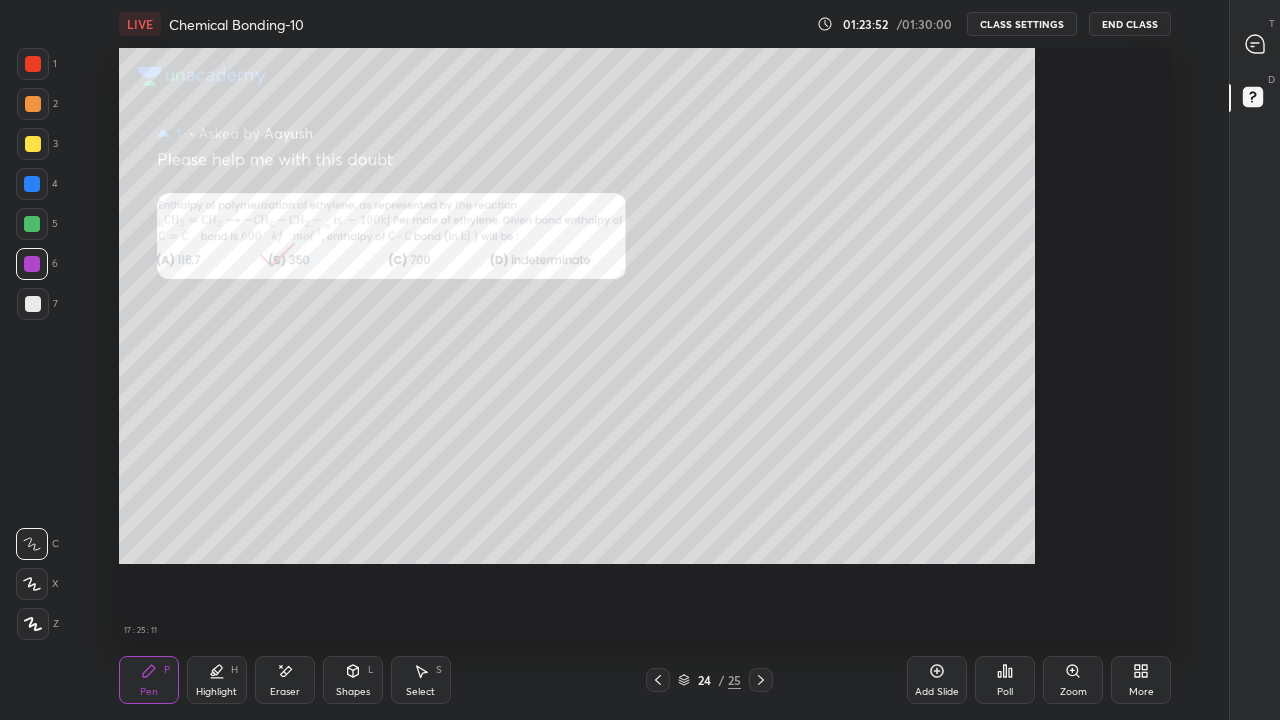 scroll, scrollTop: 7, scrollLeft: 1, axis: both 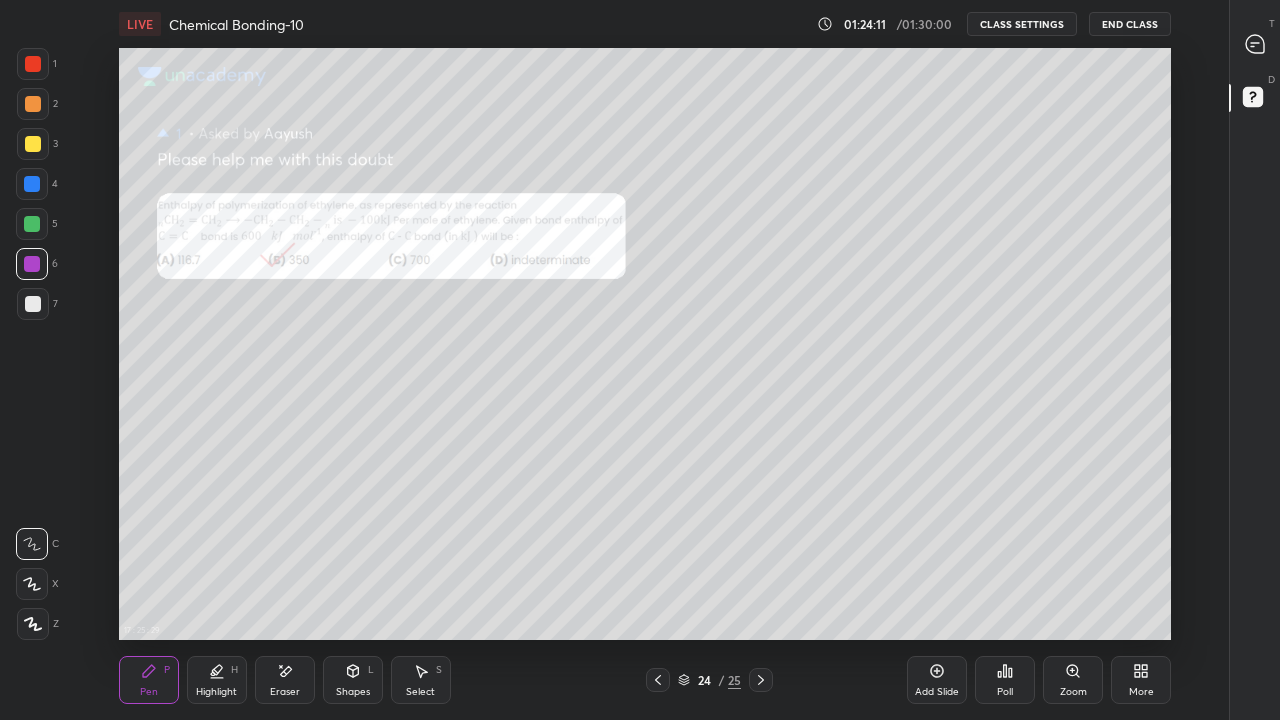 click on "End Class" at bounding box center (1130, 24) 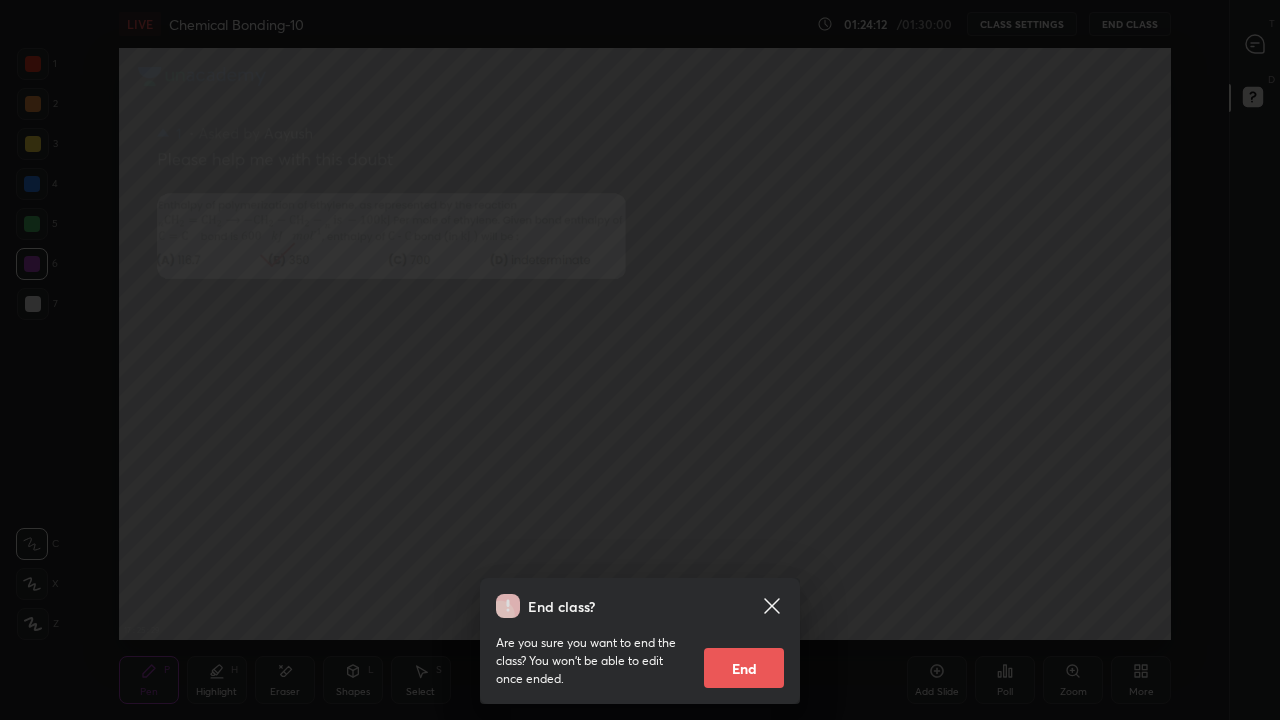 click on "End class? Are you sure you want to end the class? You won’t be able to edit once ended. End" at bounding box center [640, 360] 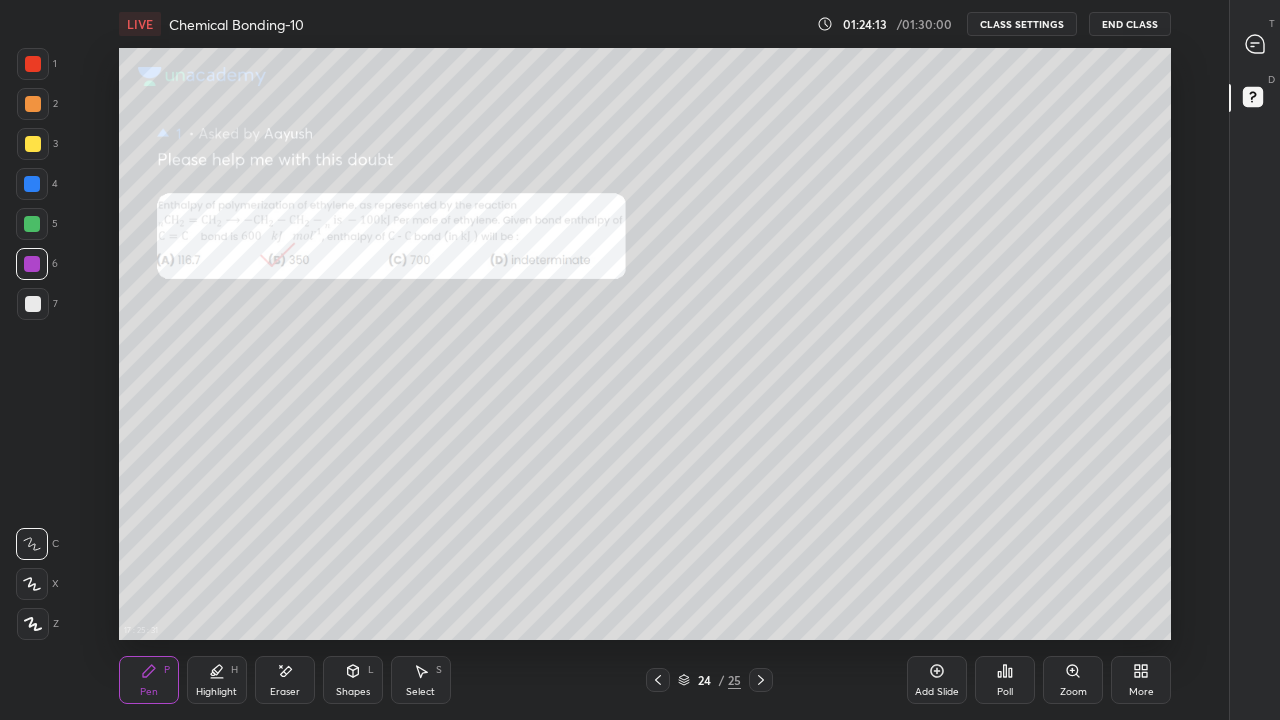click on "End Class" at bounding box center (1130, 24) 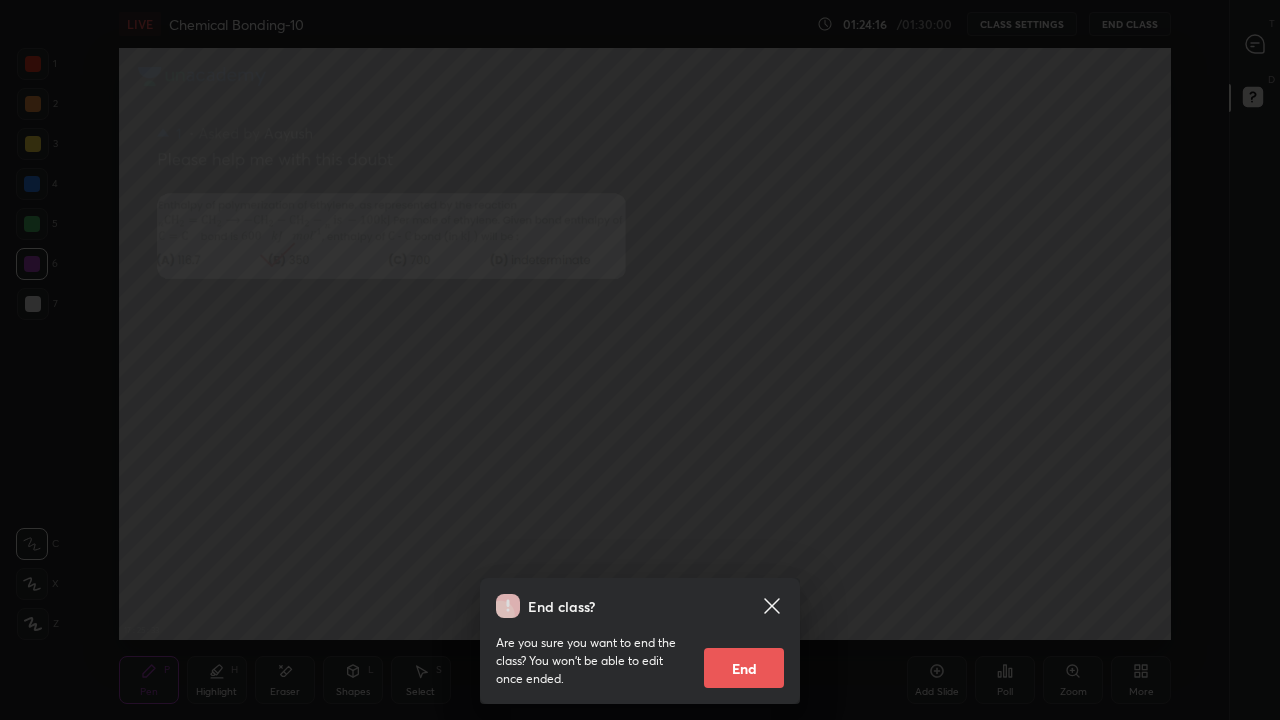 click on "End" at bounding box center (744, 668) 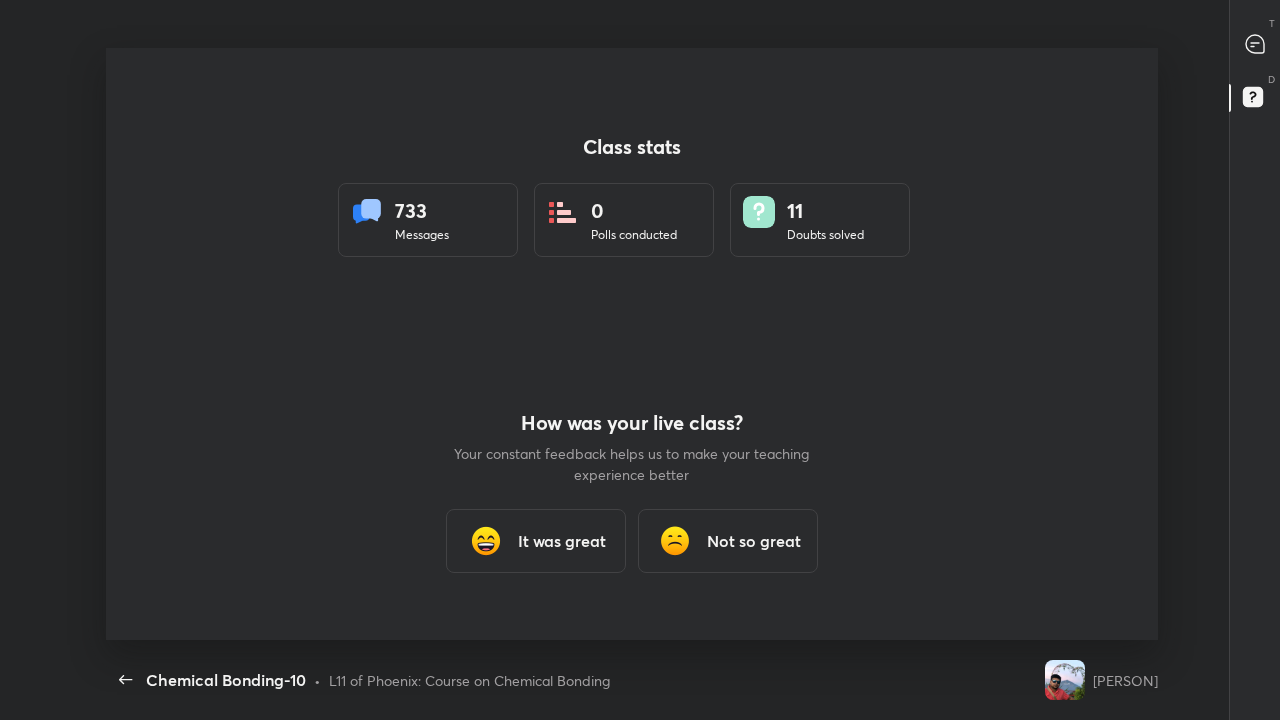 scroll, scrollTop: 99408, scrollLeft: 98765, axis: both 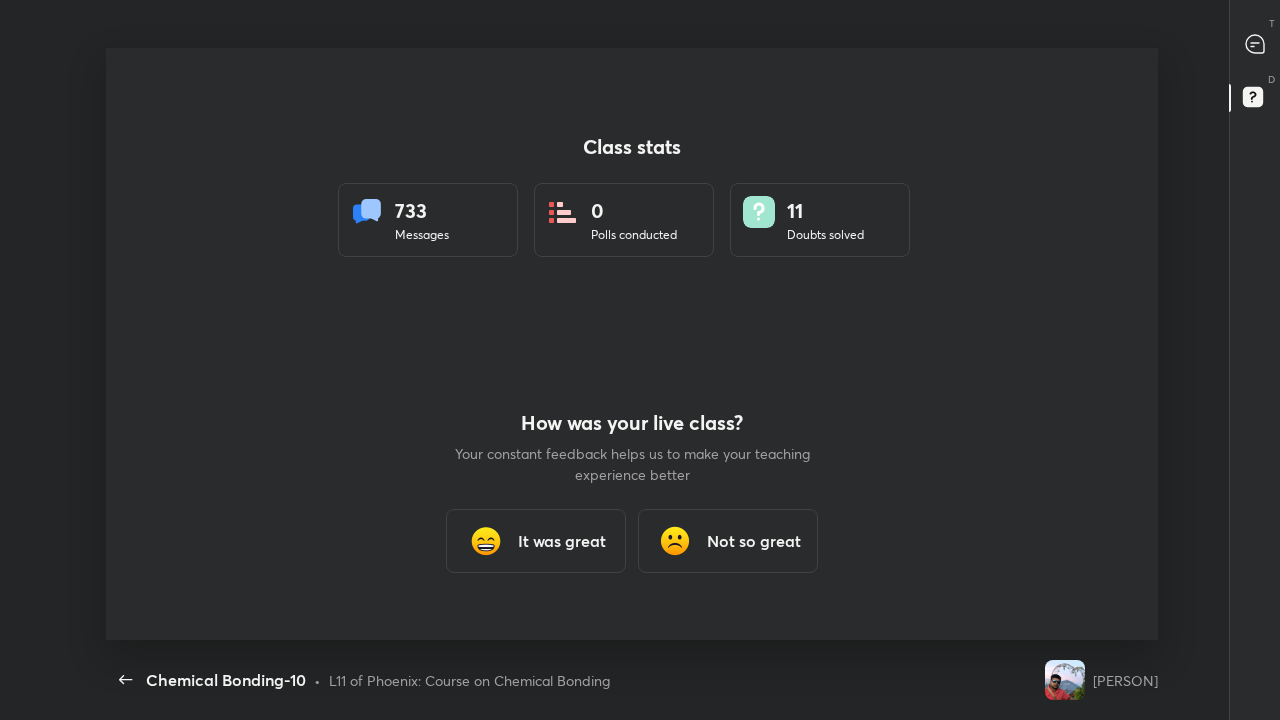 click on "It was great" at bounding box center (536, 541) 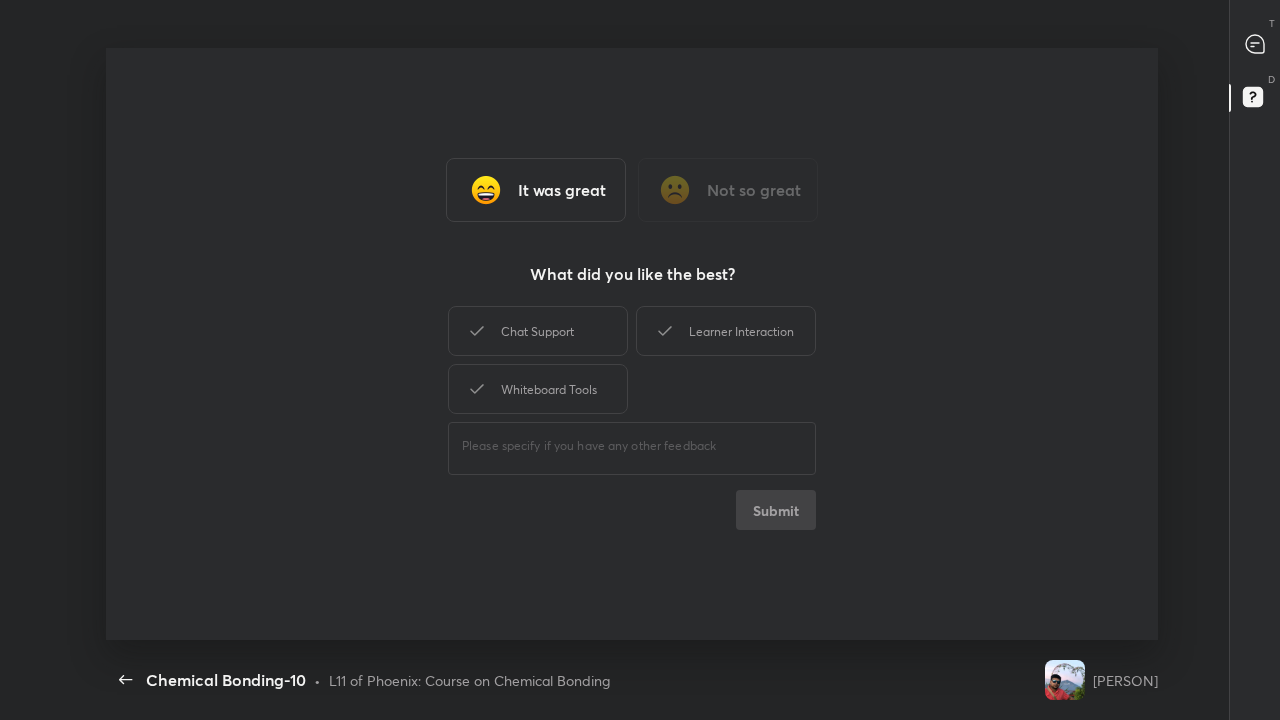 click on "Learner Interaction" at bounding box center (726, 331) 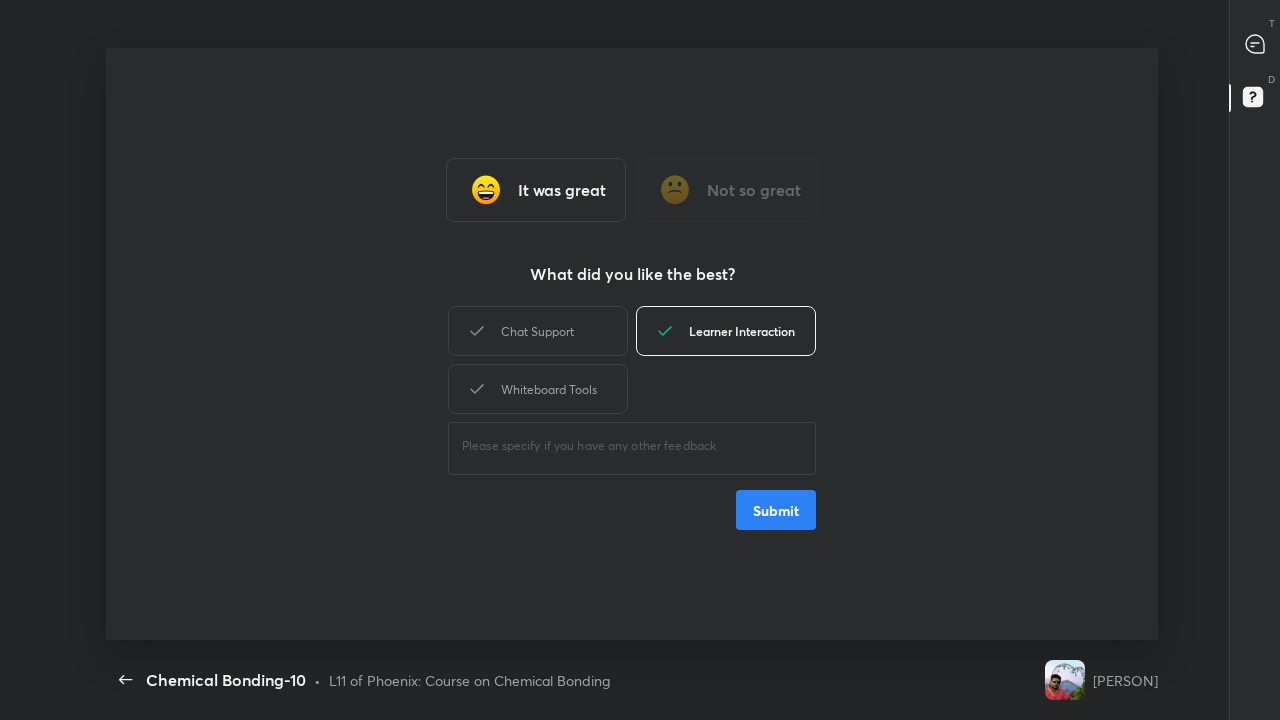click on "Learner Interaction" at bounding box center [726, 331] 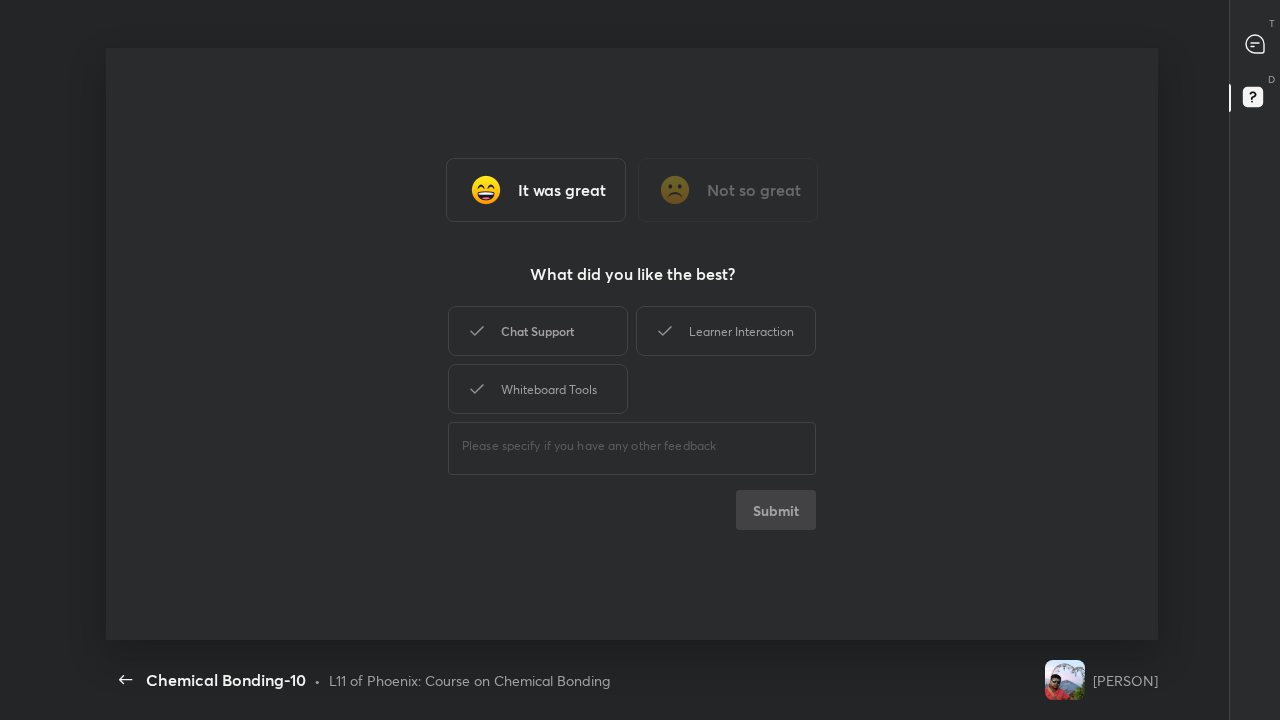 click on "Chat Support" at bounding box center [538, 331] 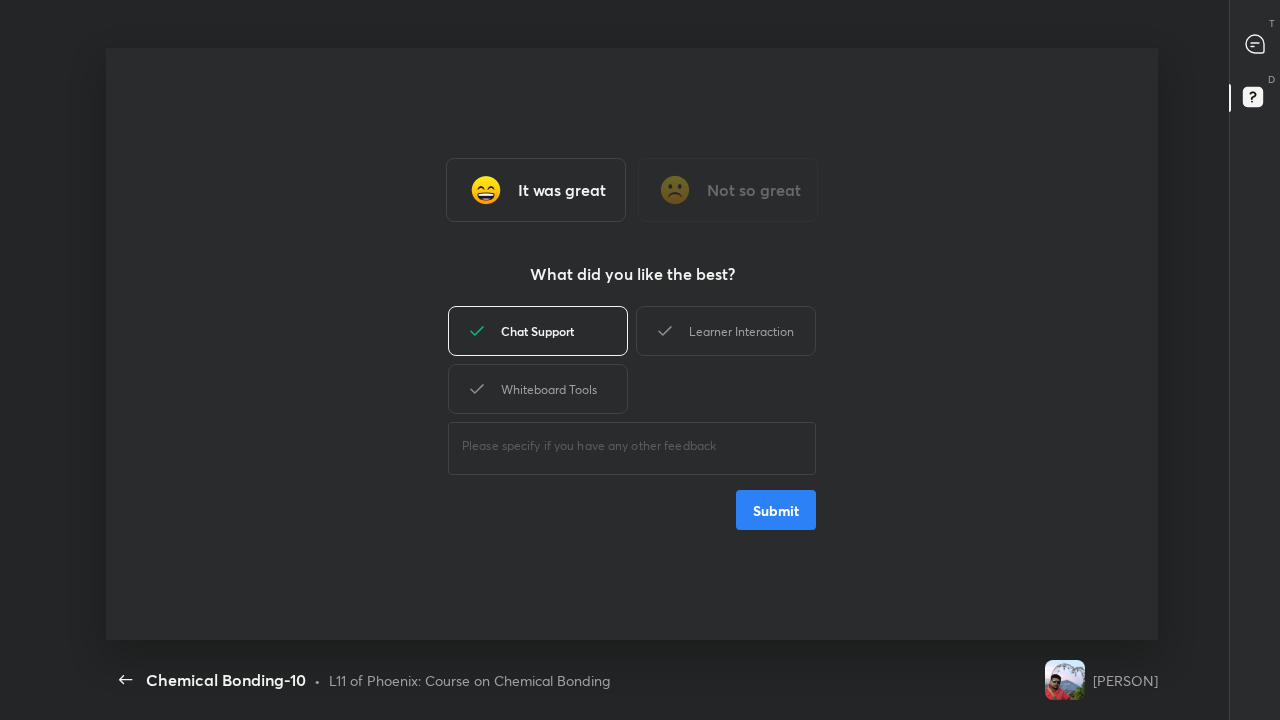 click on "Whiteboard Tools" at bounding box center (538, 389) 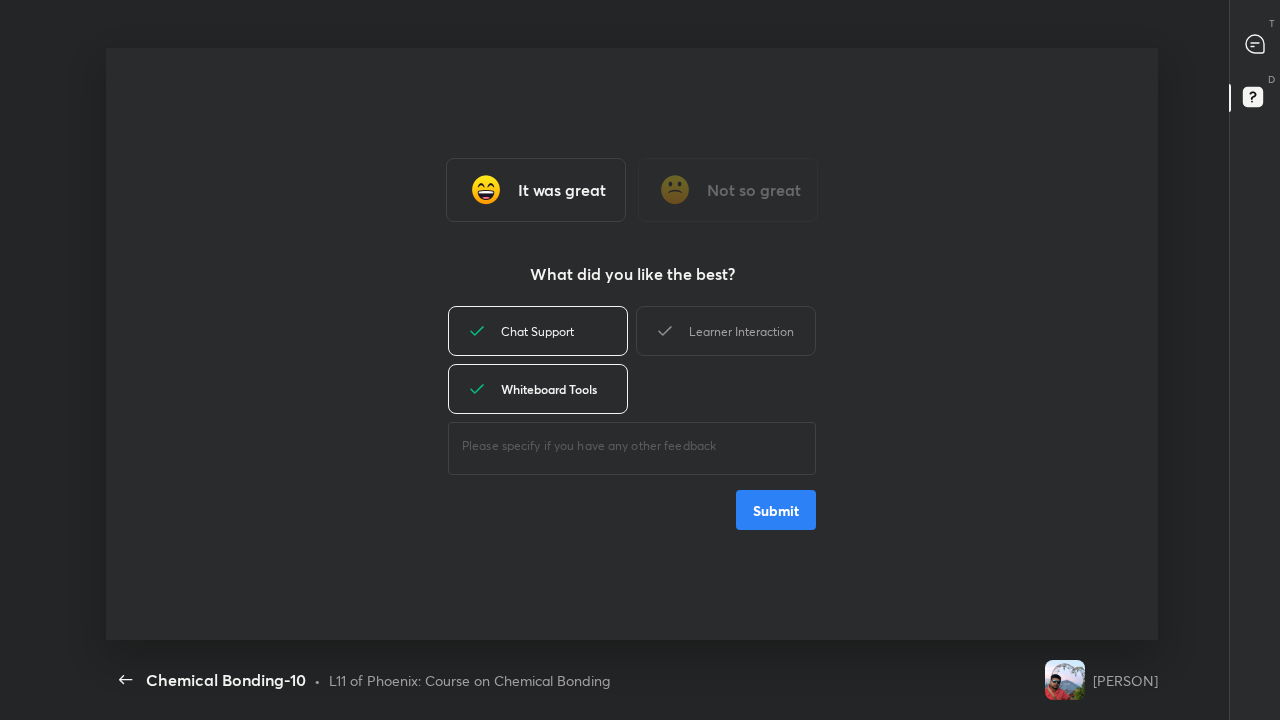 click on "Submit" at bounding box center (776, 510) 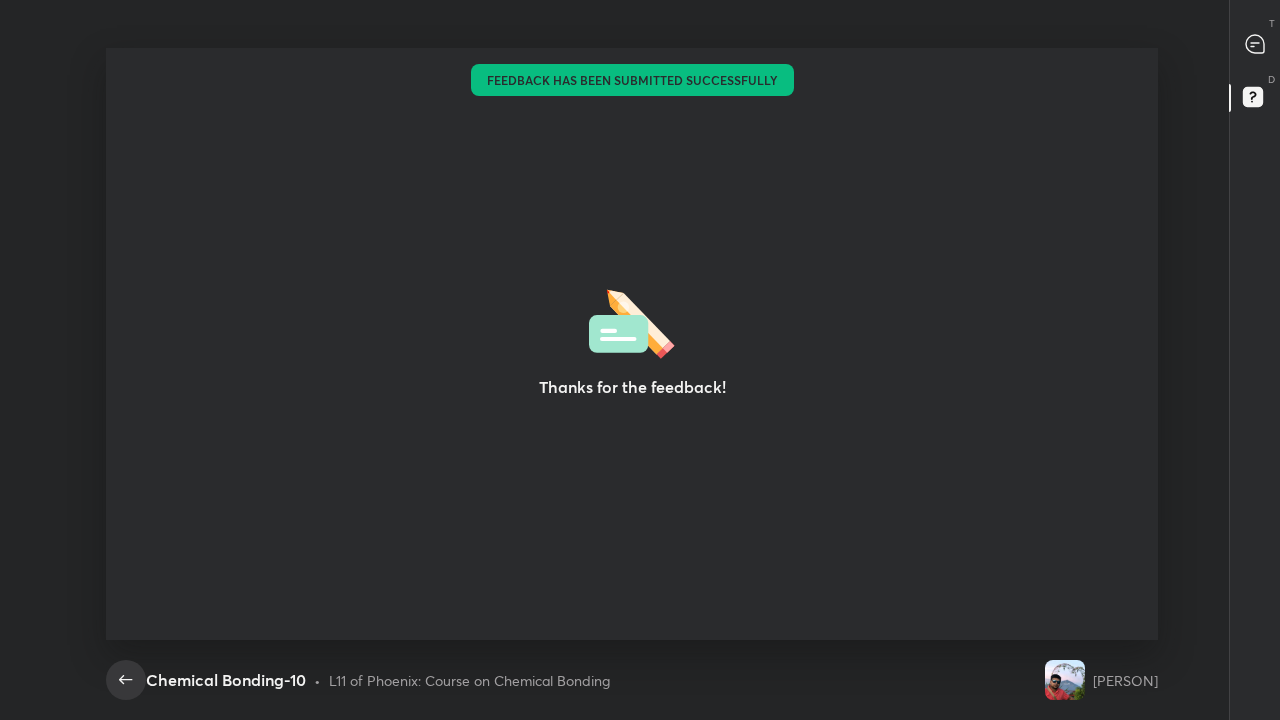 click 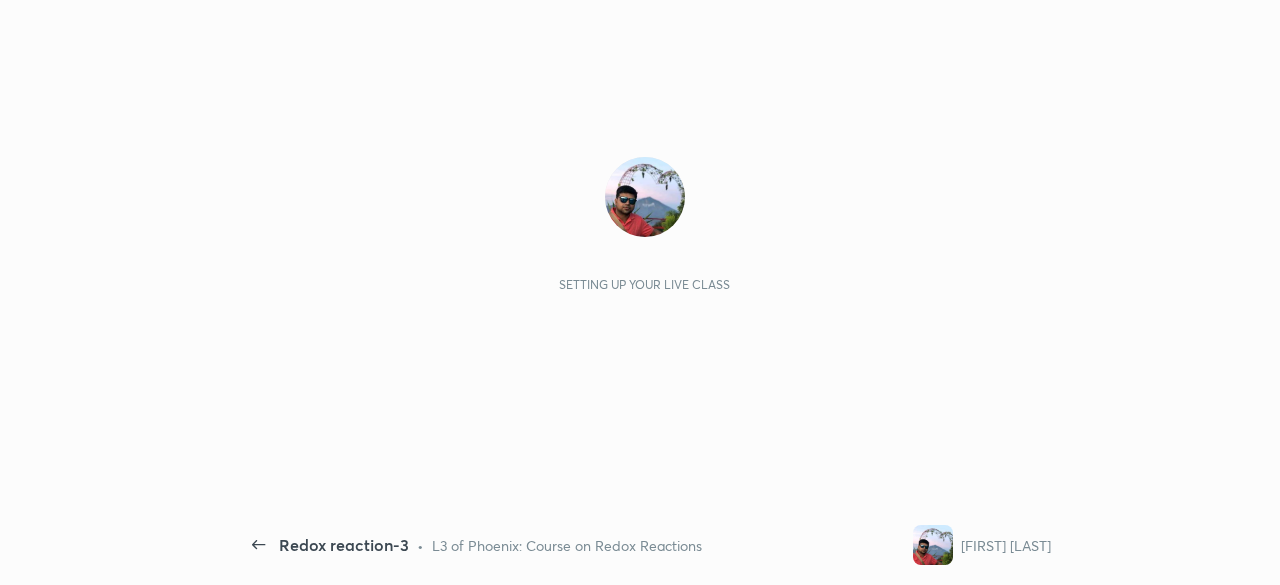 scroll, scrollTop: 0, scrollLeft: 0, axis: both 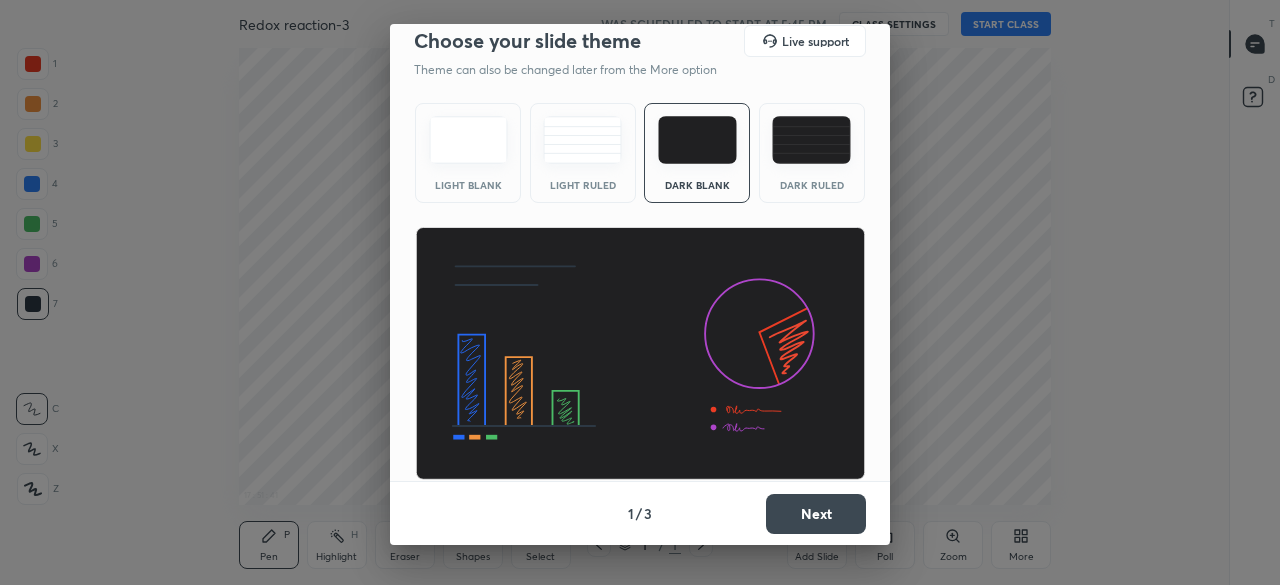 click on "Next" at bounding box center [816, 514] 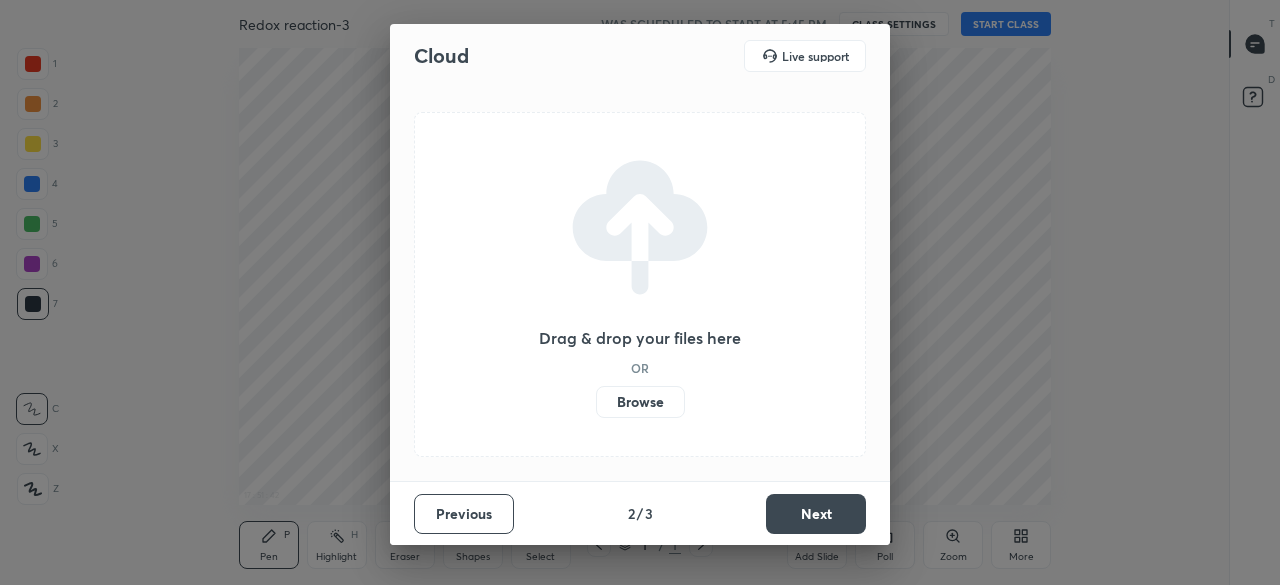 scroll, scrollTop: 0, scrollLeft: 0, axis: both 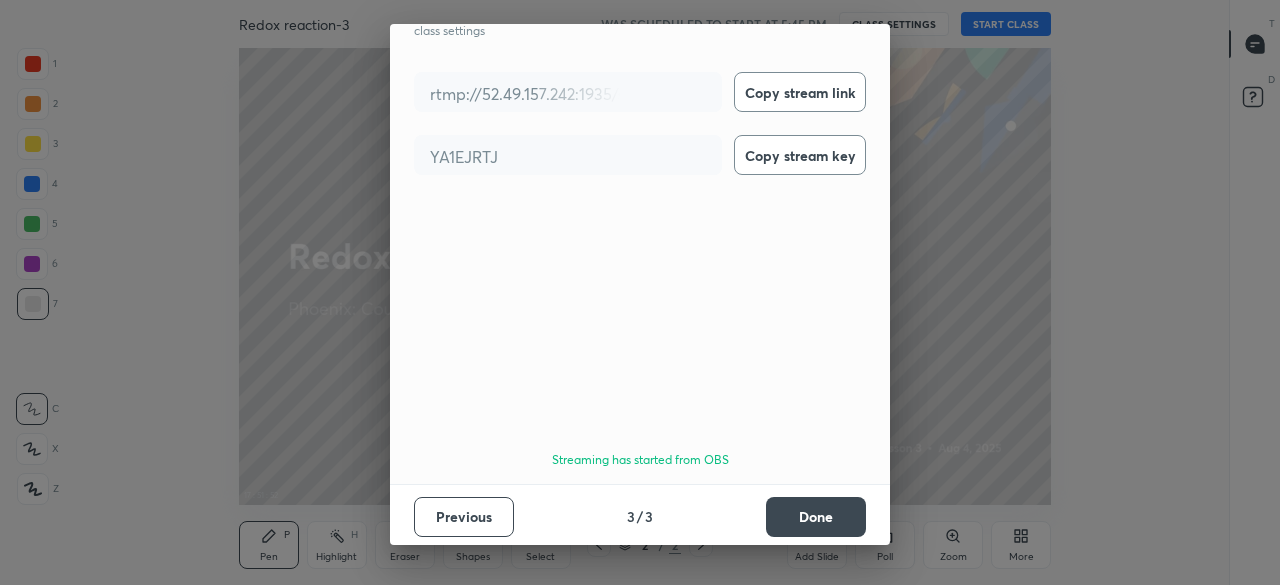 click on "Done" at bounding box center [816, 517] 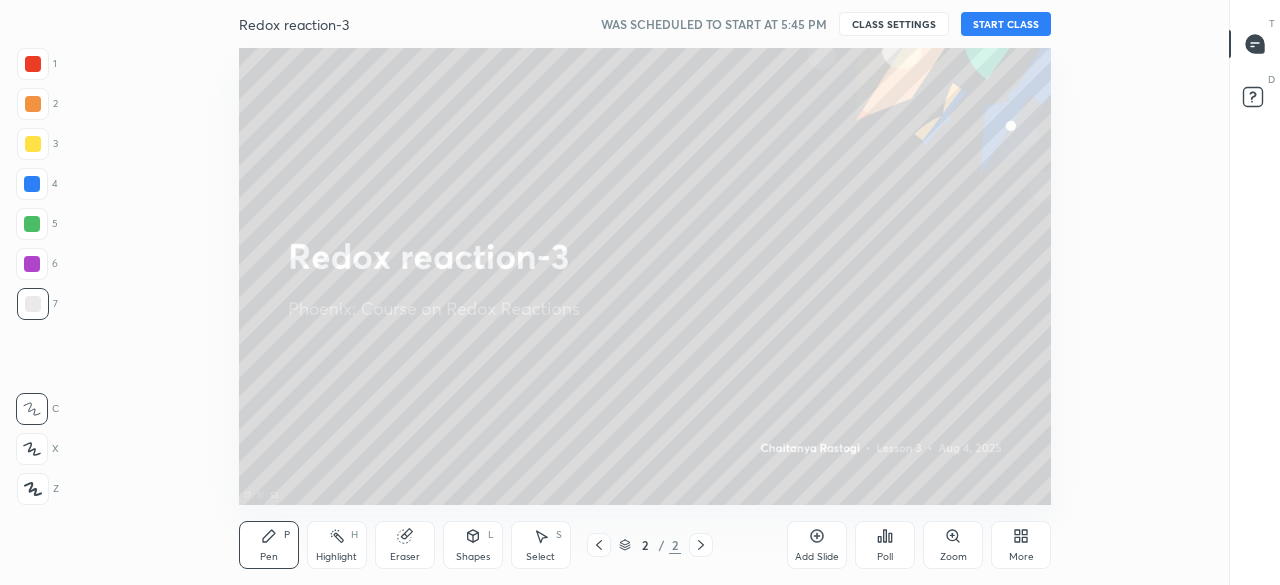 click on "START CLASS" at bounding box center [1006, 24] 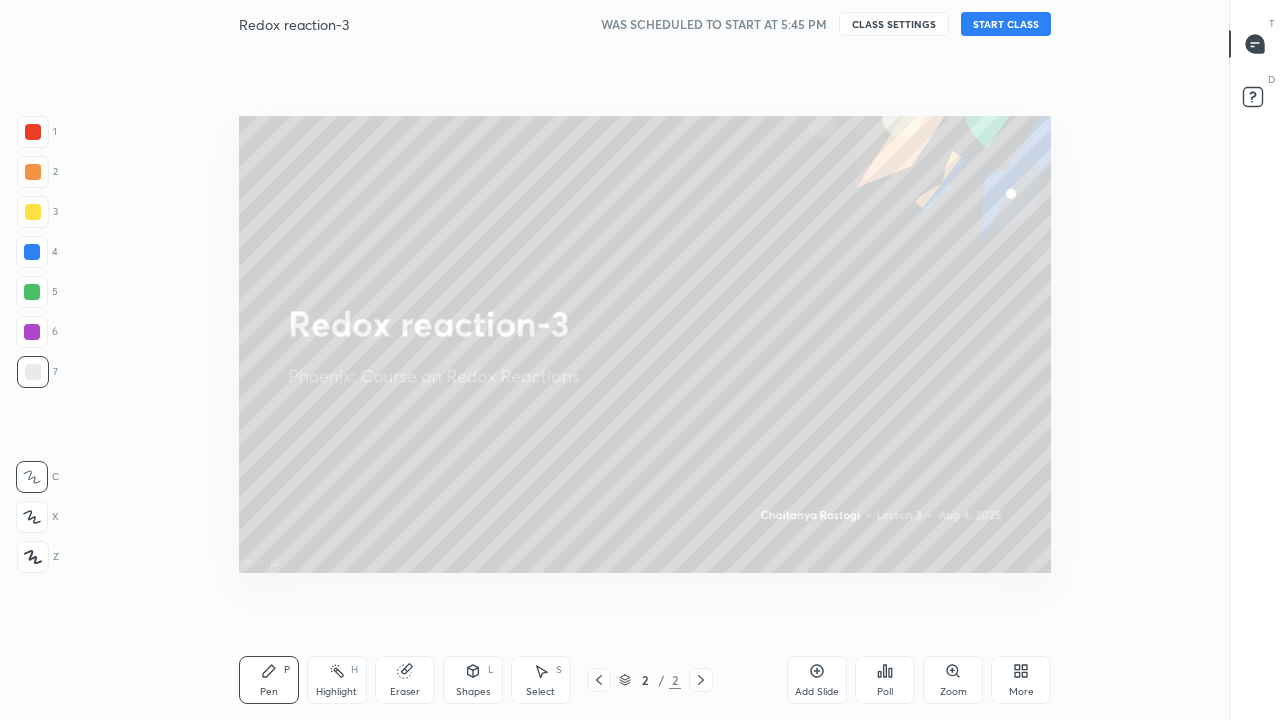 scroll, scrollTop: 99408, scrollLeft: 98838, axis: both 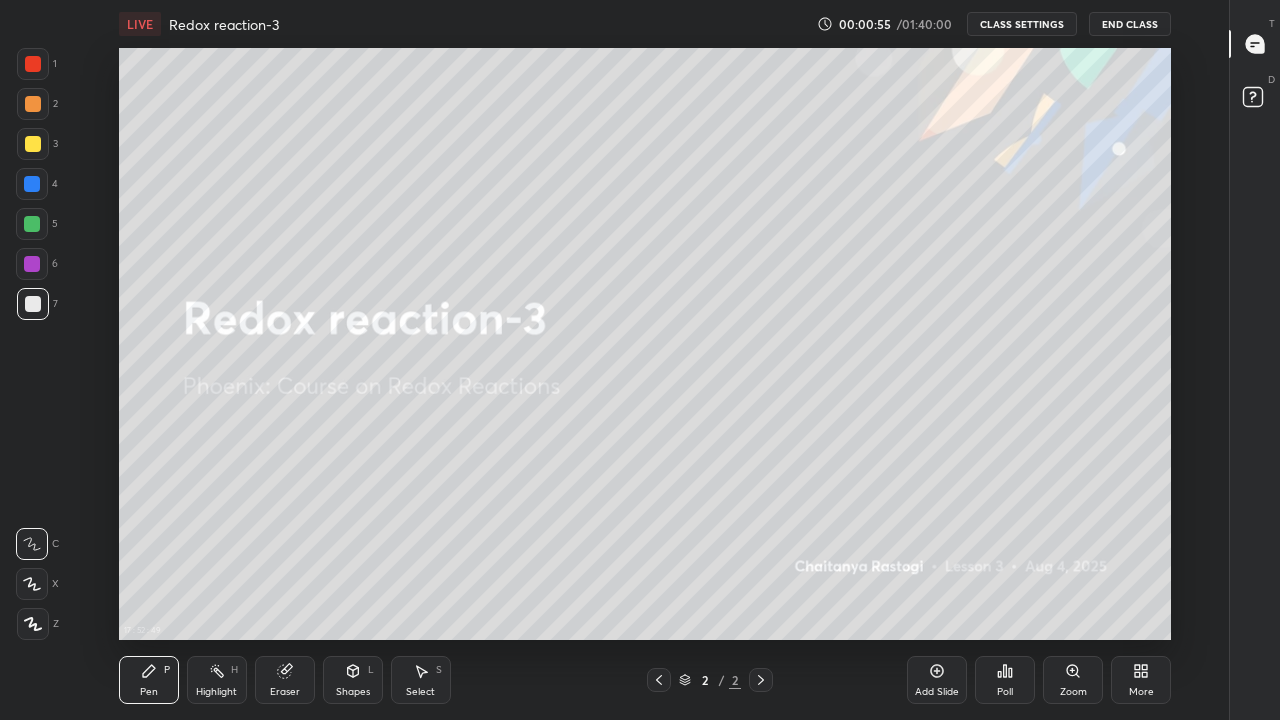 click on "Add Slide" at bounding box center (937, 680) 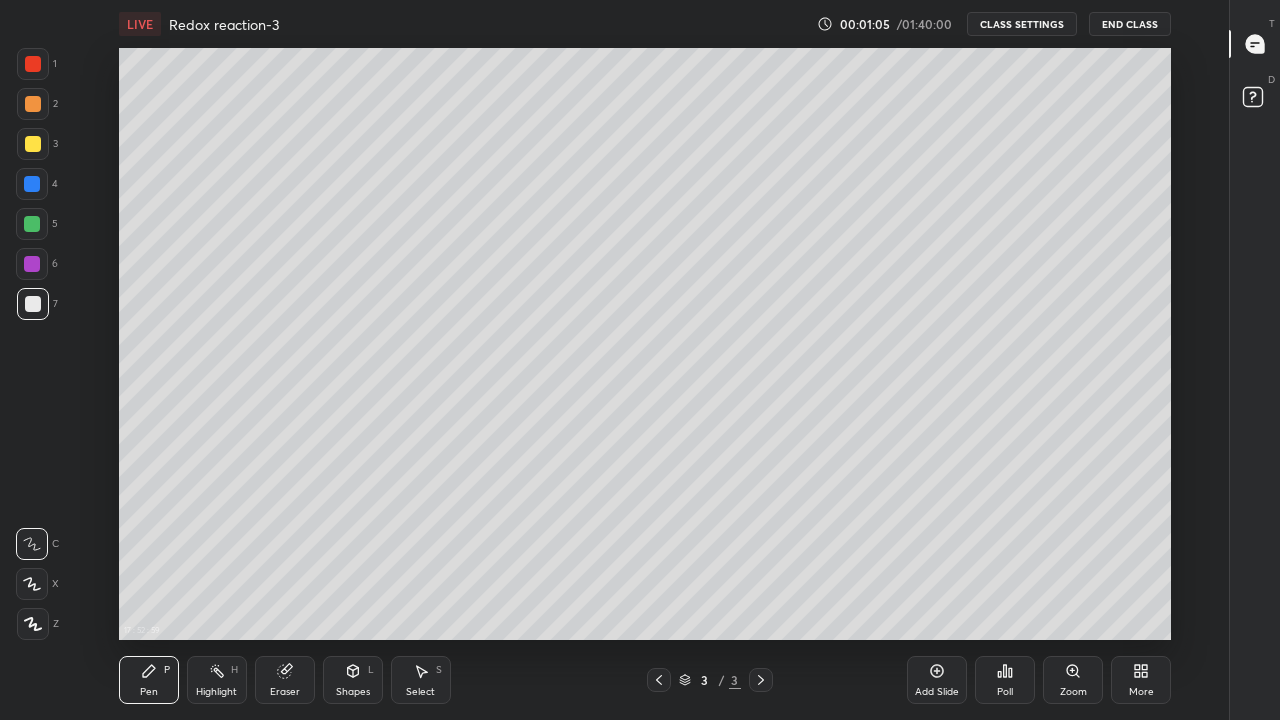 click at bounding box center (32, 584) 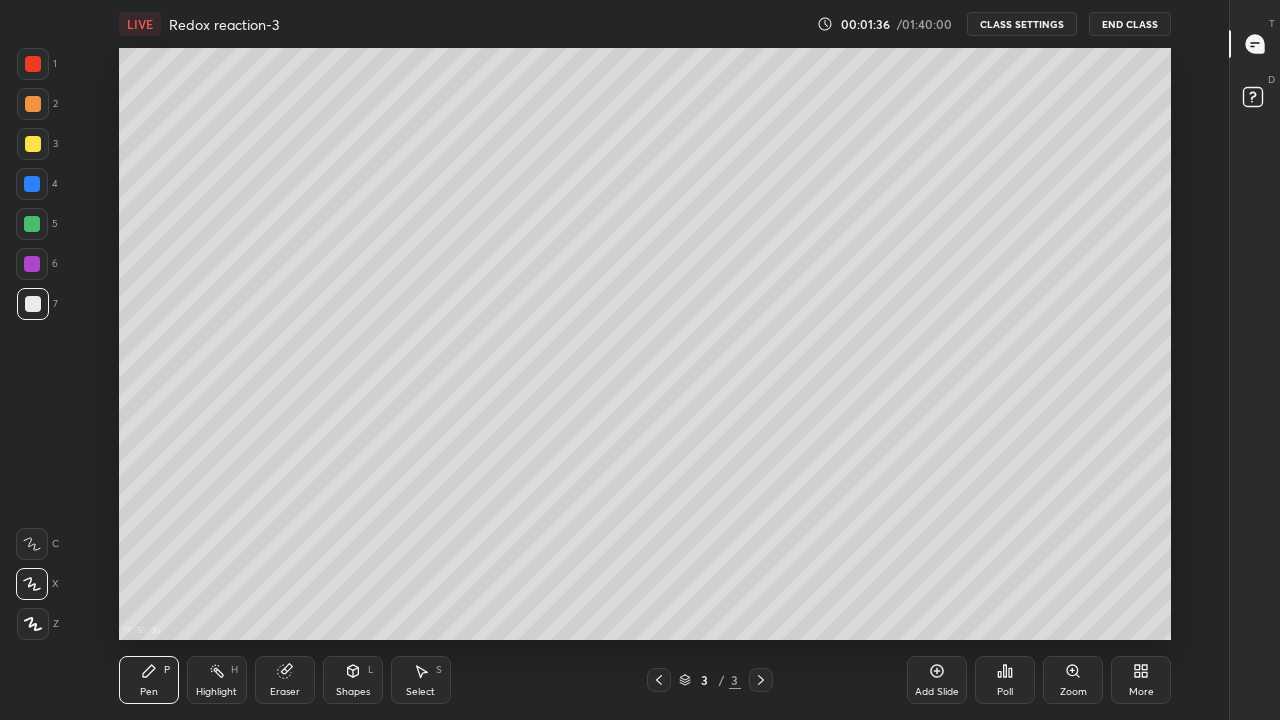 click on "Eraser" at bounding box center (285, 692) 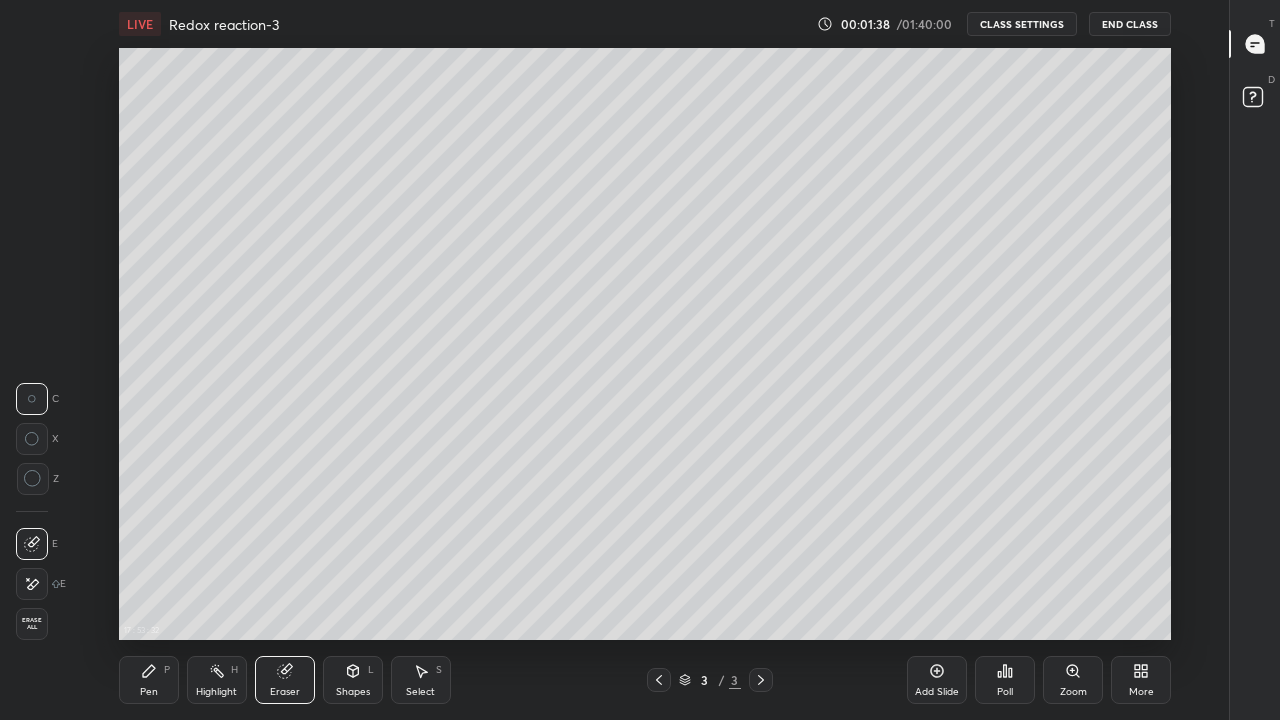 click 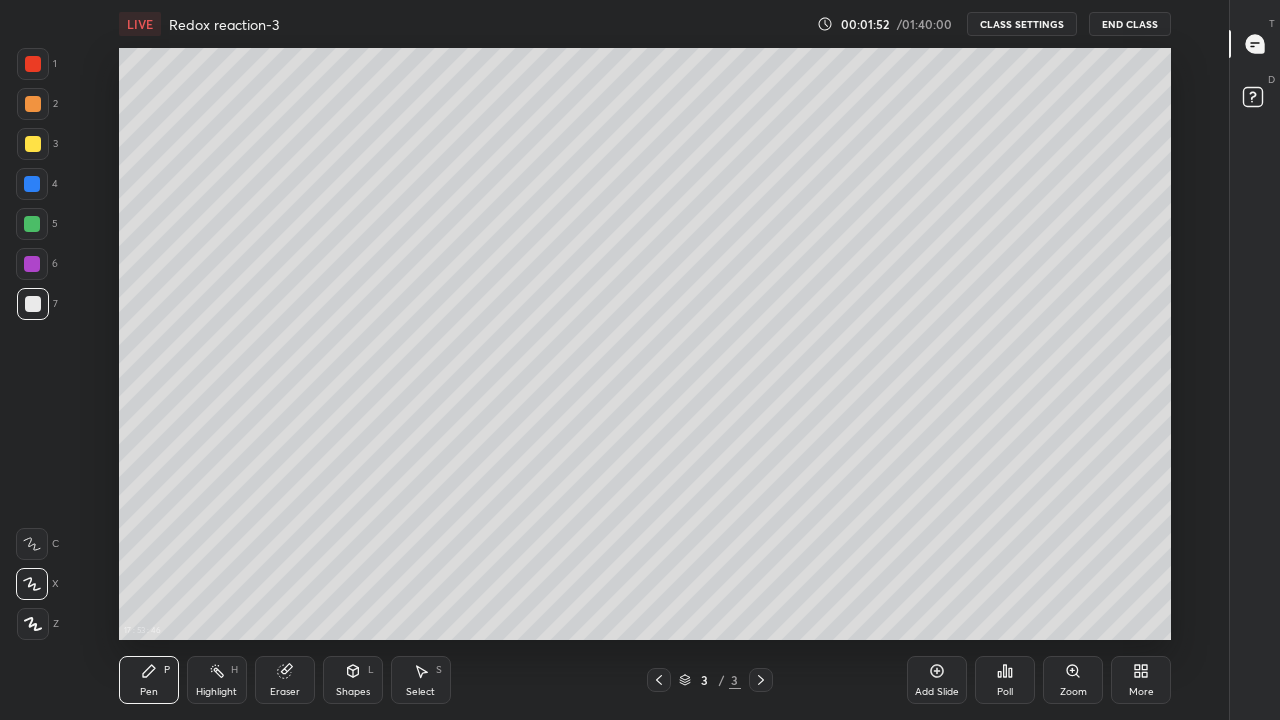 click at bounding box center (33, 144) 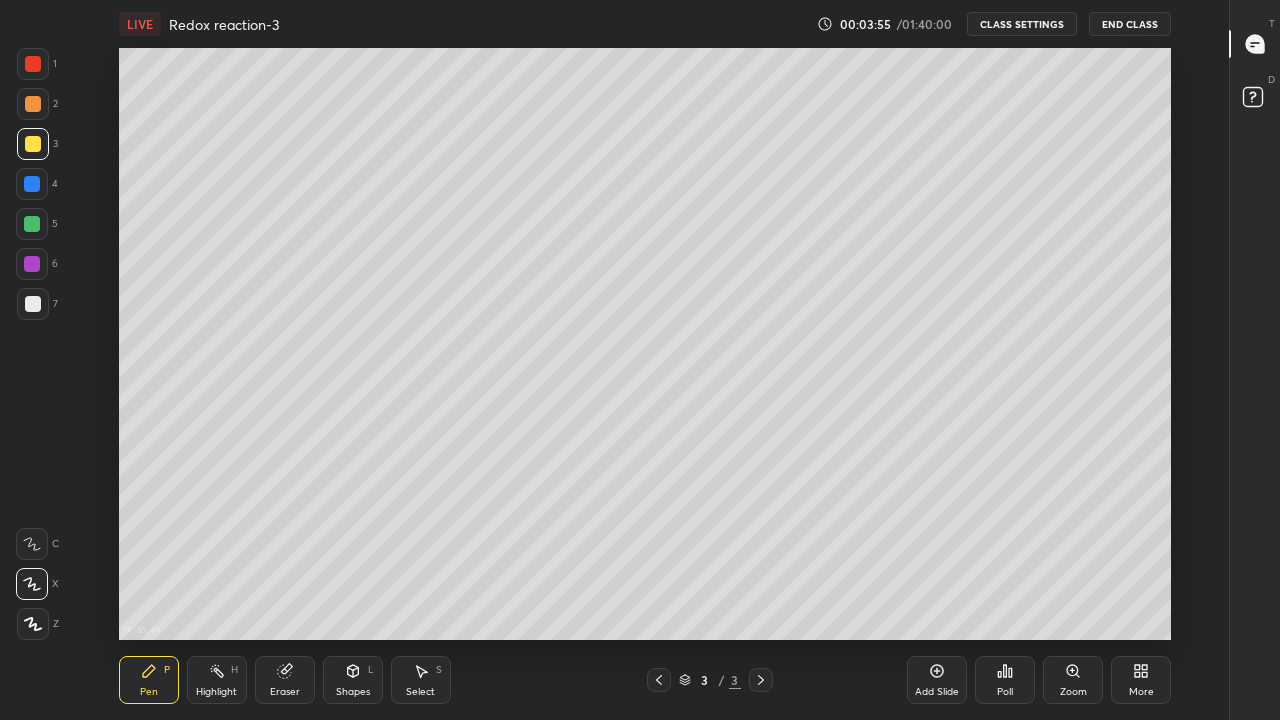 click on "Add Slide" at bounding box center [937, 680] 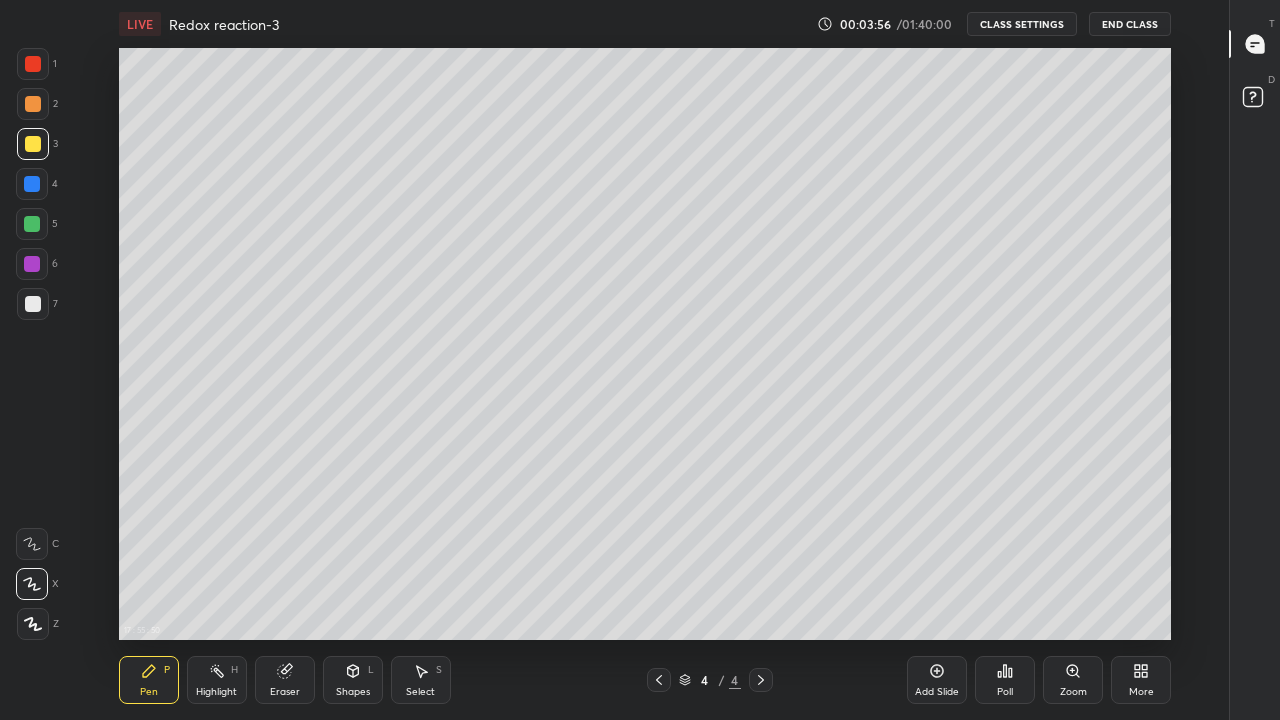 click at bounding box center (33, 304) 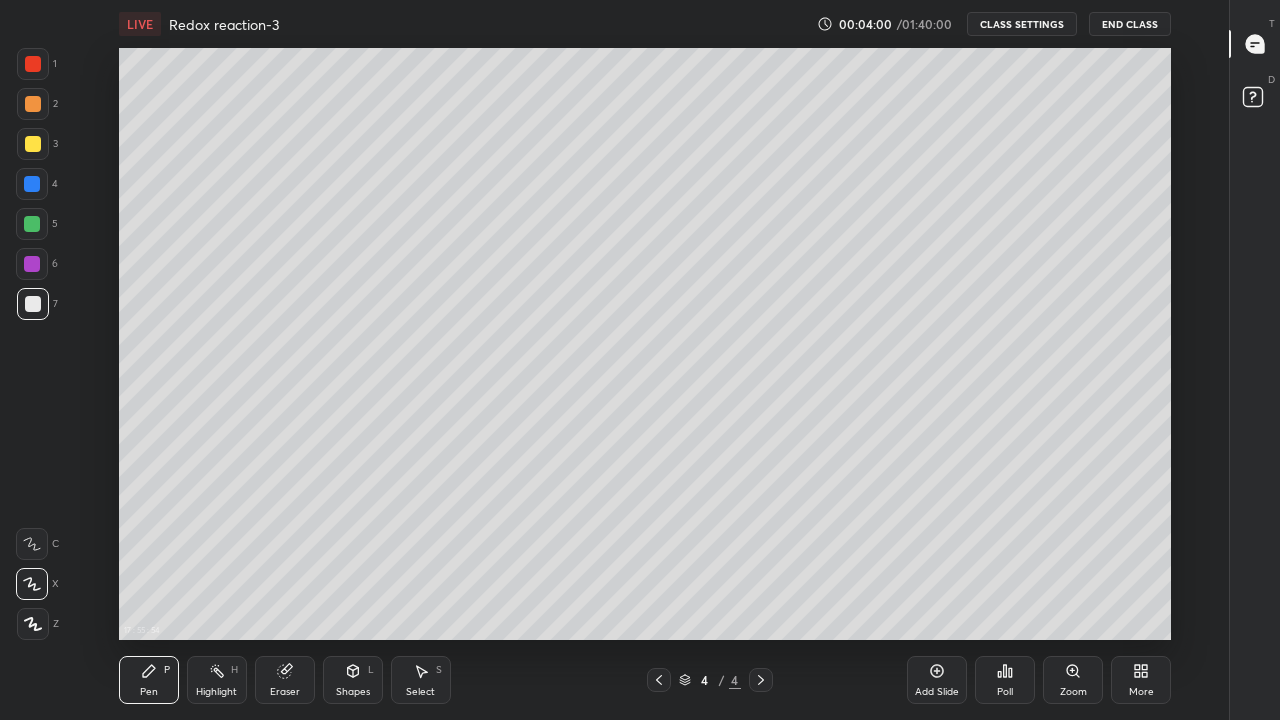 click at bounding box center (33, 144) 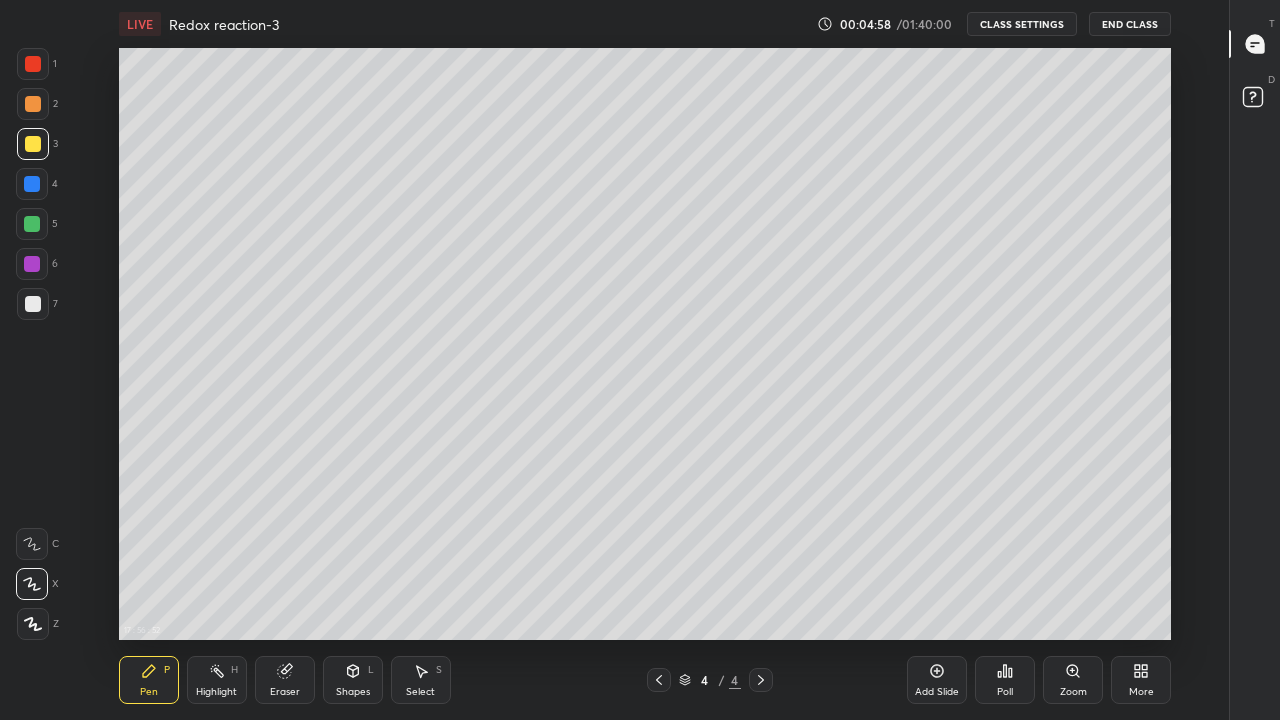 click on "Eraser" at bounding box center [285, 680] 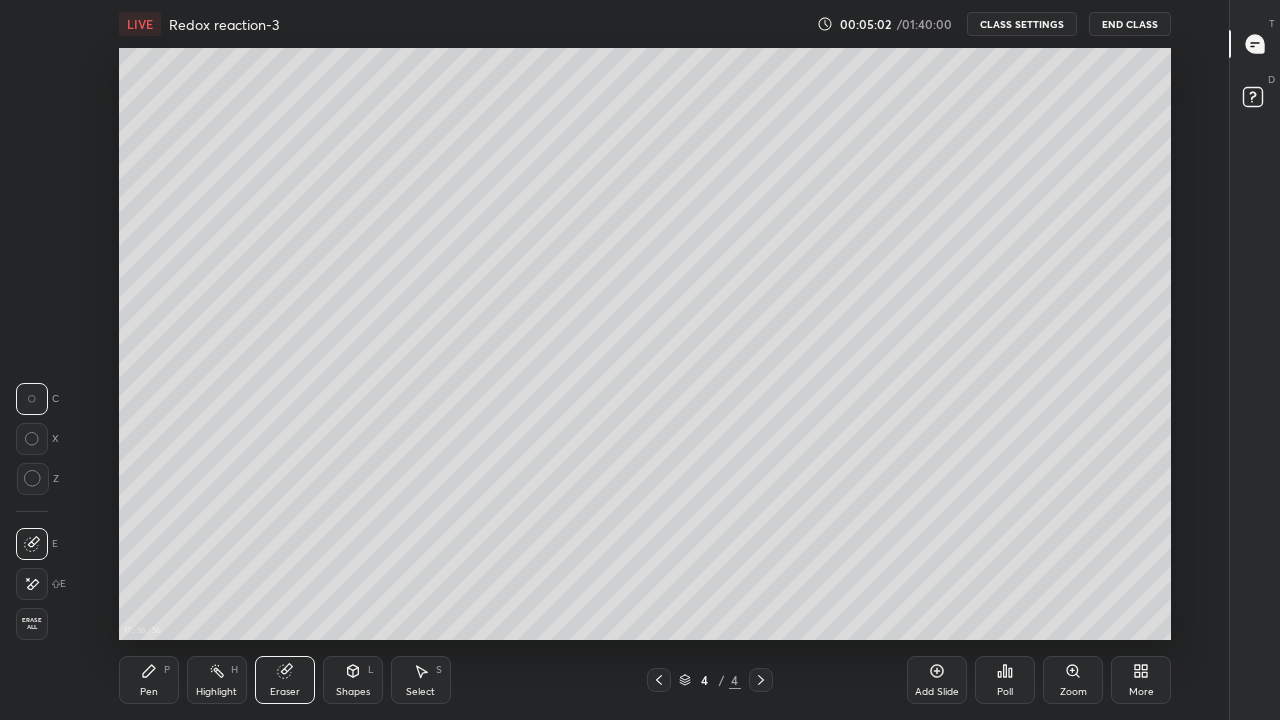 click on "Pen P" at bounding box center (149, 680) 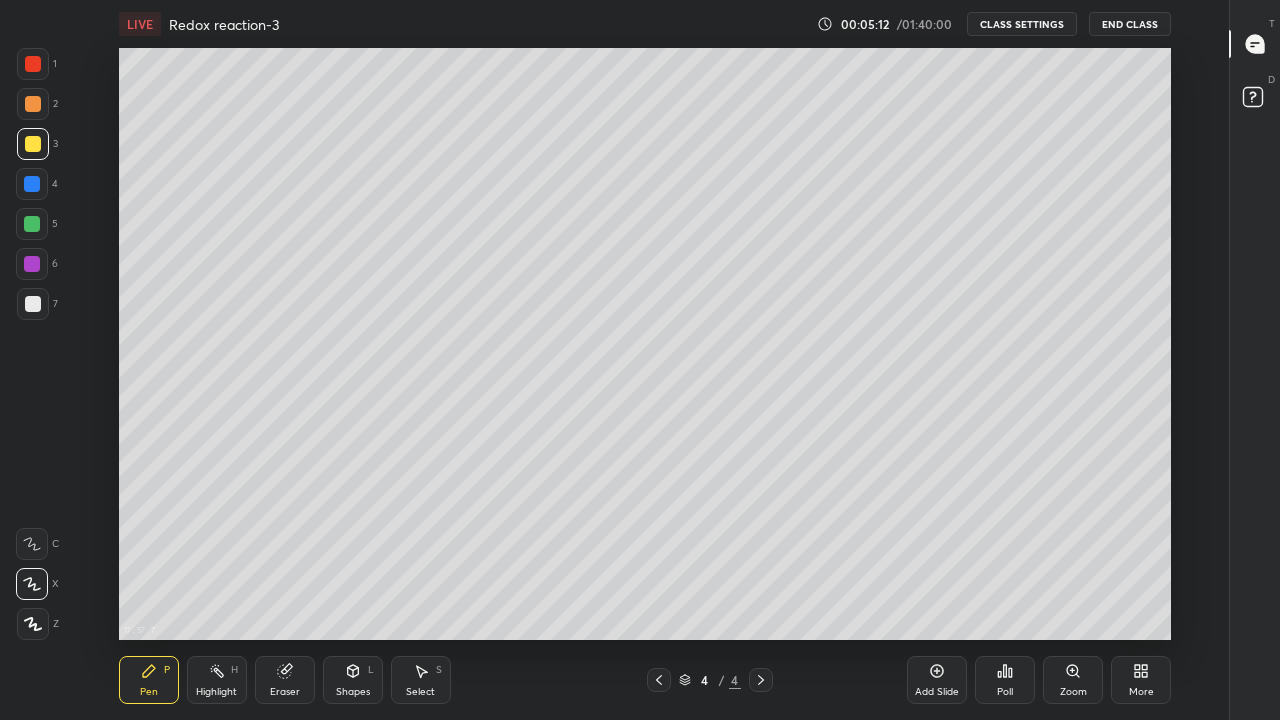 click at bounding box center (32, 224) 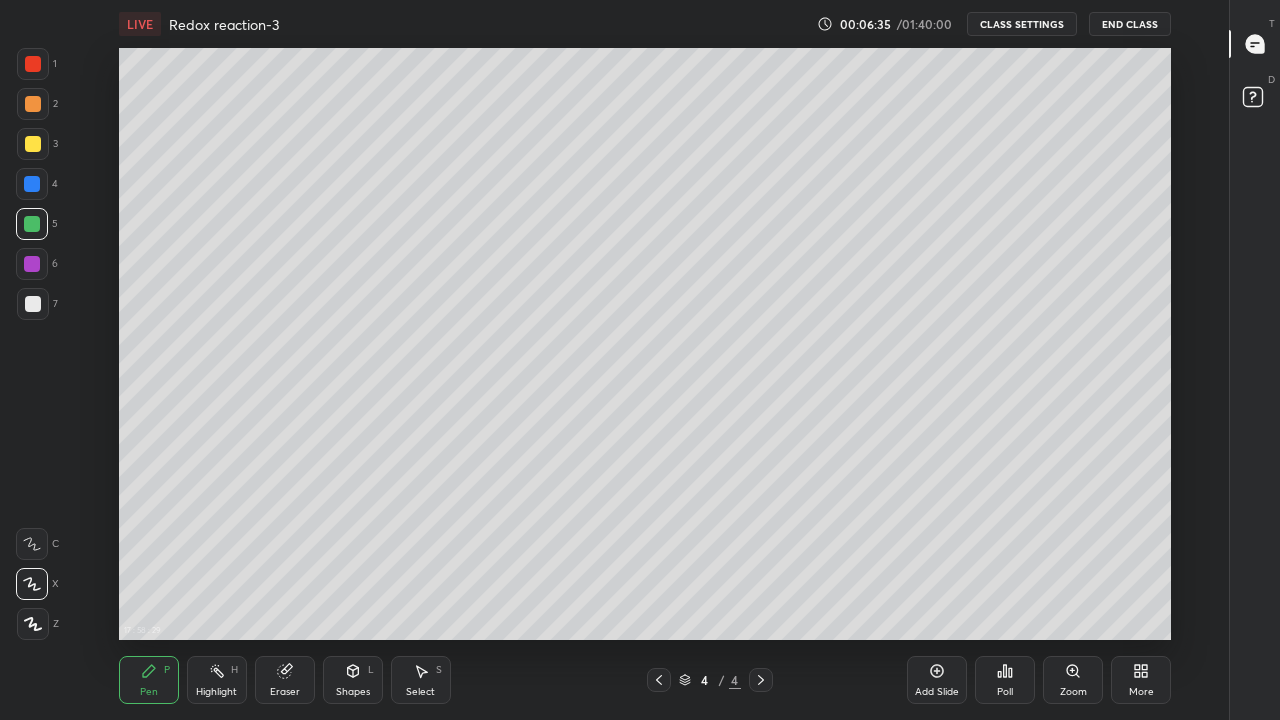 click 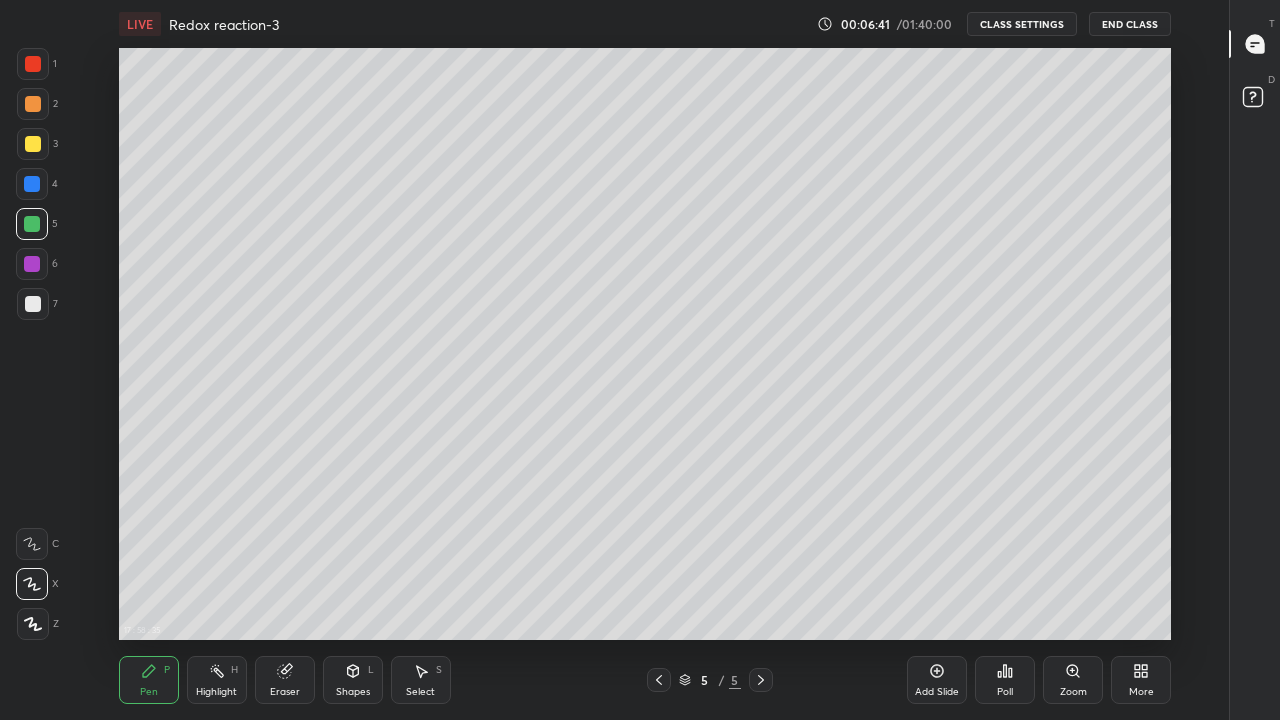click on "Highlight" at bounding box center (216, 692) 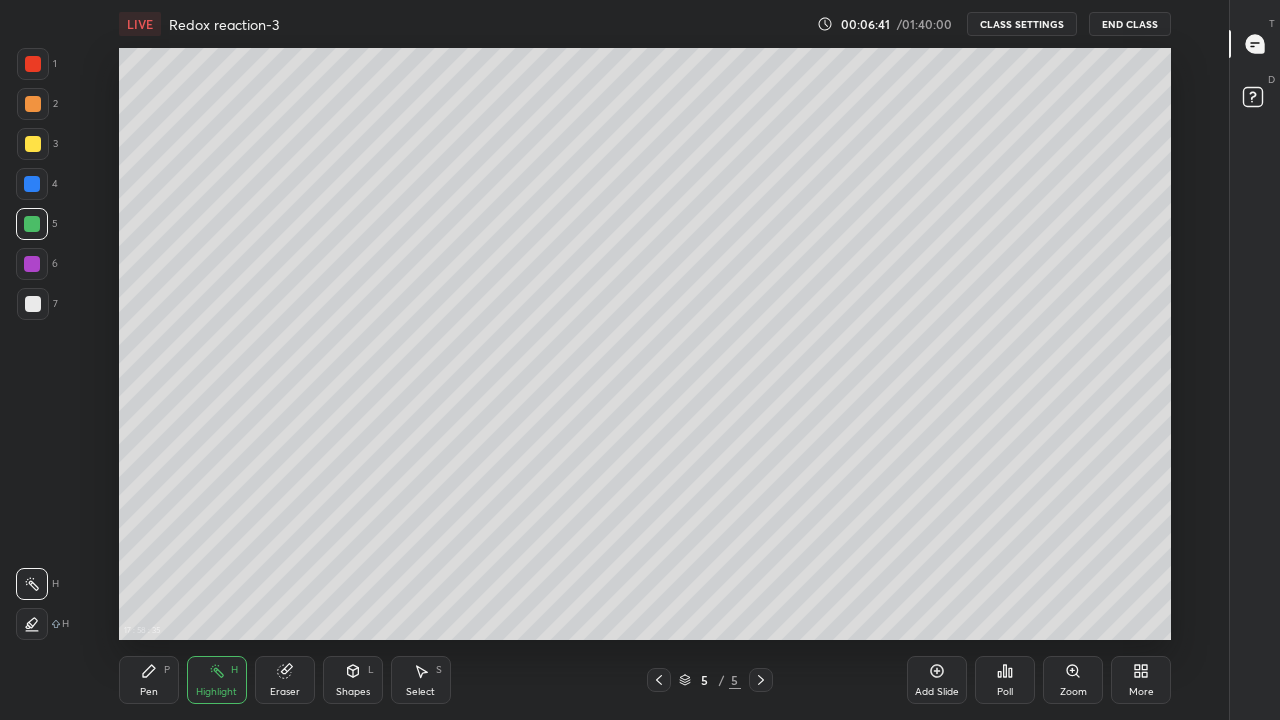 click on "Eraser" at bounding box center [285, 692] 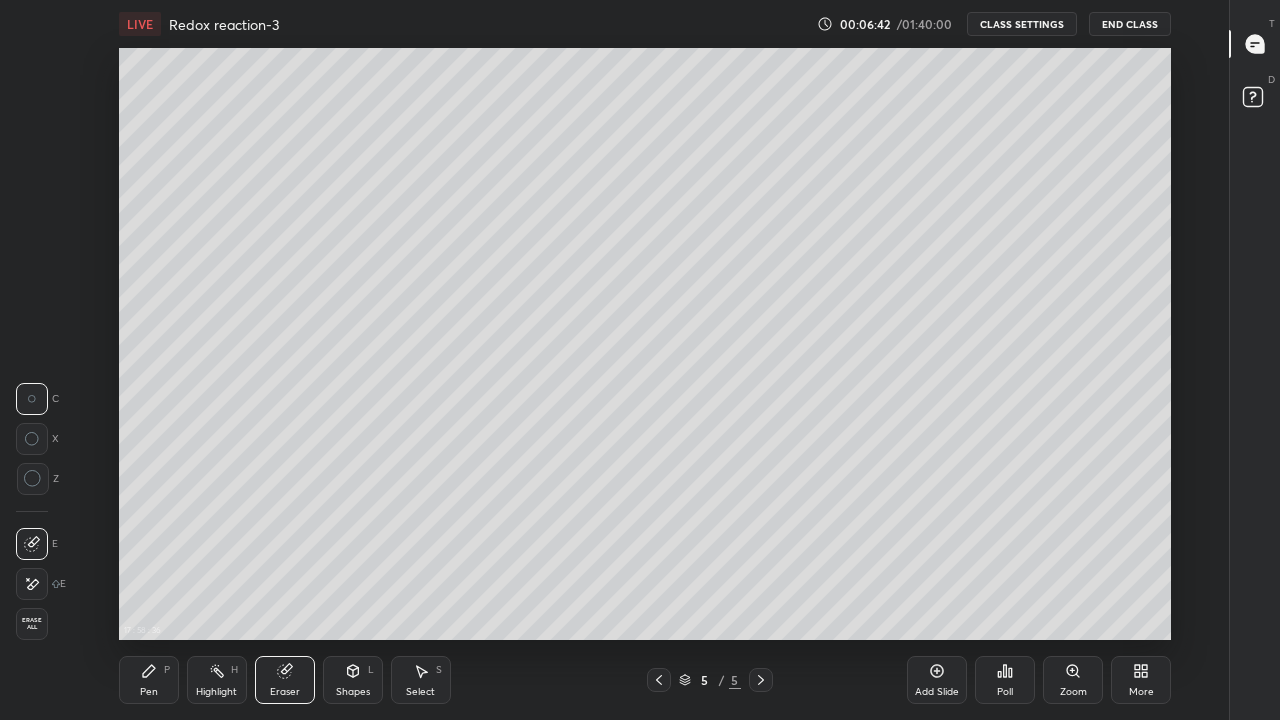 click at bounding box center (32, 584) 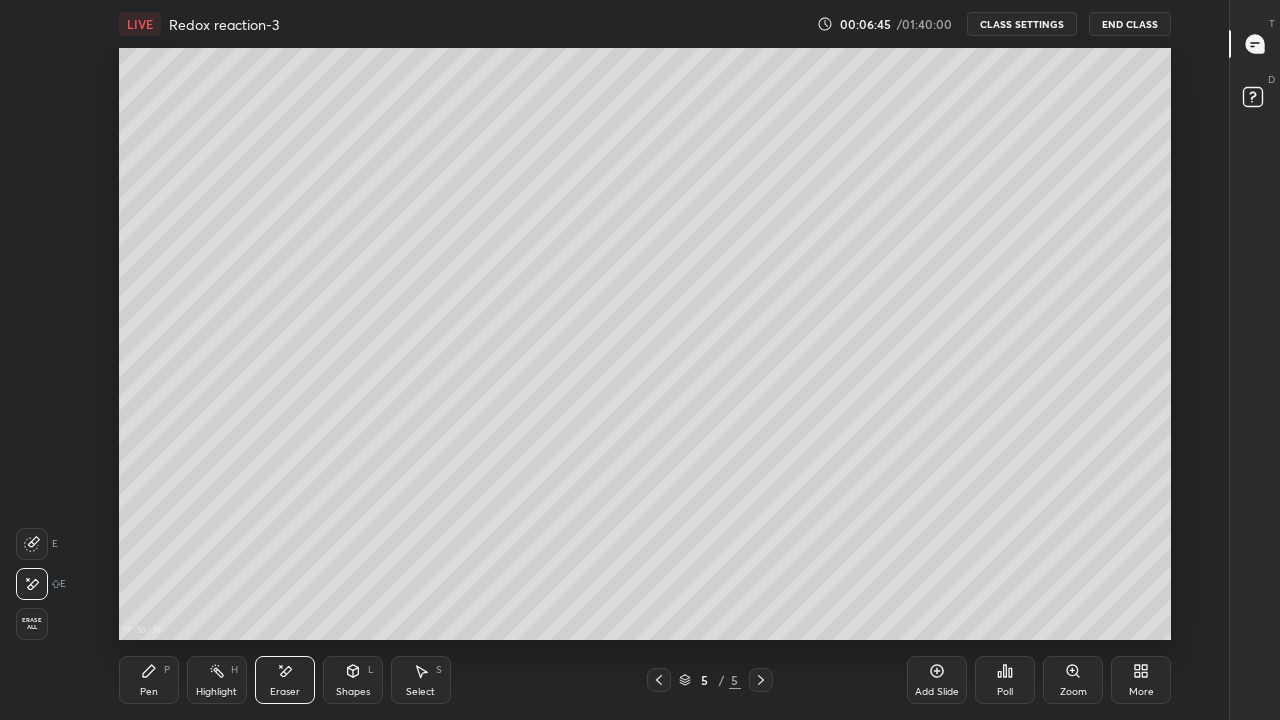 click on "P" at bounding box center [167, 670] 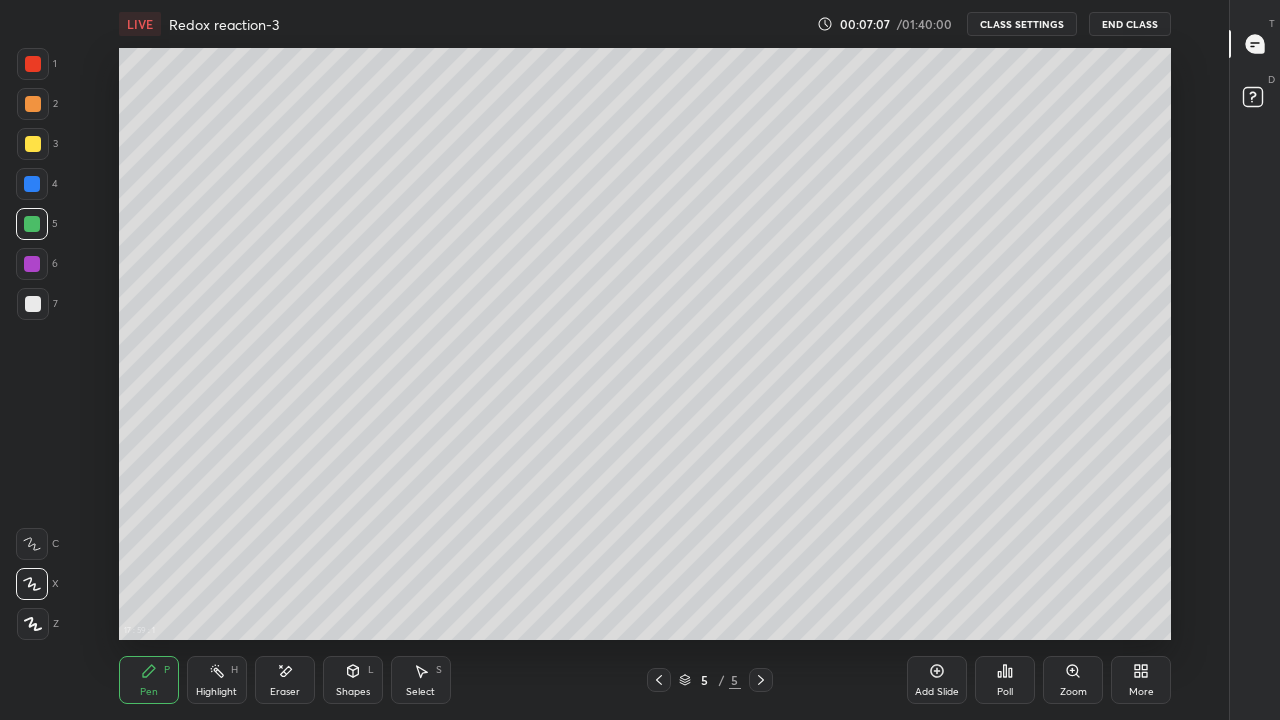 click 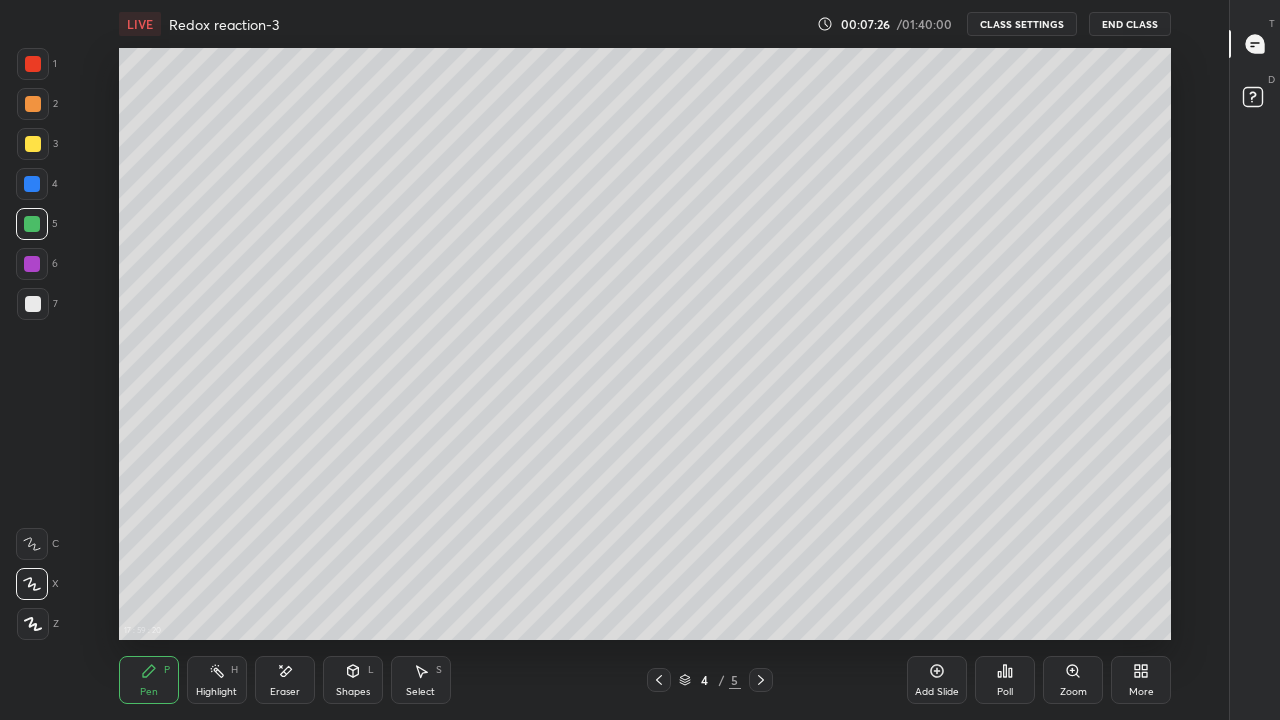 click at bounding box center [761, 680] 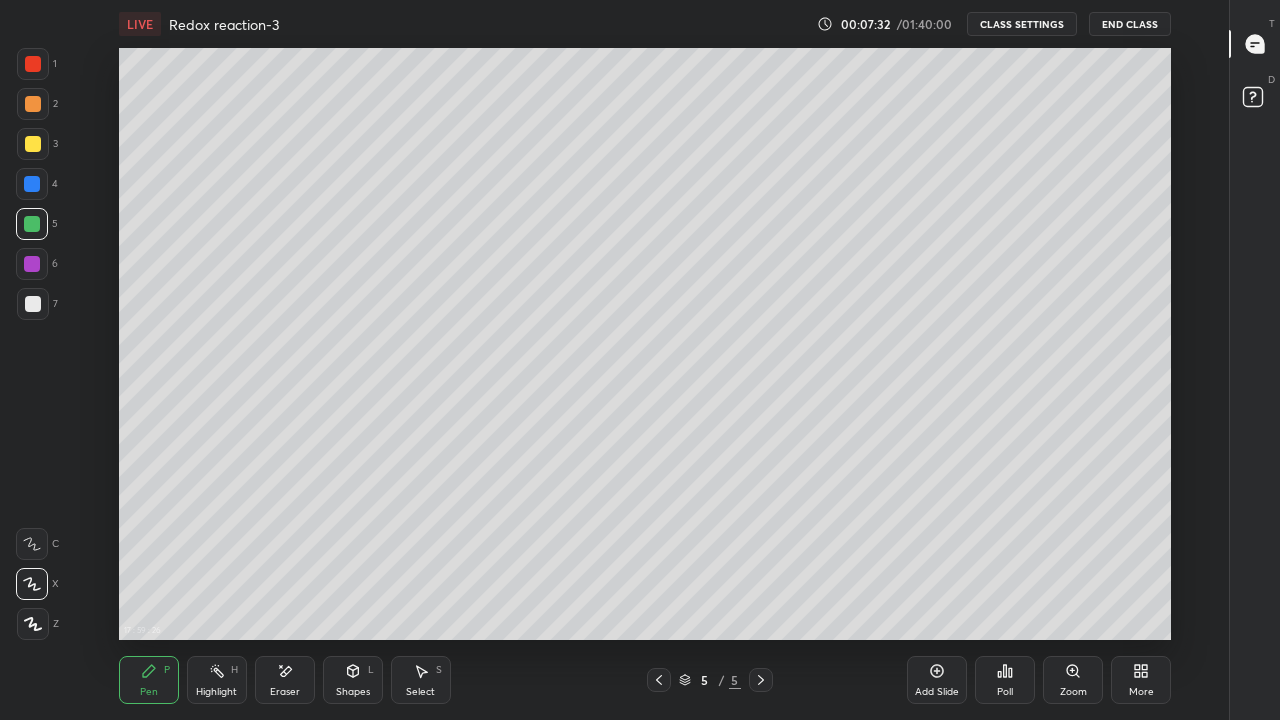 click at bounding box center [33, 144] 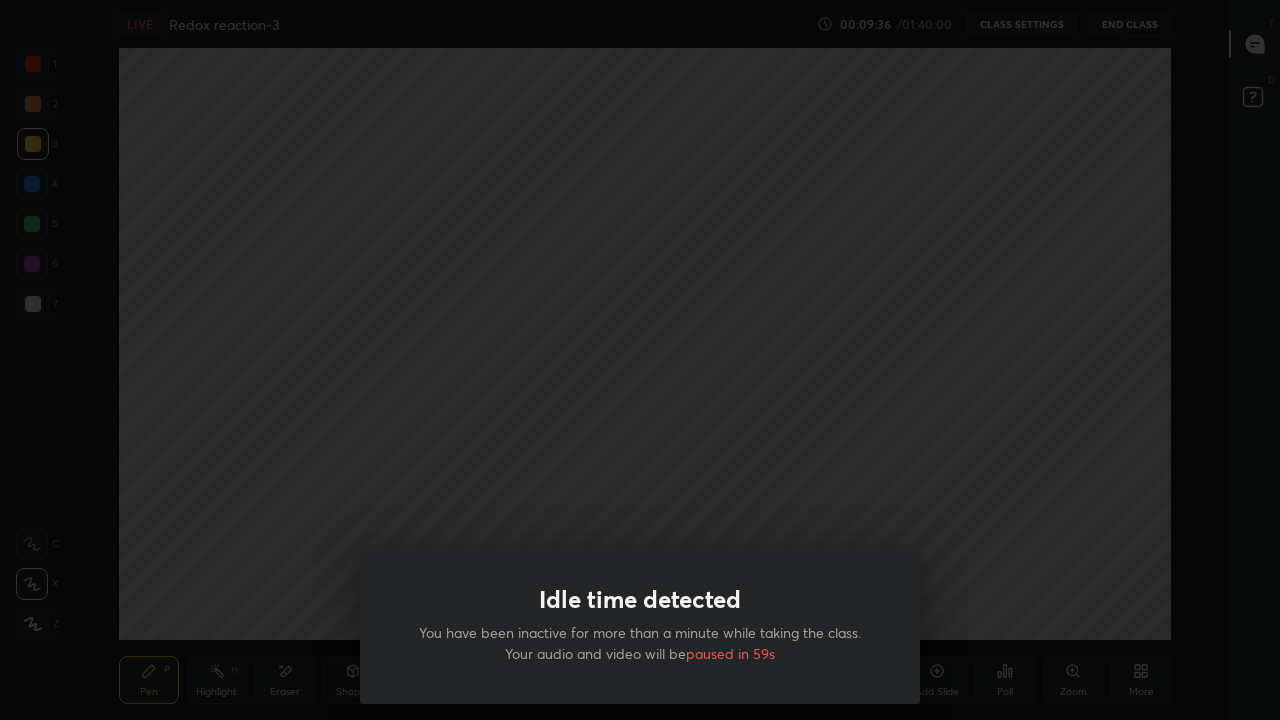 click on "Idle time detected You have been inactive for more than a minute while taking the class. Your audio and video will be  paused in 59s" at bounding box center [640, 360] 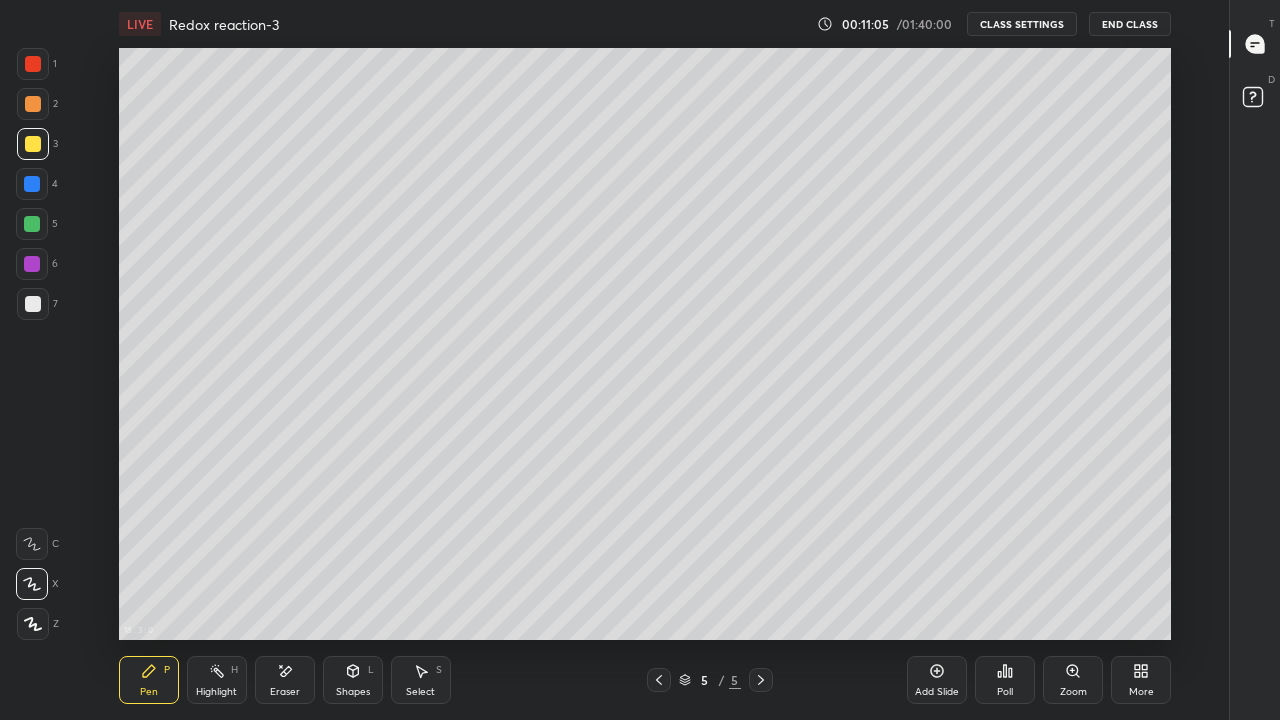 click at bounding box center [33, 104] 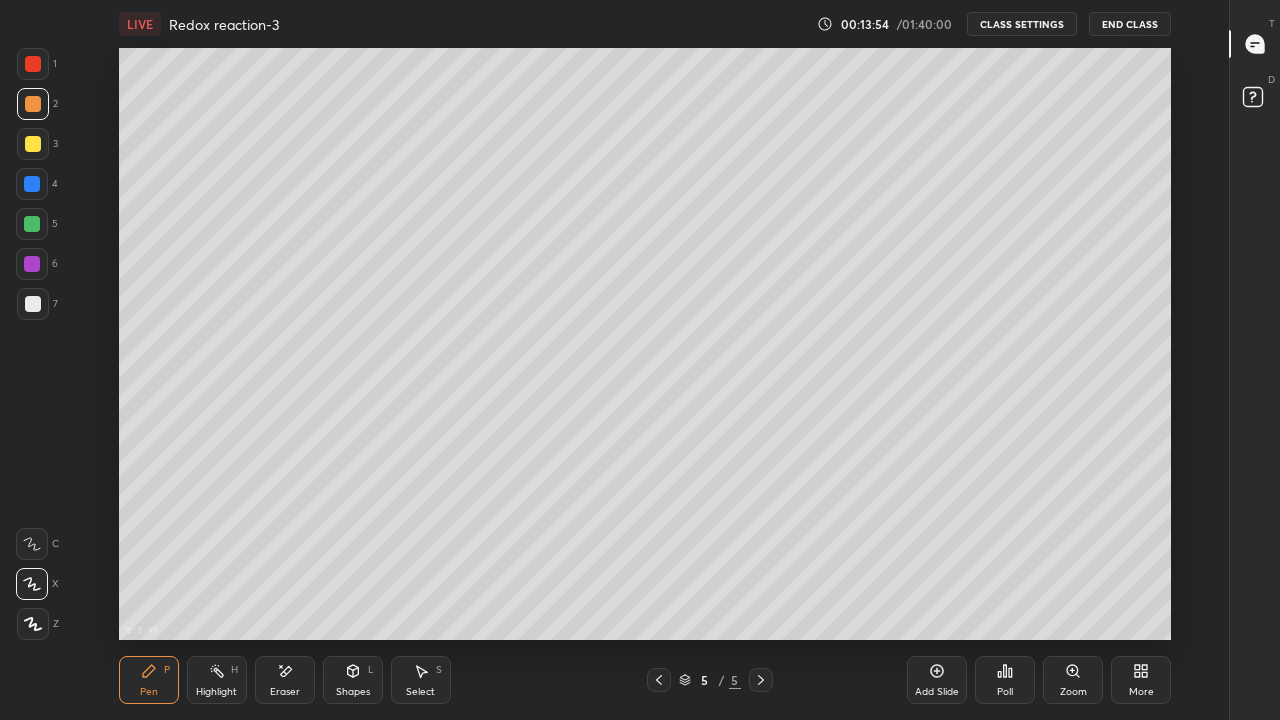 click on "Eraser" at bounding box center [285, 680] 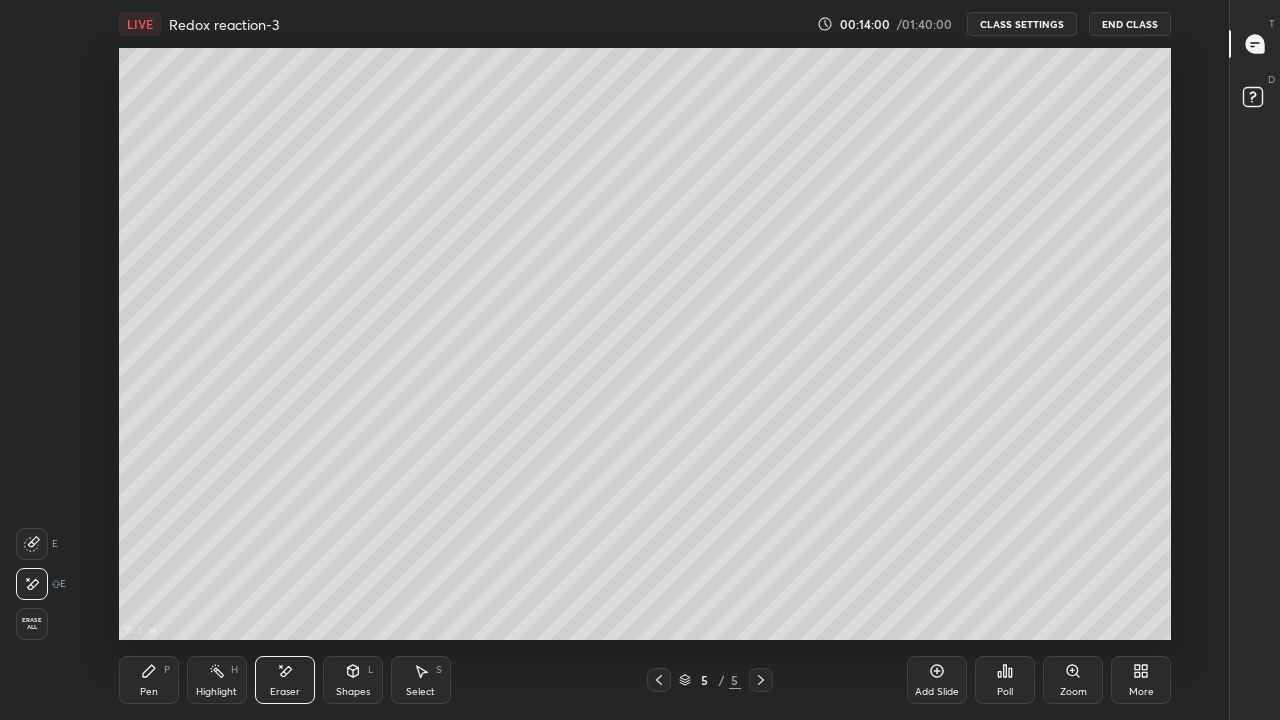 click on "P" at bounding box center [167, 670] 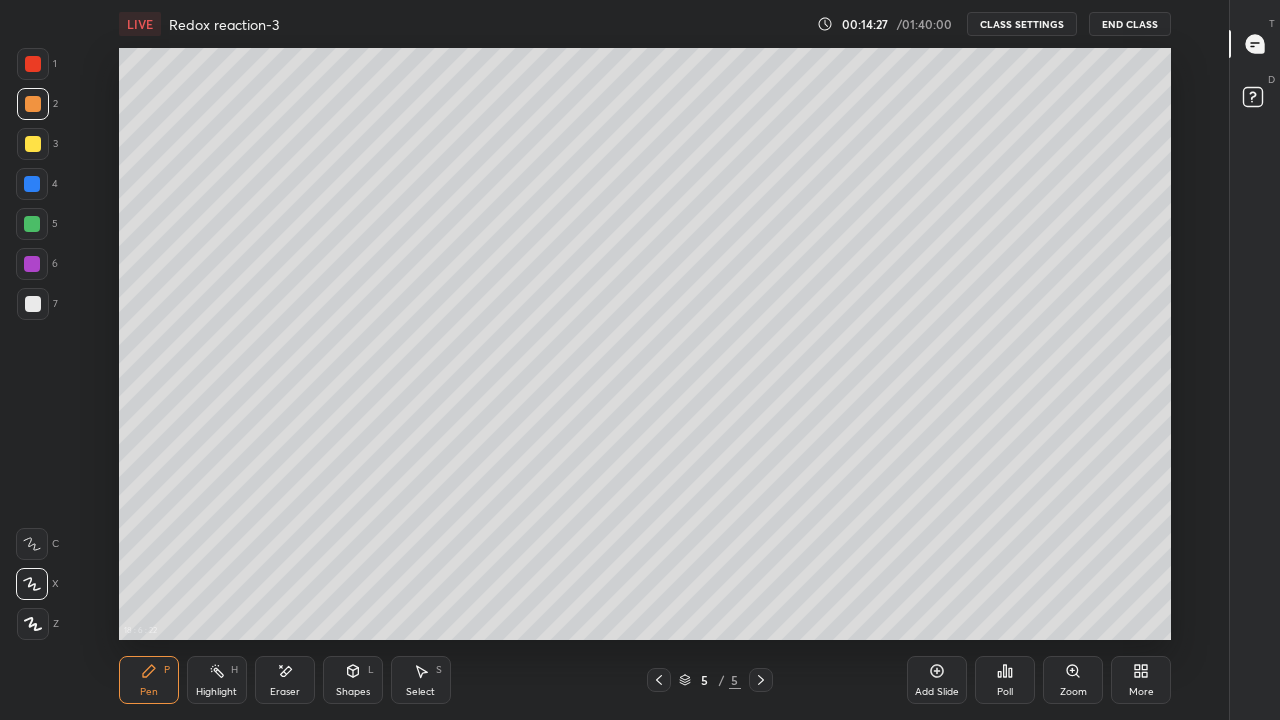 click 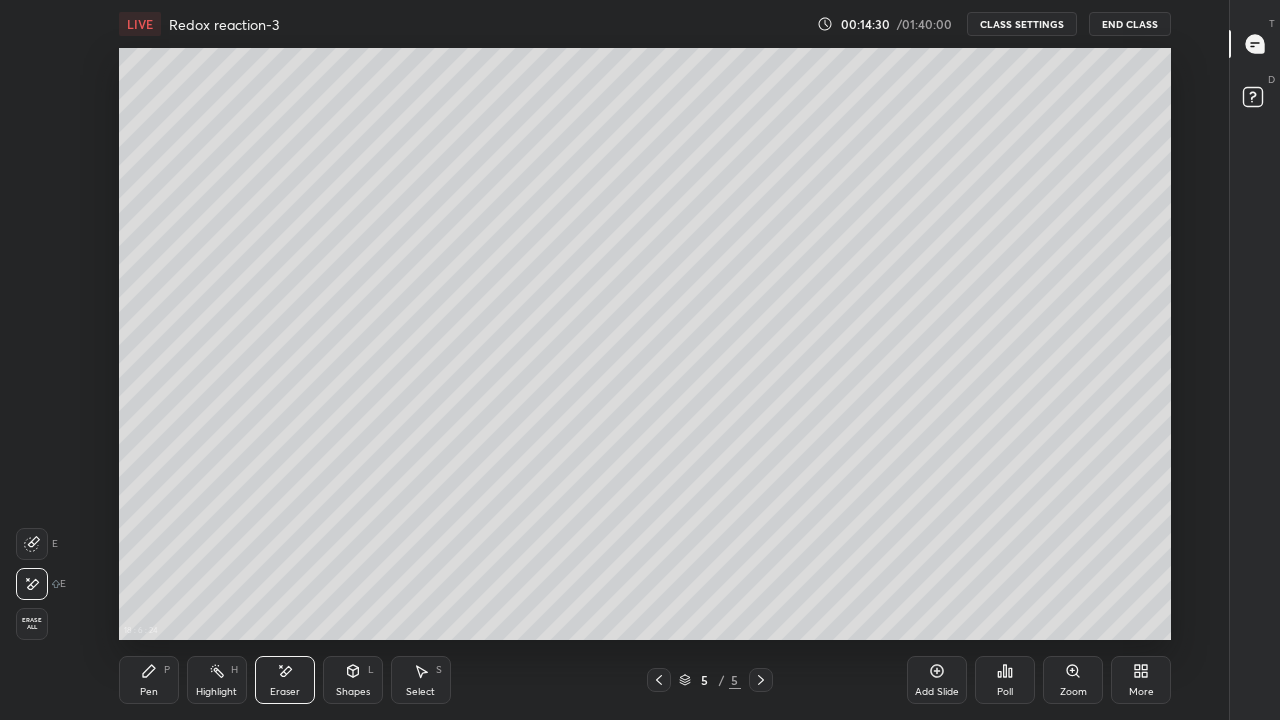 click on "Pen P" at bounding box center [149, 680] 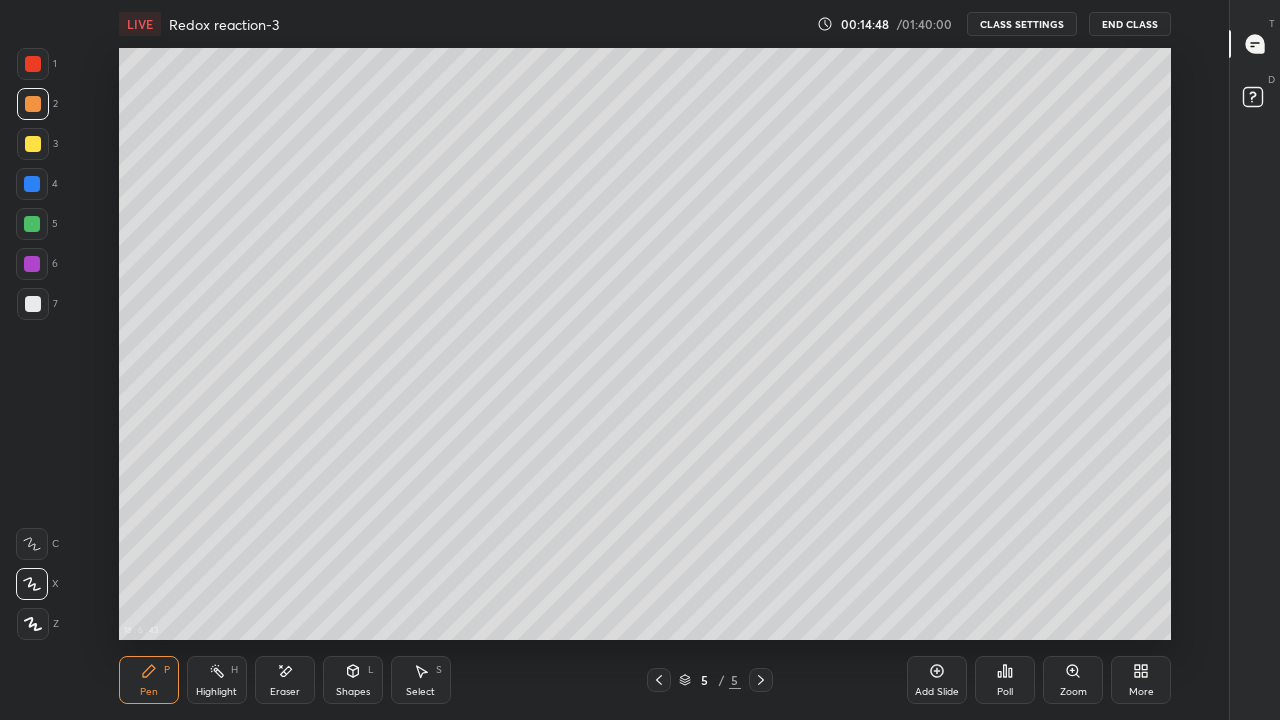 click at bounding box center [33, 144] 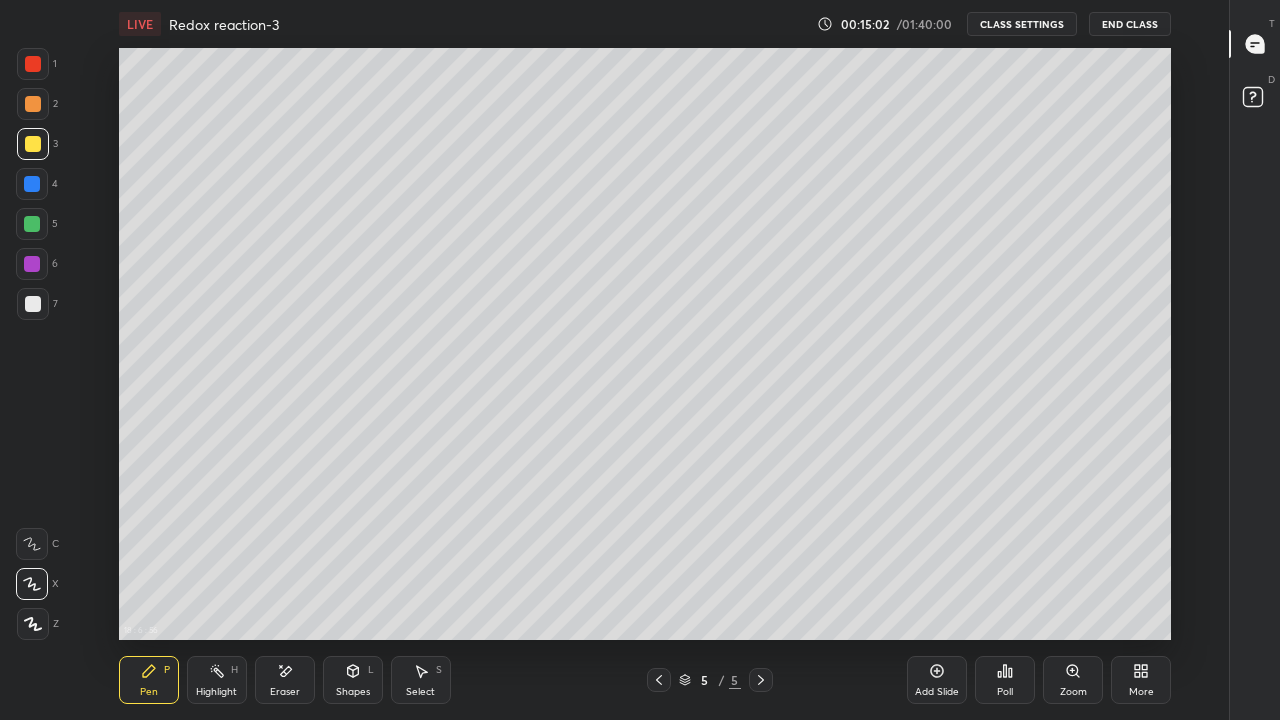 click on "Eraser" at bounding box center [285, 680] 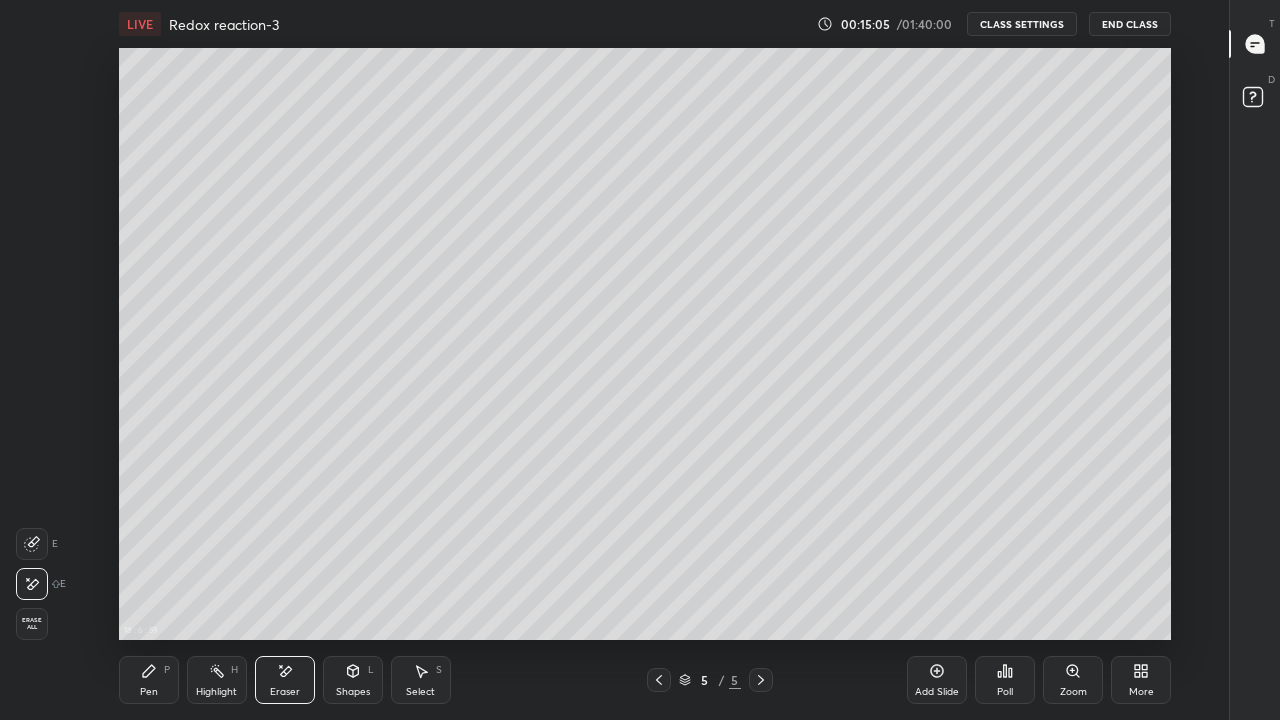 click on "Pen P" at bounding box center [149, 680] 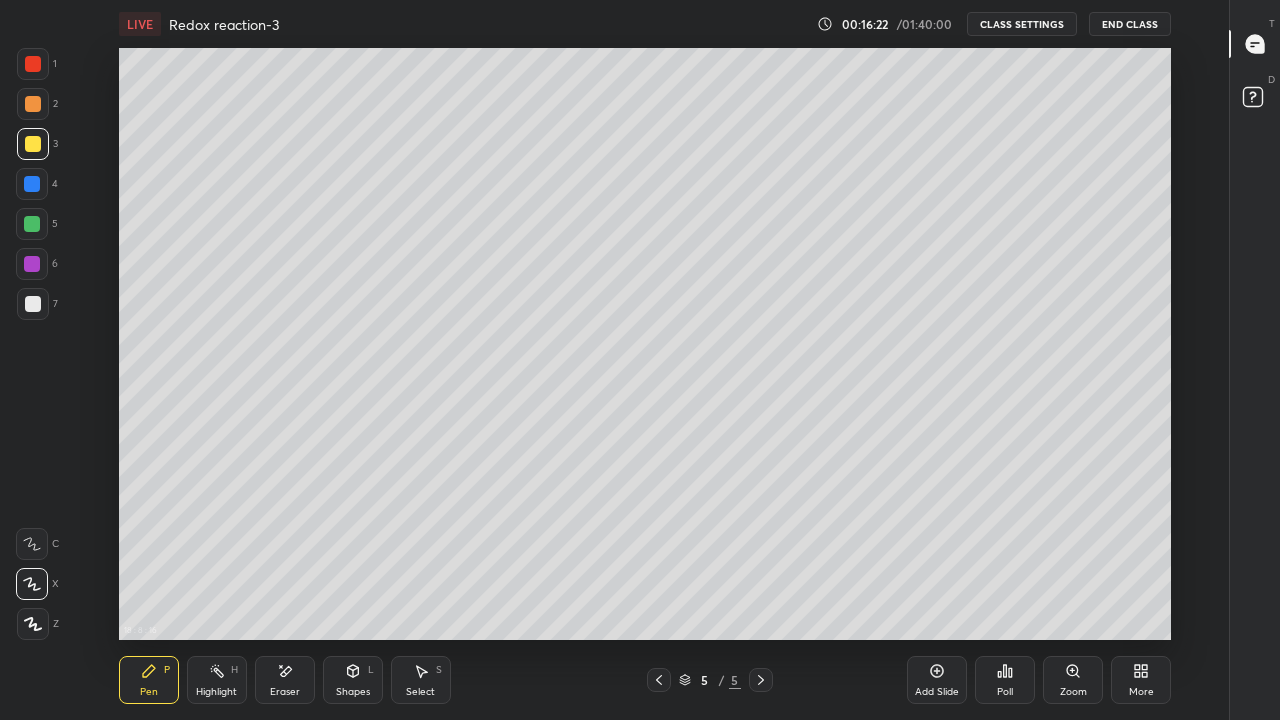 click at bounding box center [32, 224] 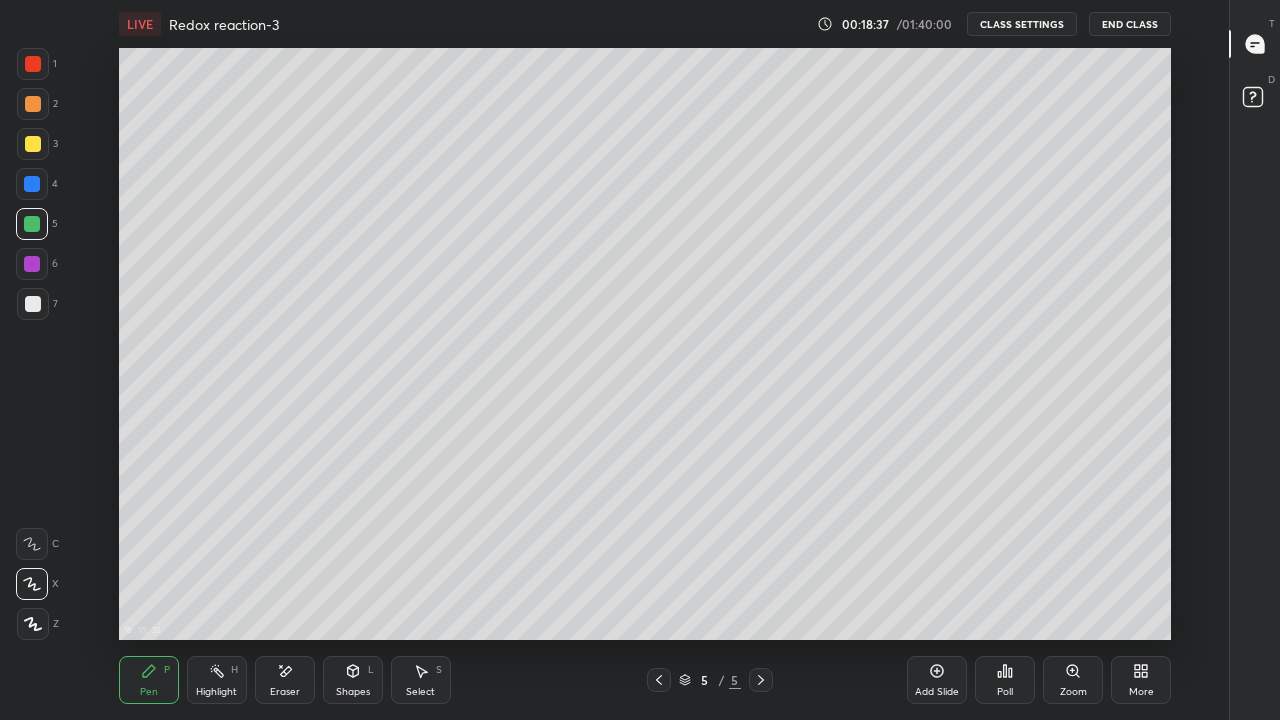 click on "Add Slide" at bounding box center [937, 692] 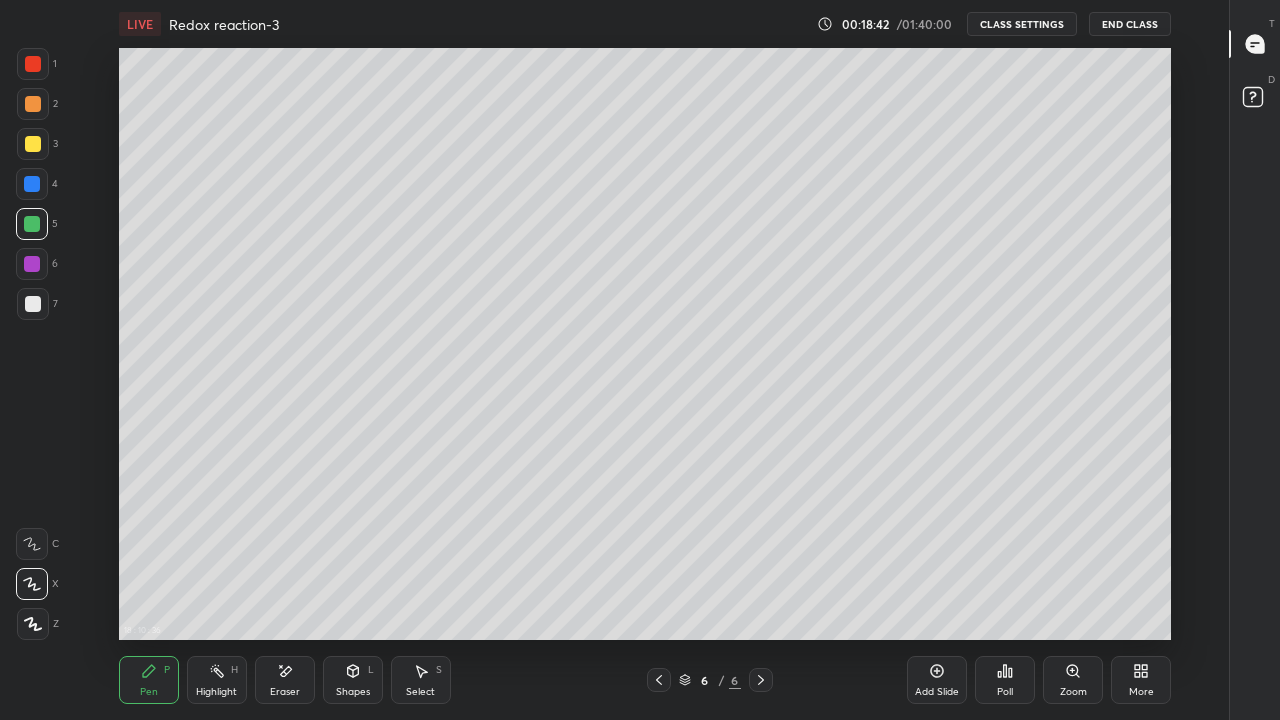 click at bounding box center (33, 144) 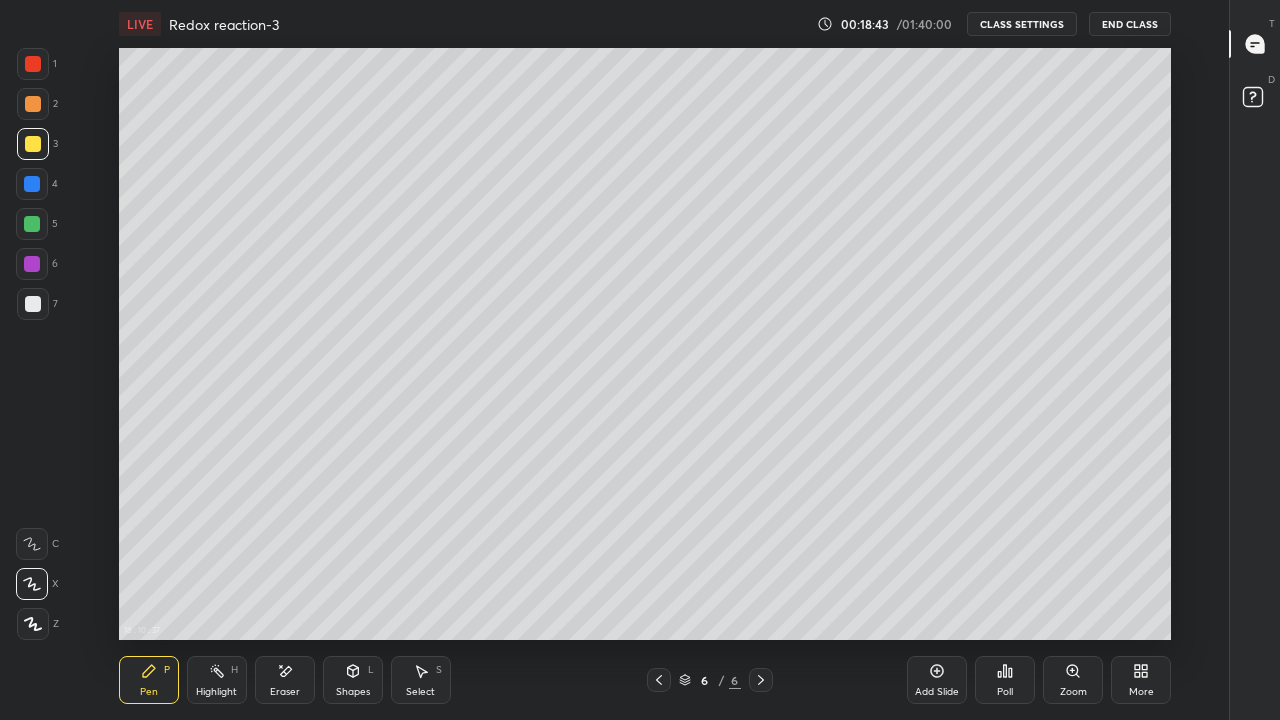 click at bounding box center (33, 304) 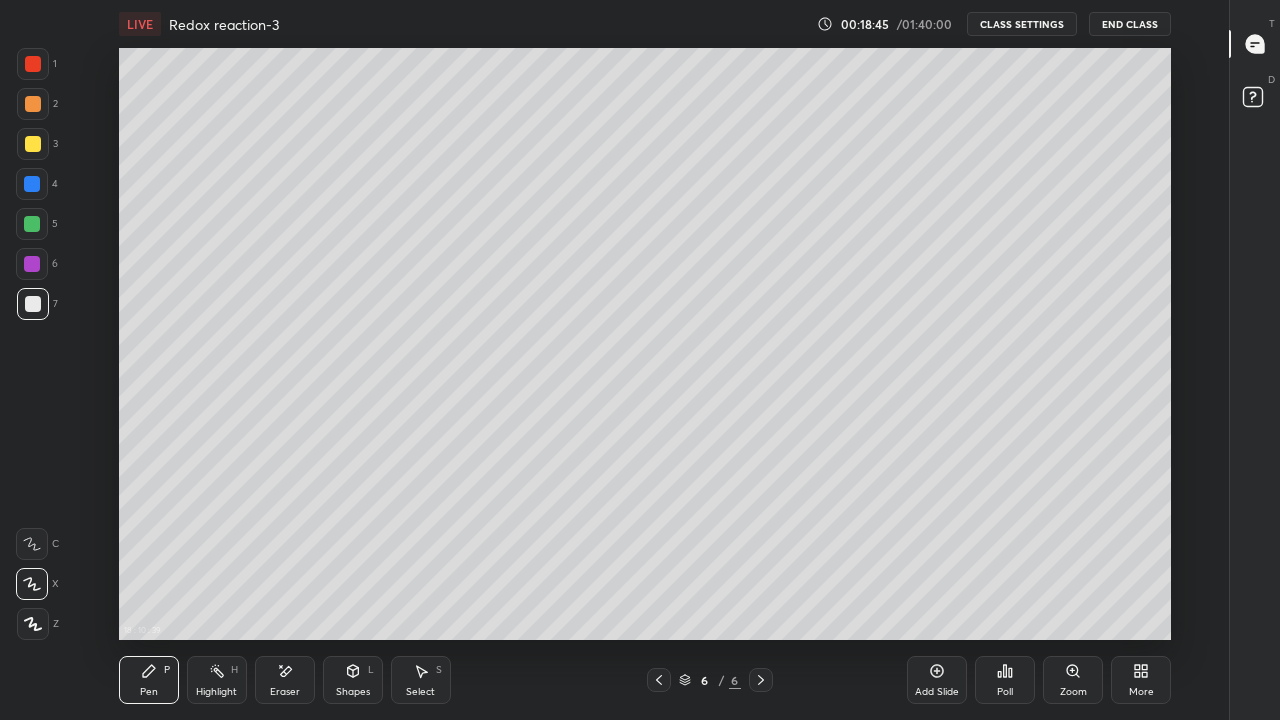 click at bounding box center (33, 144) 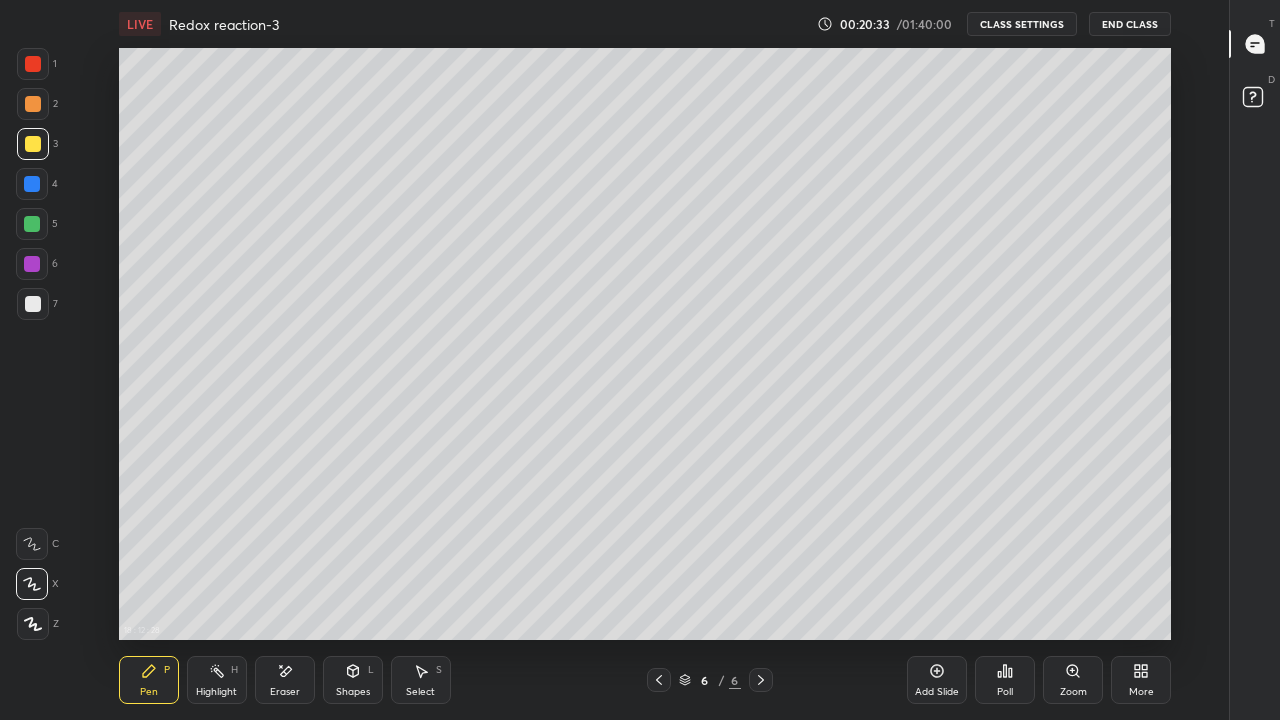 click at bounding box center (32, 224) 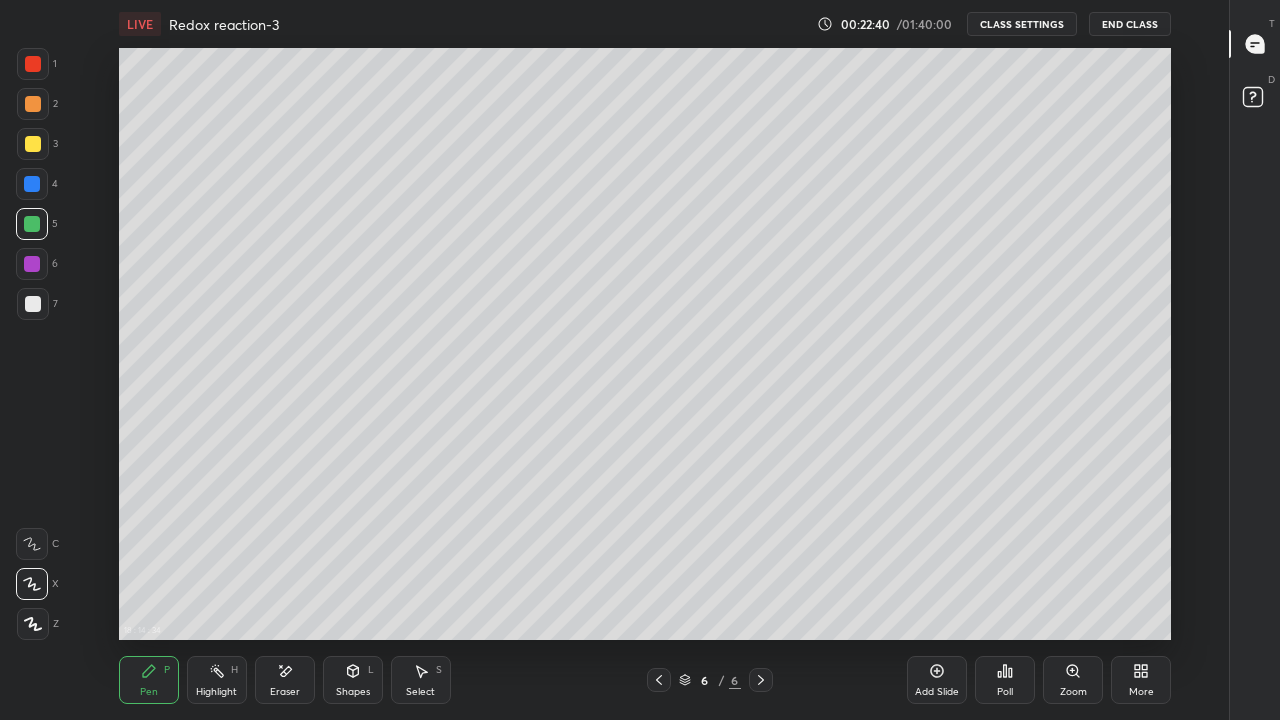 click on "Add Slide" at bounding box center (937, 680) 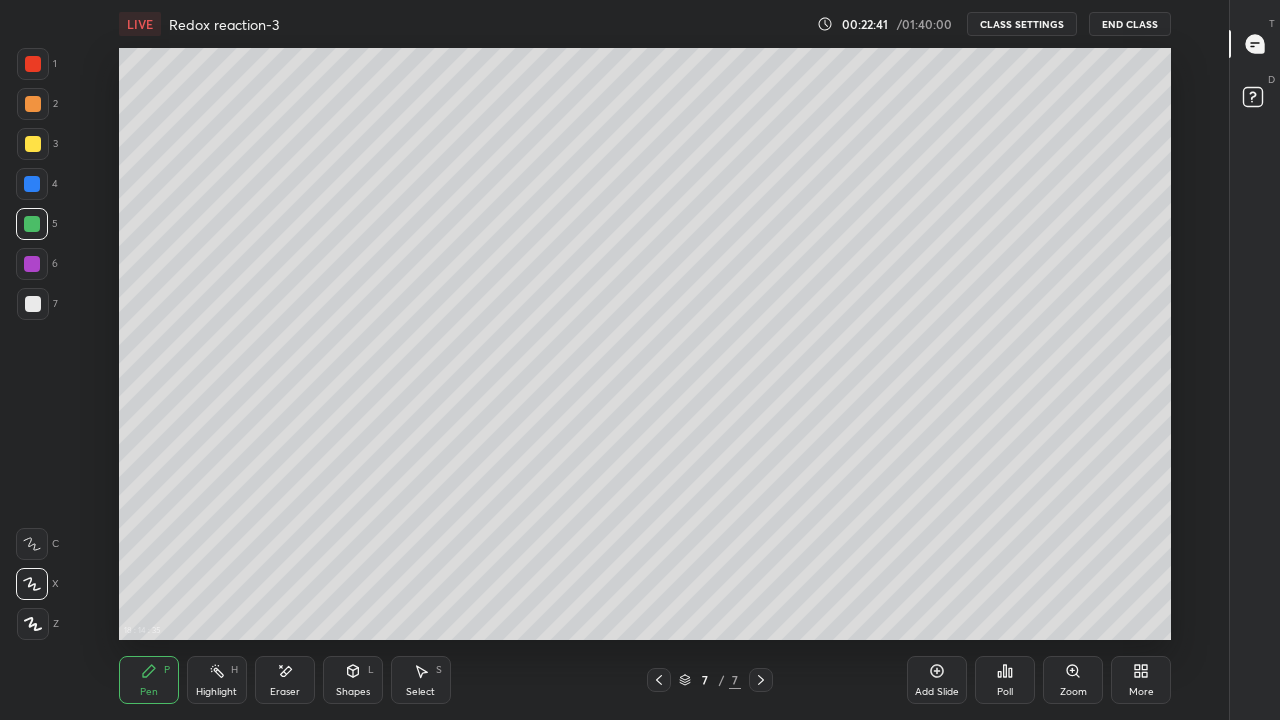 click at bounding box center [33, 304] 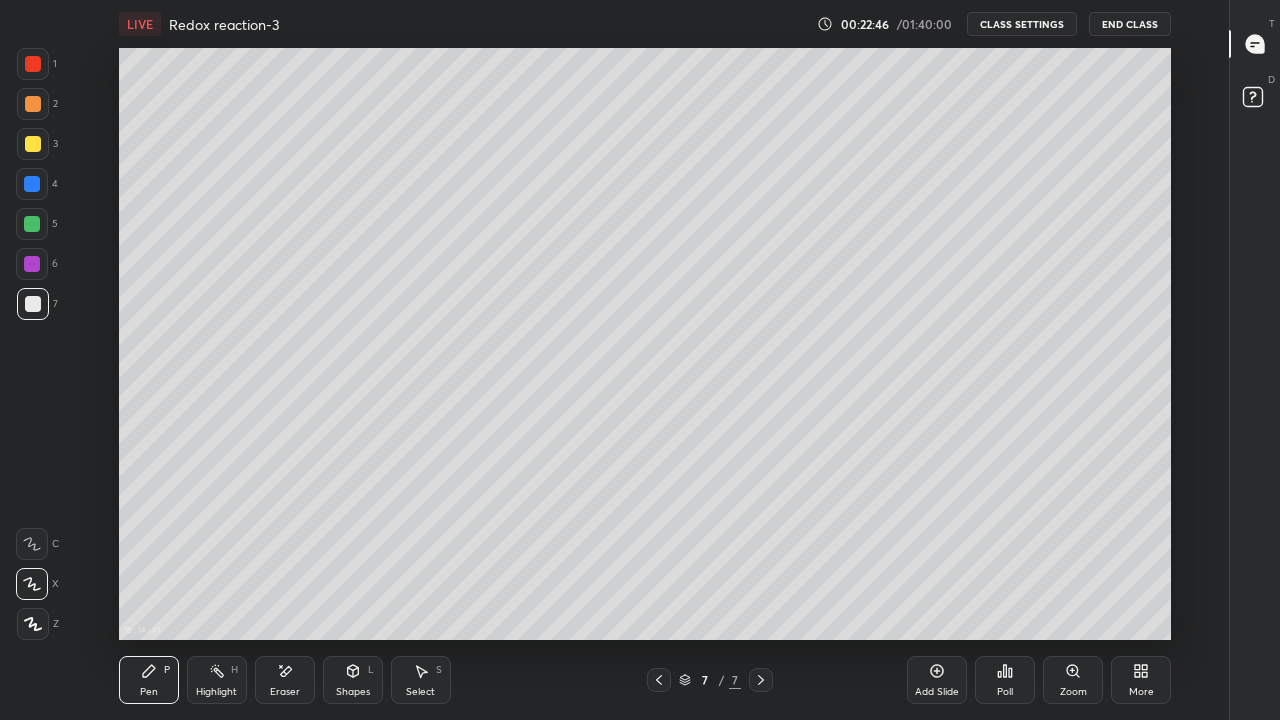 click at bounding box center [33, 144] 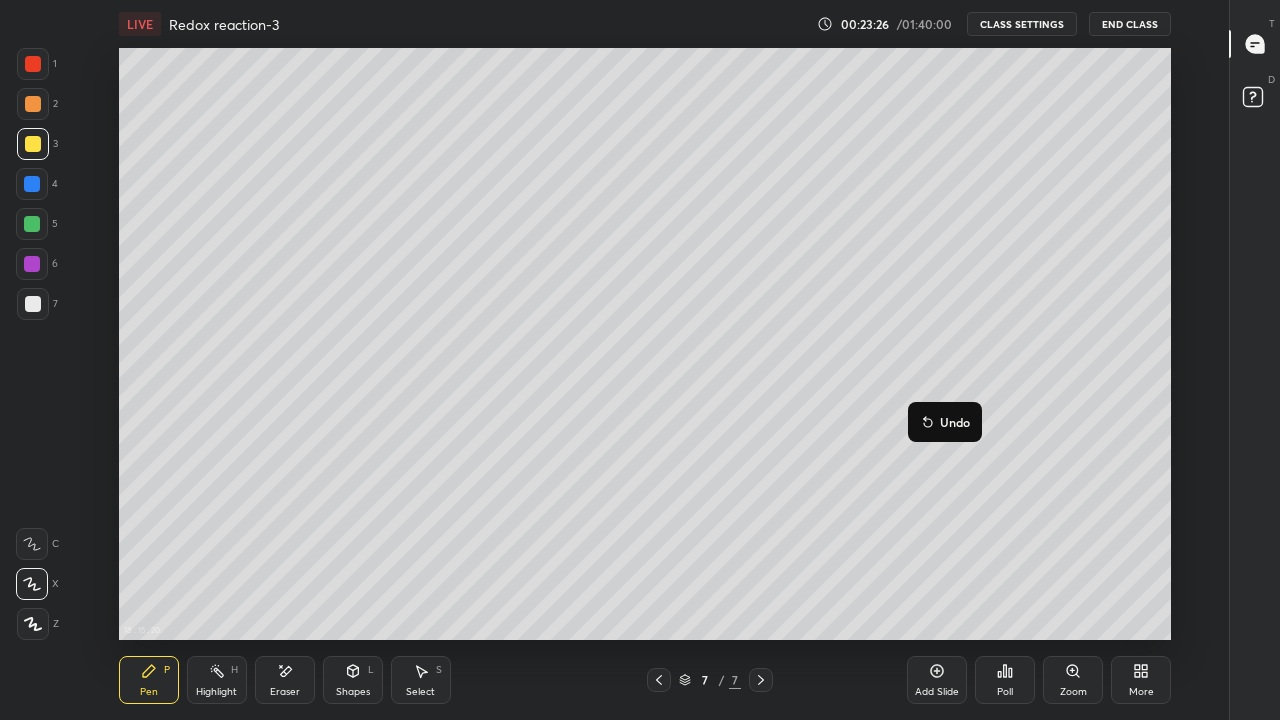 click on "Undo" at bounding box center [955, 422] 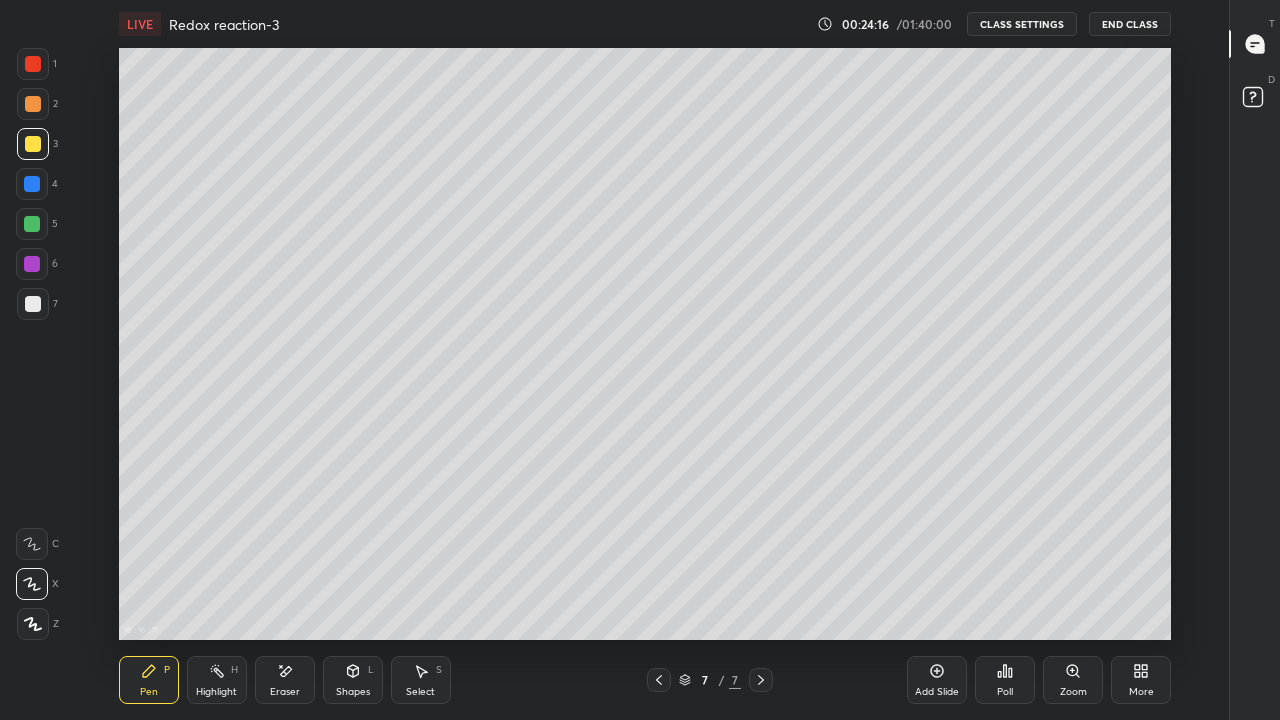click 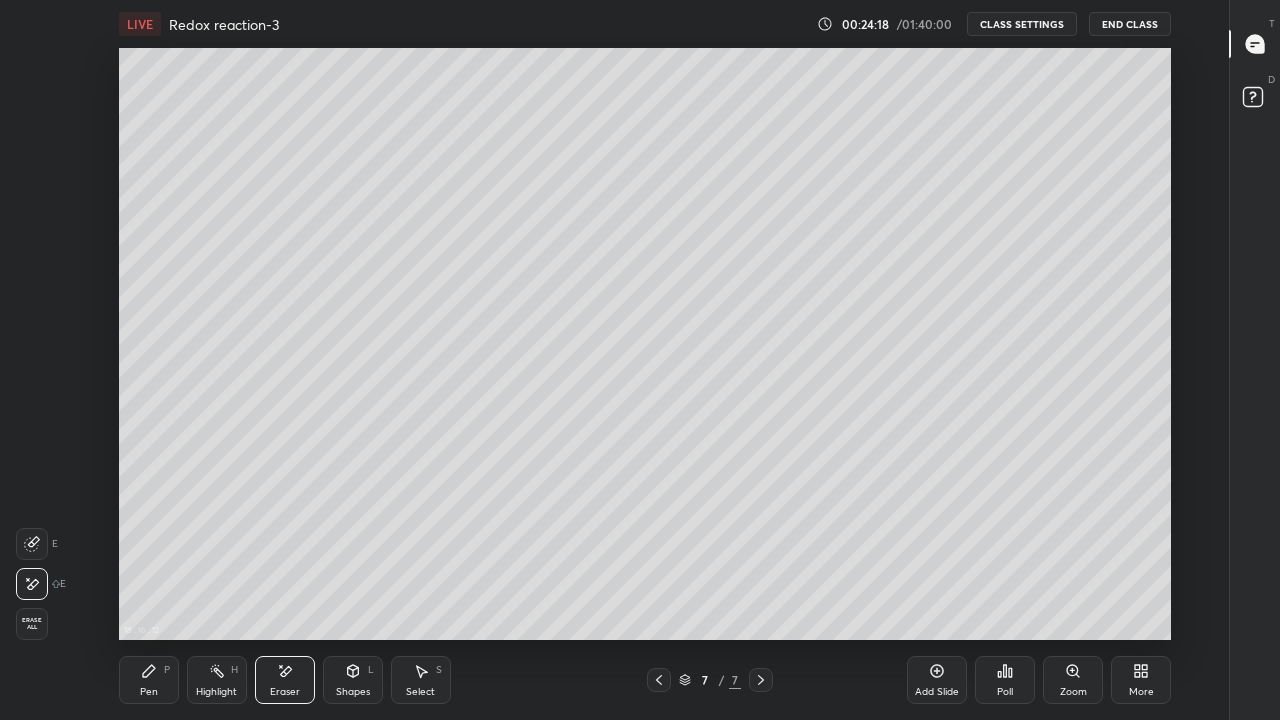 click 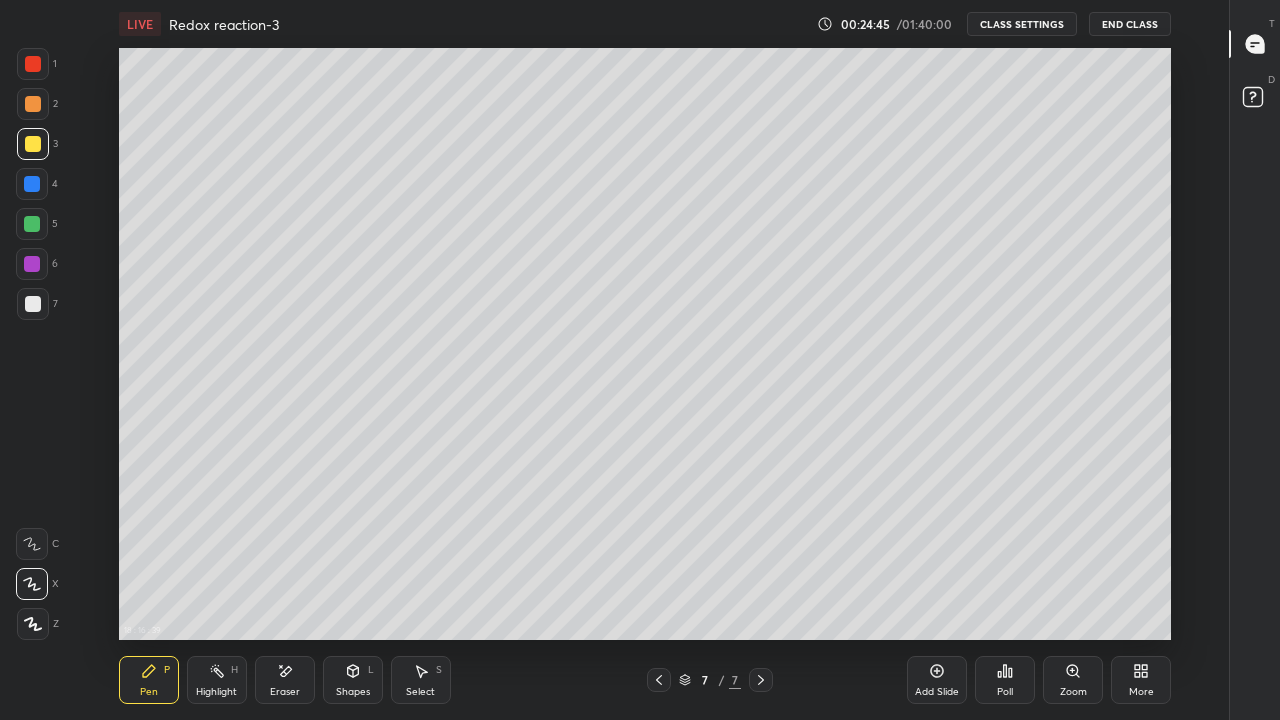 click at bounding box center (32, 224) 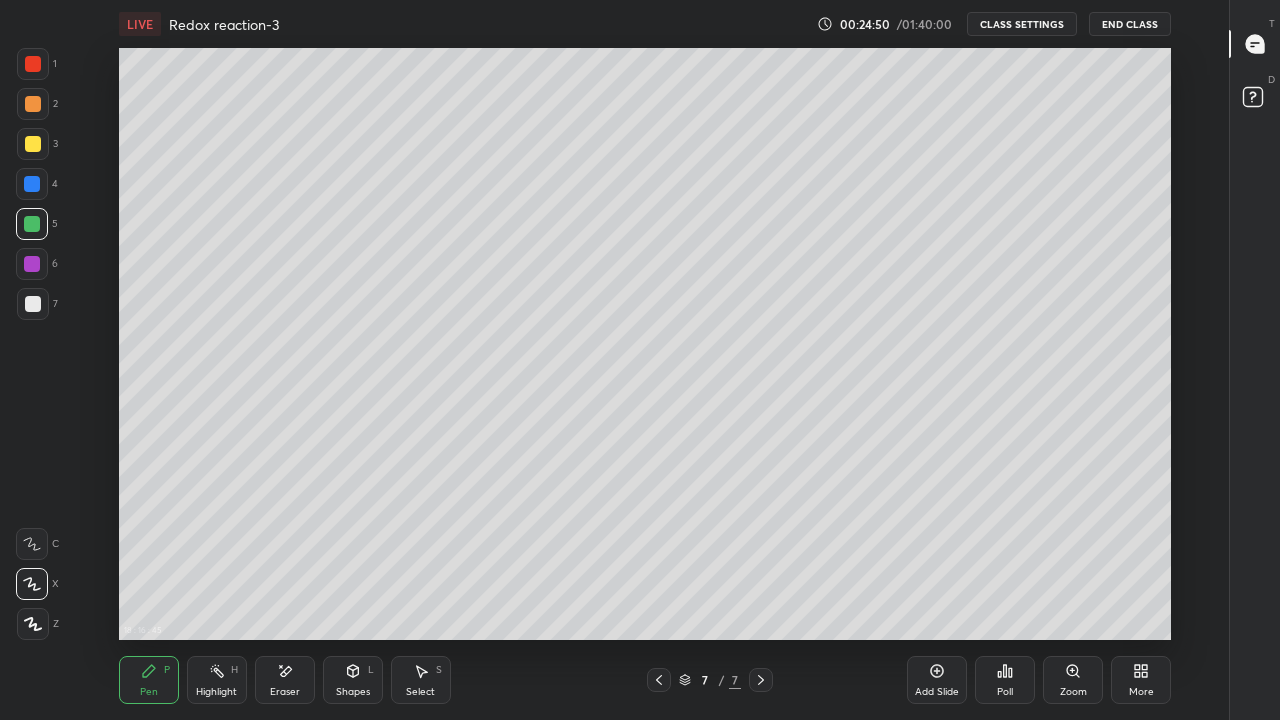 click on "Eraser" at bounding box center [285, 680] 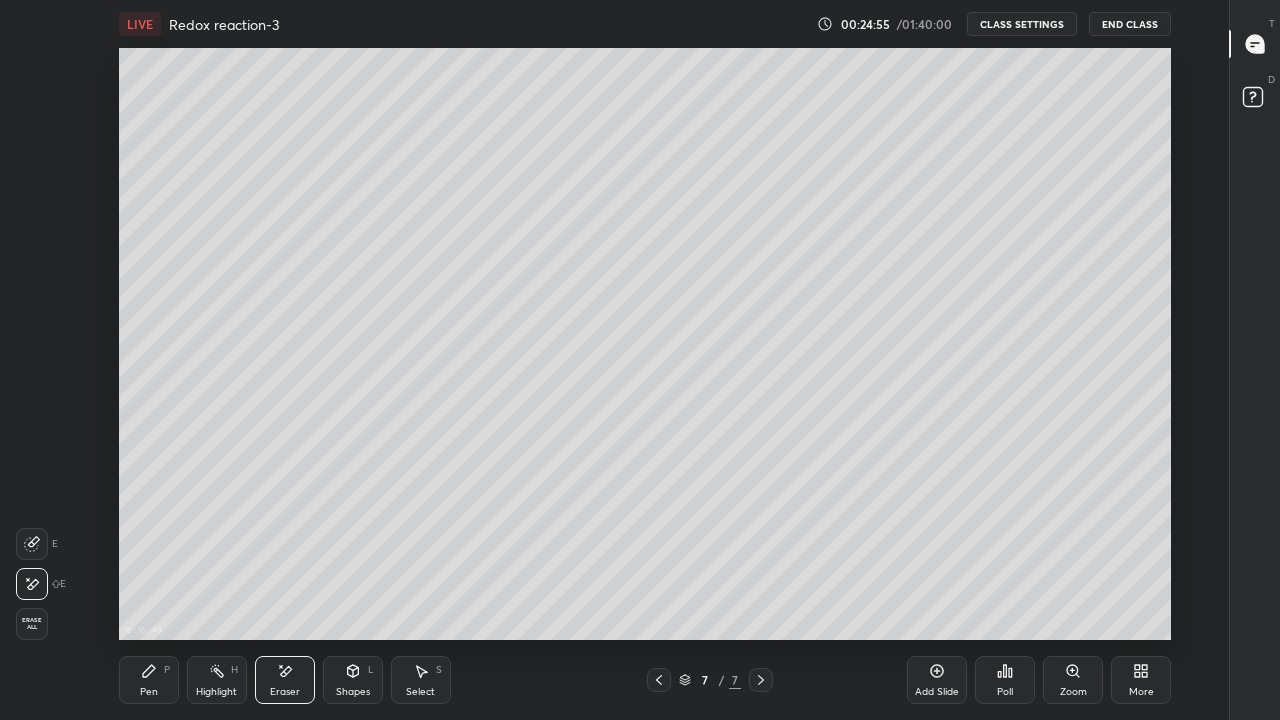click on "Pen P" at bounding box center [149, 680] 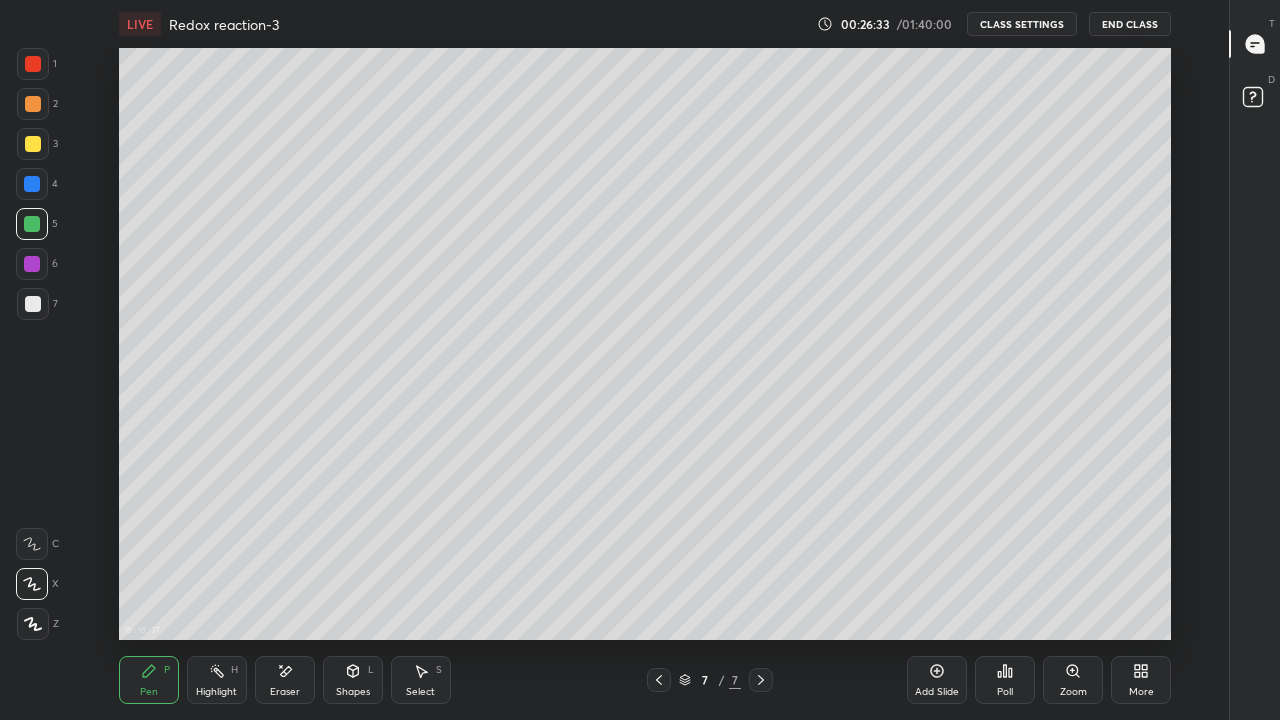 click on "Add Slide" at bounding box center (937, 692) 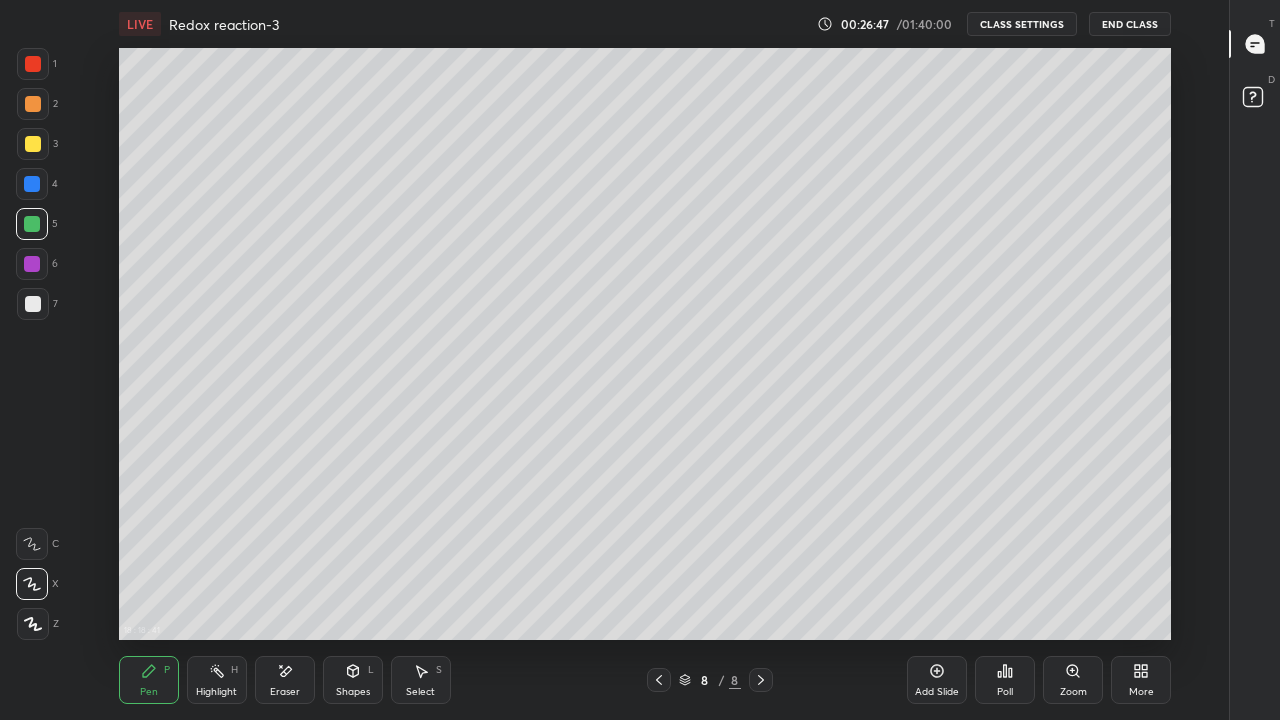 click on "Highlight H" at bounding box center (217, 680) 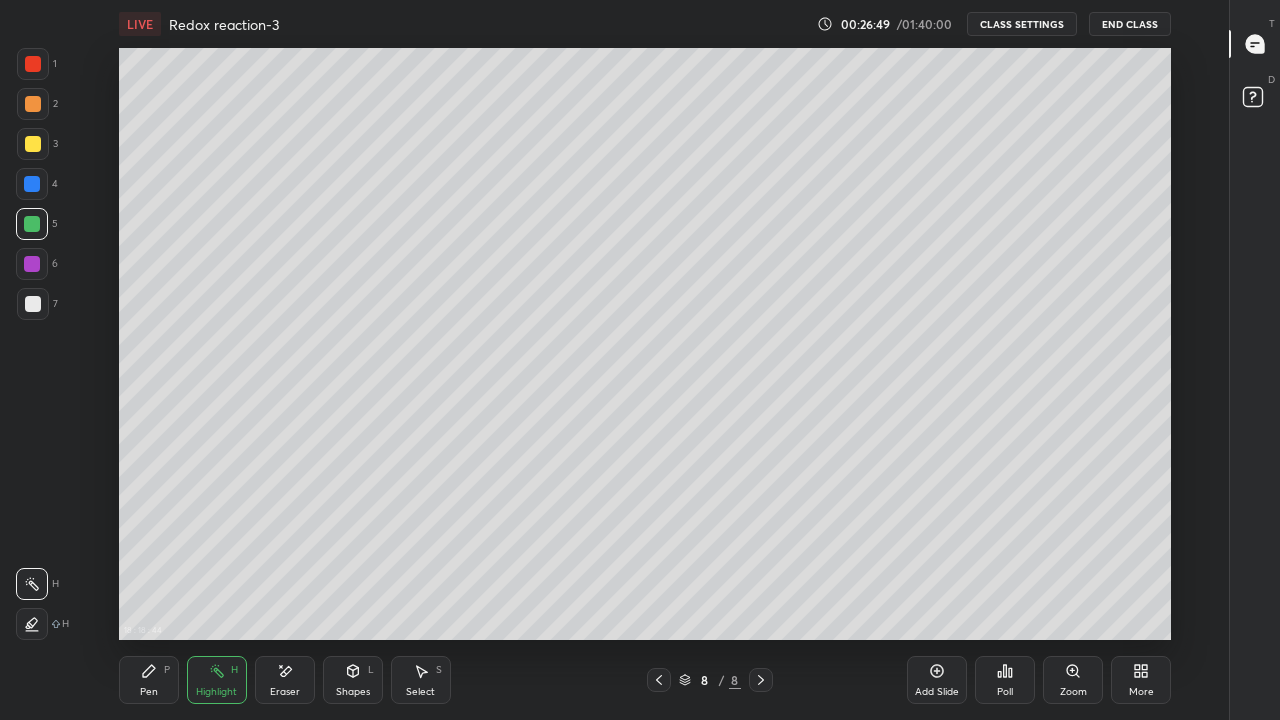 click on "Eraser" at bounding box center [285, 692] 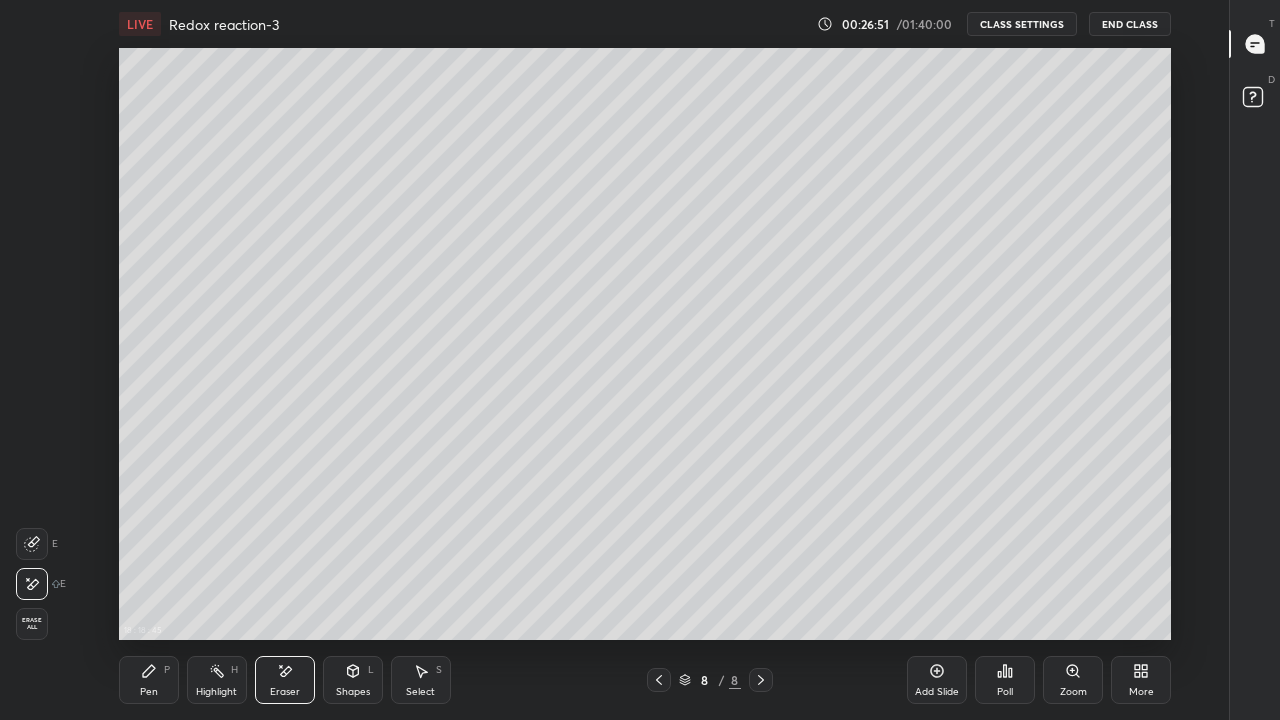 click 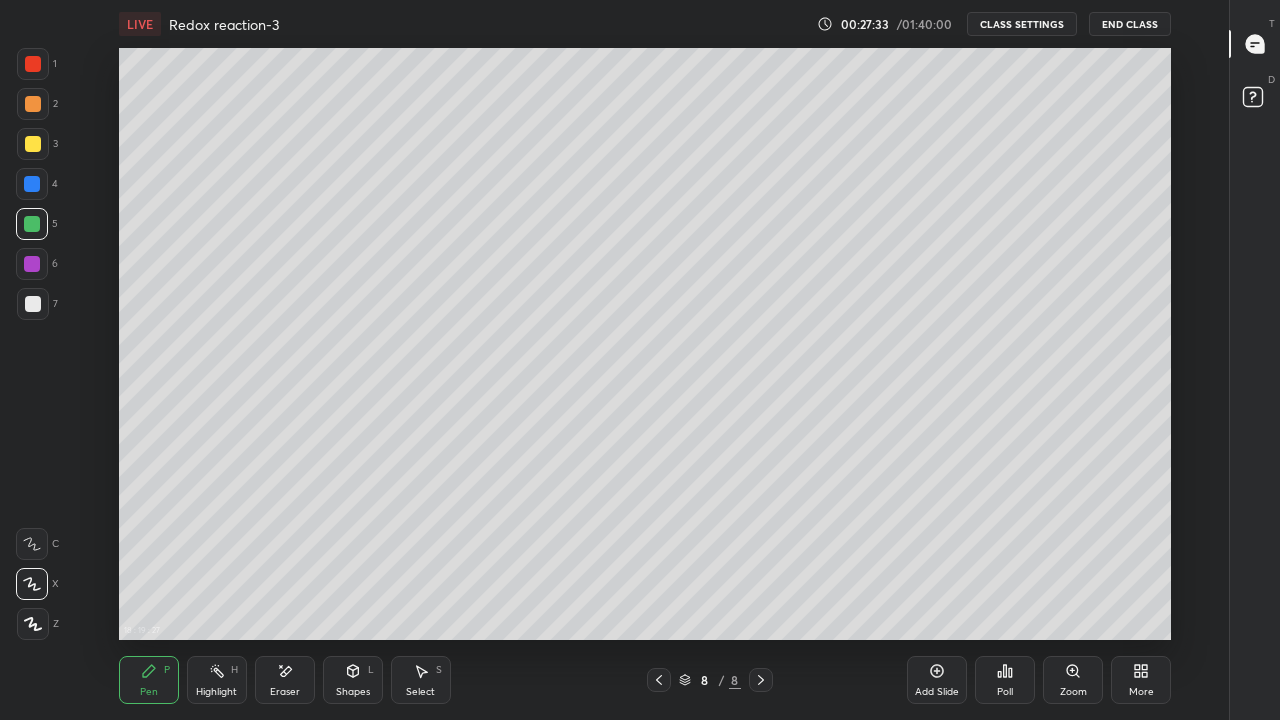 click at bounding box center (33, 144) 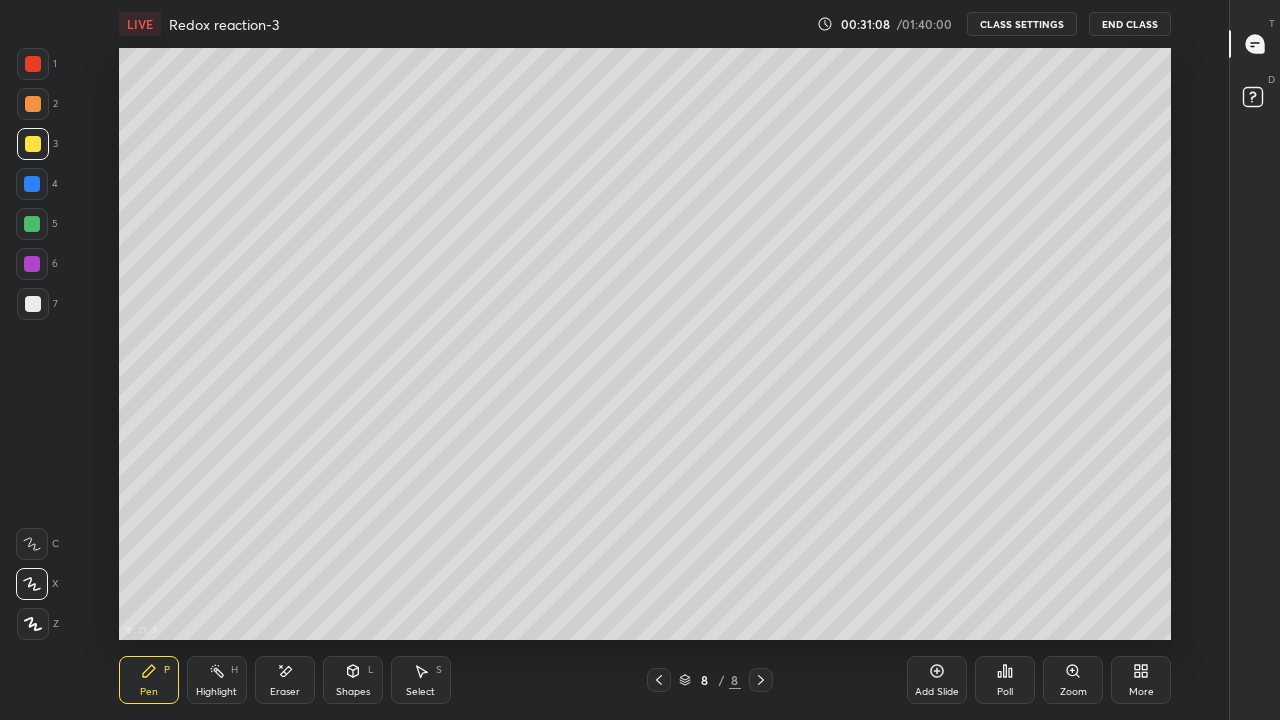 click on "Pen P Highlight H Eraser Shapes L Select S 8 / 8 Add Slide Poll Zoom More" at bounding box center [645, 680] 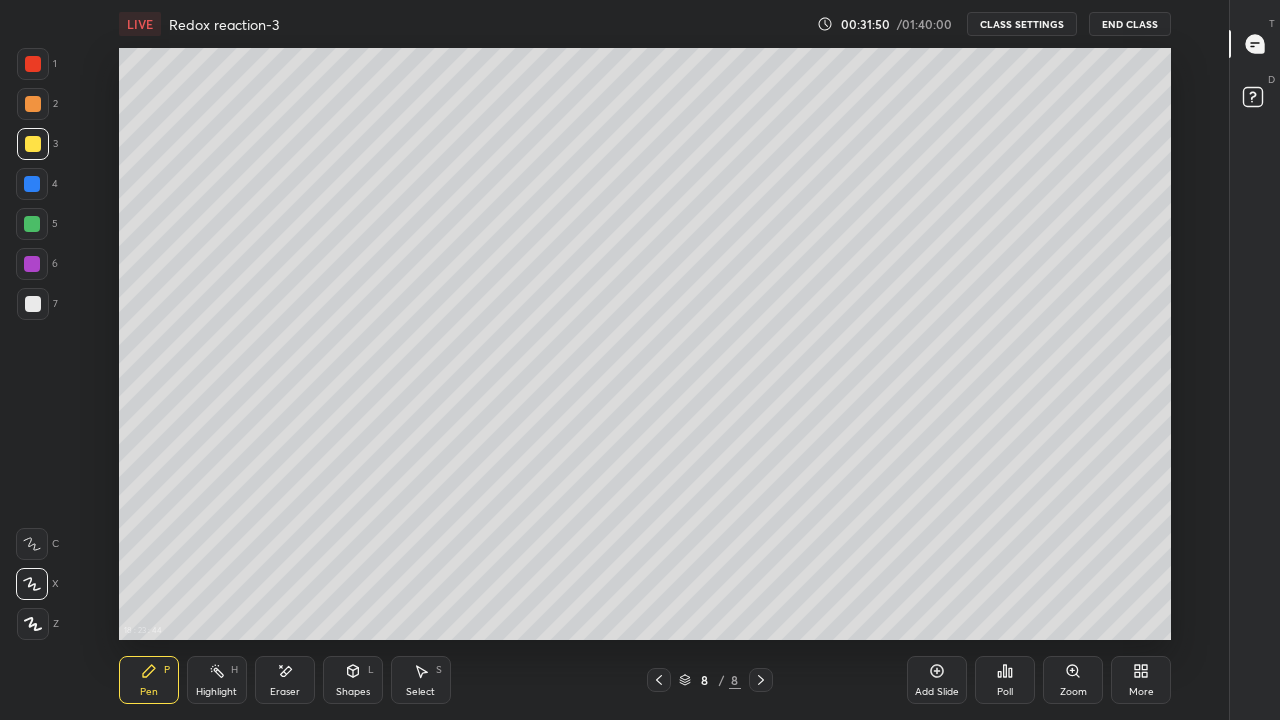 click 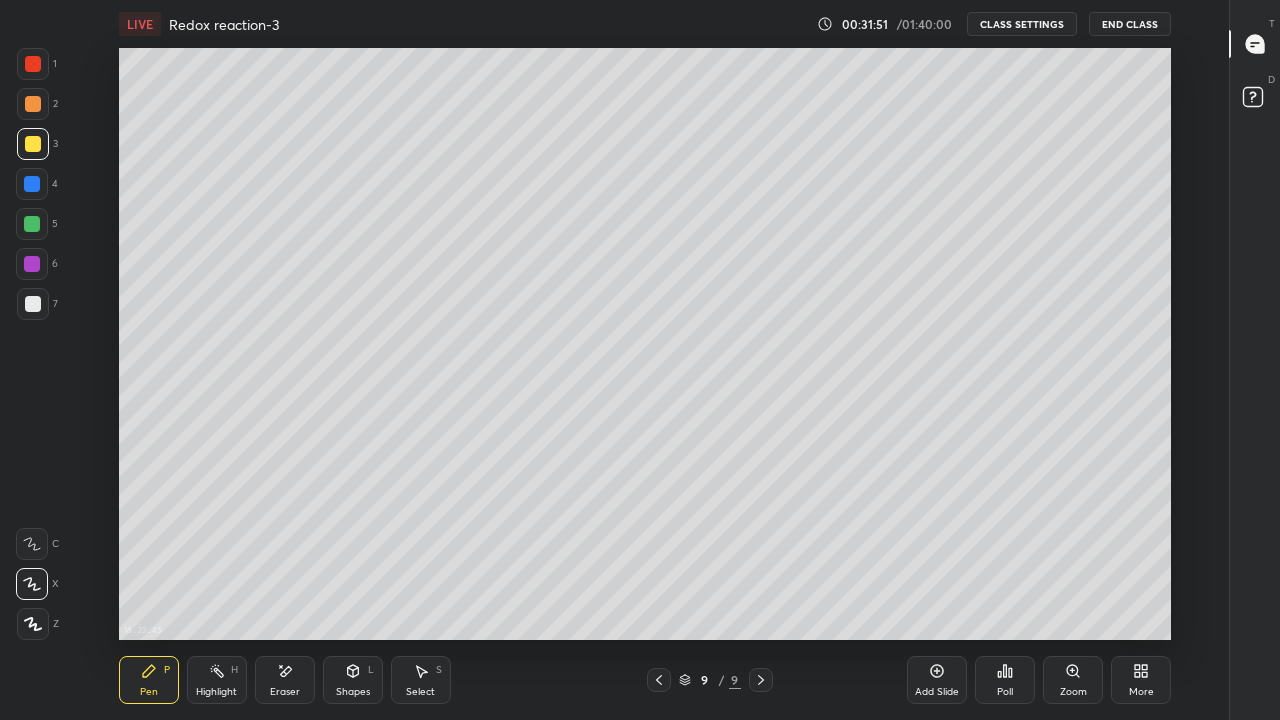 click at bounding box center [33, 304] 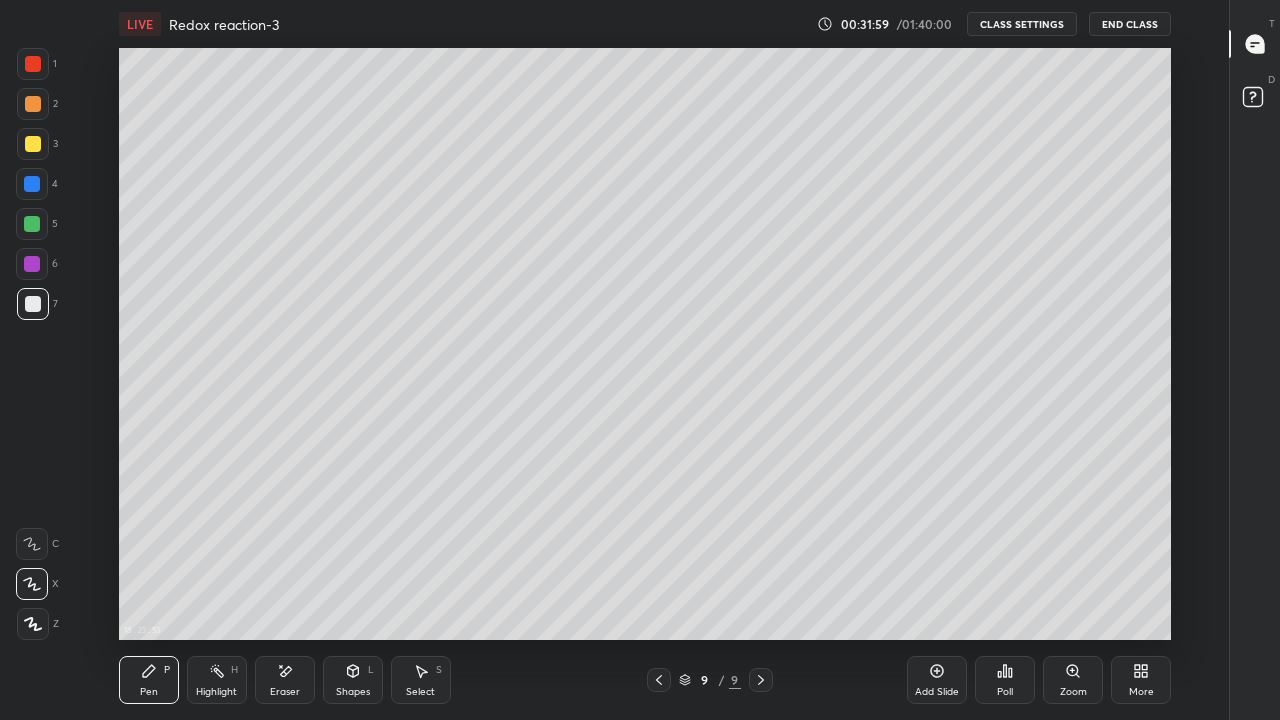 click at bounding box center [33, 144] 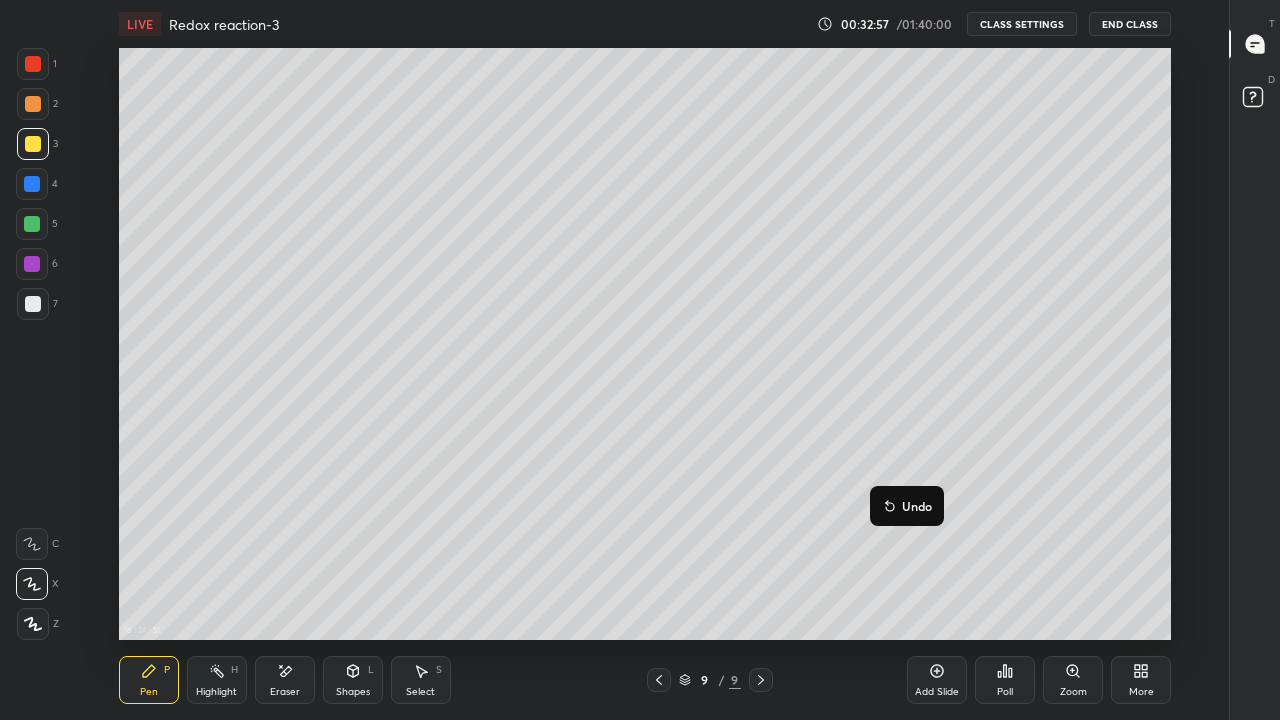 click on "Undo" at bounding box center [917, 506] 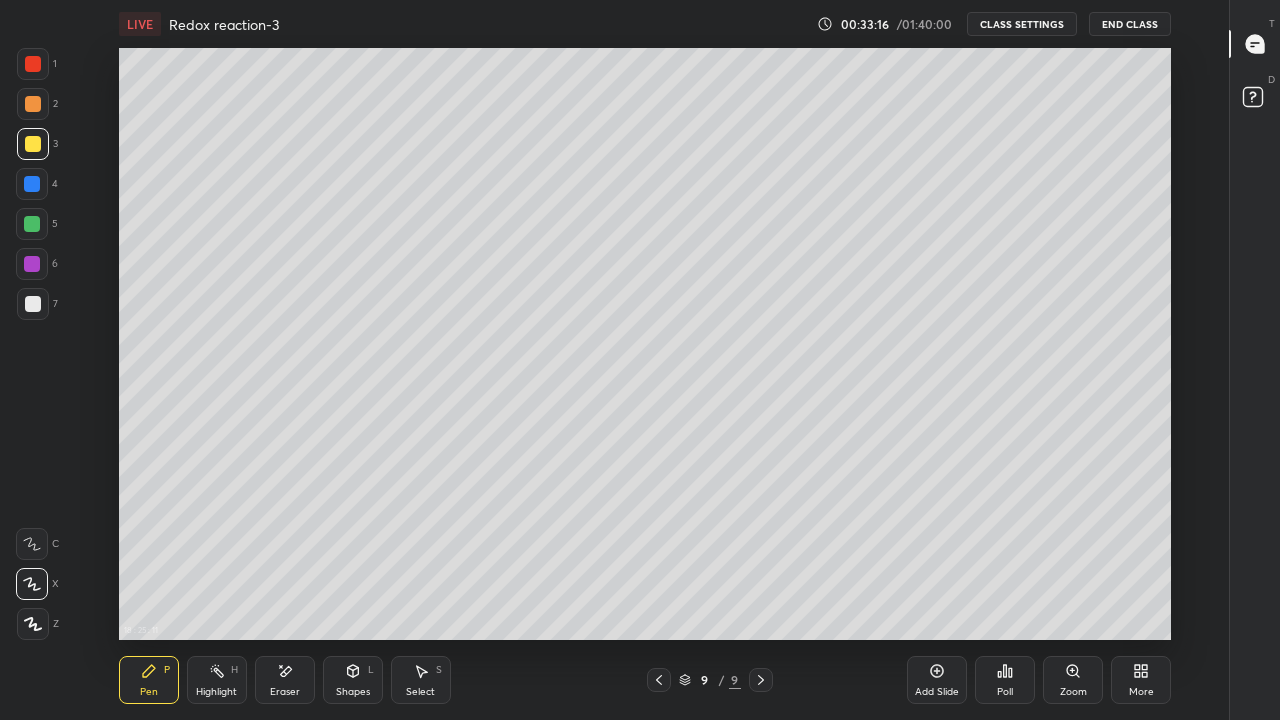 click on "Eraser" at bounding box center (285, 680) 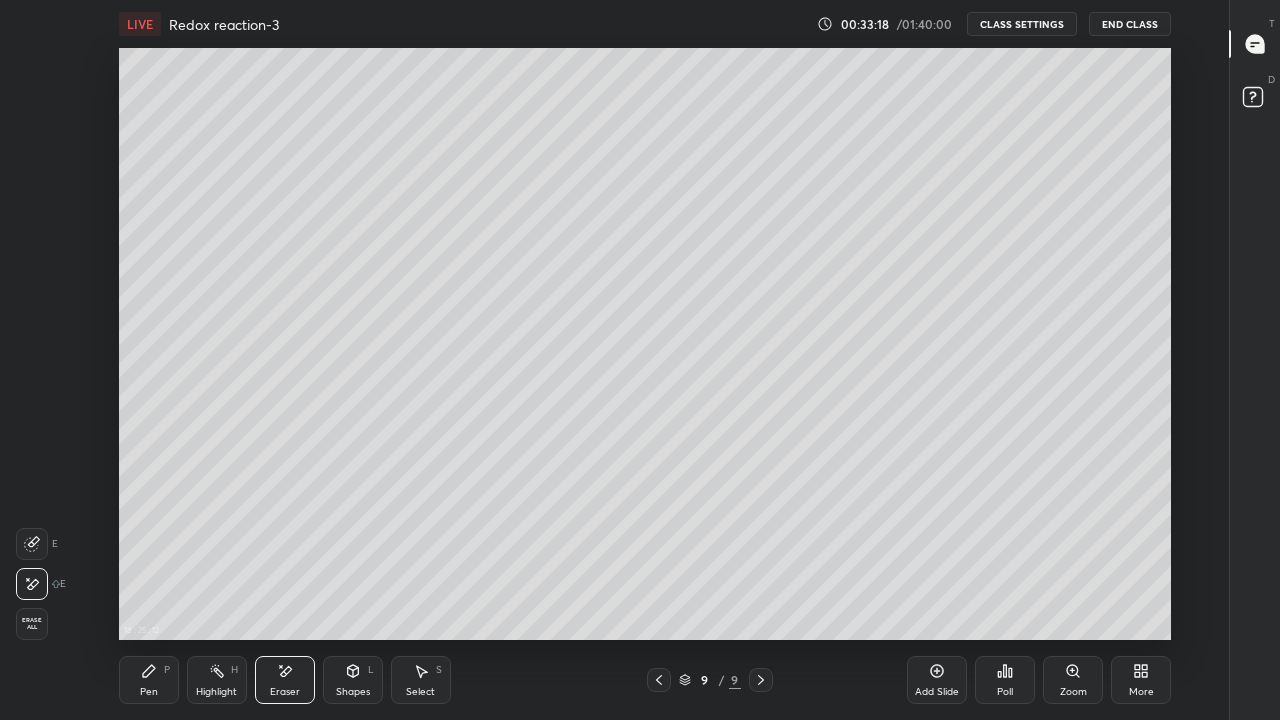 click on "Pen P" at bounding box center [149, 680] 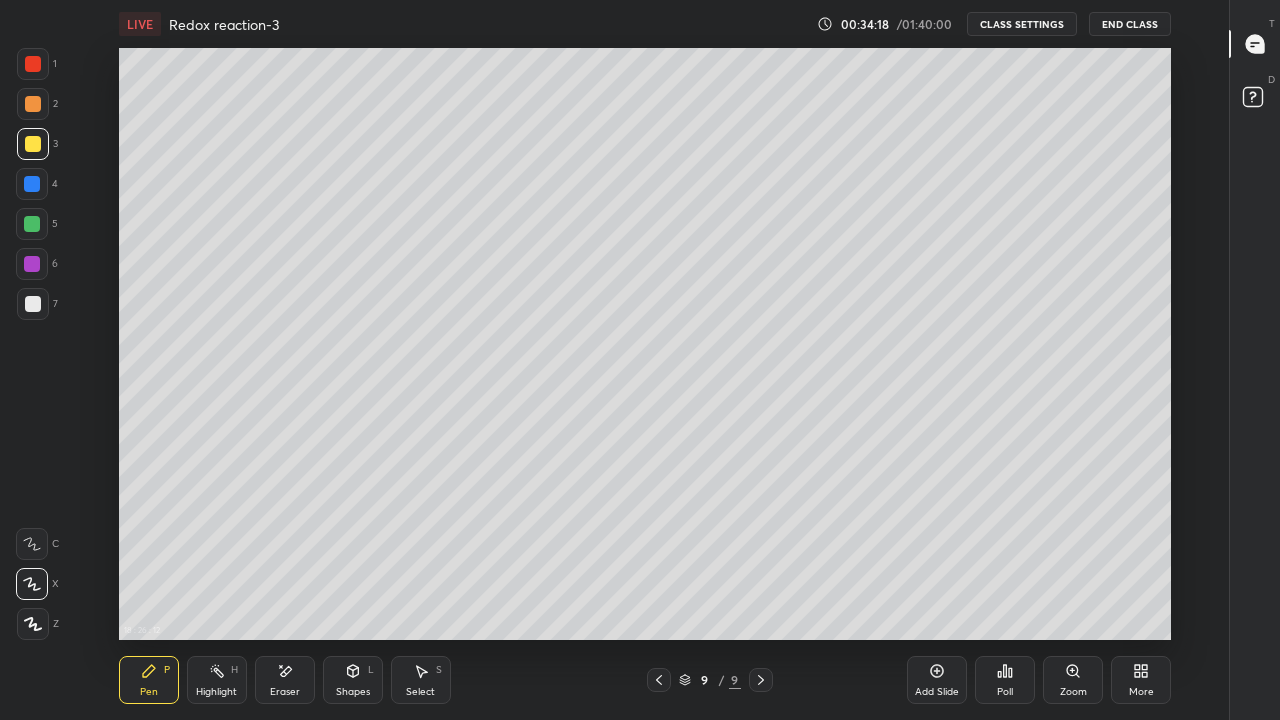 click at bounding box center [33, 304] 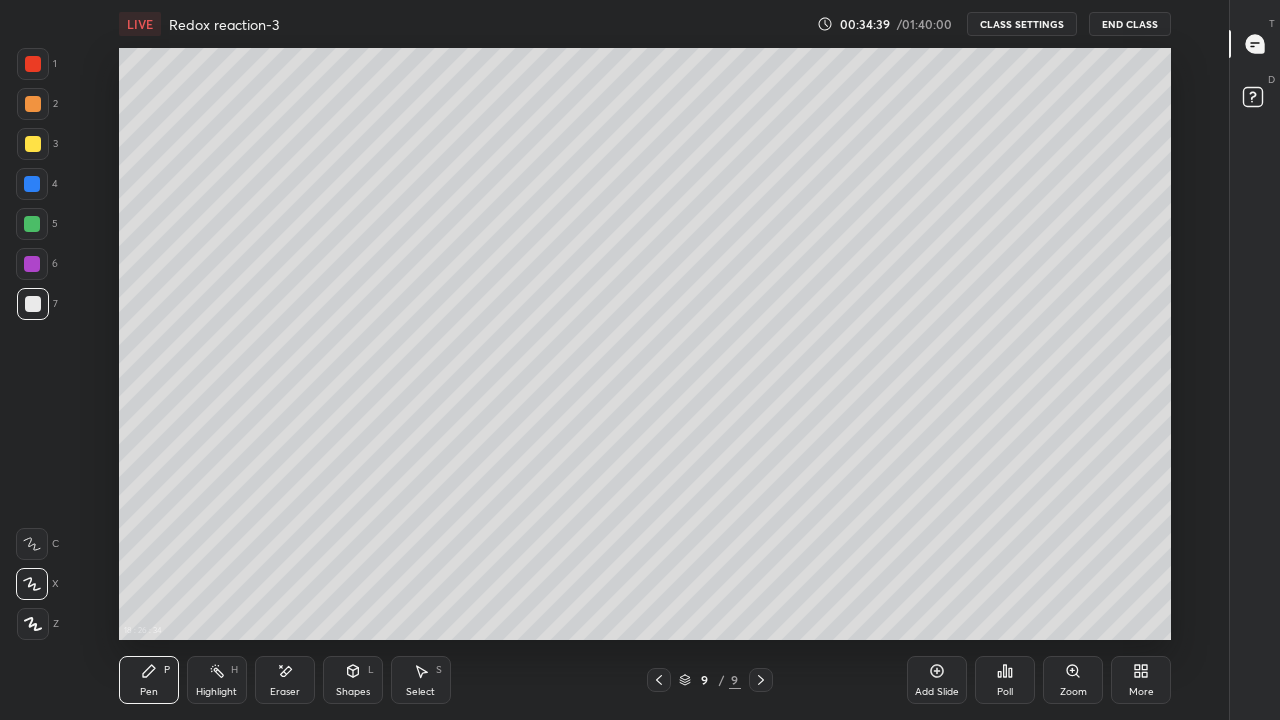 click on "Eraser" at bounding box center [285, 680] 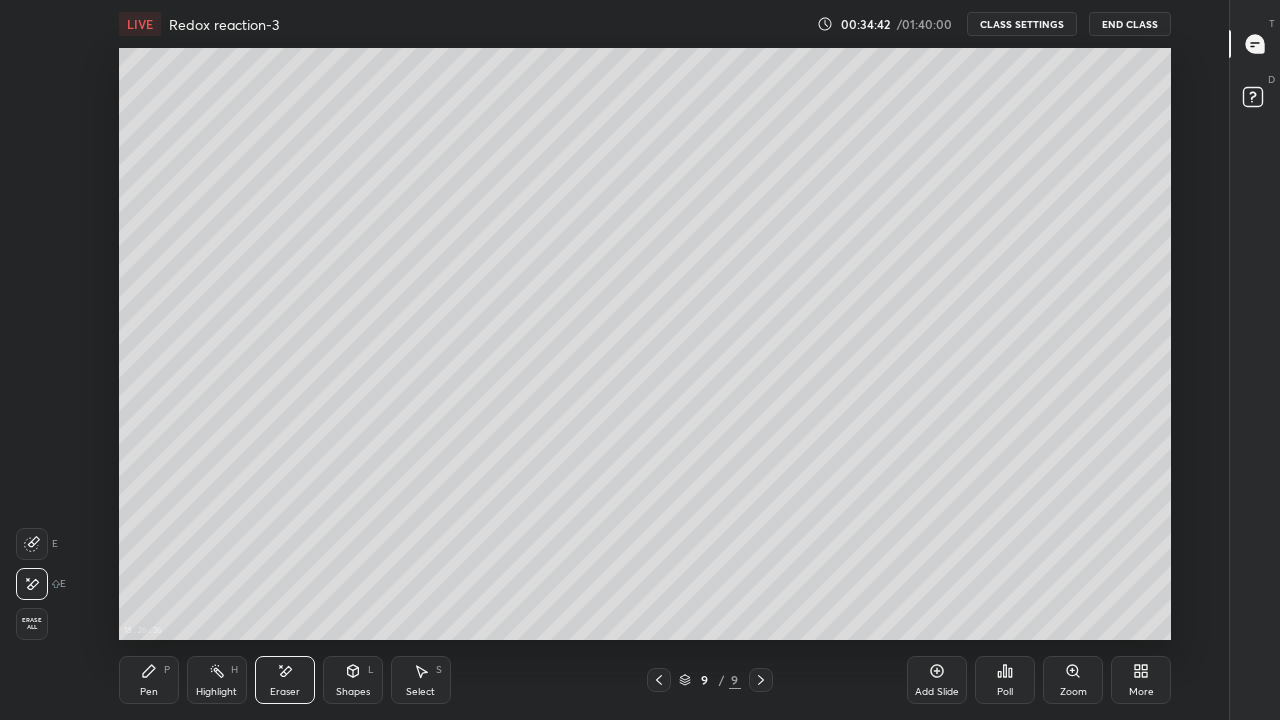 click on "Highlight" at bounding box center (216, 692) 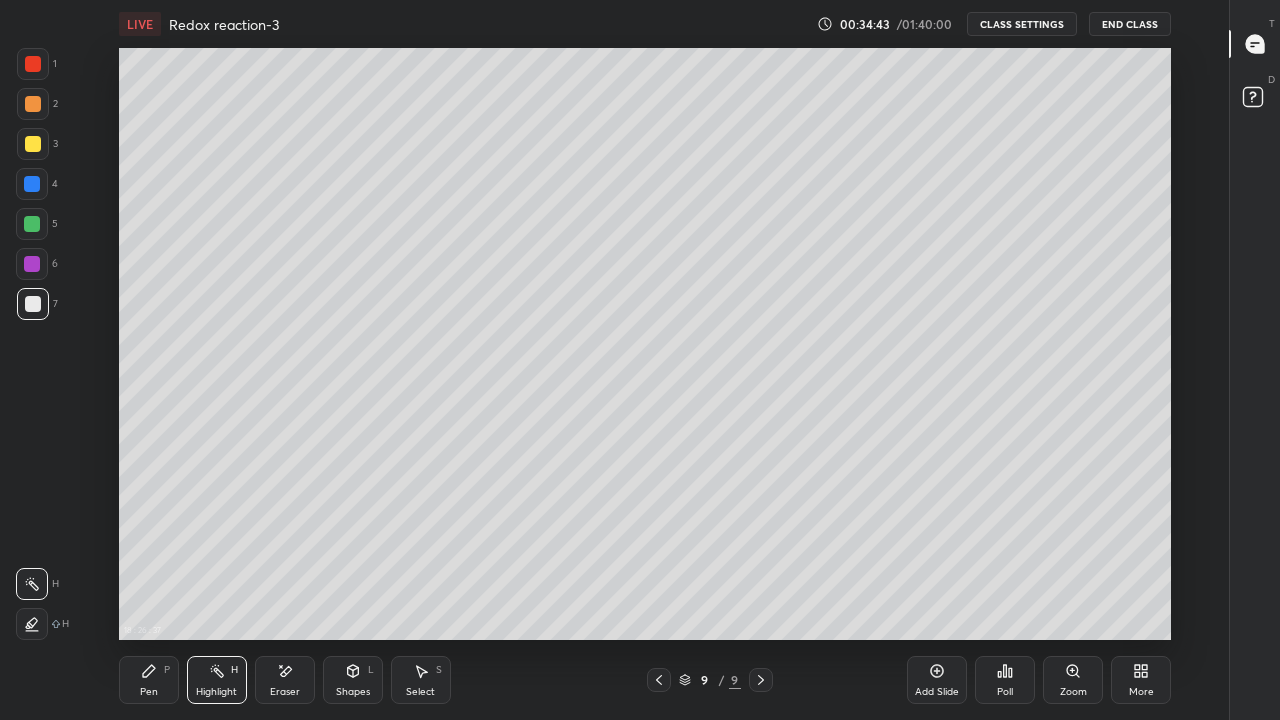 click on "Pen P" at bounding box center (149, 680) 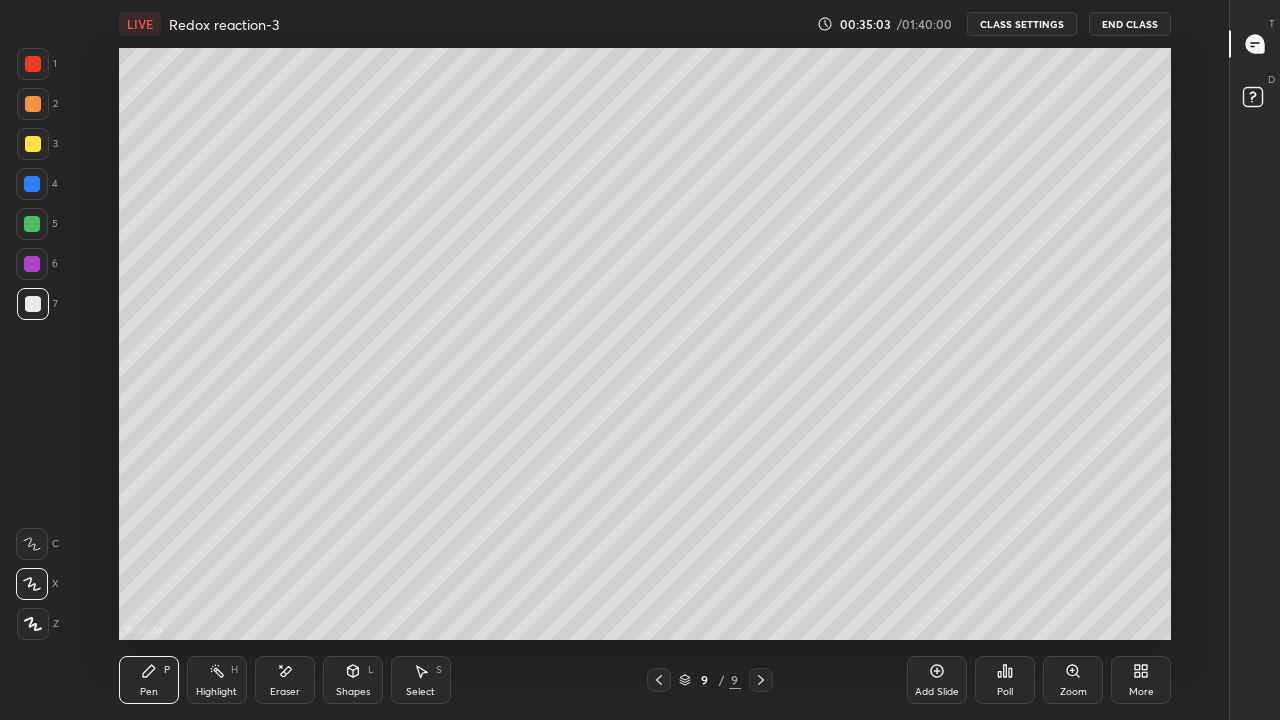 click on "Poll" at bounding box center [1005, 692] 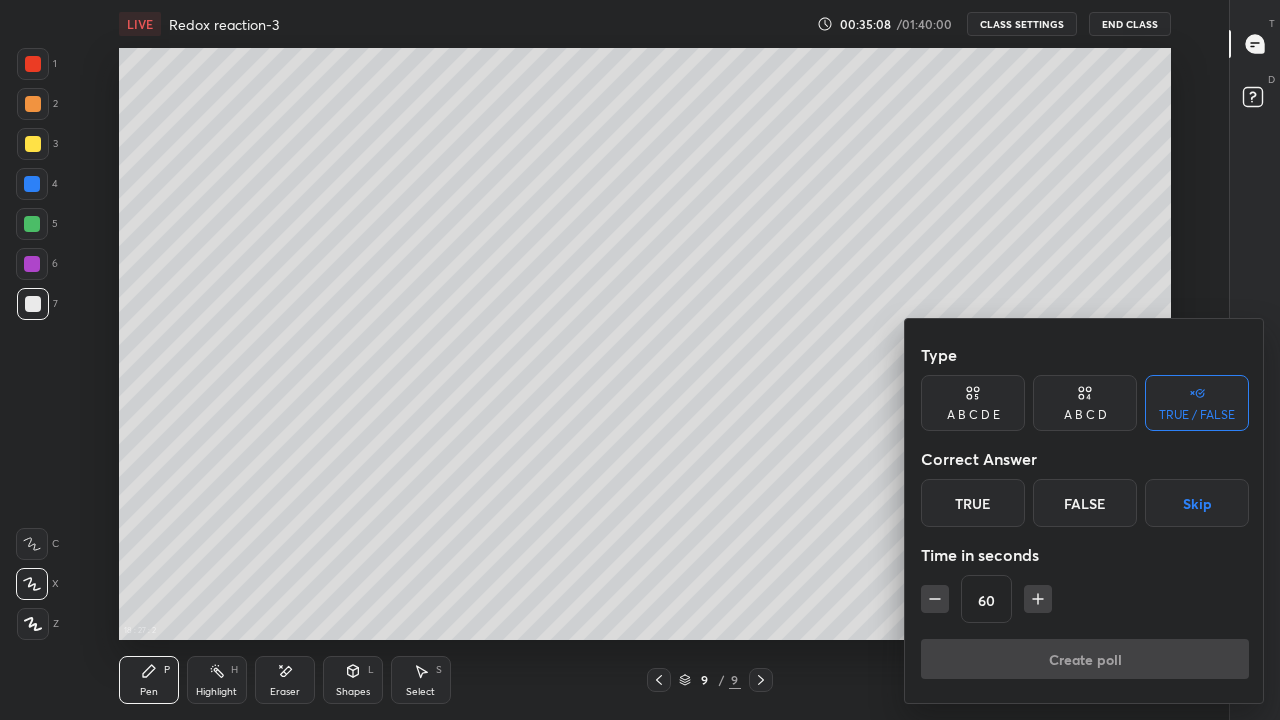 click on "True" at bounding box center [973, 503] 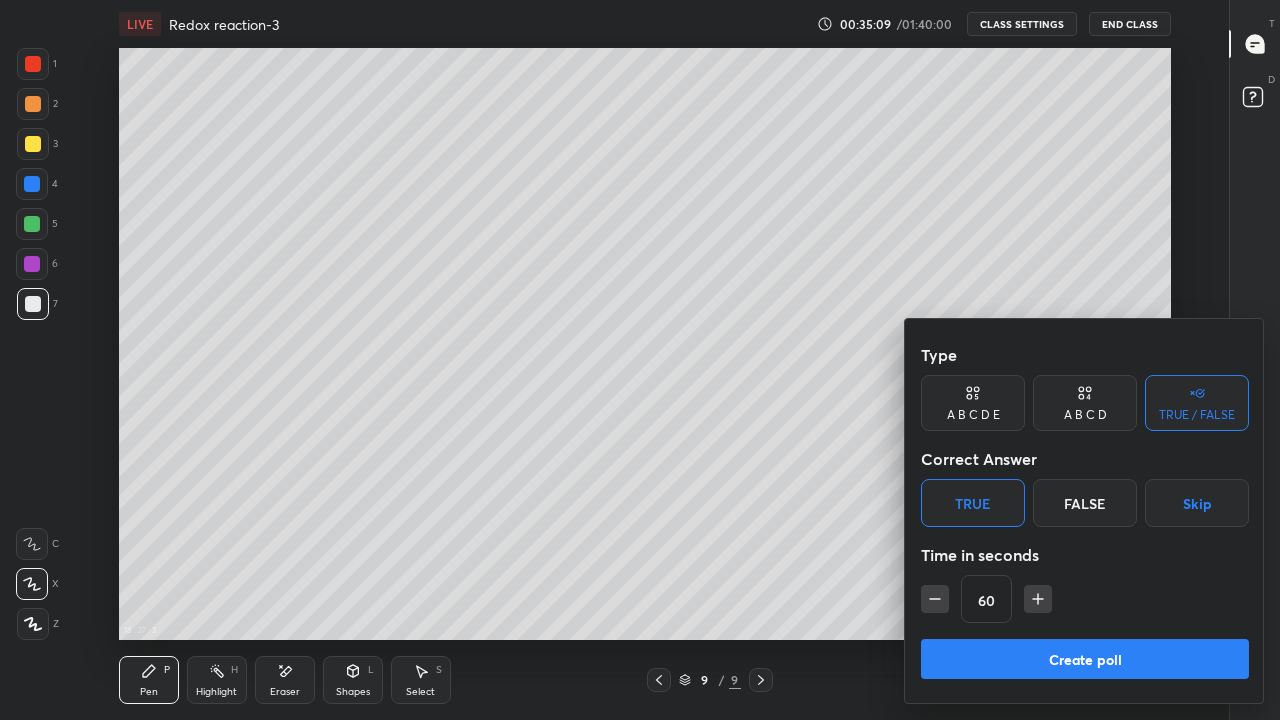 click on "Create poll" at bounding box center (1085, 659) 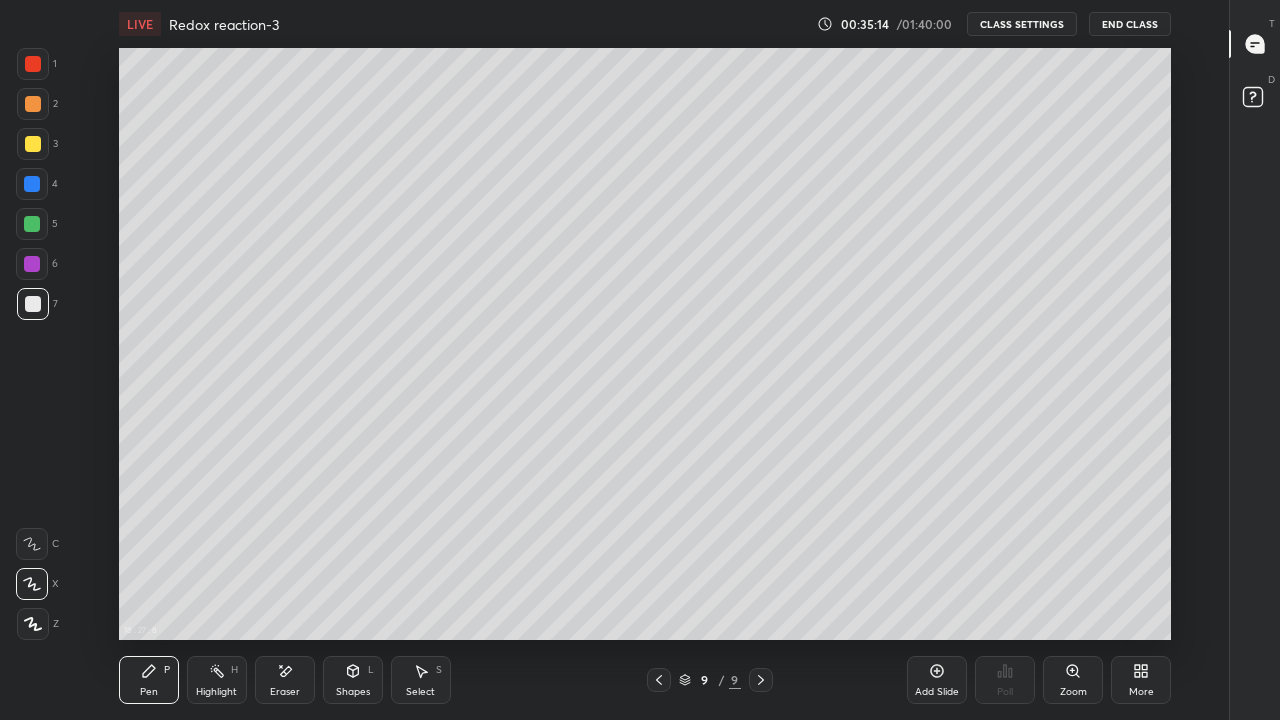 scroll, scrollTop: 7, scrollLeft: 1, axis: both 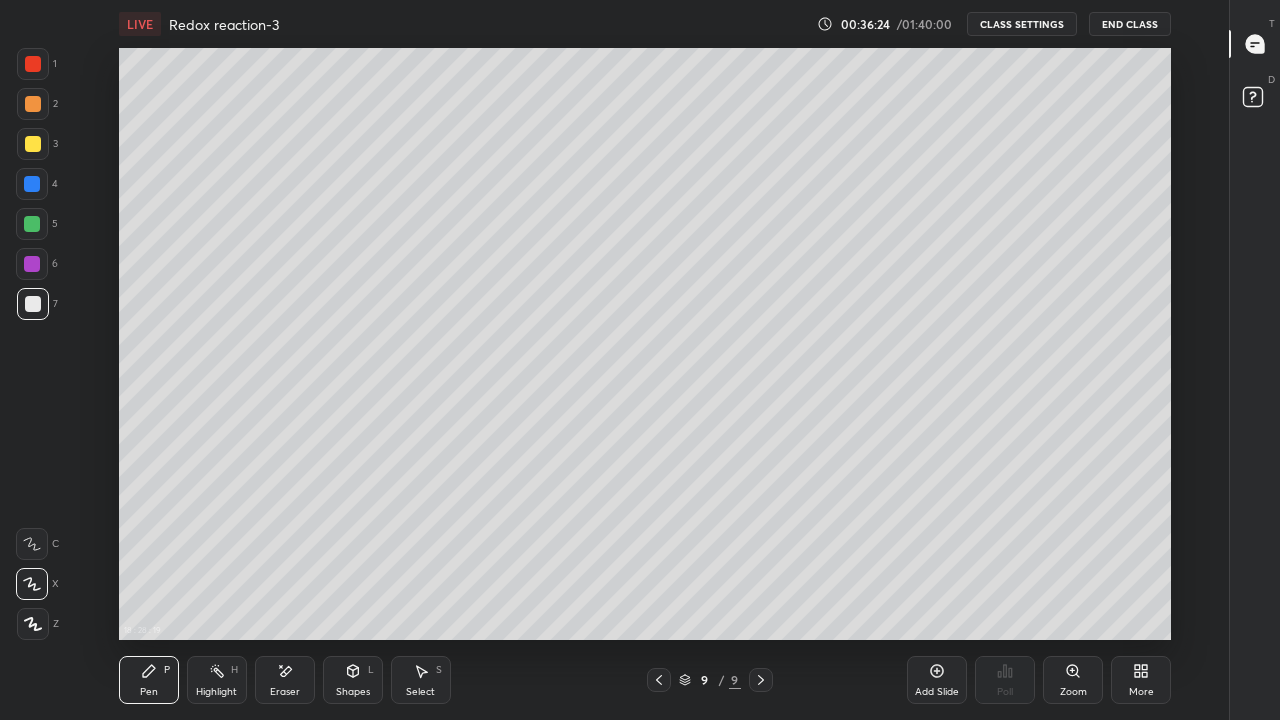 click at bounding box center (33, 144) 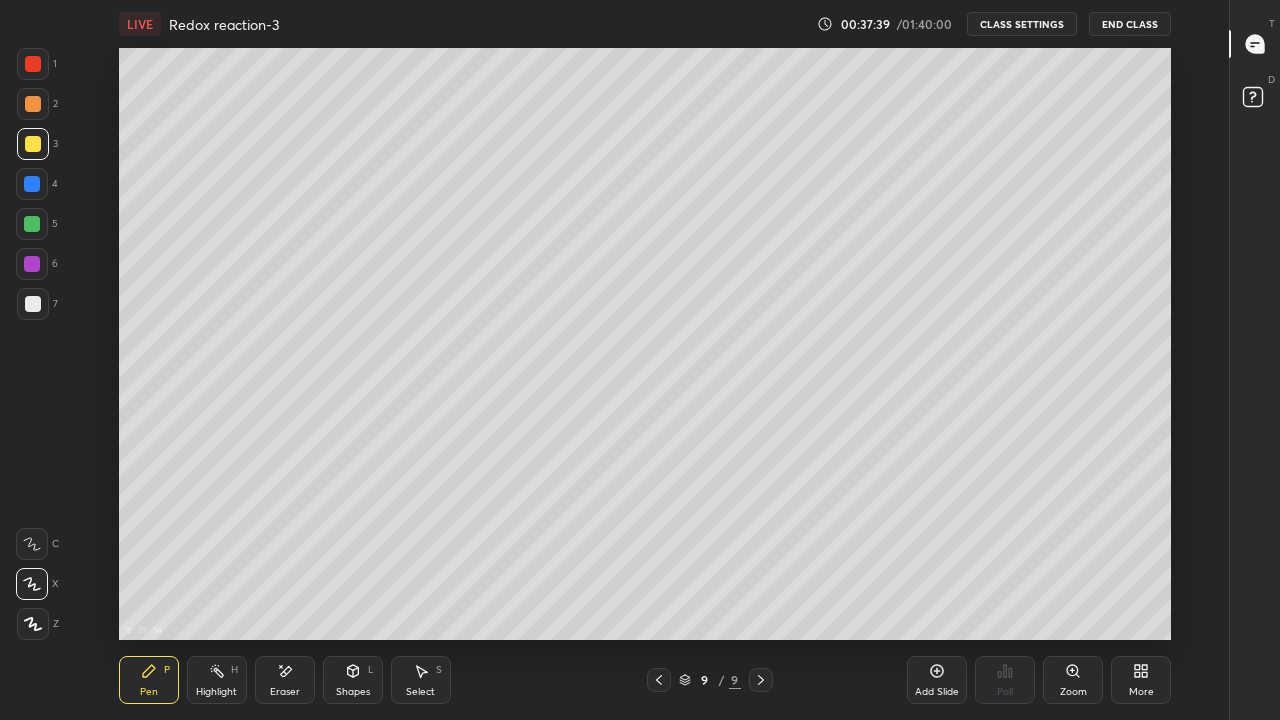 click on "Add Slide" at bounding box center [937, 680] 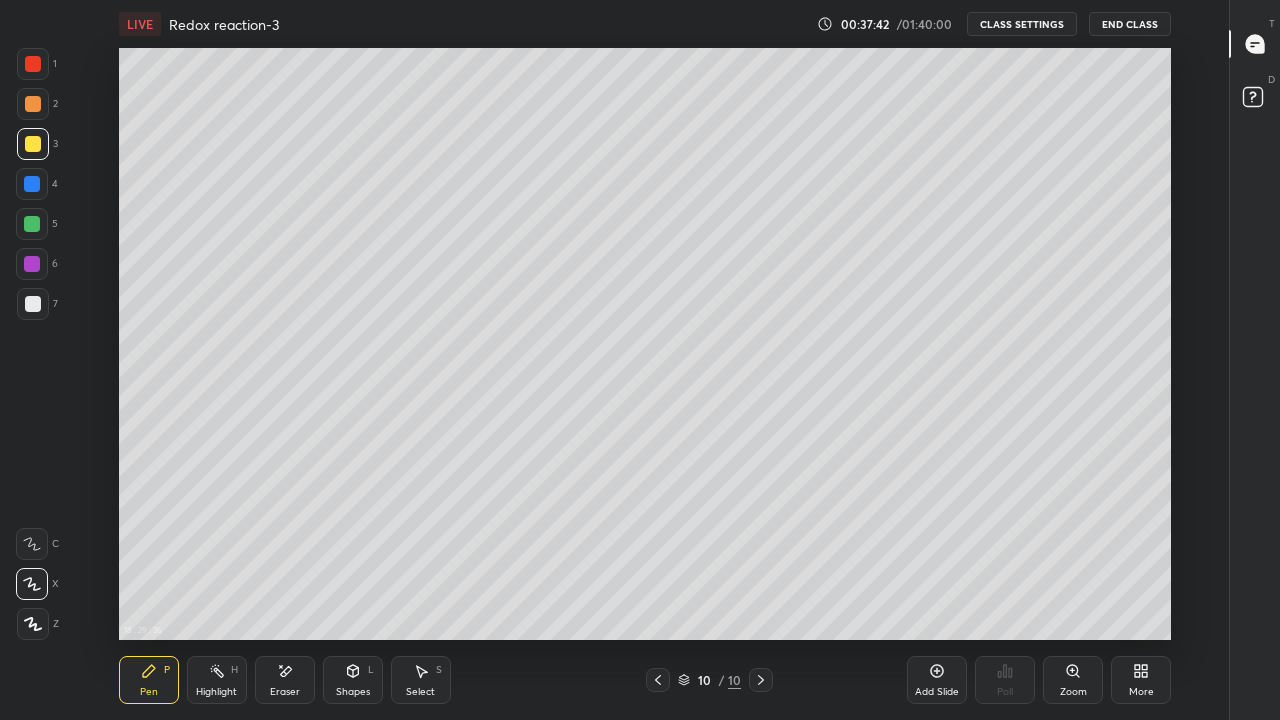 click at bounding box center (33, 304) 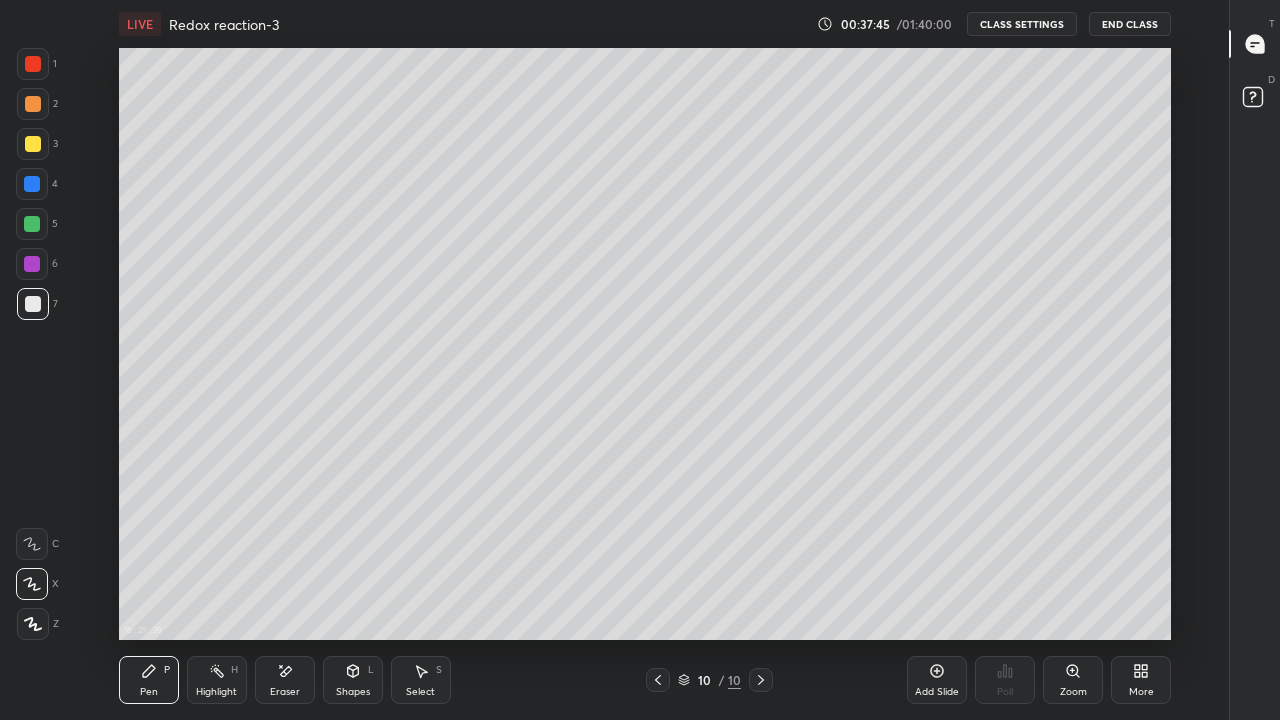 click at bounding box center [33, 144] 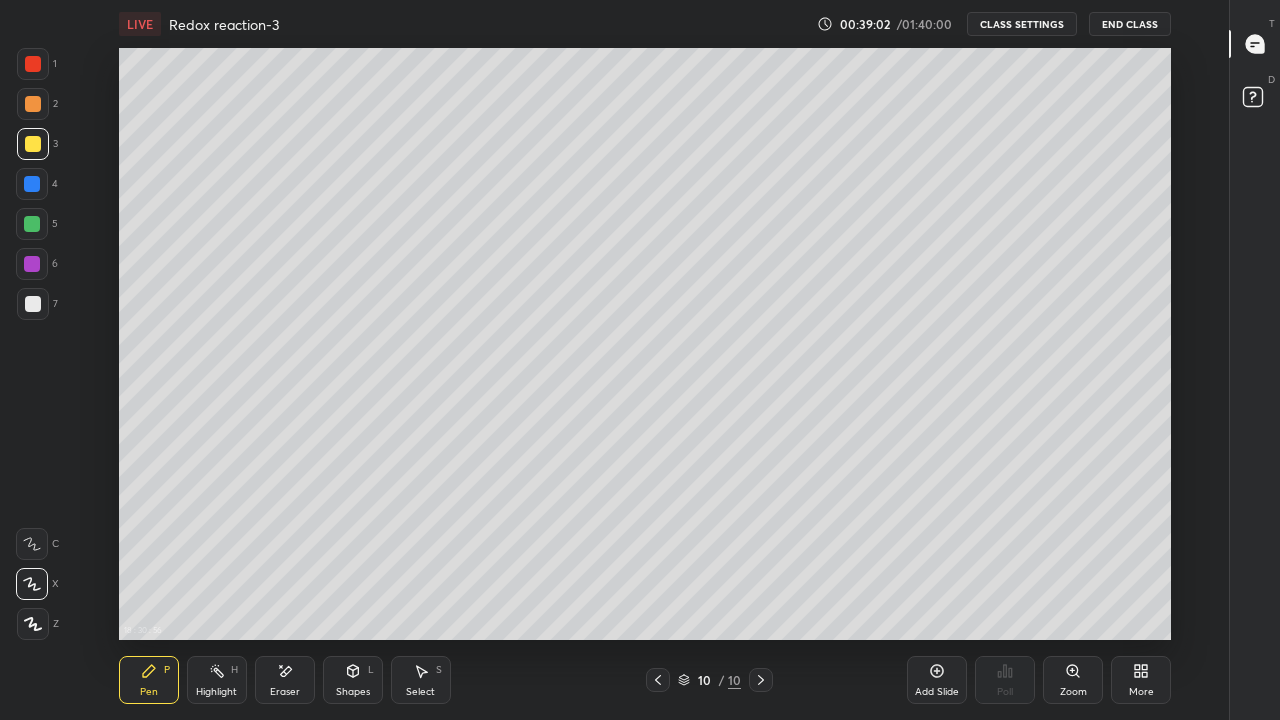 click at bounding box center (32, 224) 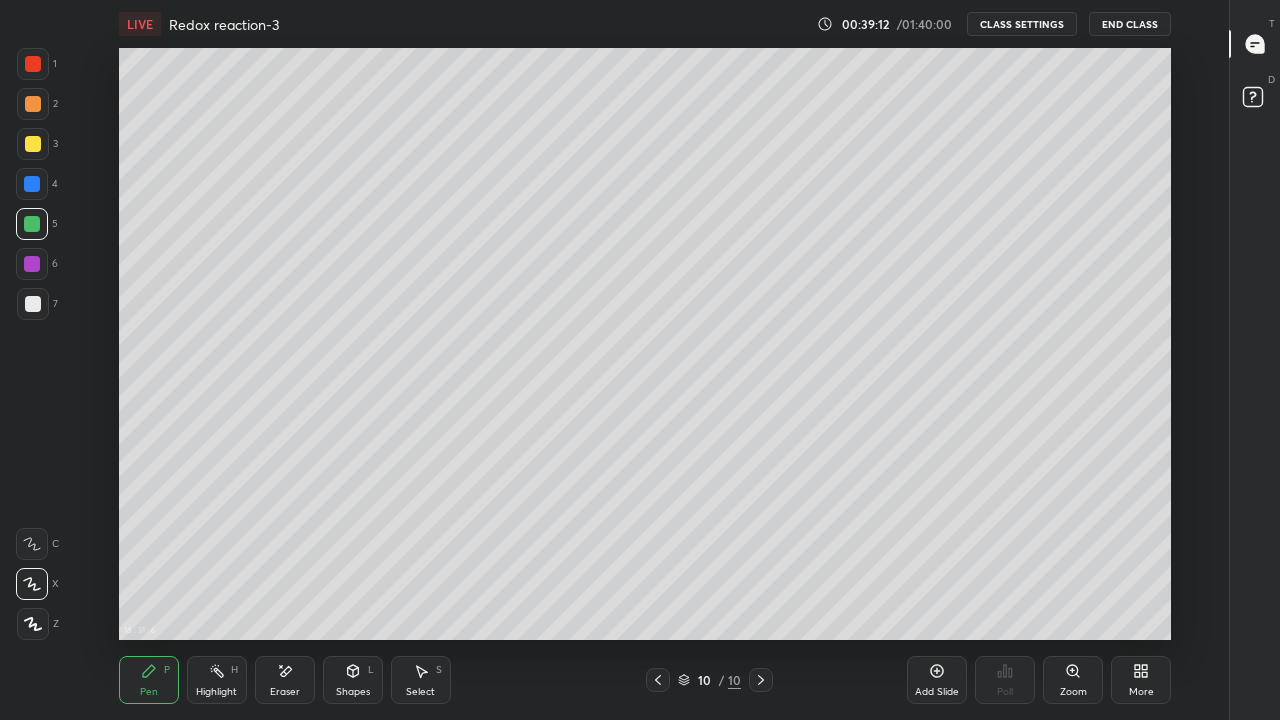 click on "Eraser" at bounding box center (285, 680) 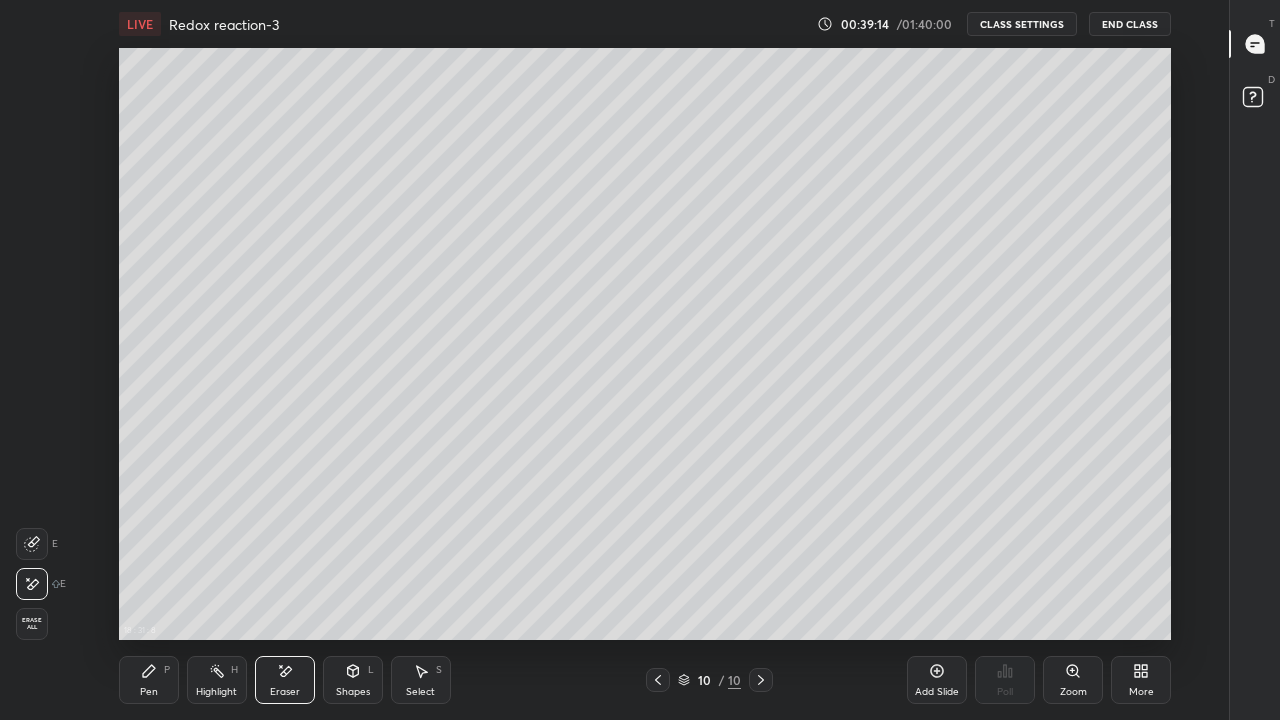 click on "Pen P" at bounding box center (149, 680) 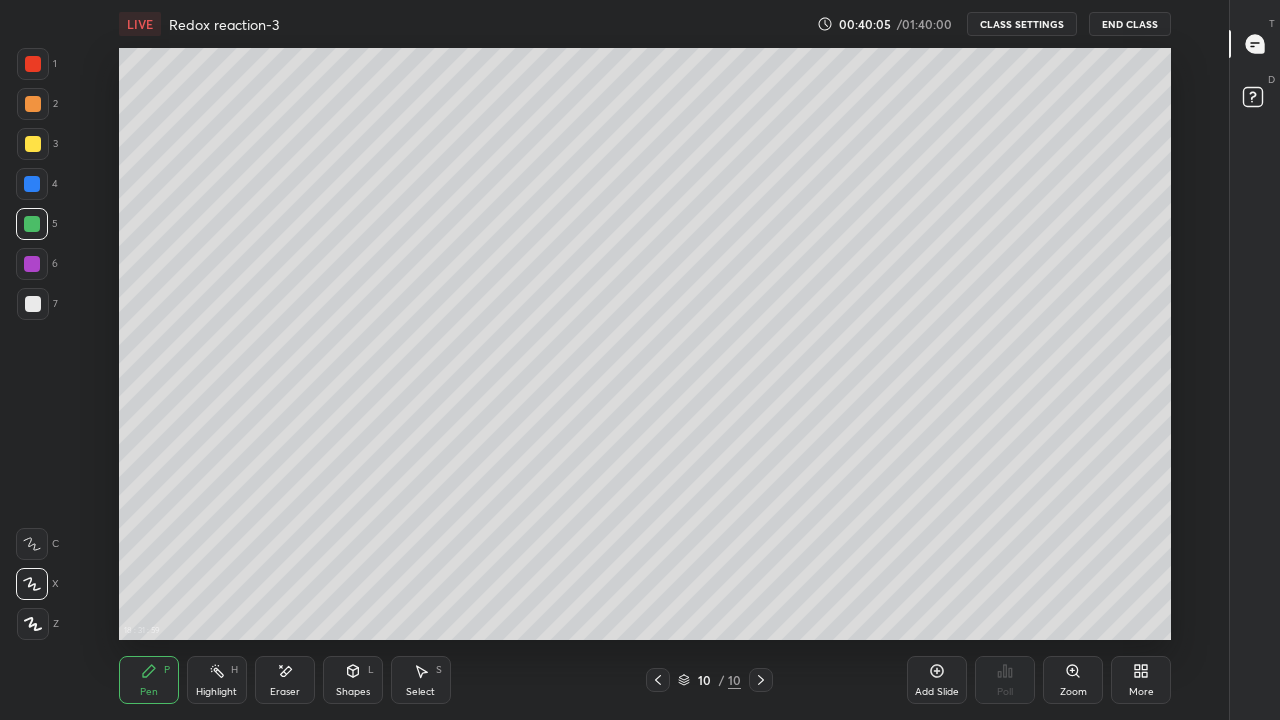 click on "Eraser" at bounding box center [285, 692] 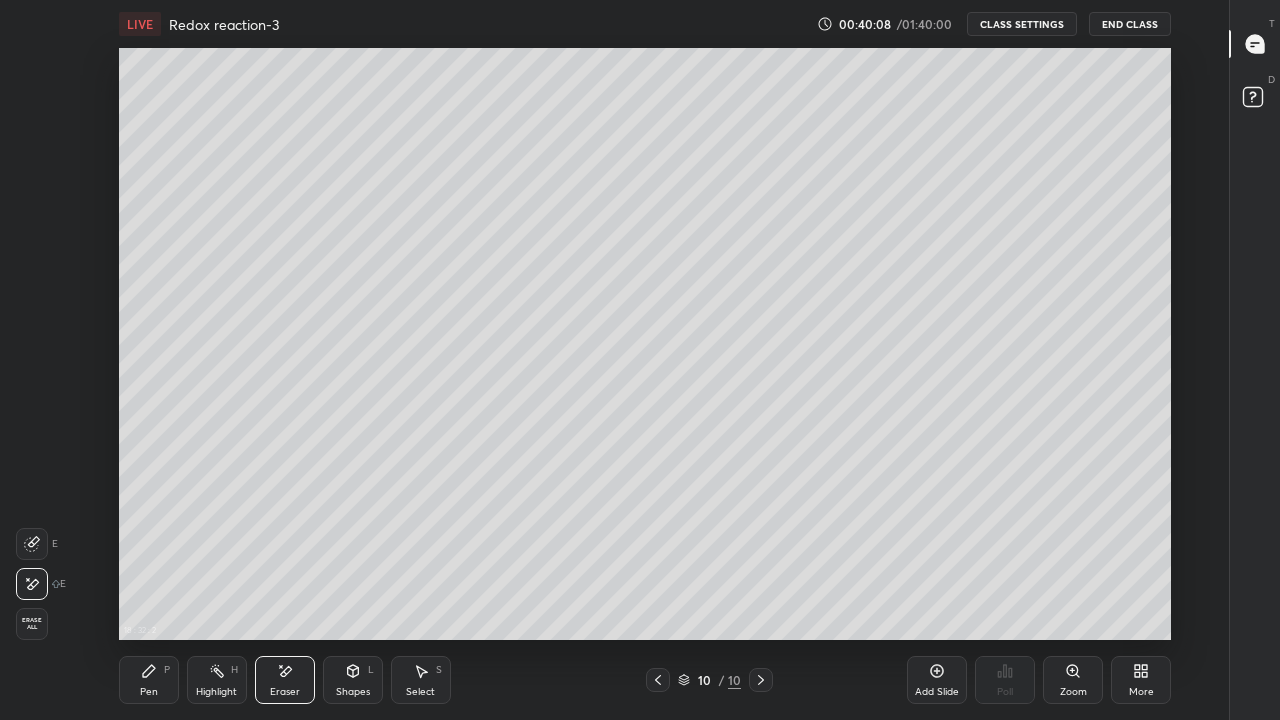 click on "Pen" at bounding box center [149, 692] 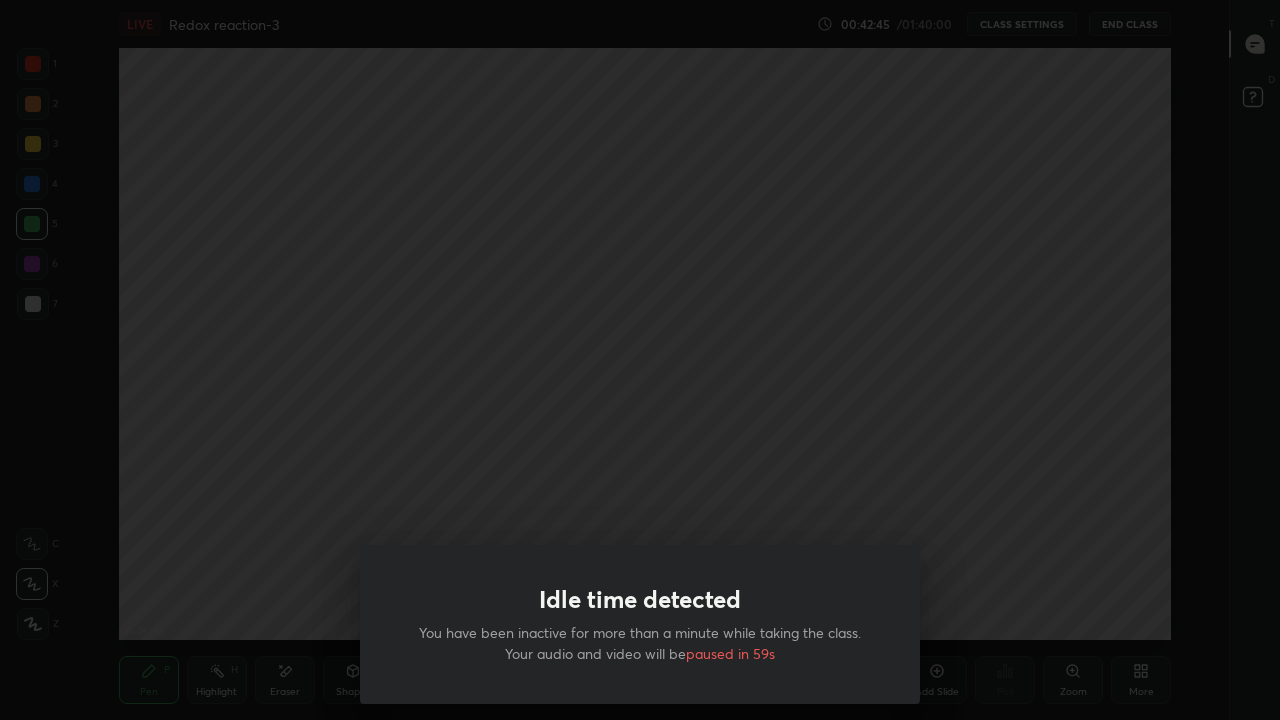 click on "Idle time detected You have been inactive for more than a minute while taking the class. Your audio and video will be  paused in 59s" at bounding box center [640, 360] 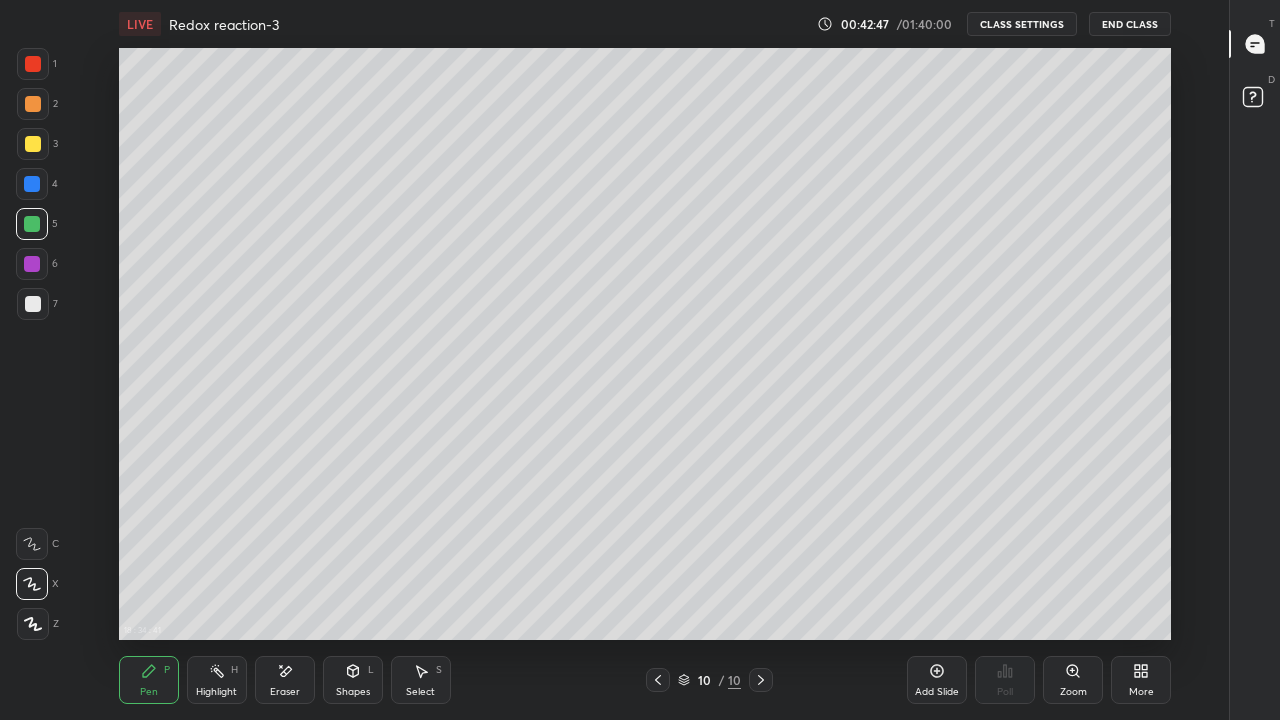 click at bounding box center [33, 144] 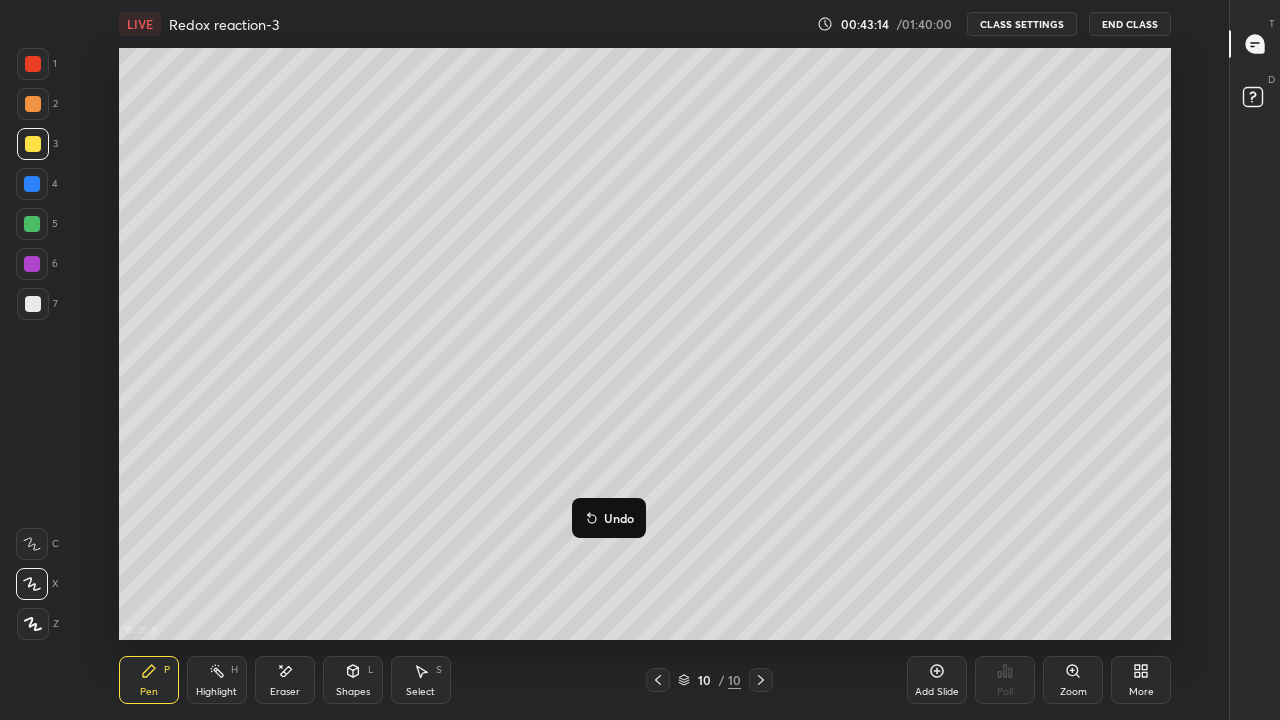 click on "Undo" at bounding box center (619, 518) 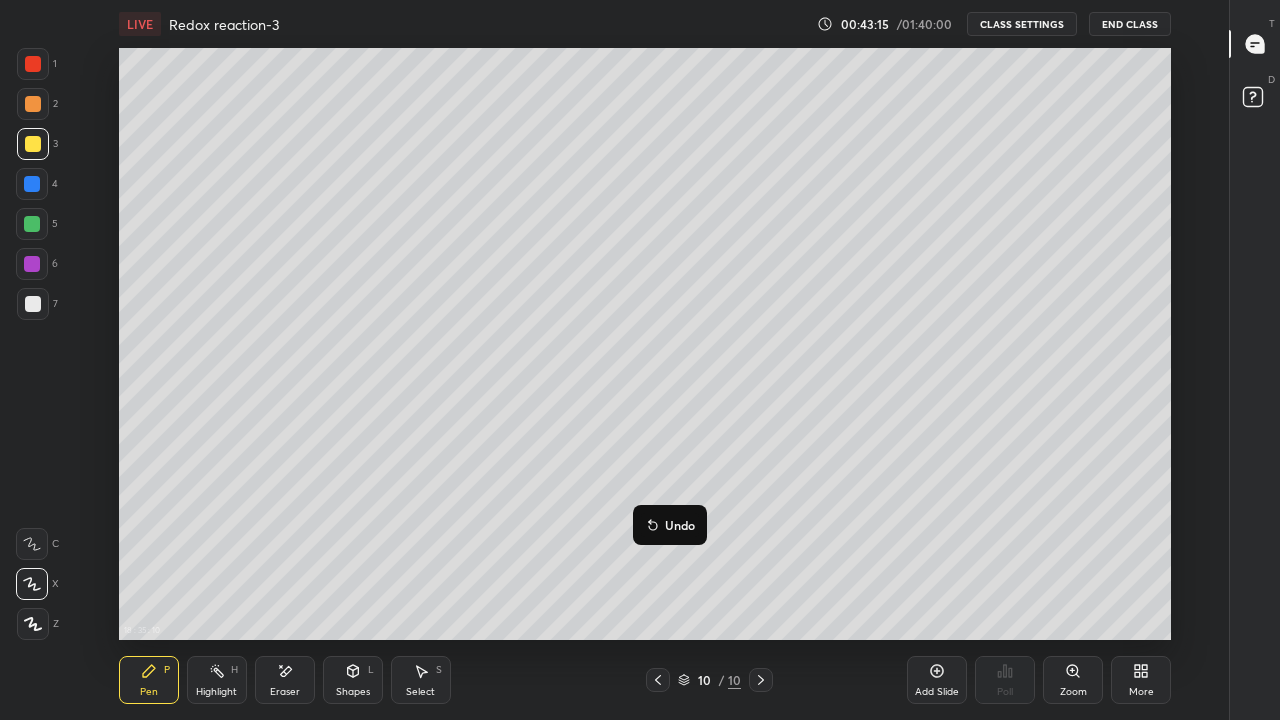 click on "Undo" at bounding box center [680, 525] 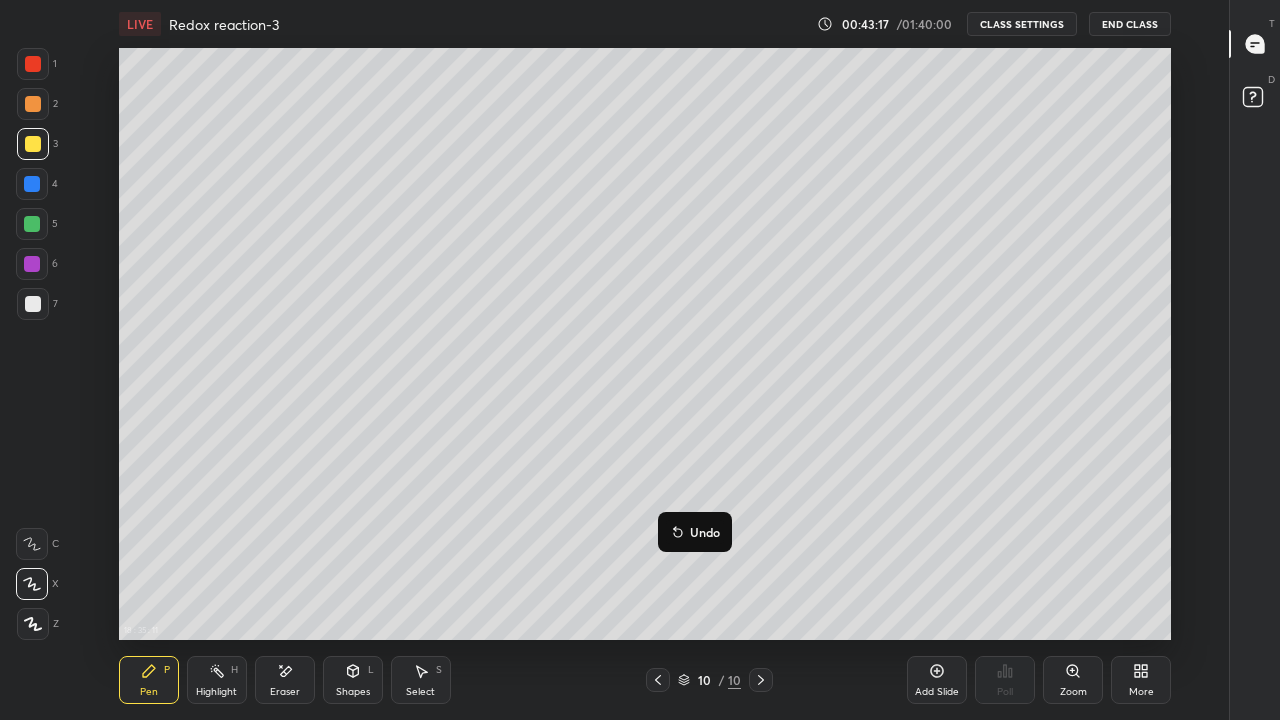 click on "Undo" at bounding box center (705, 532) 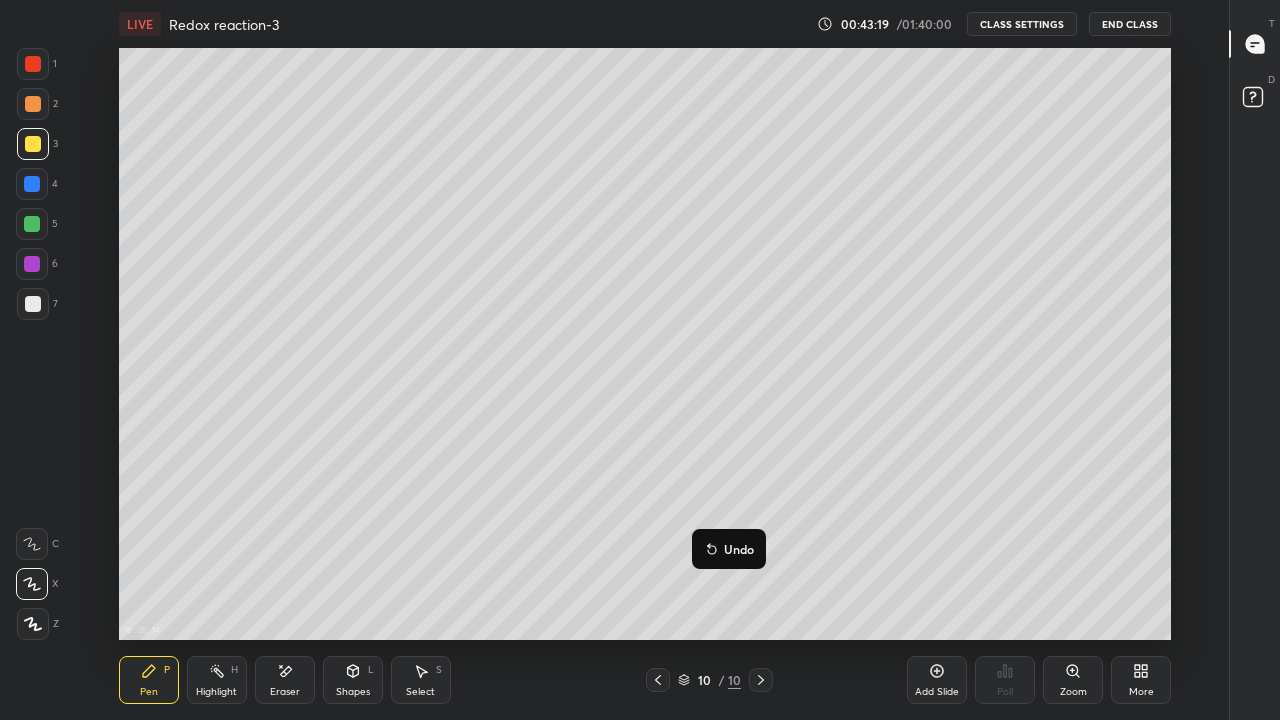 click on "Undo" at bounding box center (729, 549) 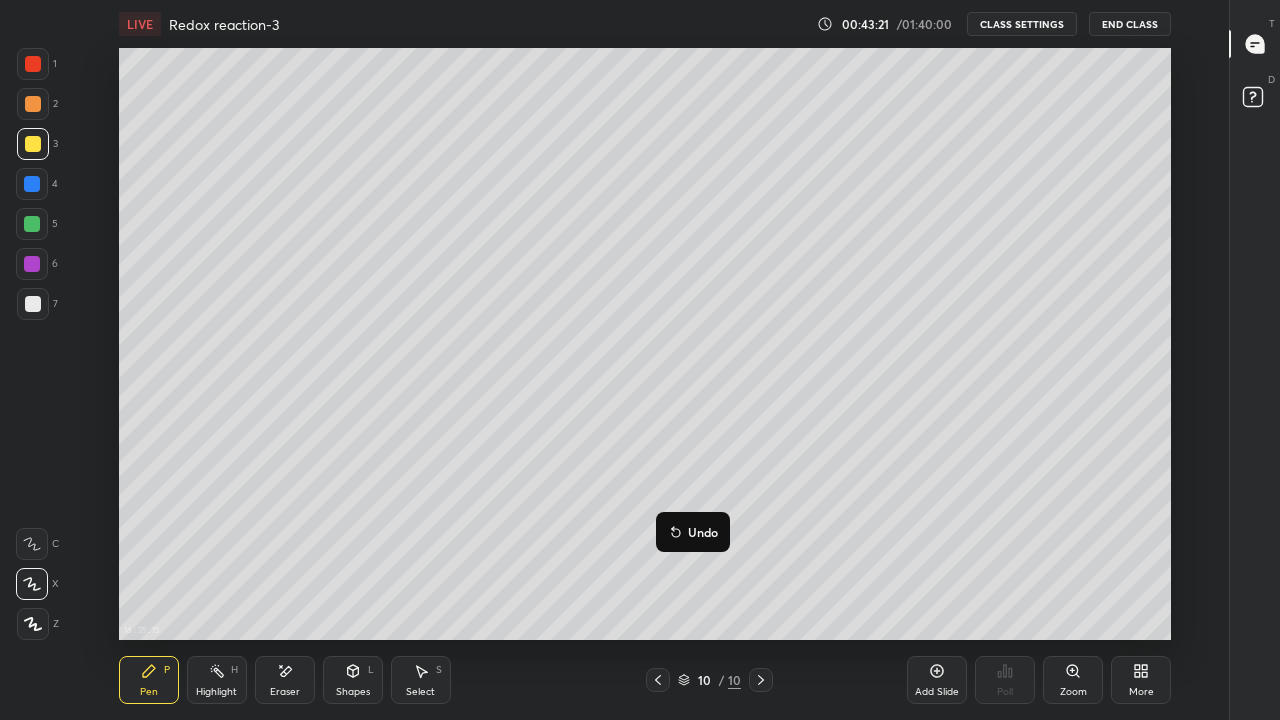click on "Undo" at bounding box center (703, 532) 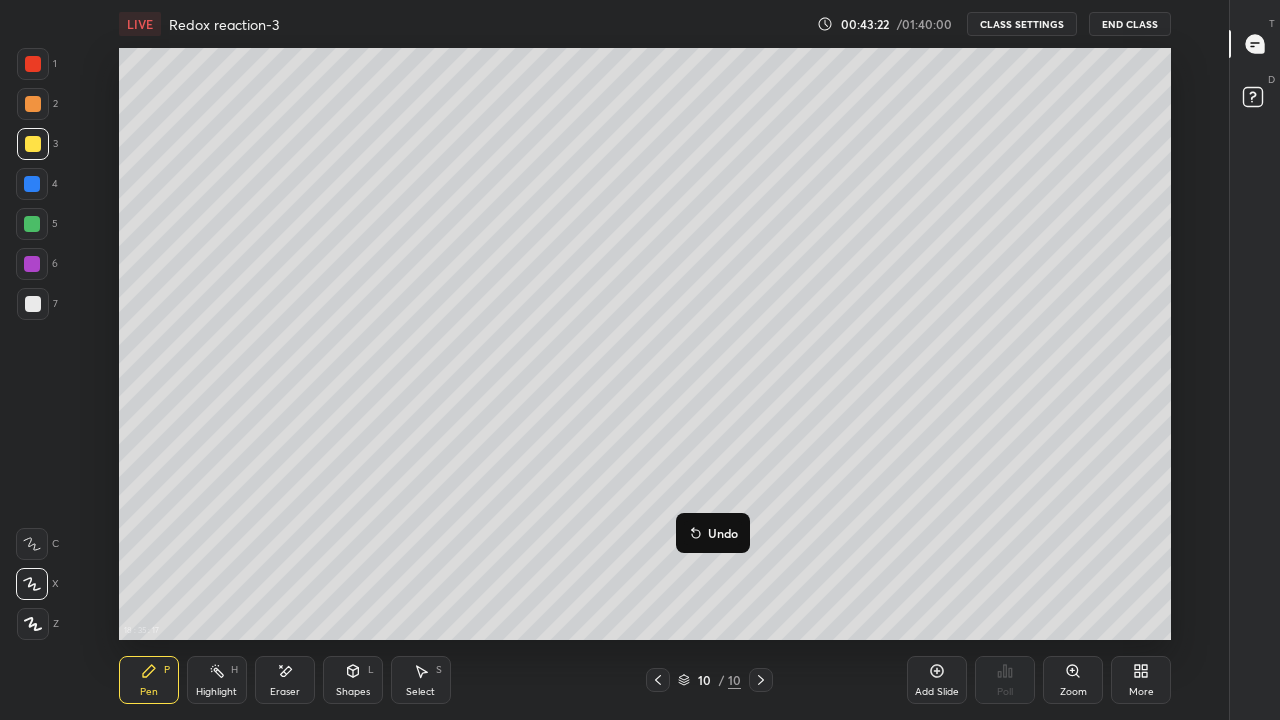 click on "Undo" at bounding box center (713, 533) 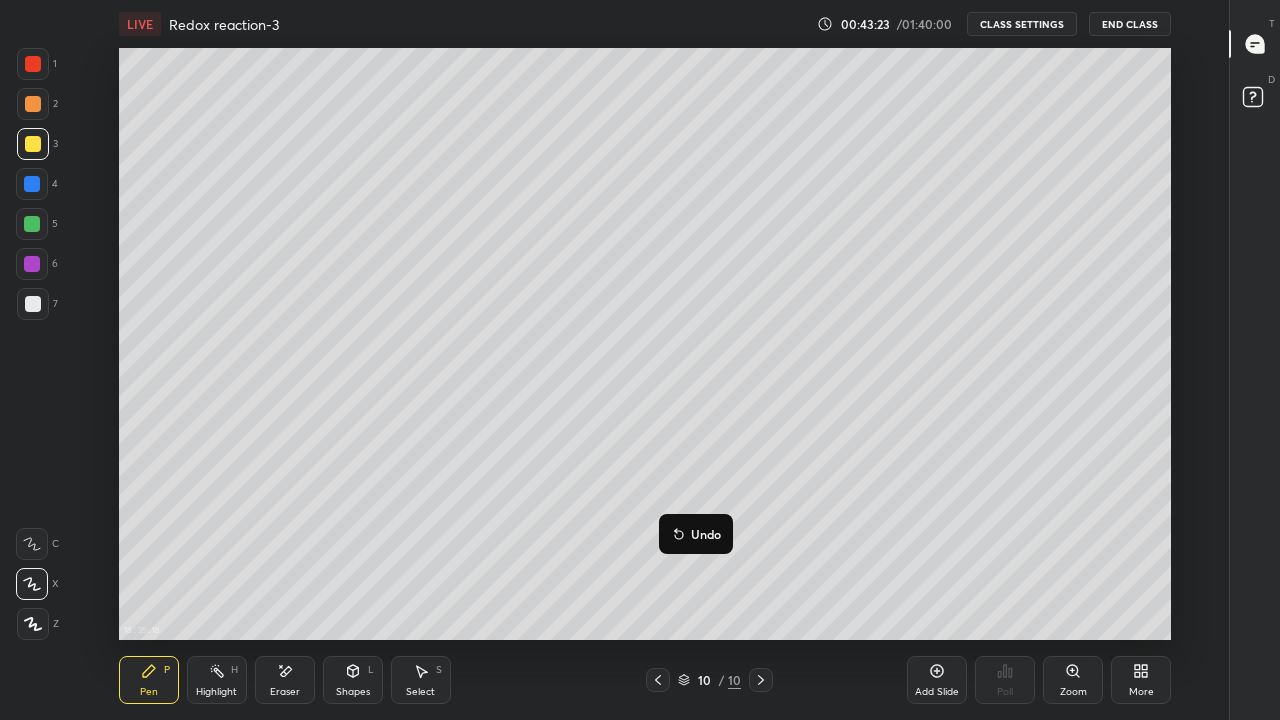 click on "Undo" at bounding box center (706, 534) 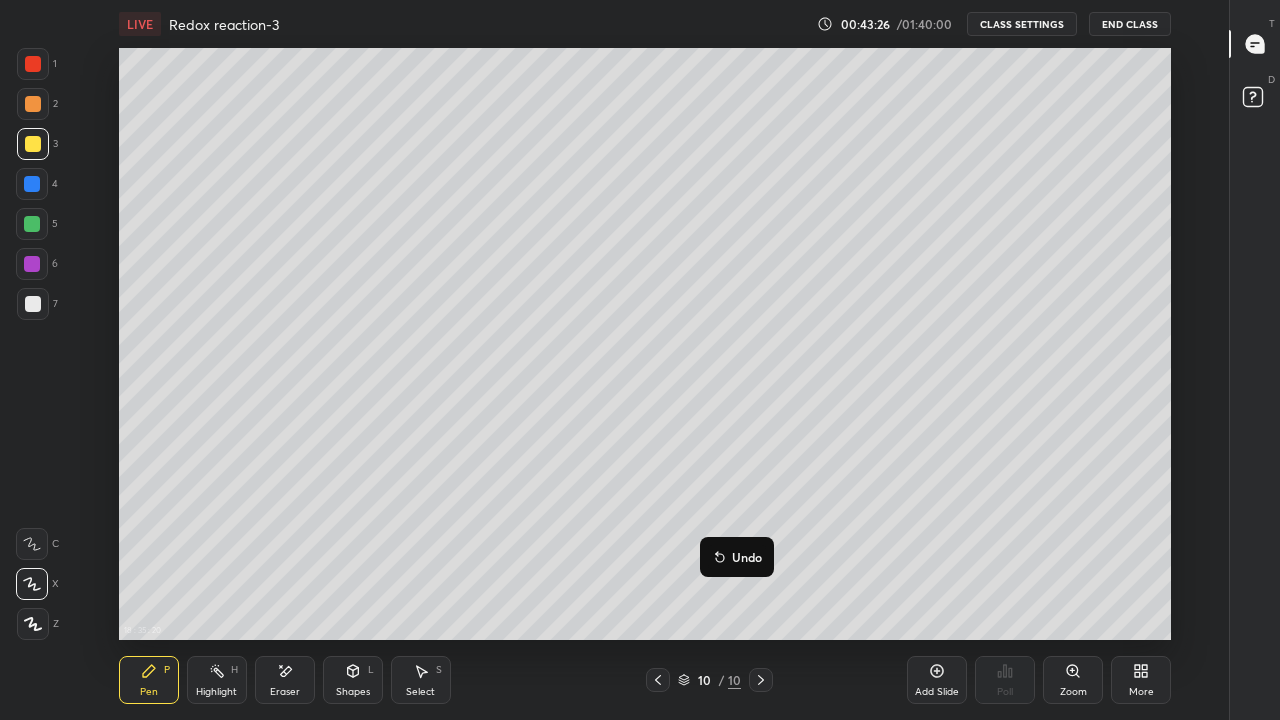 click 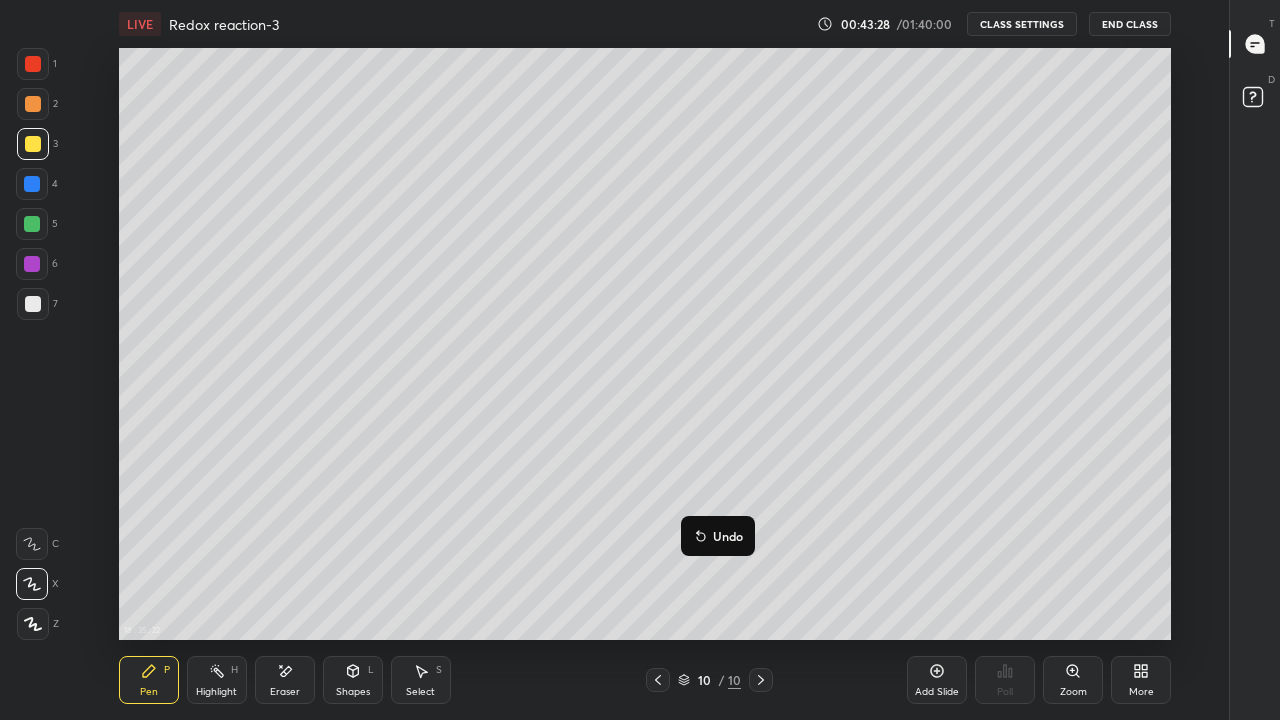 click on "Undo" at bounding box center [728, 536] 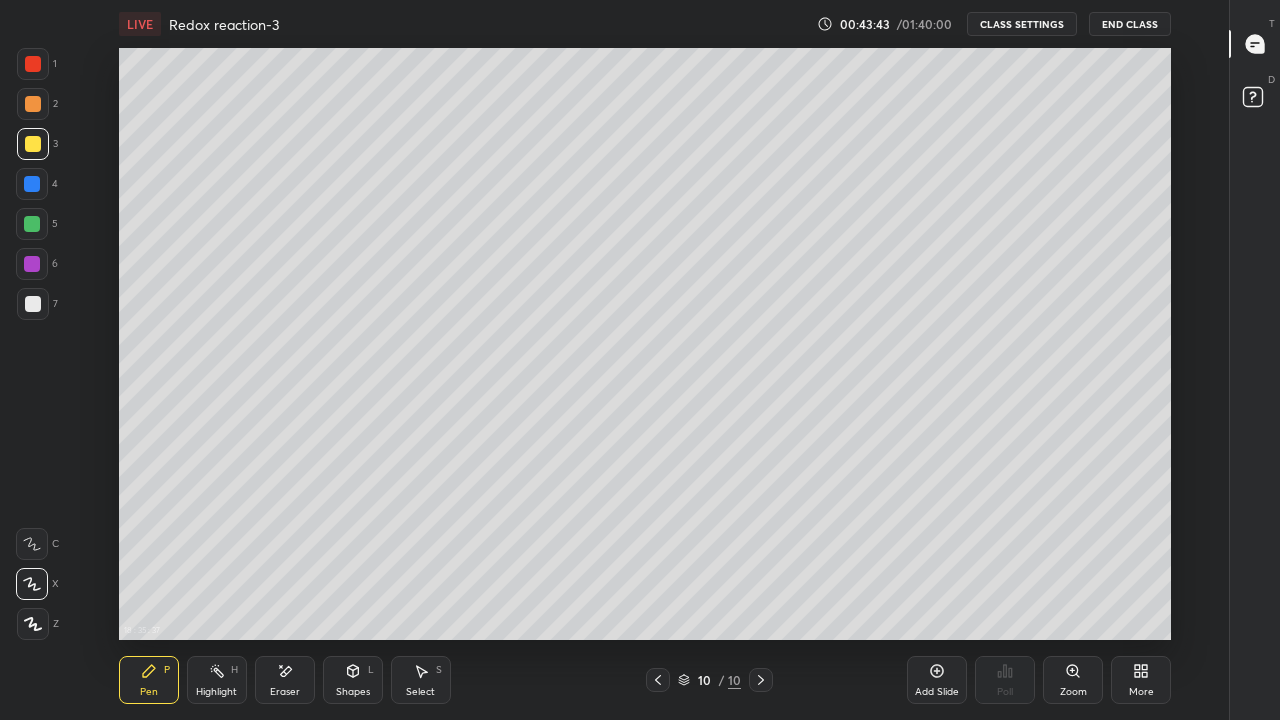 click at bounding box center (33, 144) 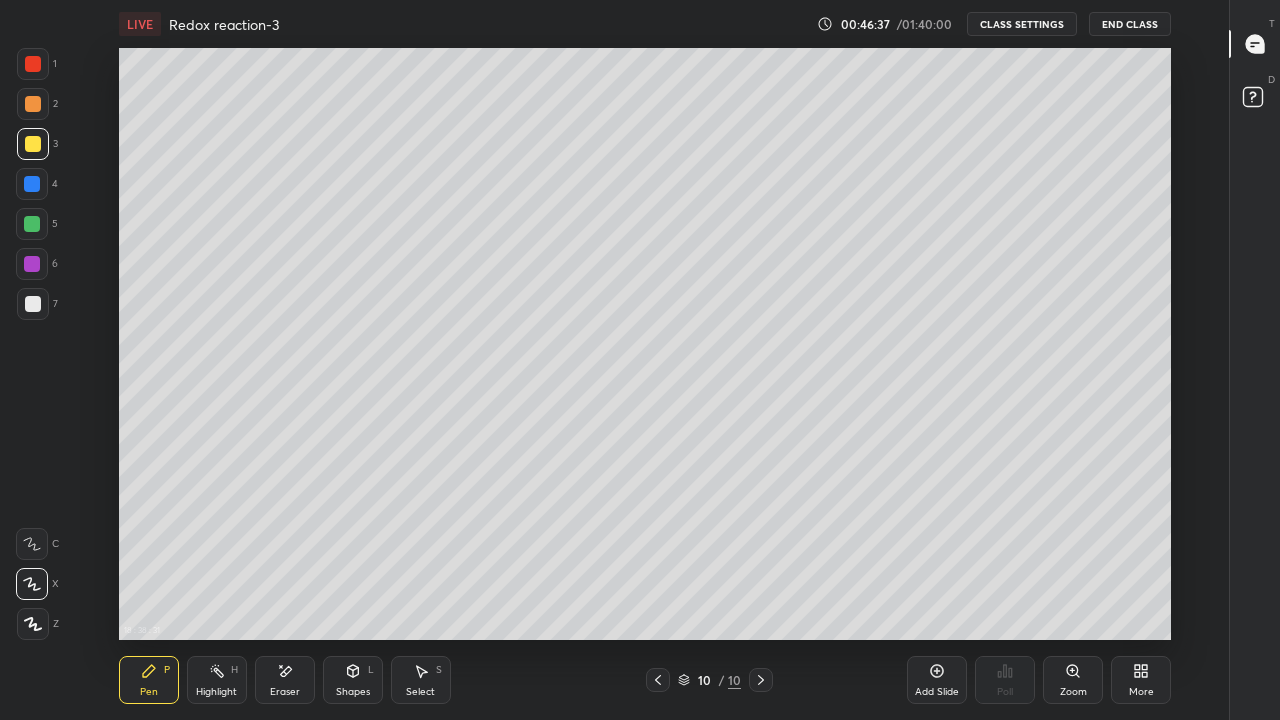 click at bounding box center [33, 304] 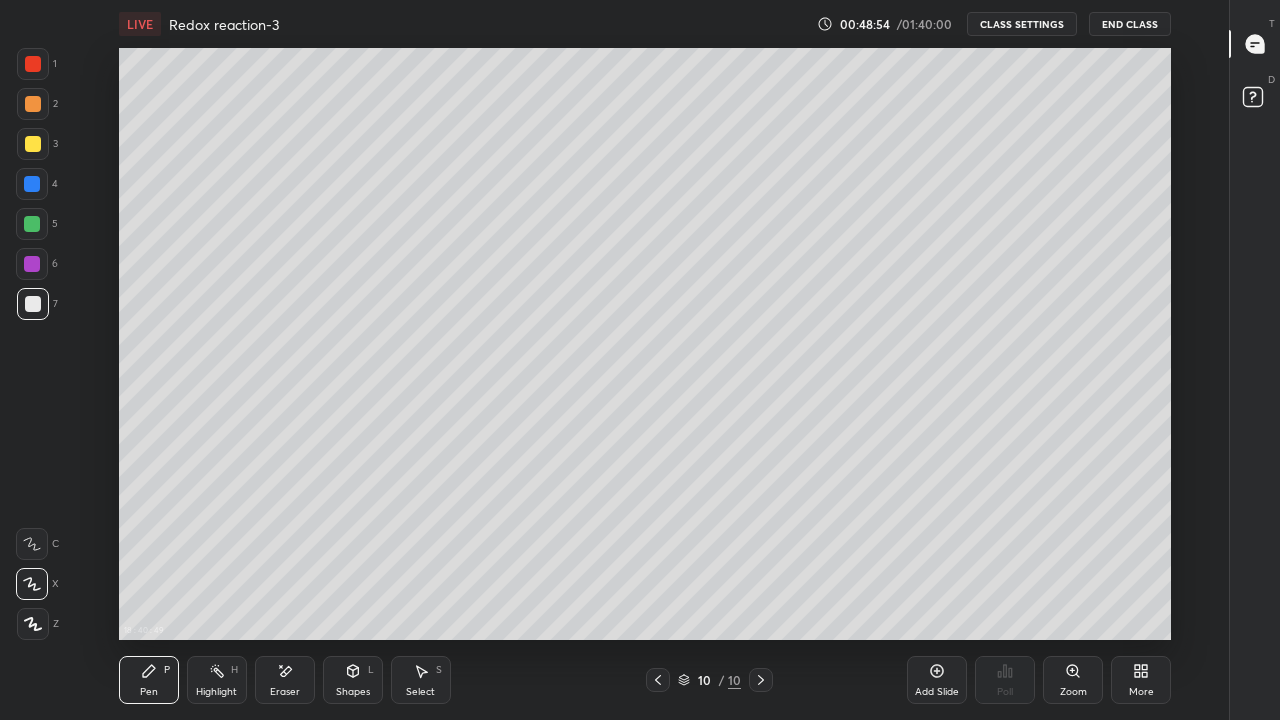 click on "Add Slide" at bounding box center (937, 692) 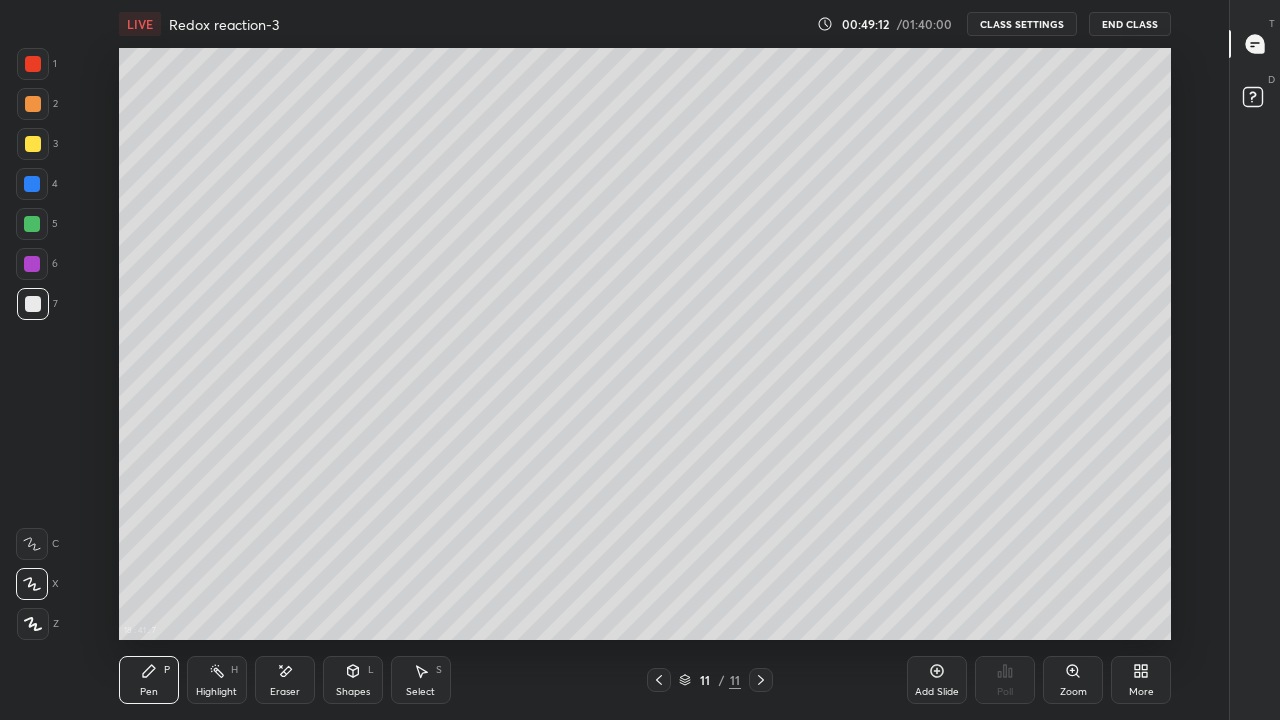 click at bounding box center [33, 304] 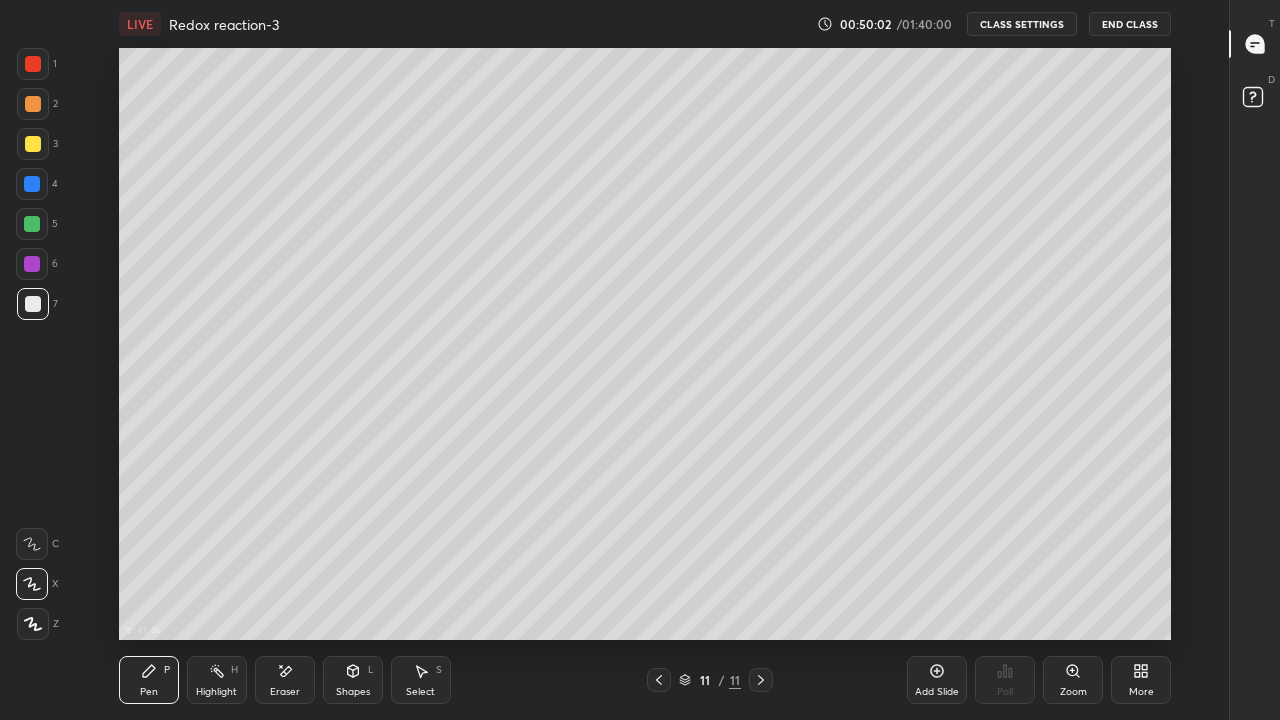 click at bounding box center (33, 144) 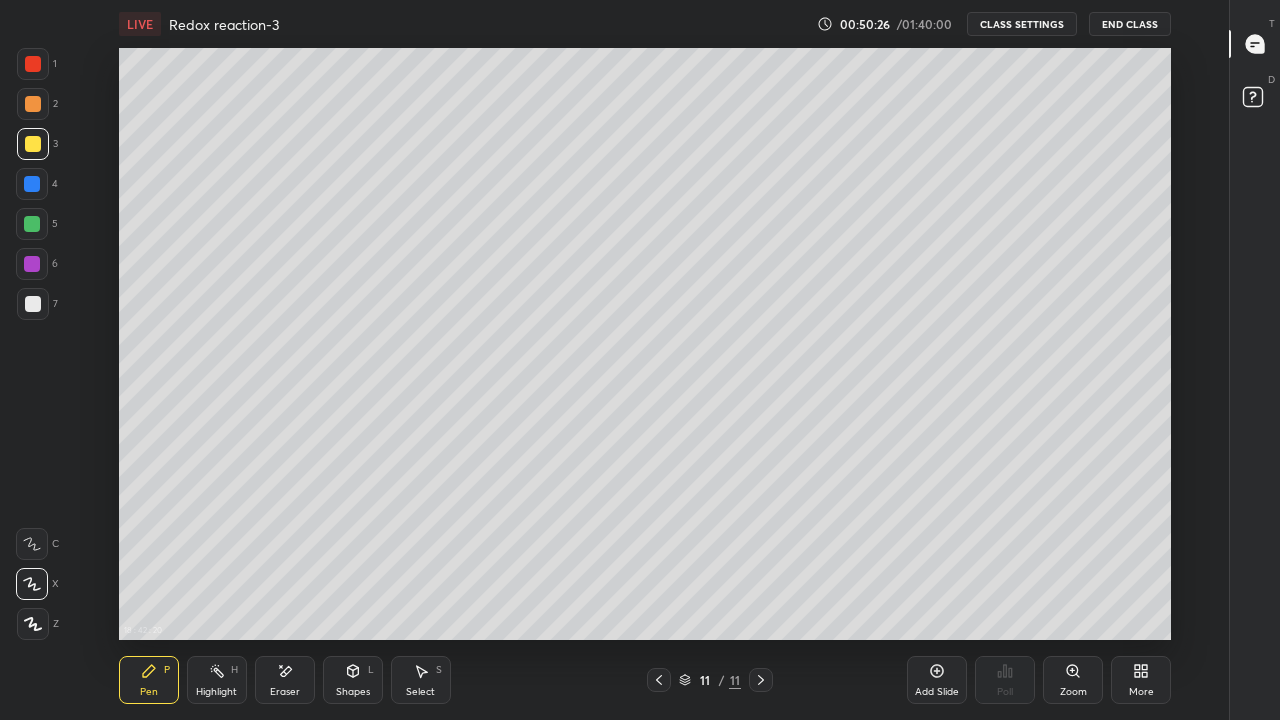 click on "Eraser" at bounding box center [285, 692] 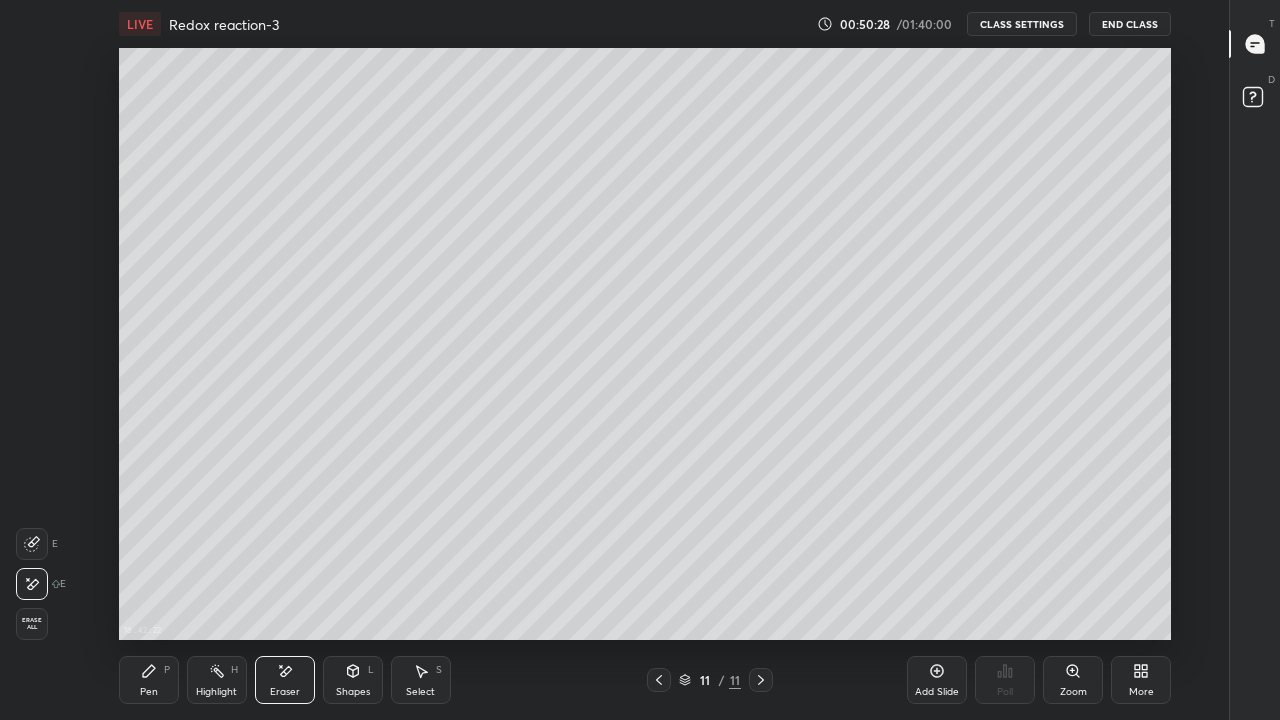 click on "Pen P" at bounding box center (149, 680) 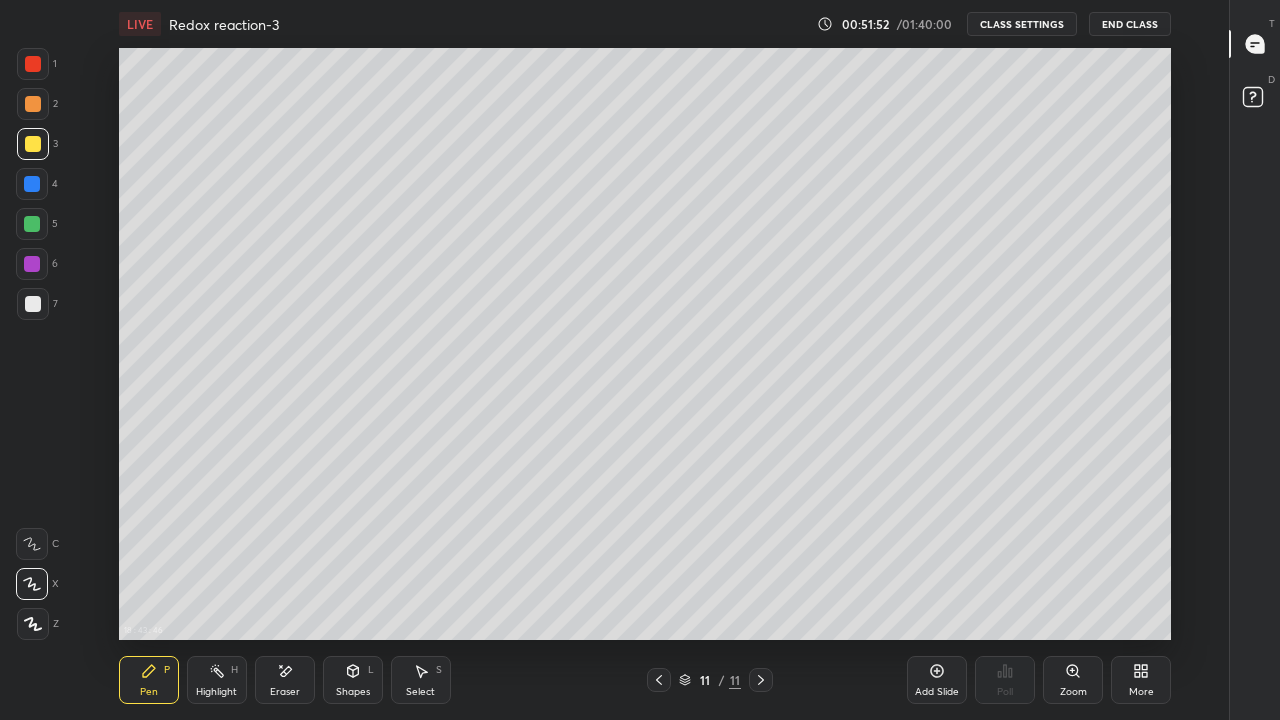 click at bounding box center (32, 224) 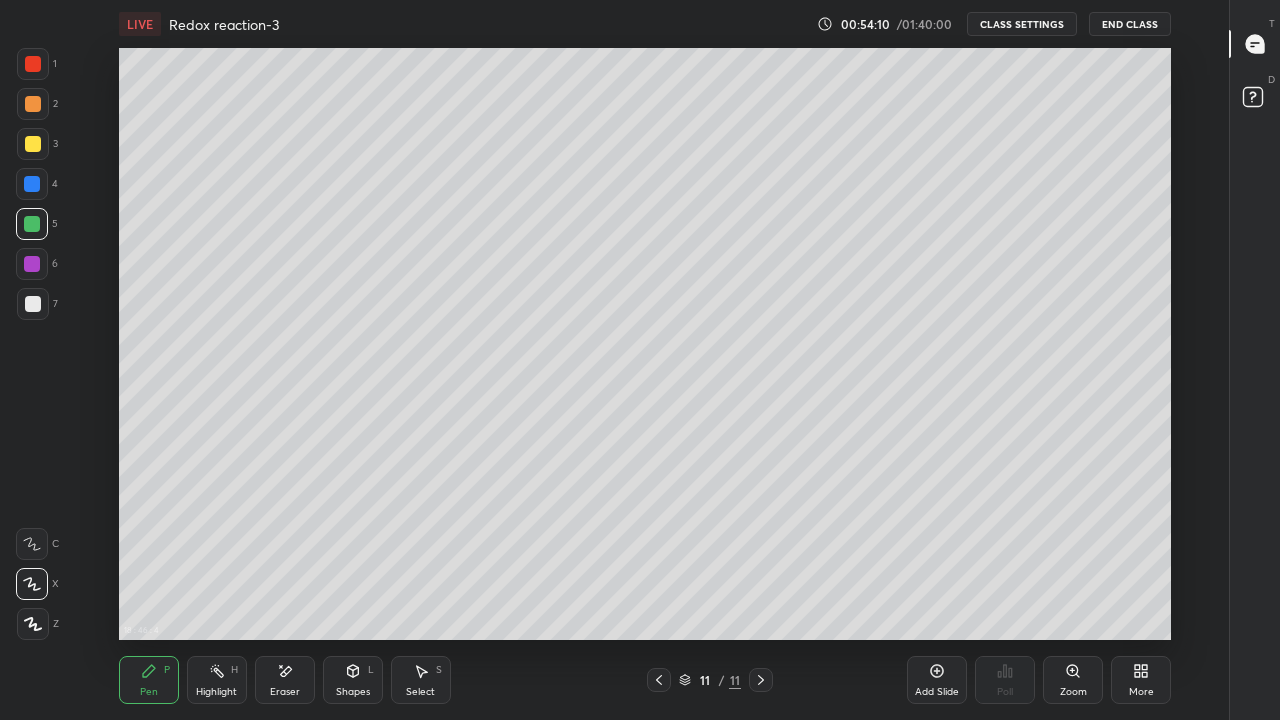 click on "Add Slide" at bounding box center (937, 680) 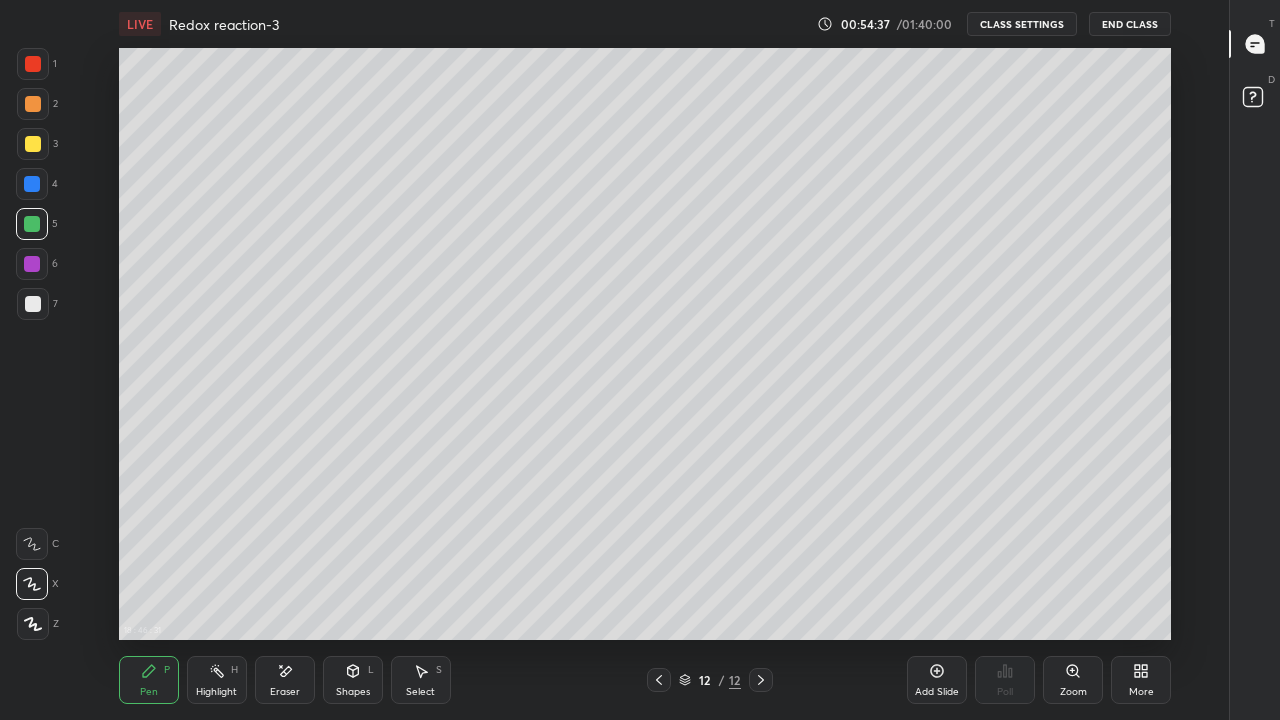 click on "Eraser" at bounding box center (285, 680) 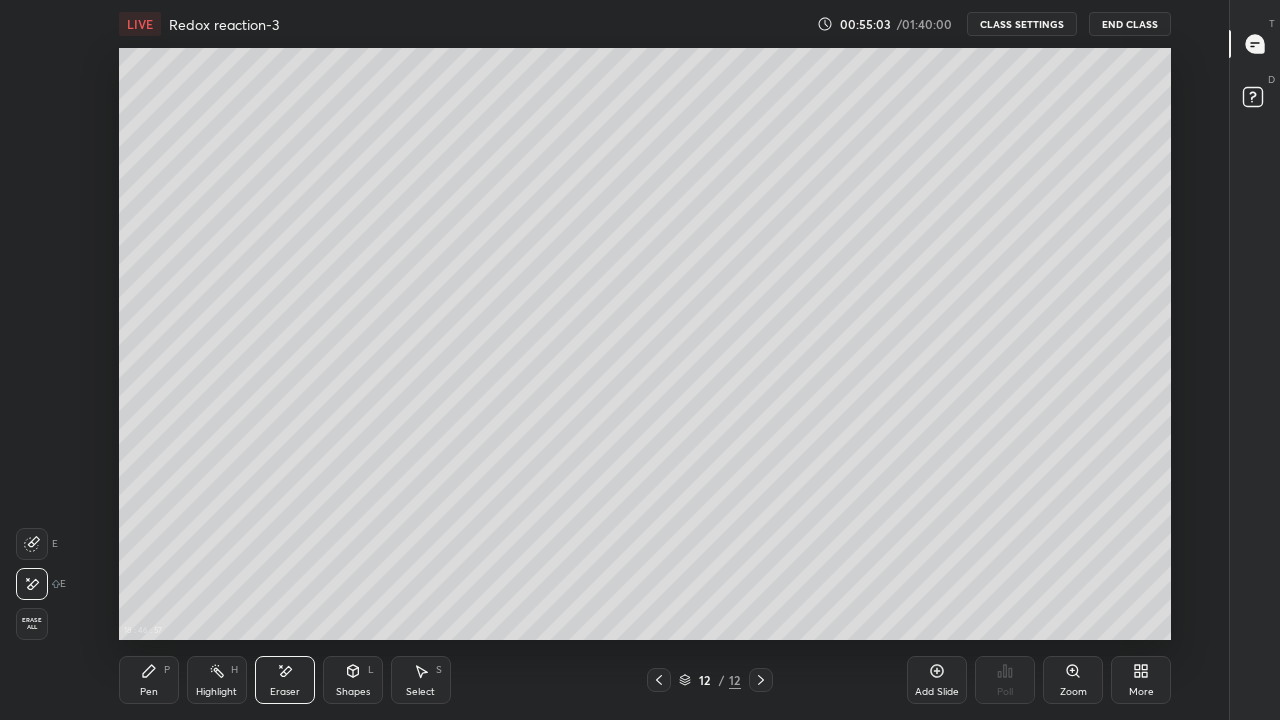 click on "Pen P" at bounding box center (149, 680) 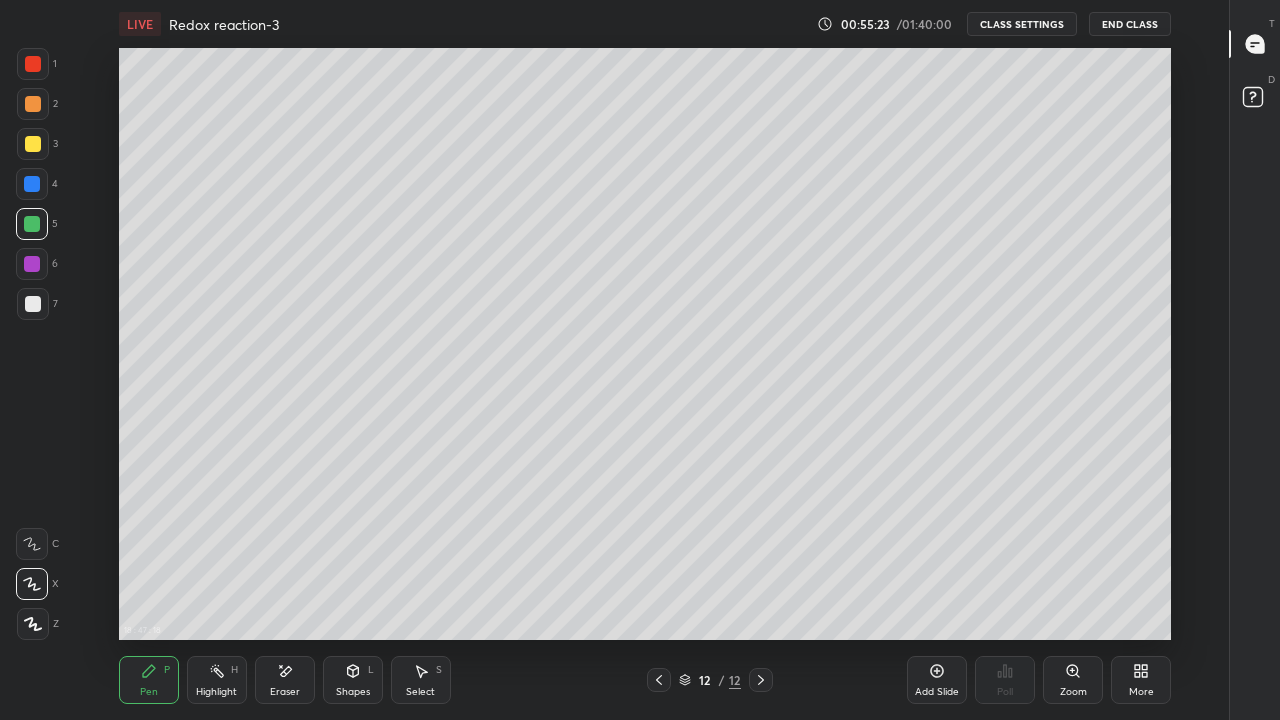 click on "Eraser" at bounding box center (285, 680) 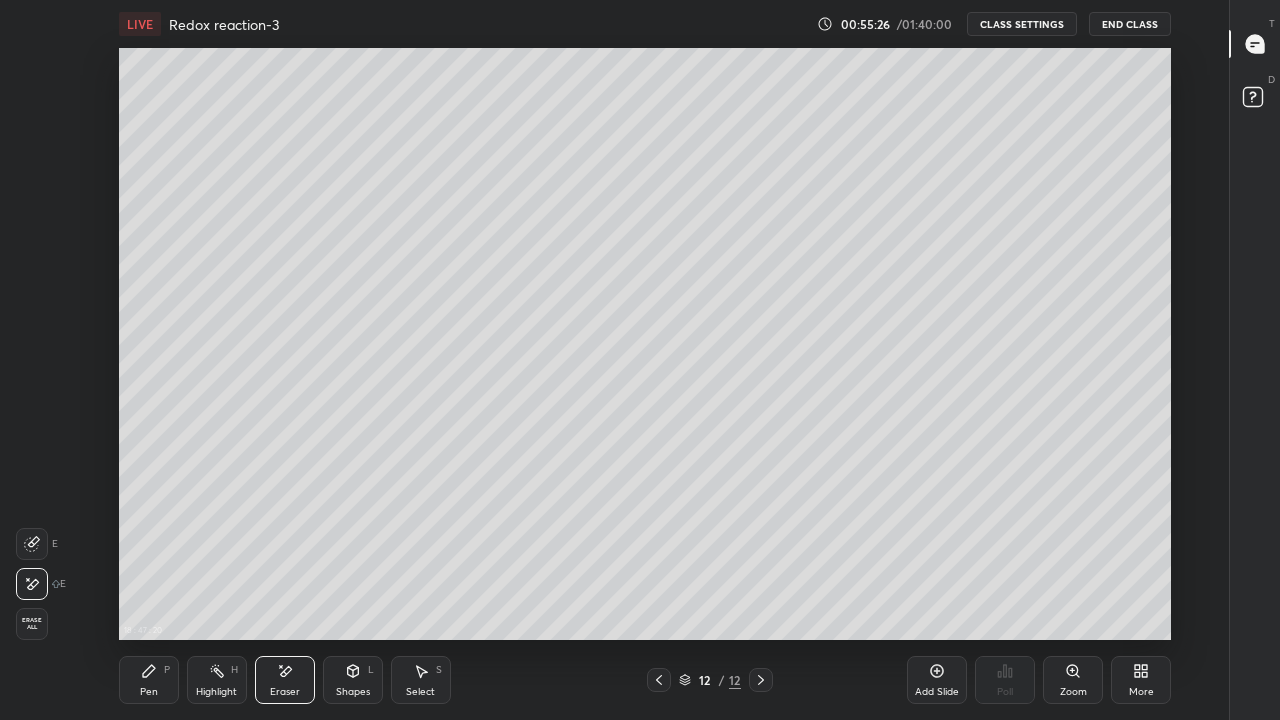 click on "Pen P" at bounding box center [149, 680] 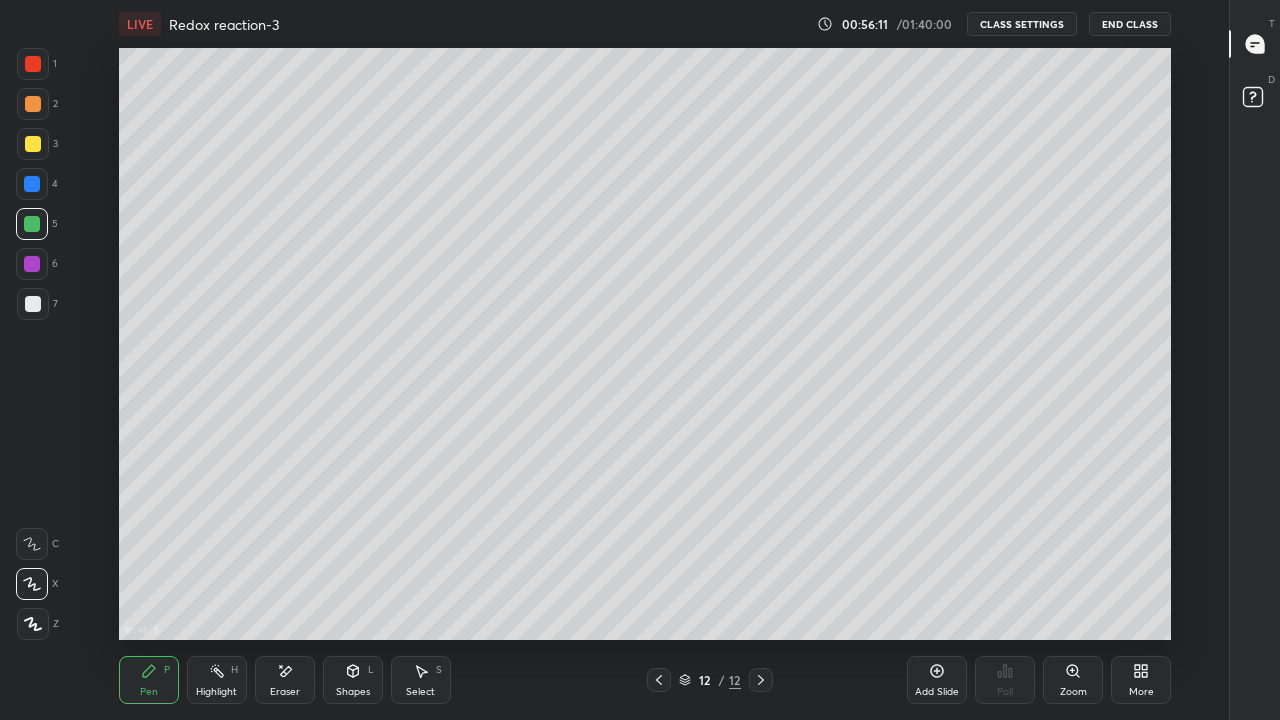 click at bounding box center [32, 264] 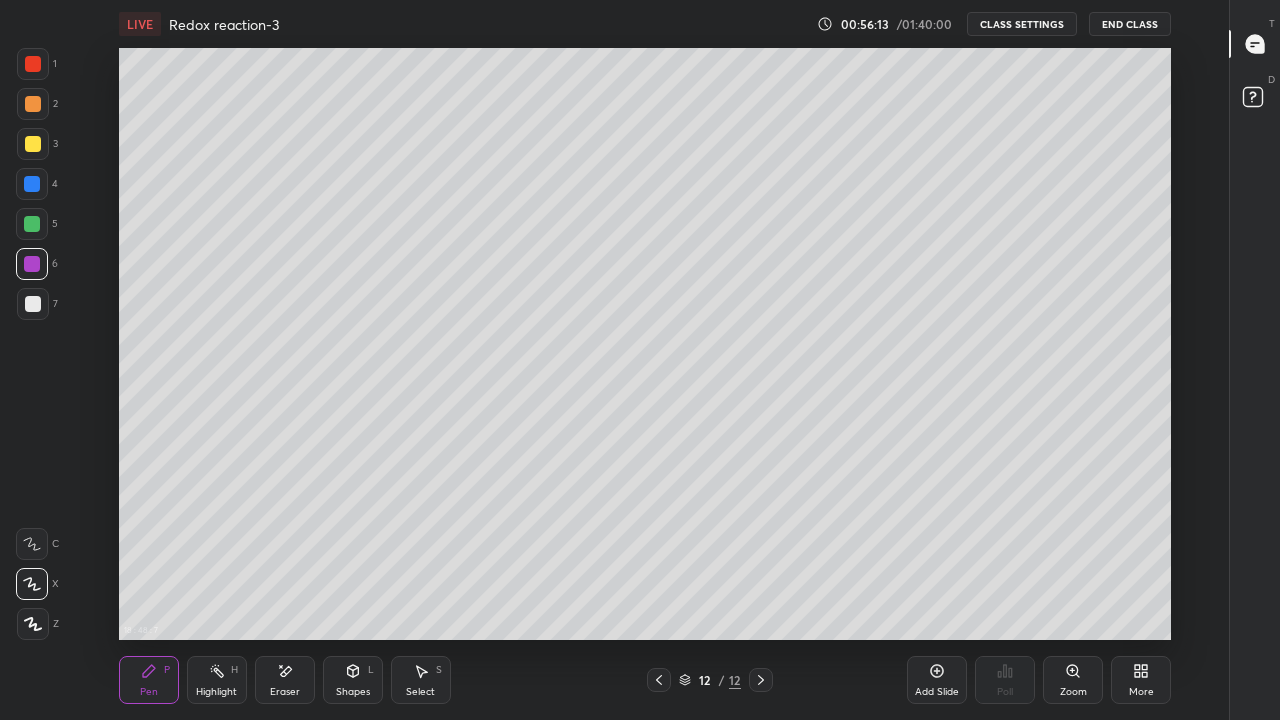 click at bounding box center [33, 144] 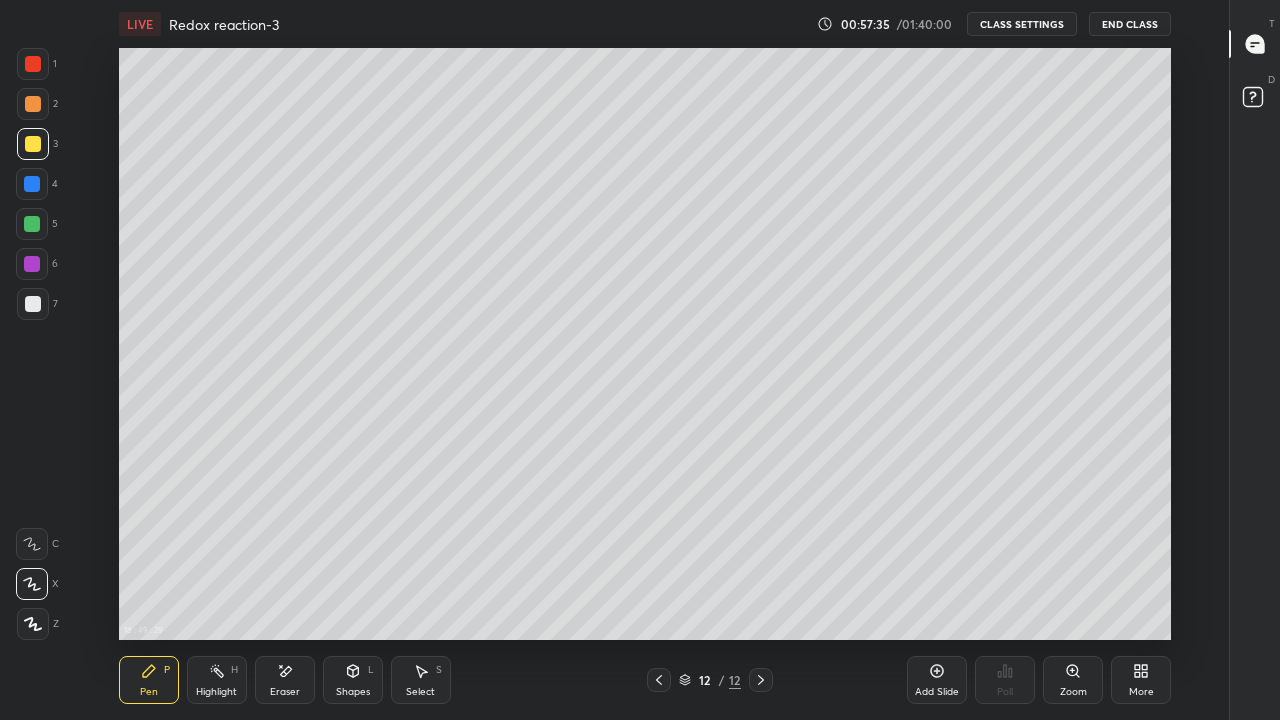 click on "Add Slide" at bounding box center (937, 680) 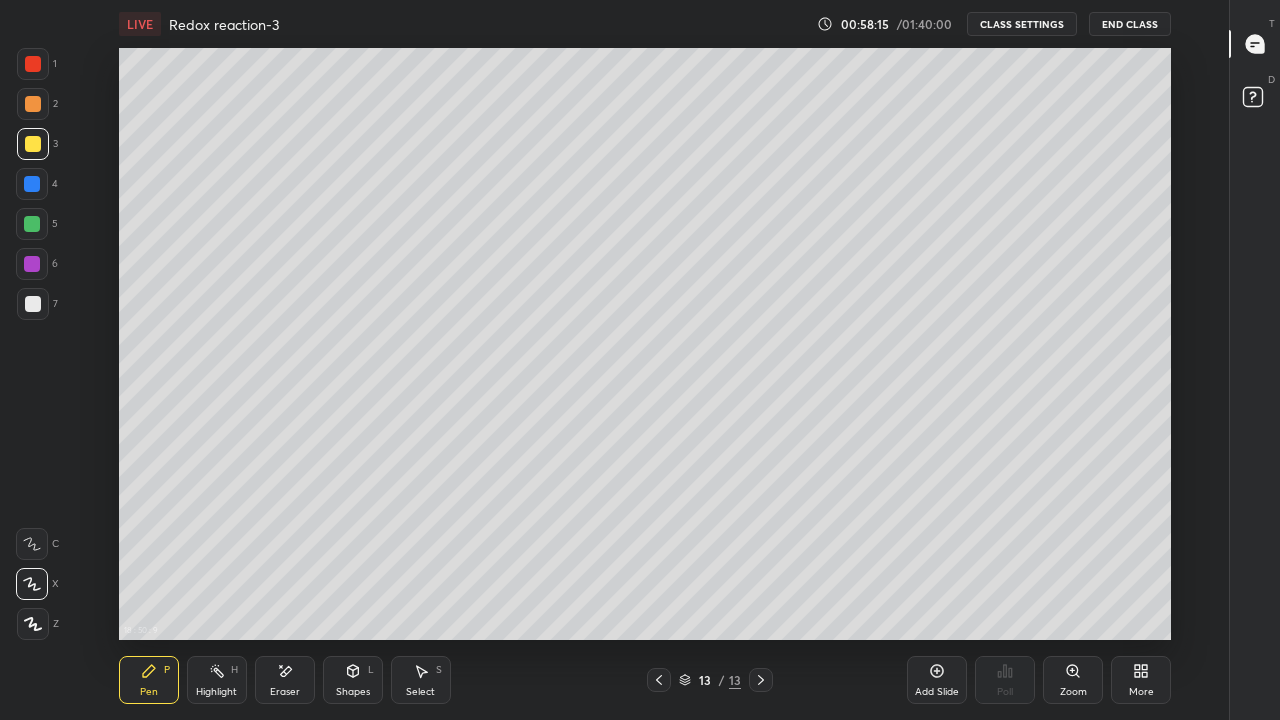 click at bounding box center [32, 224] 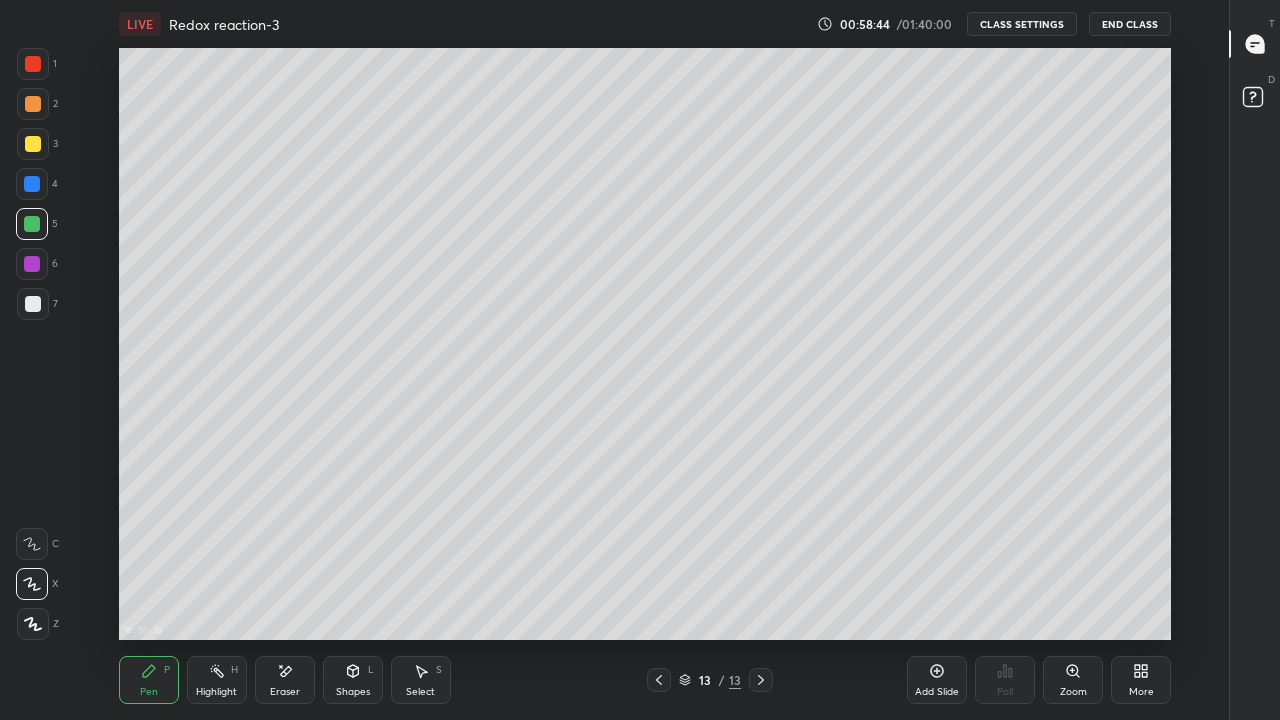 click 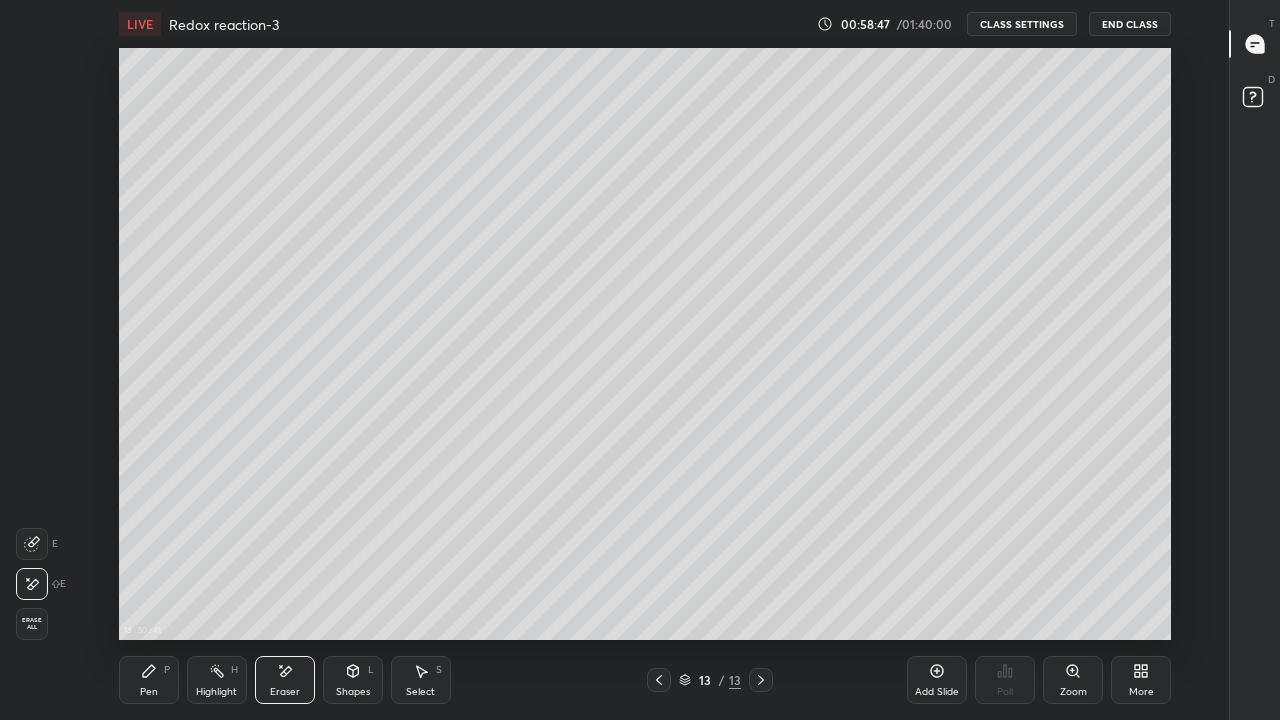 click on "Pen P" at bounding box center [149, 680] 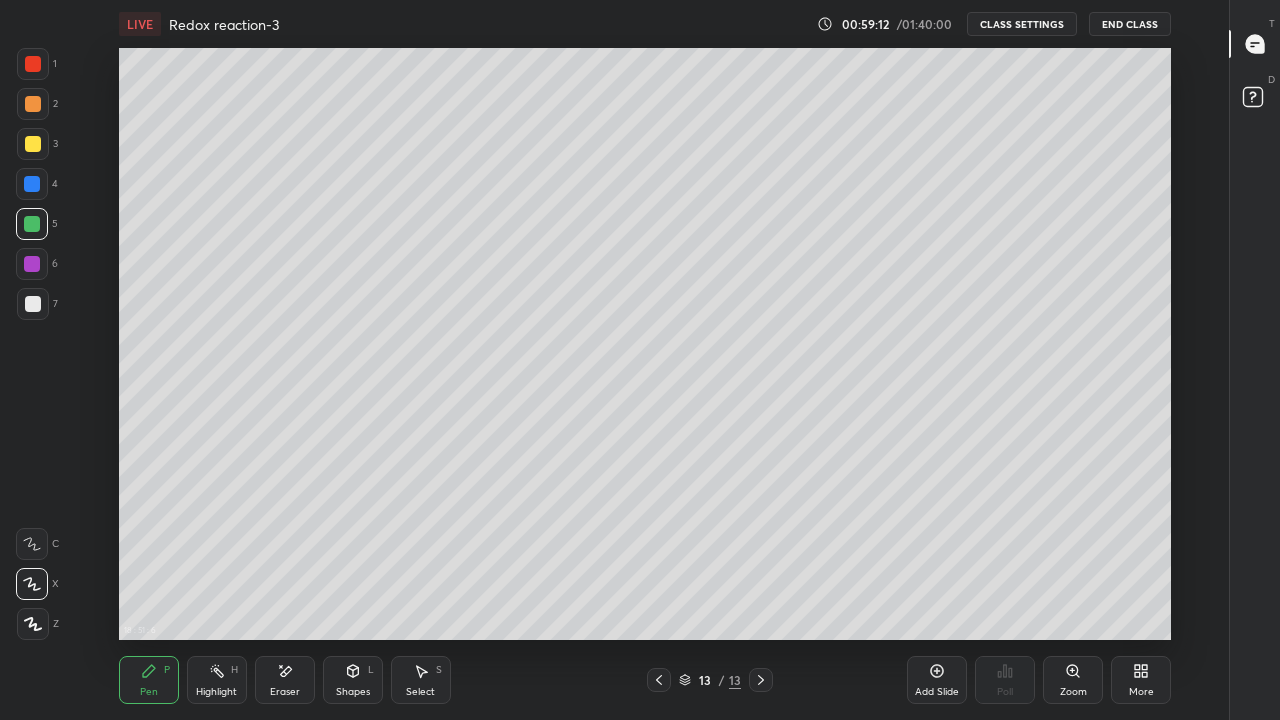 click at bounding box center [33, 144] 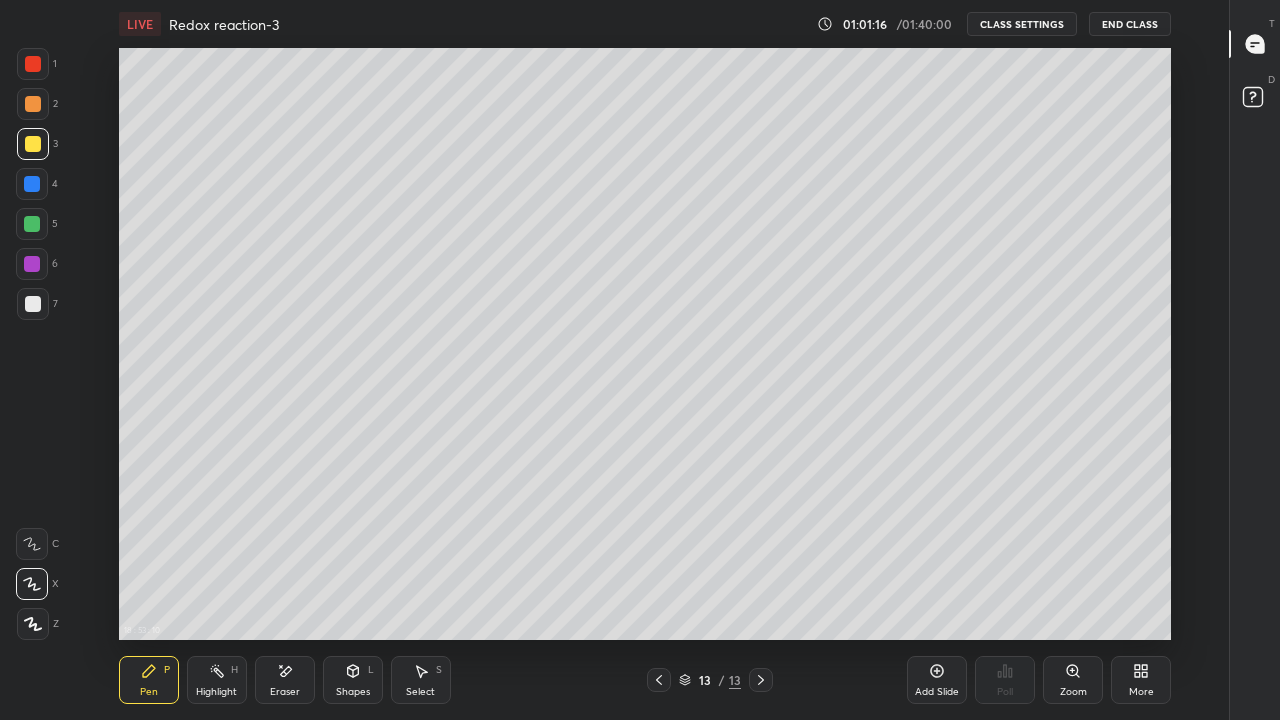 click on "Add Slide" at bounding box center (937, 680) 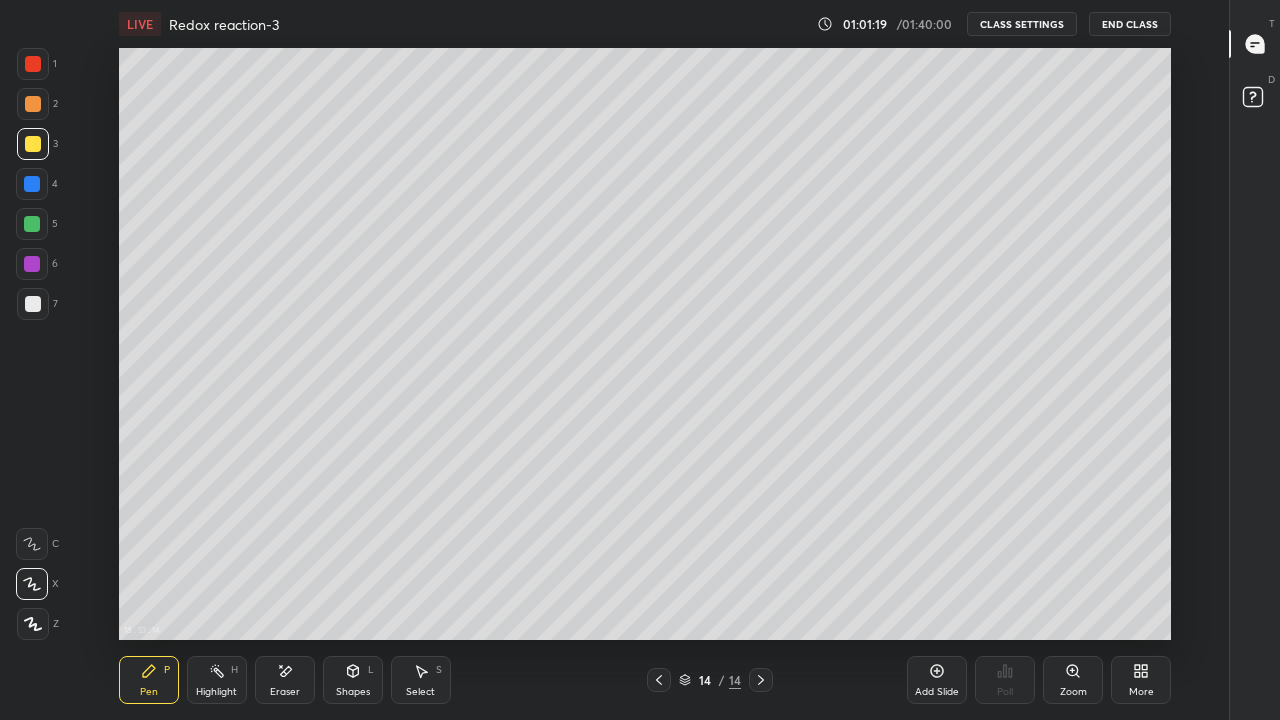 click at bounding box center [33, 304] 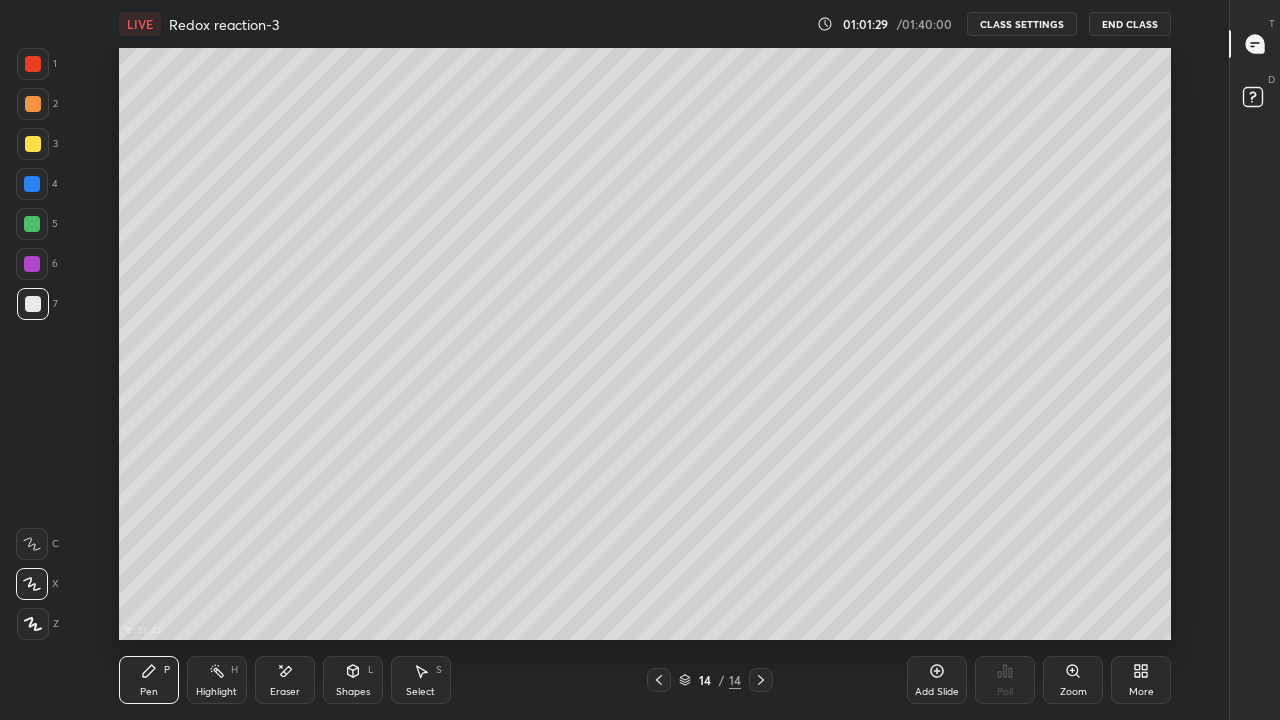 click on "Eraser" at bounding box center [285, 680] 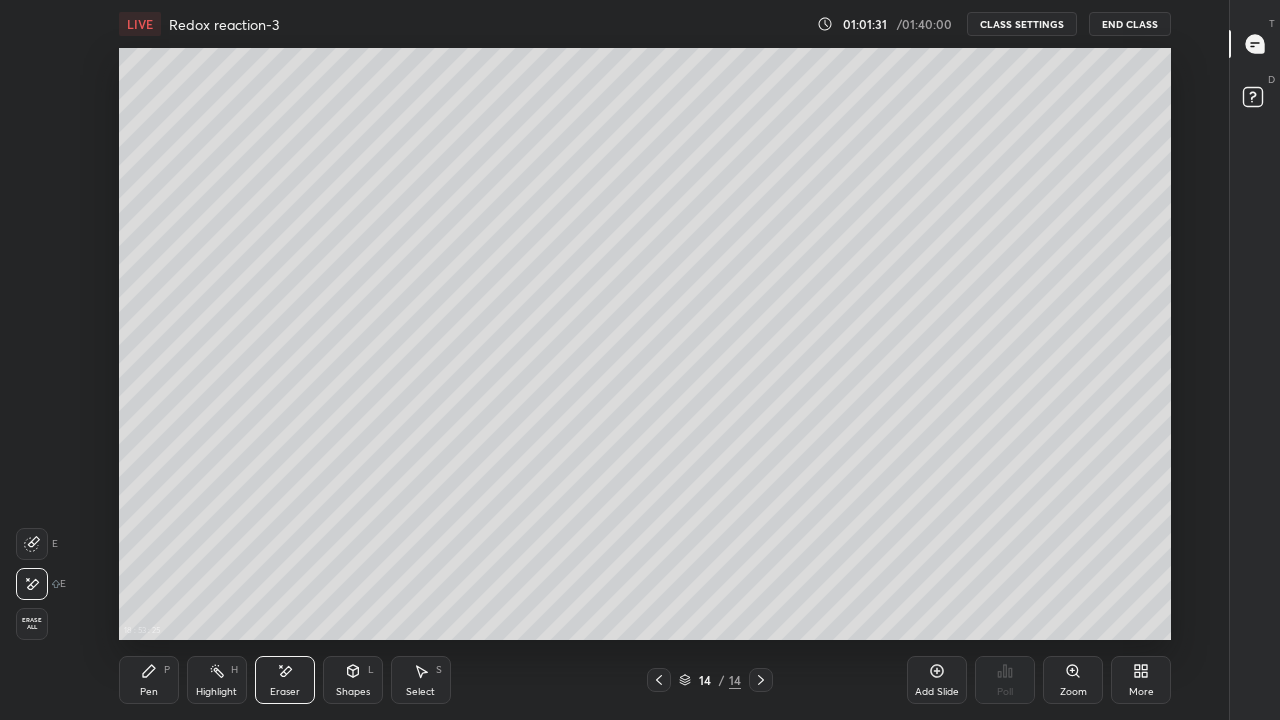 click on "Pen" at bounding box center [149, 692] 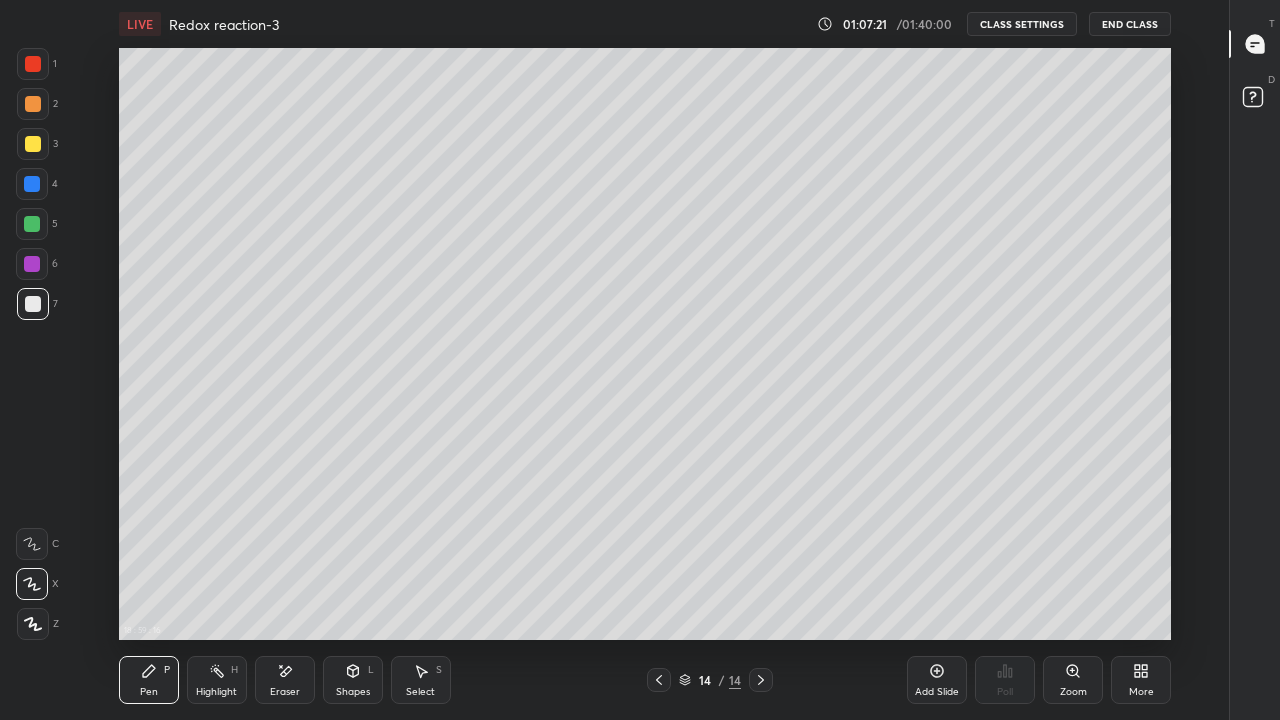 click at bounding box center (33, 144) 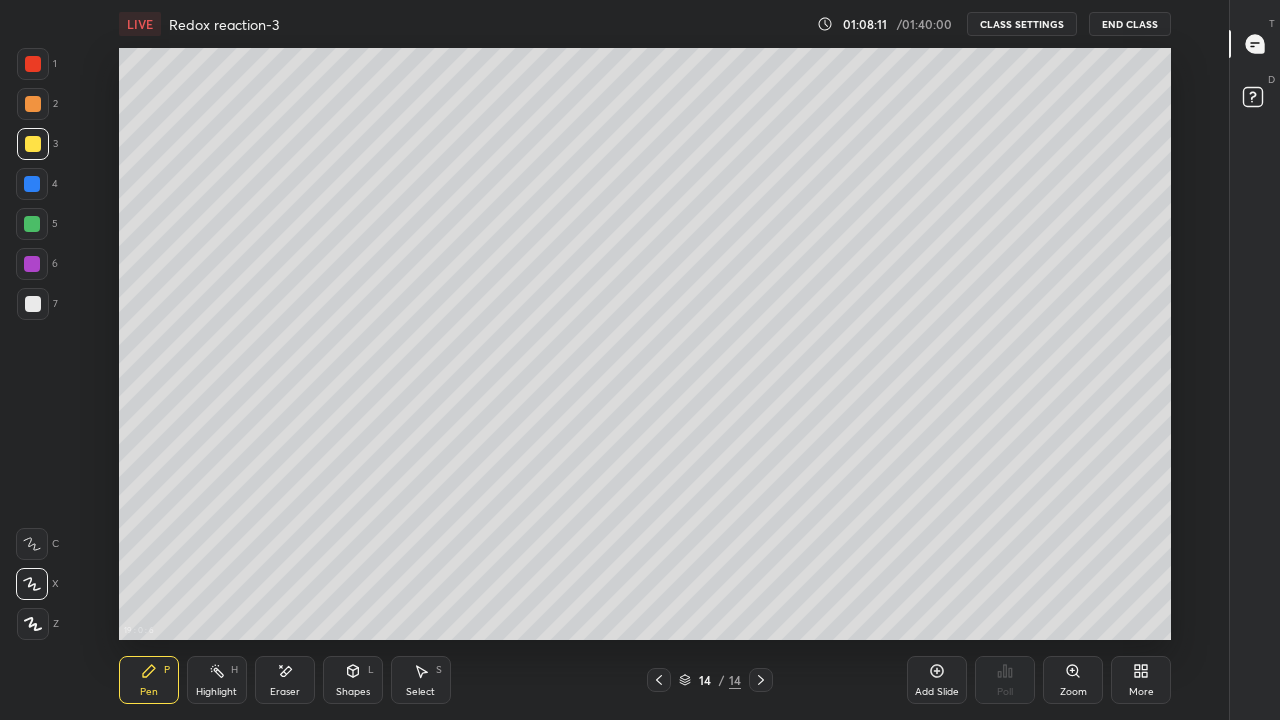 click on "Add Slide" at bounding box center (937, 692) 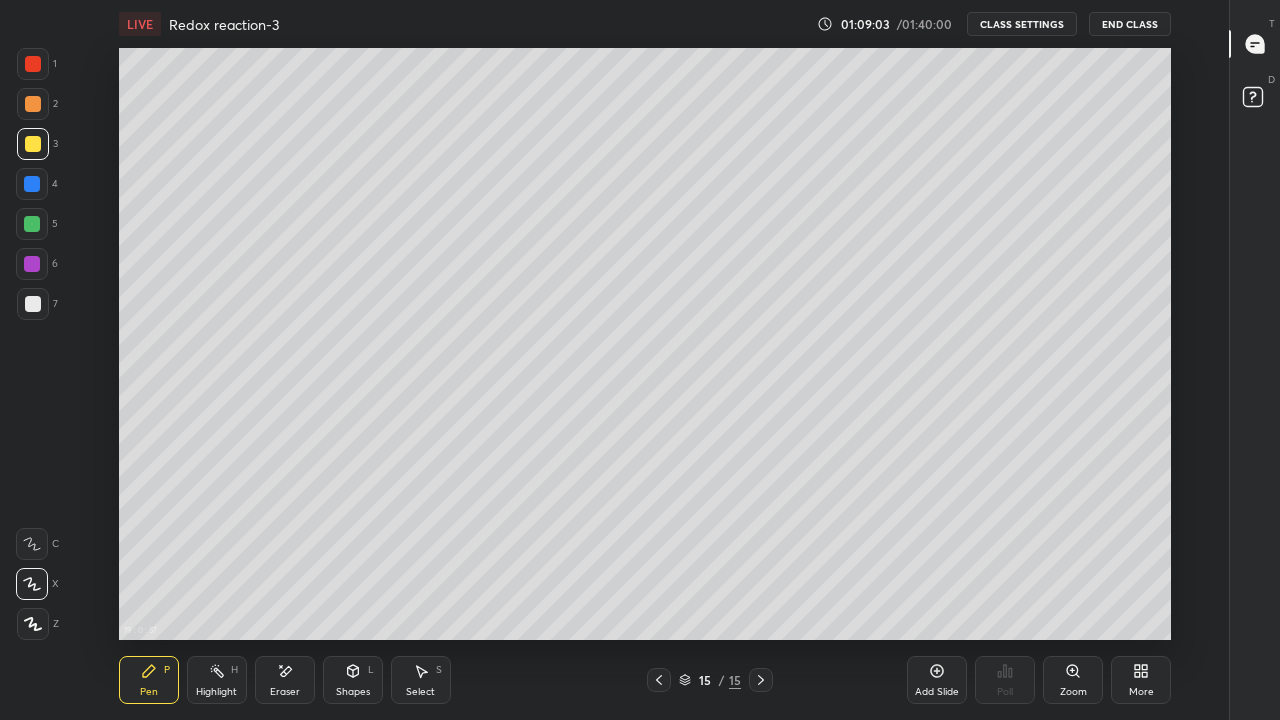 click 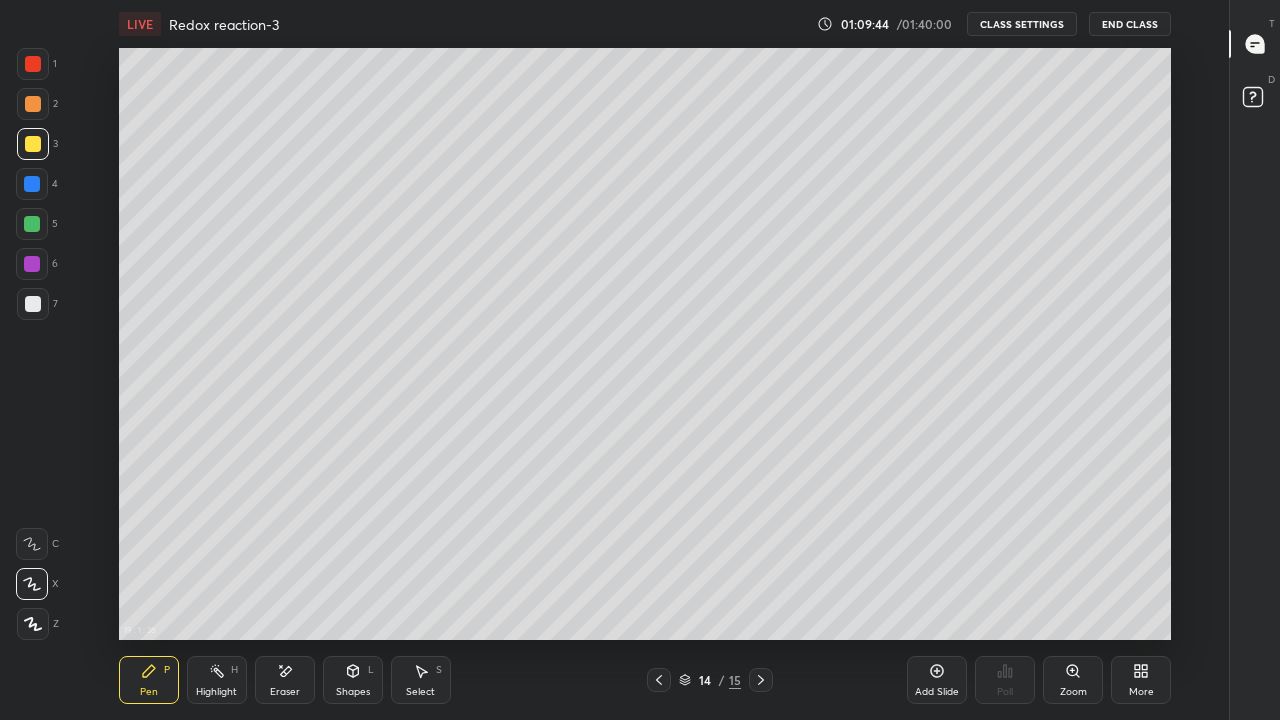 click 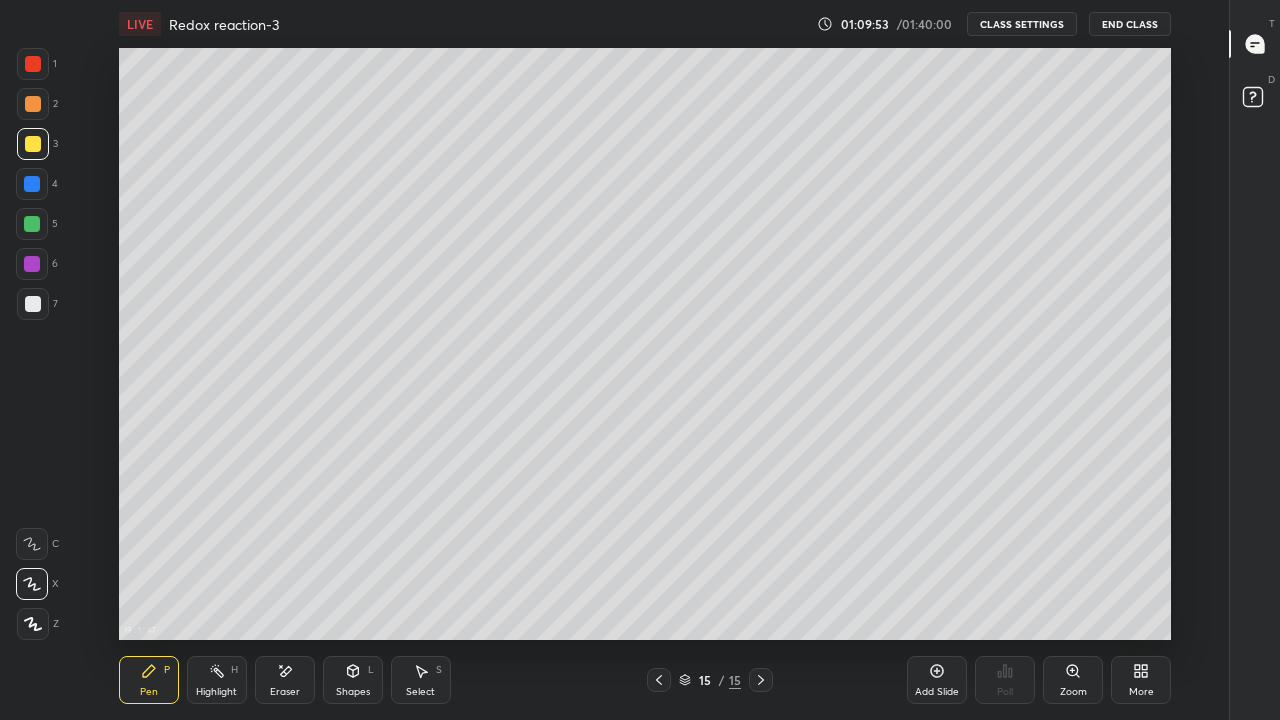 click 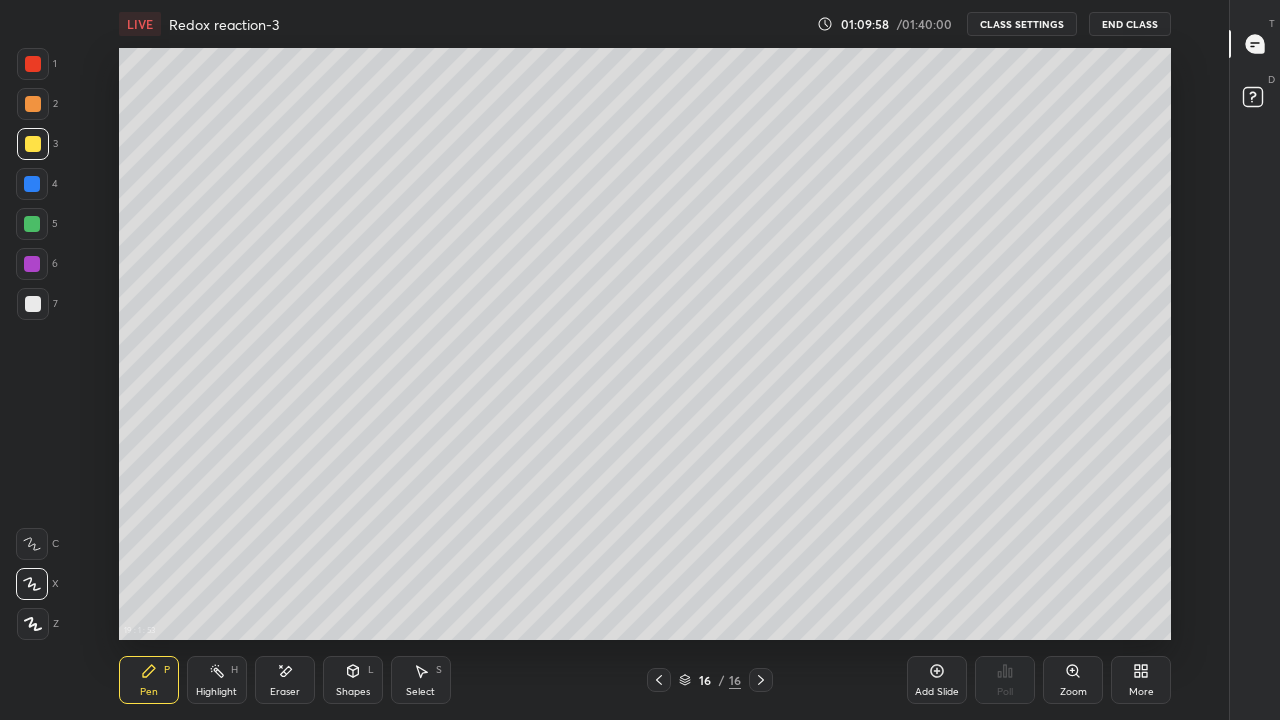 click at bounding box center (33, 304) 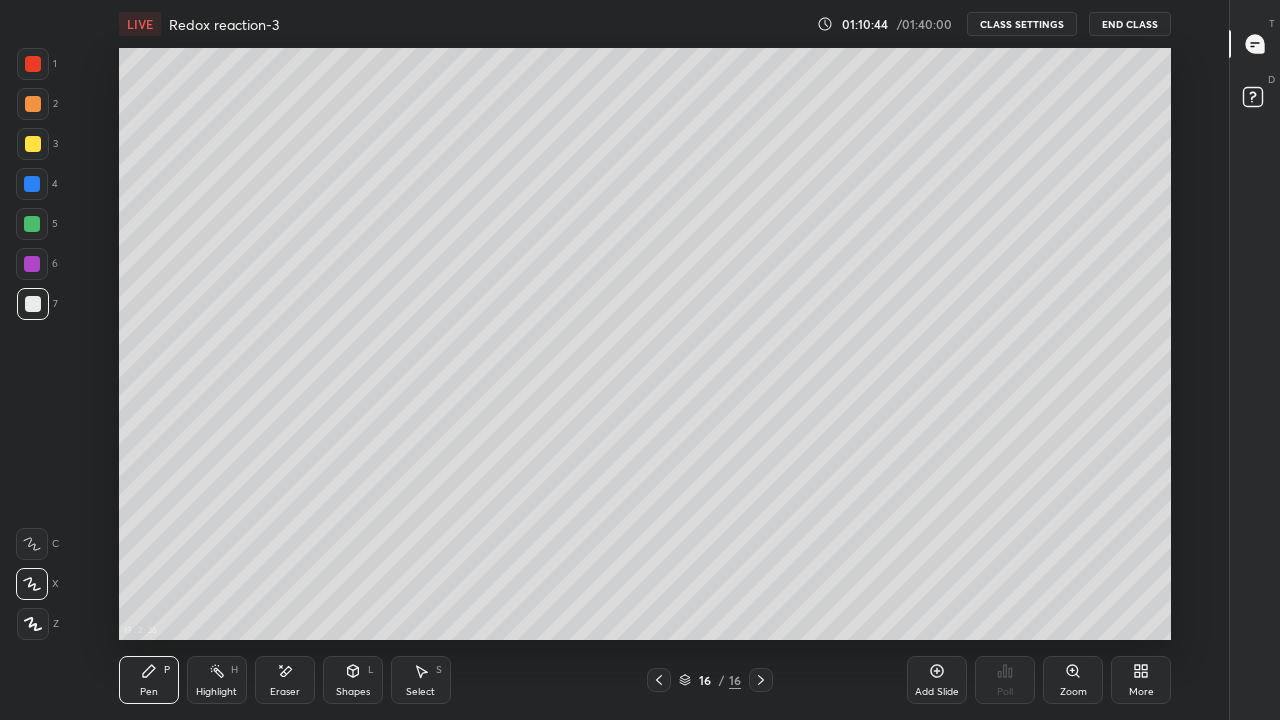 click at bounding box center [33, 144] 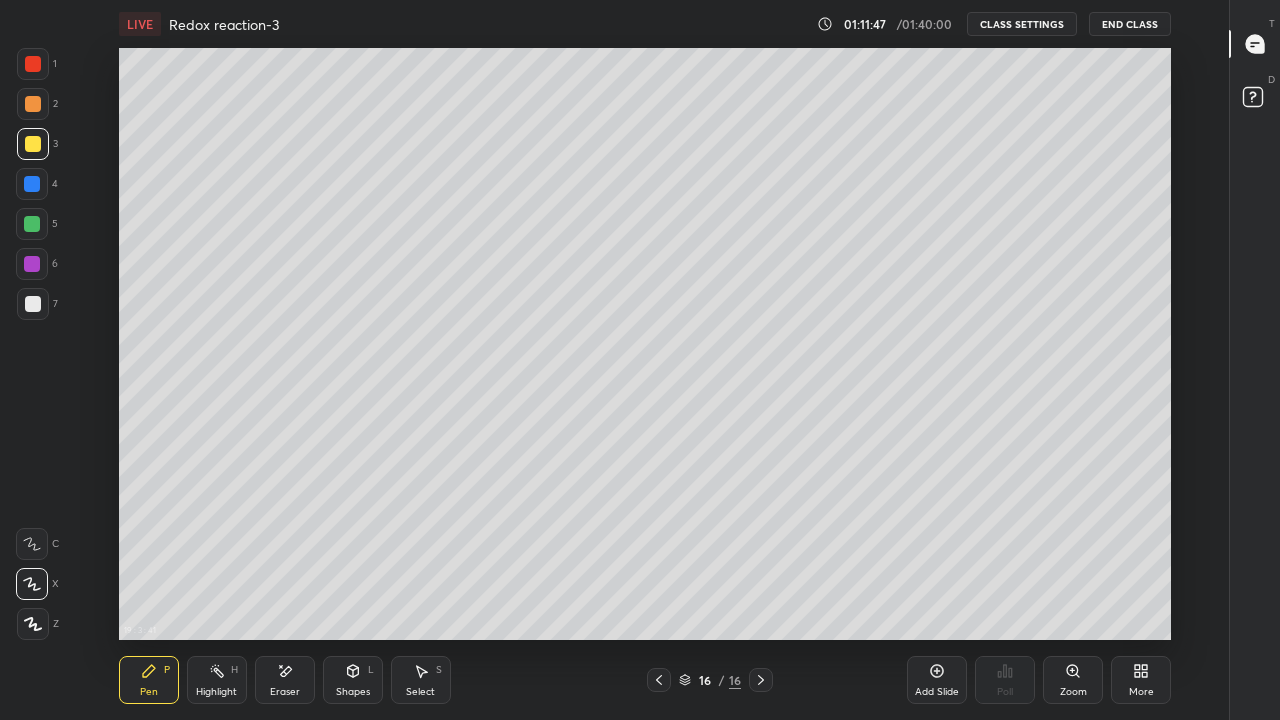 click at bounding box center [32, 224] 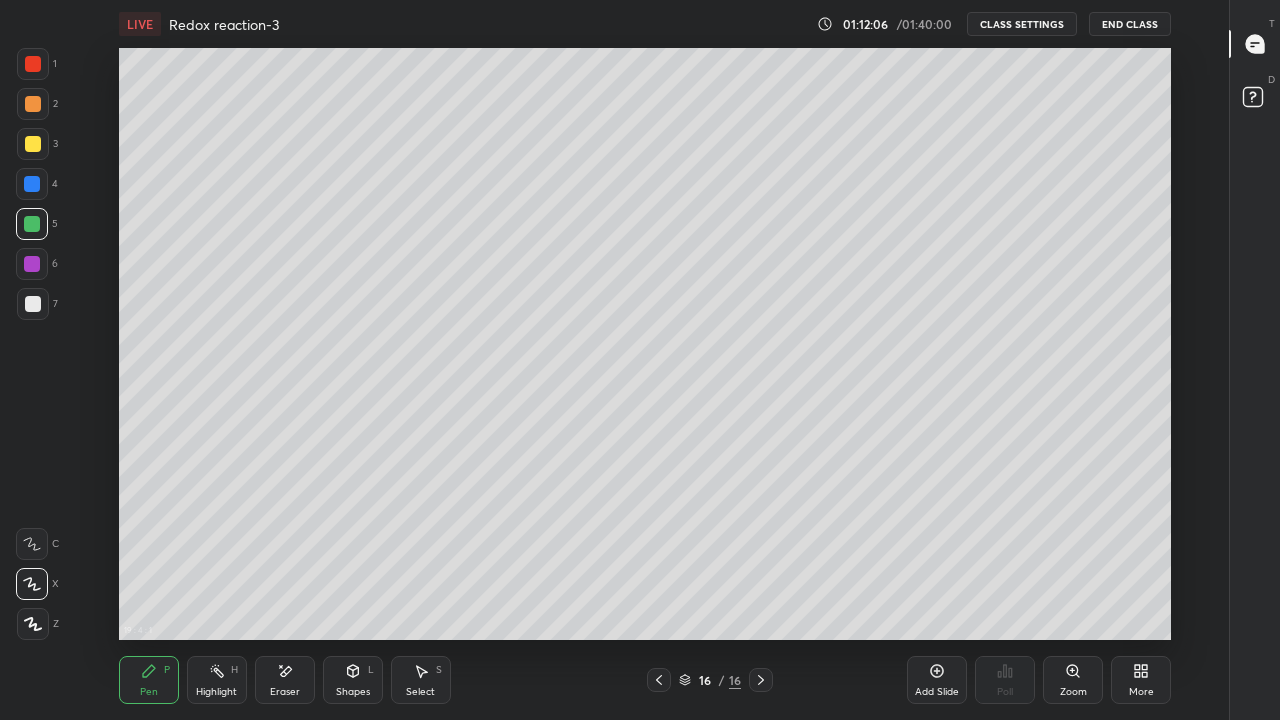 click on "Eraser" at bounding box center [285, 692] 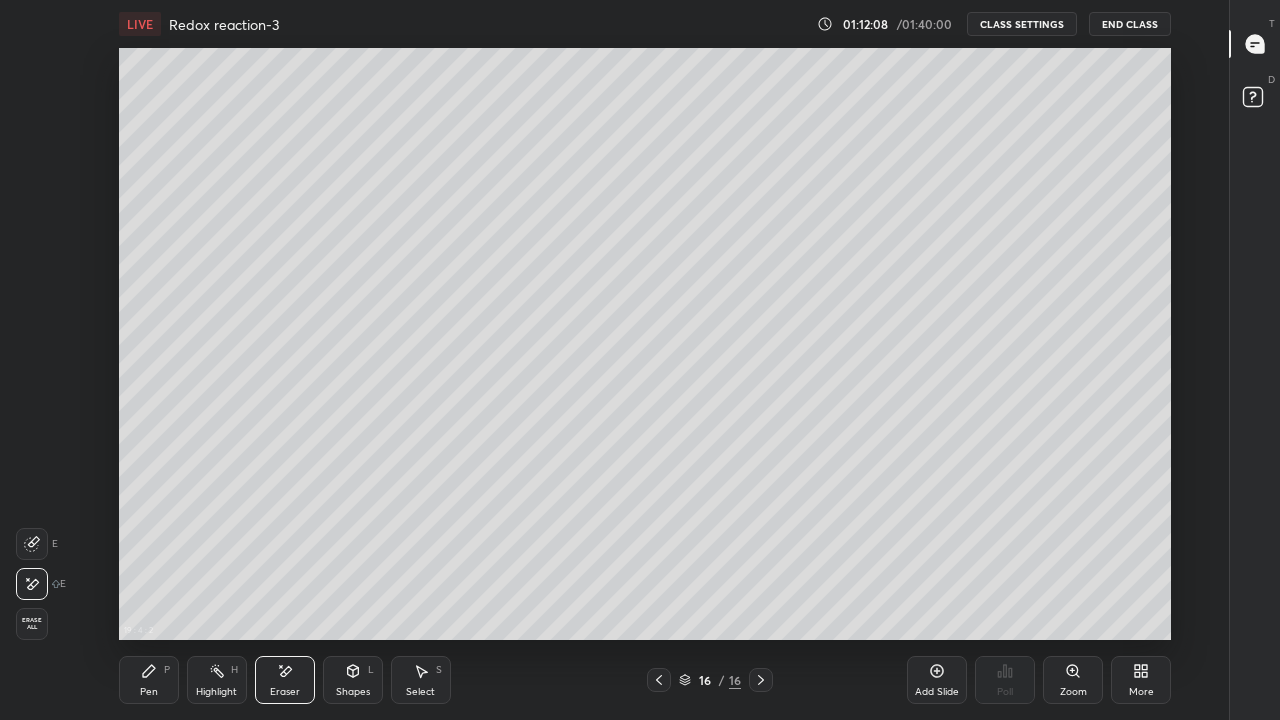 click on "Pen P" at bounding box center (149, 680) 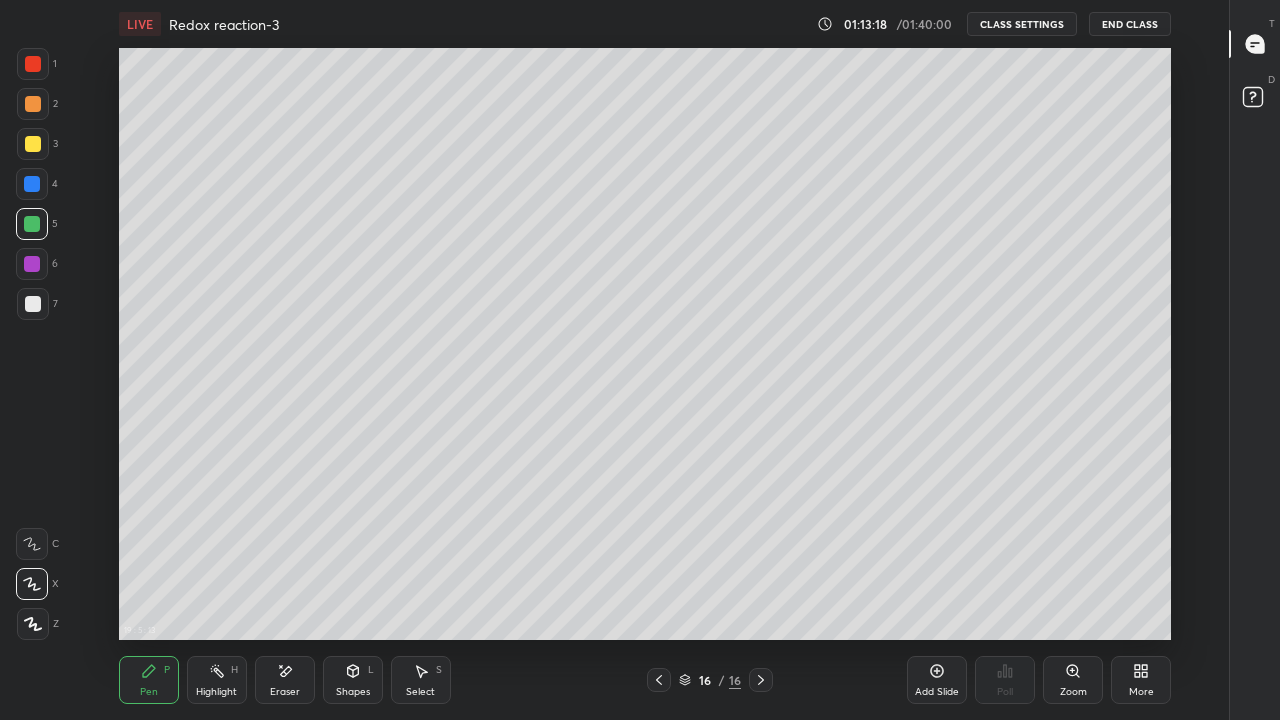click 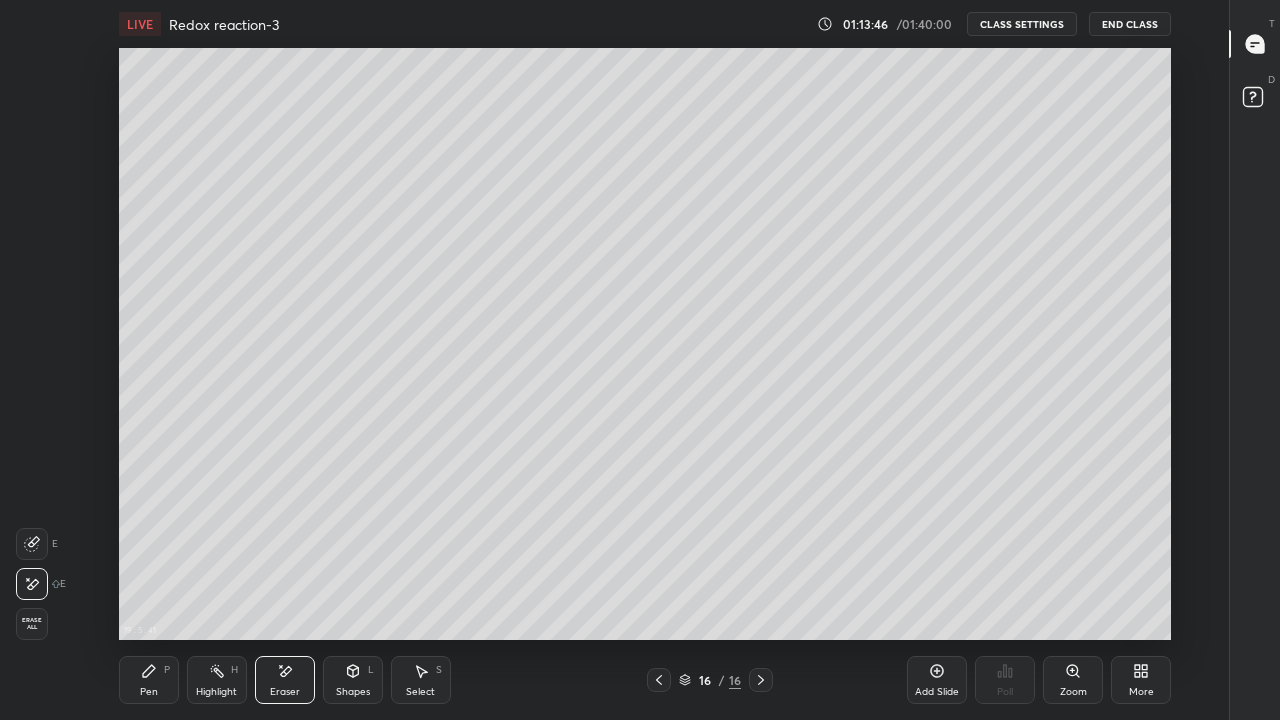 click on "Add Slide" at bounding box center [937, 680] 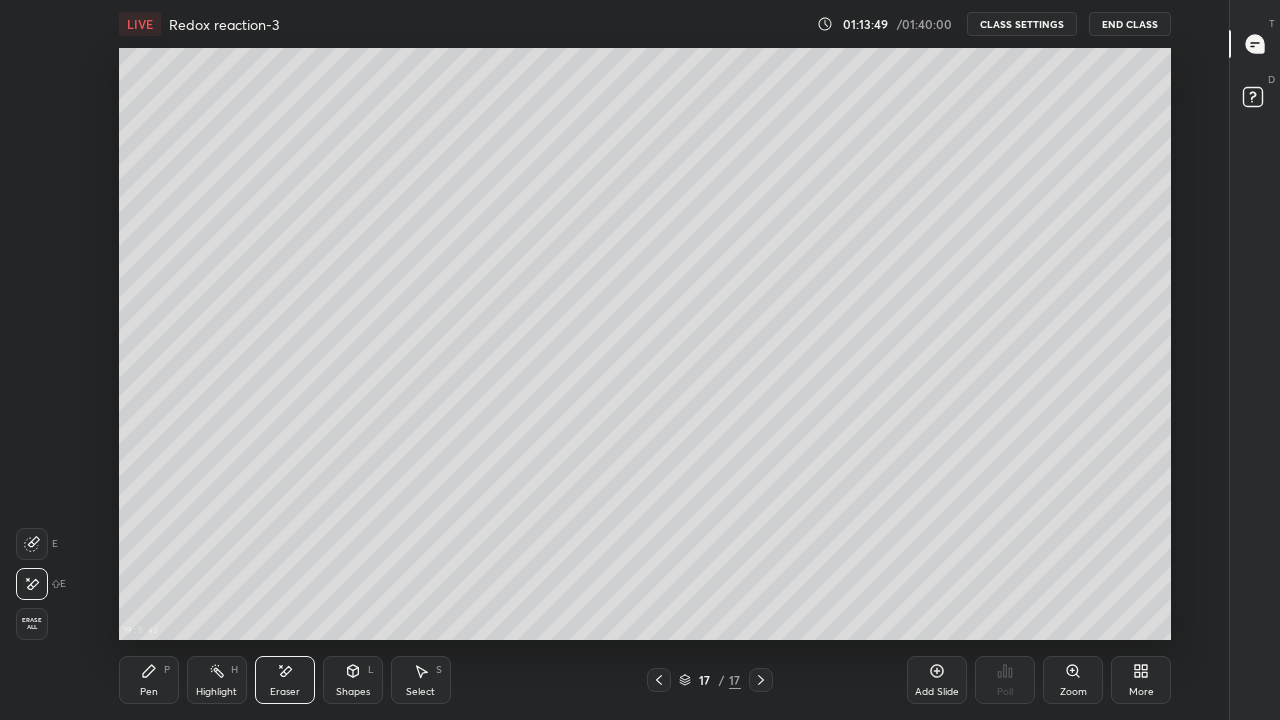 click on "Pen P" at bounding box center (149, 680) 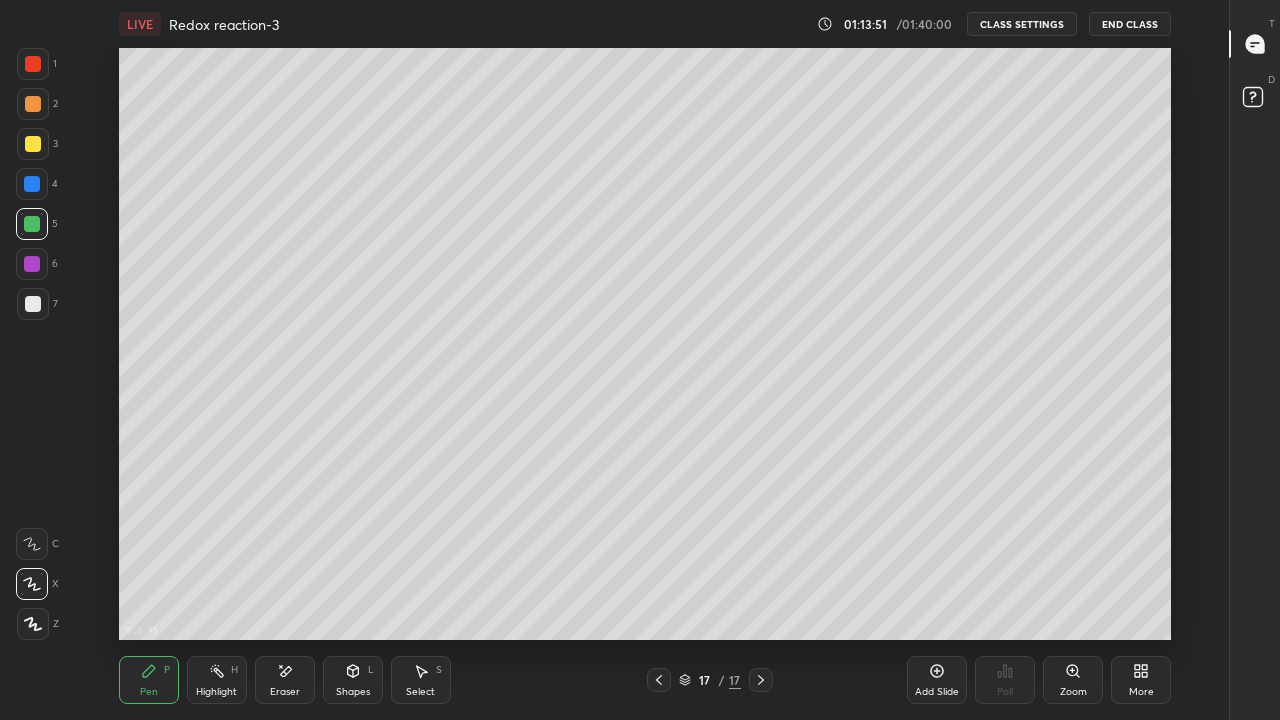 click at bounding box center [33, 144] 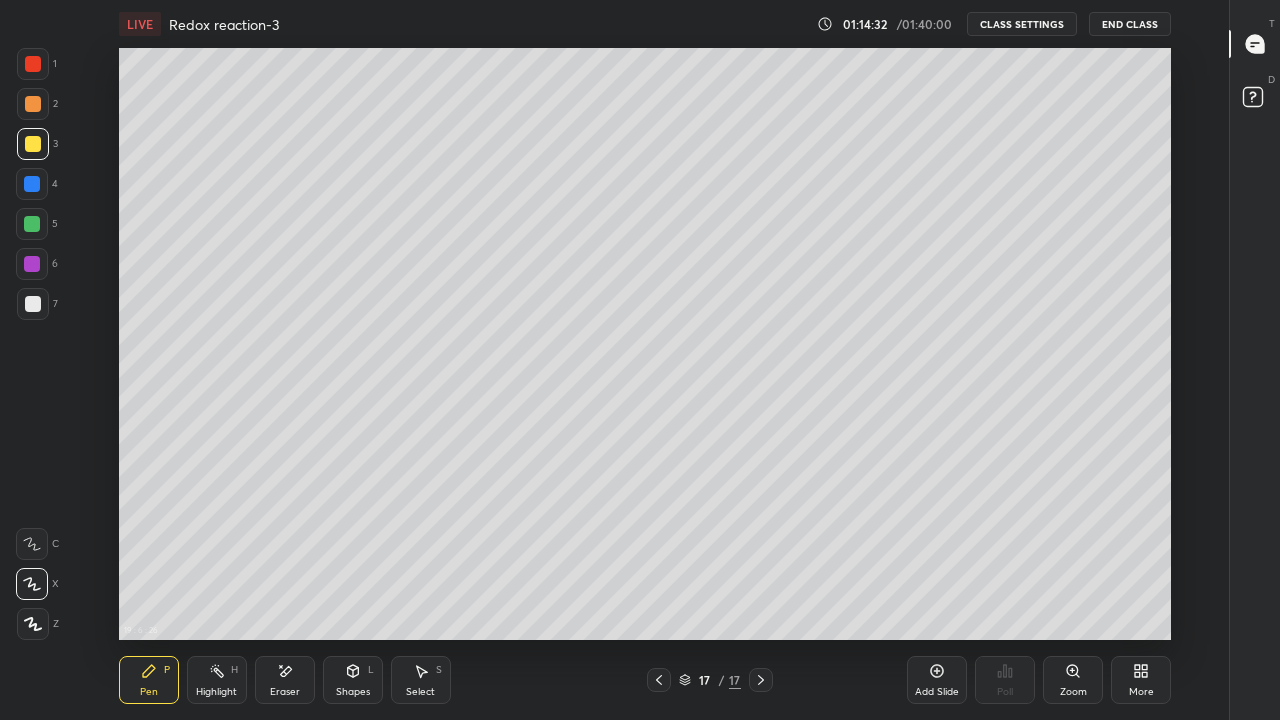 click on "Eraser" at bounding box center (285, 680) 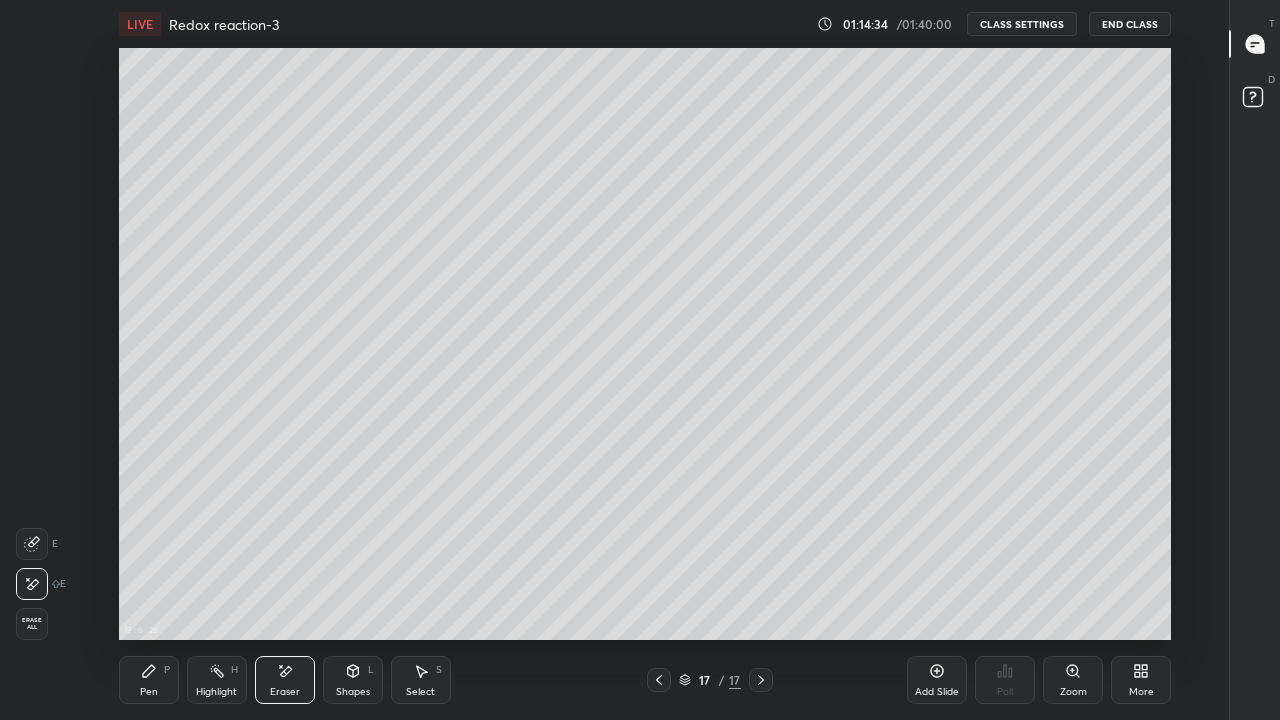 click 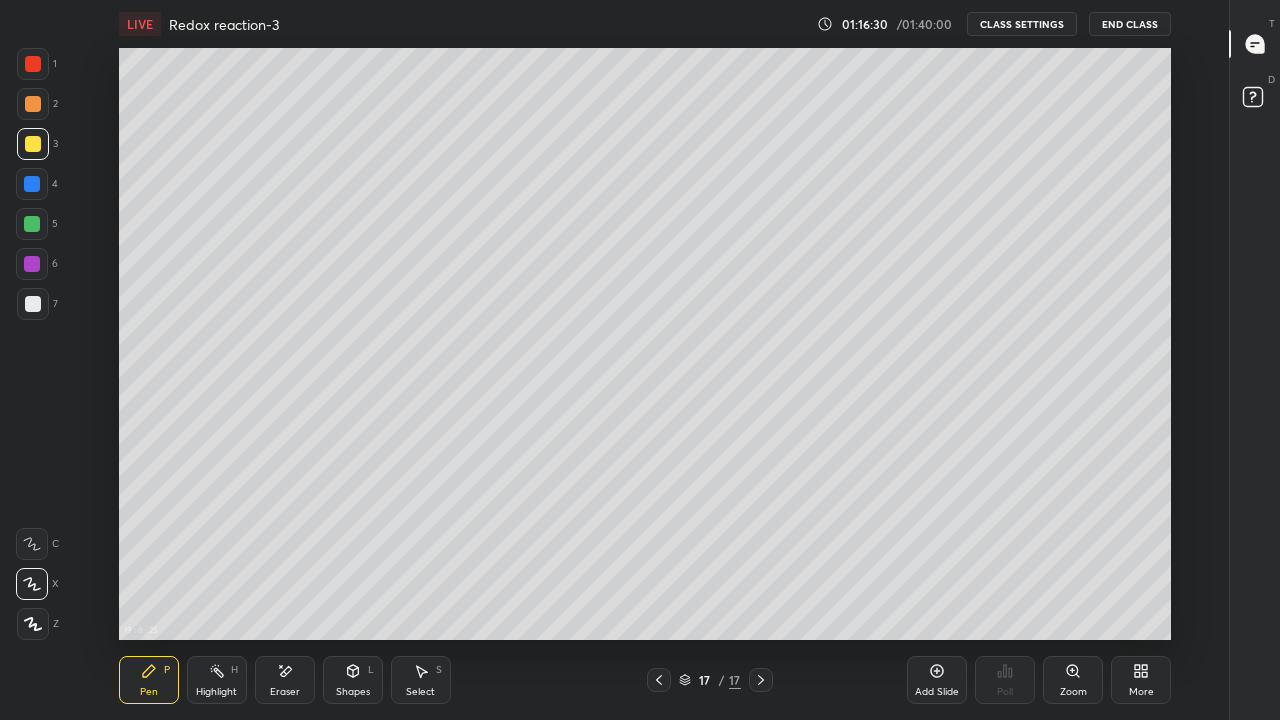 click on "Add Slide" at bounding box center [937, 680] 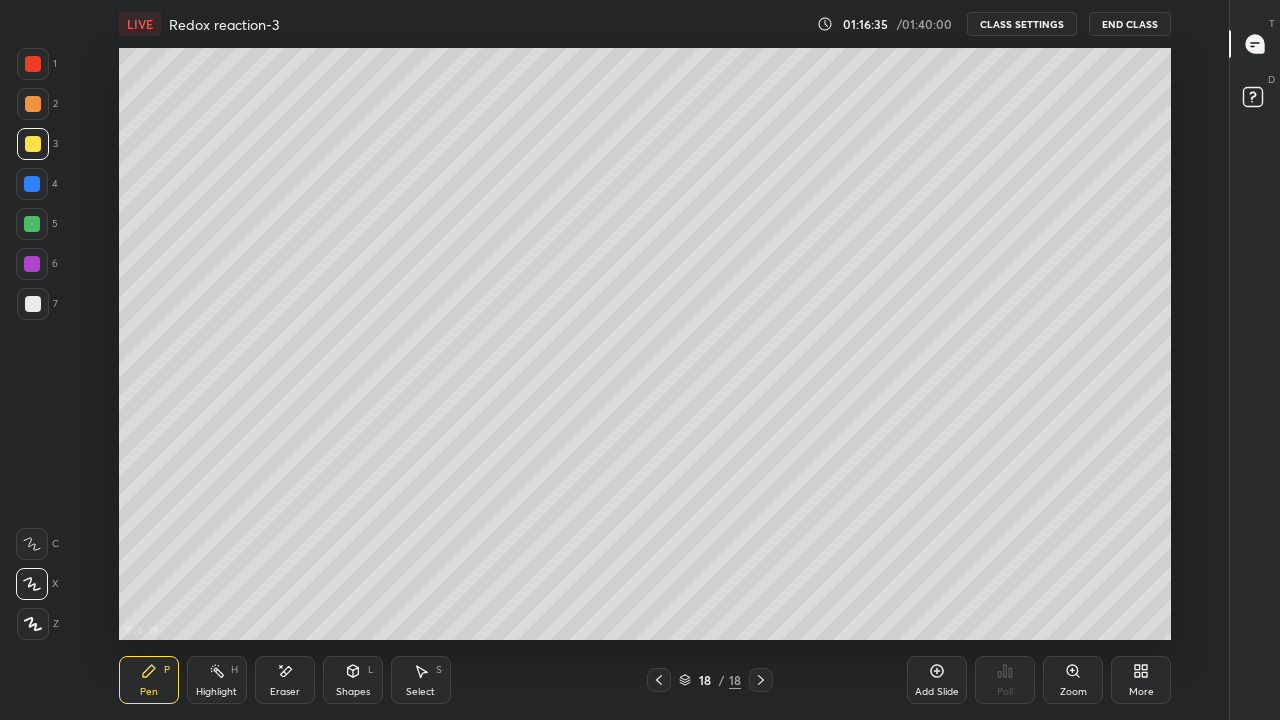 click at bounding box center [33, 304] 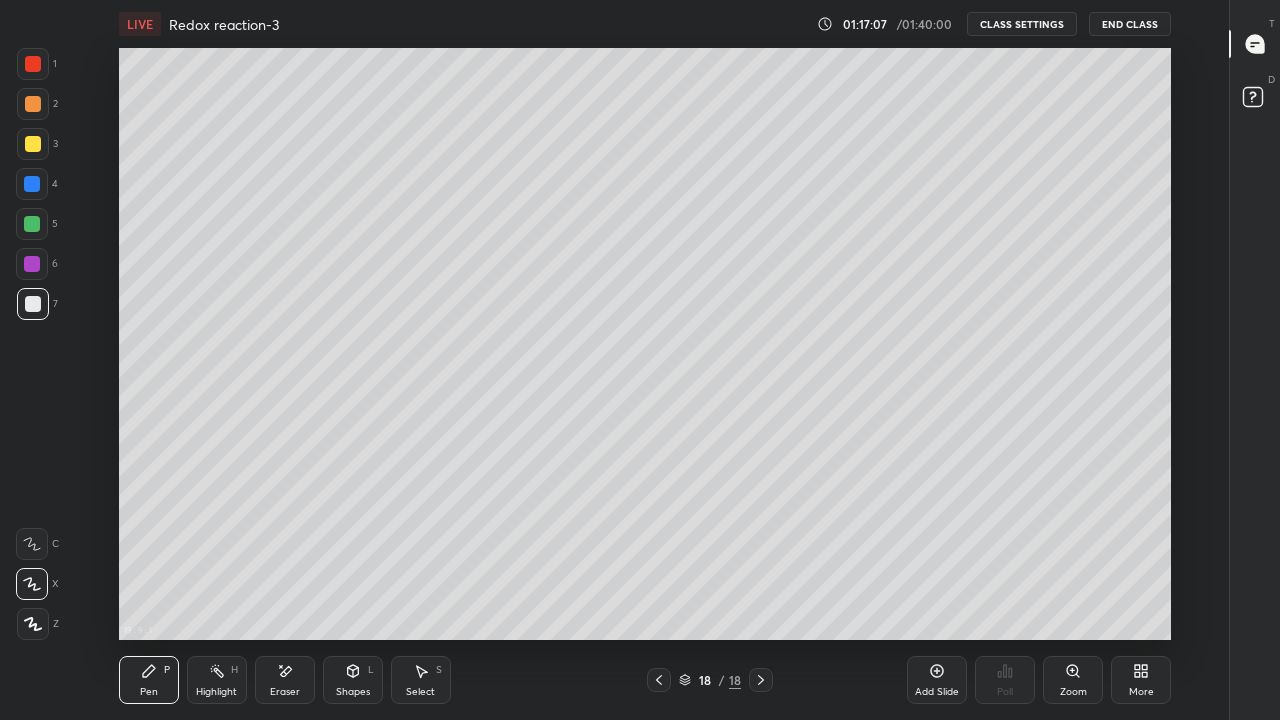 click at bounding box center [33, 144] 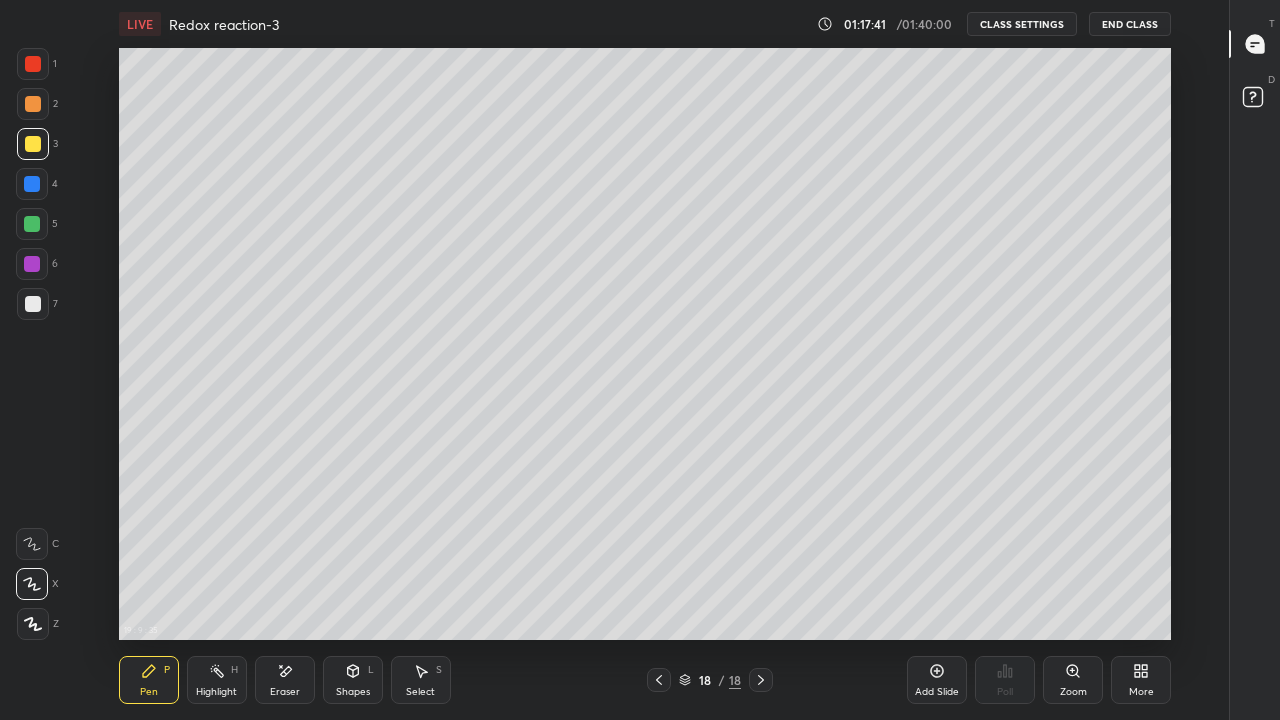 click 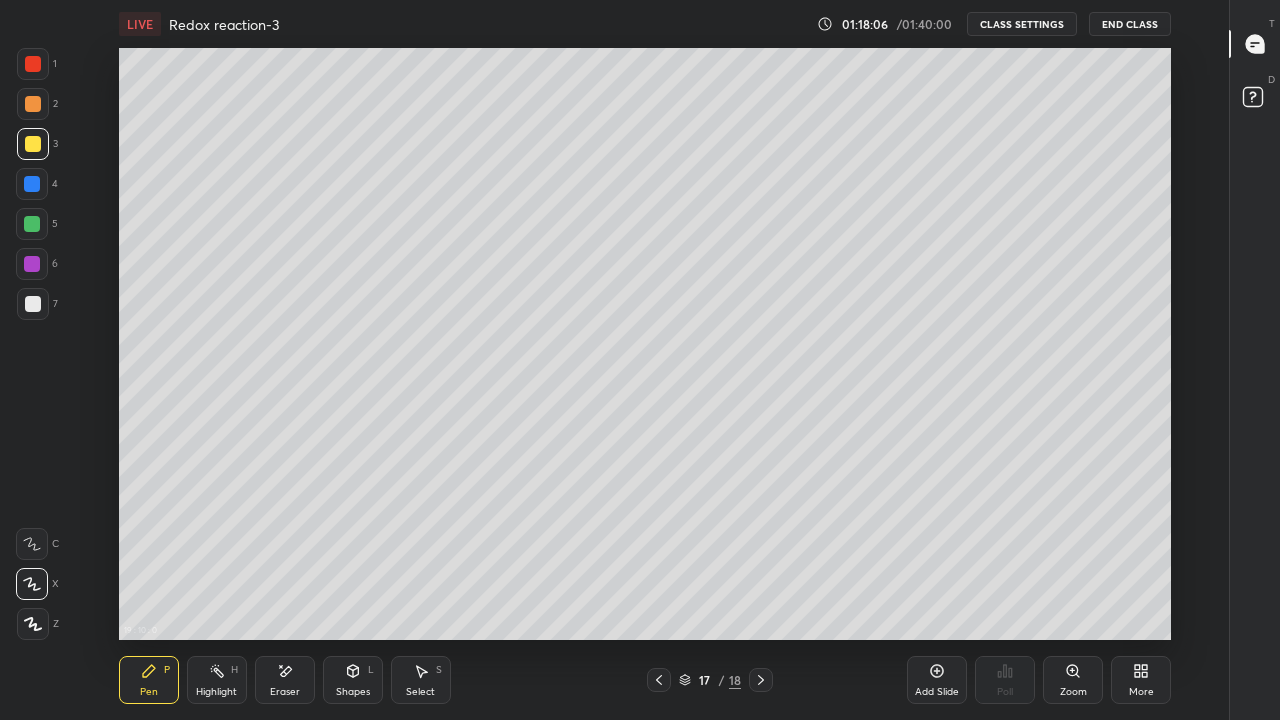 click 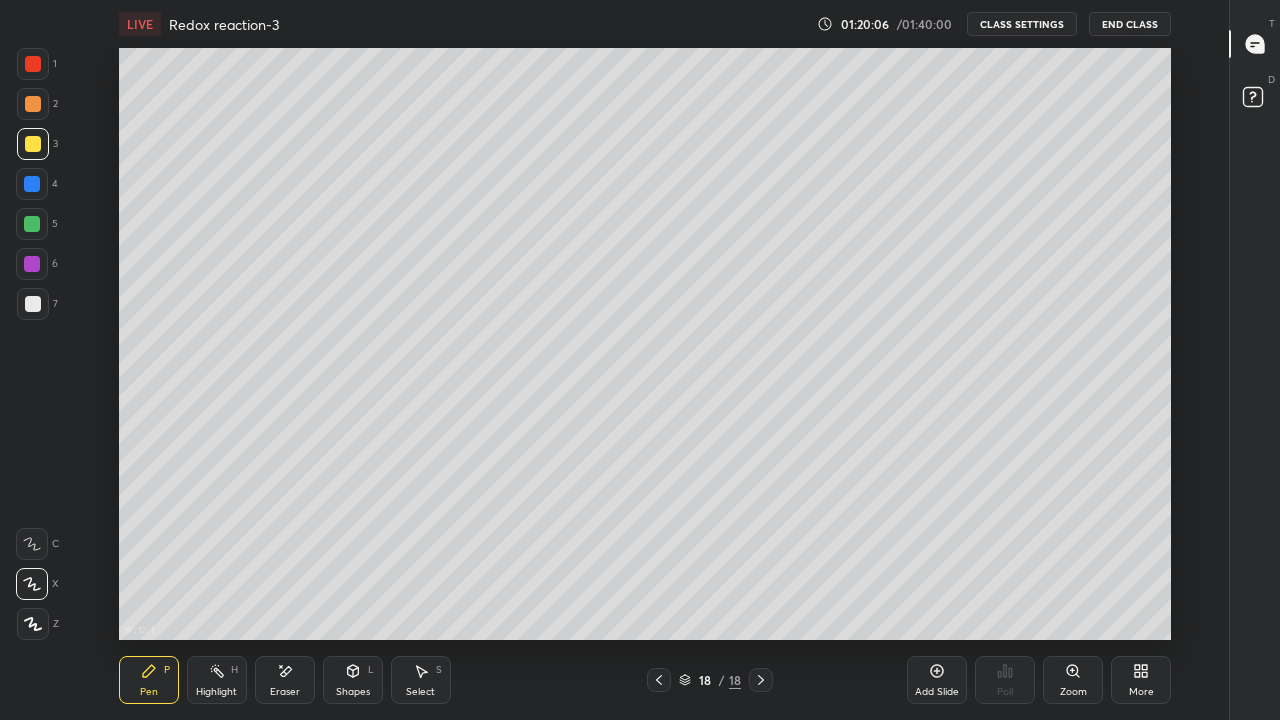 click on "Add Slide" at bounding box center (937, 692) 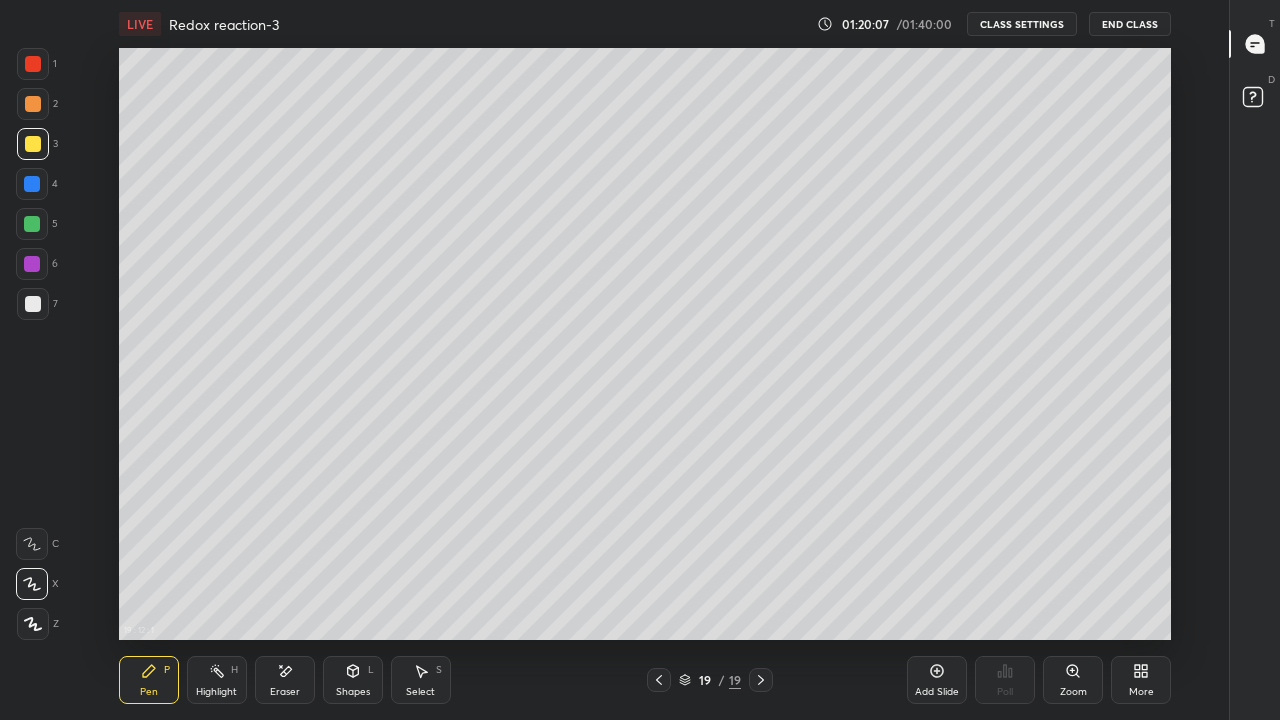 click on "Add Slide" at bounding box center [937, 692] 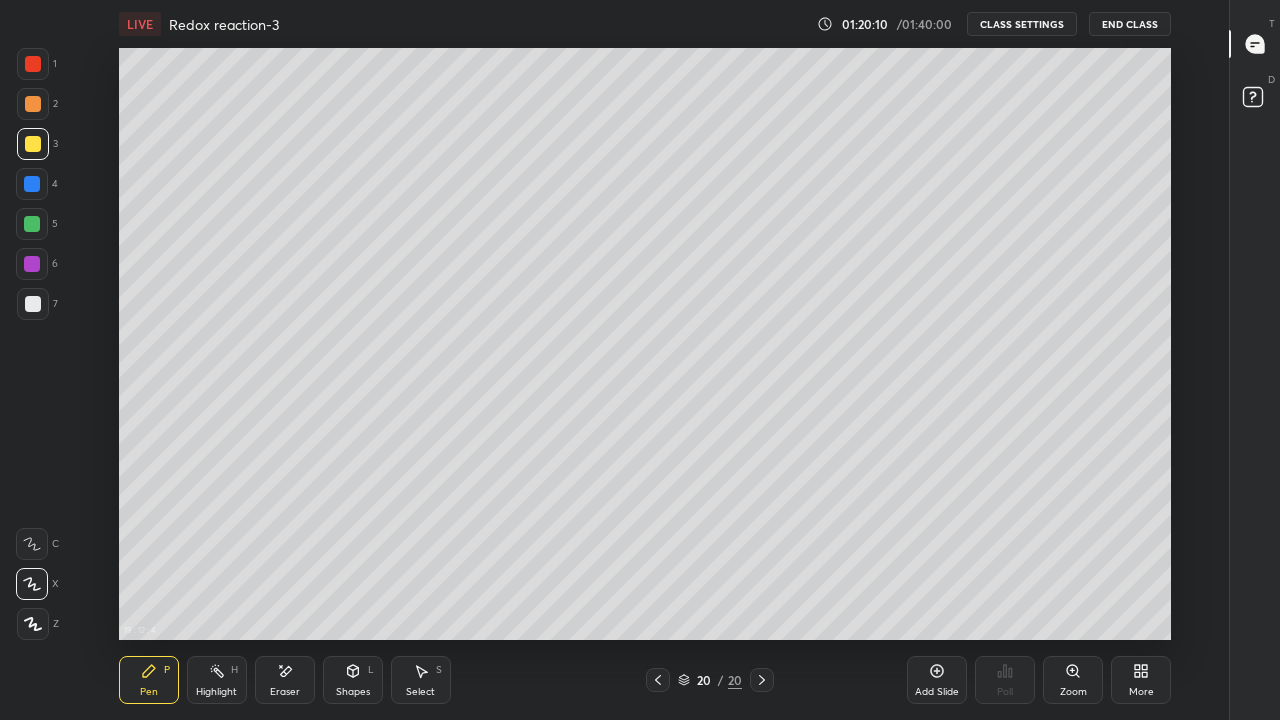 click at bounding box center [33, 304] 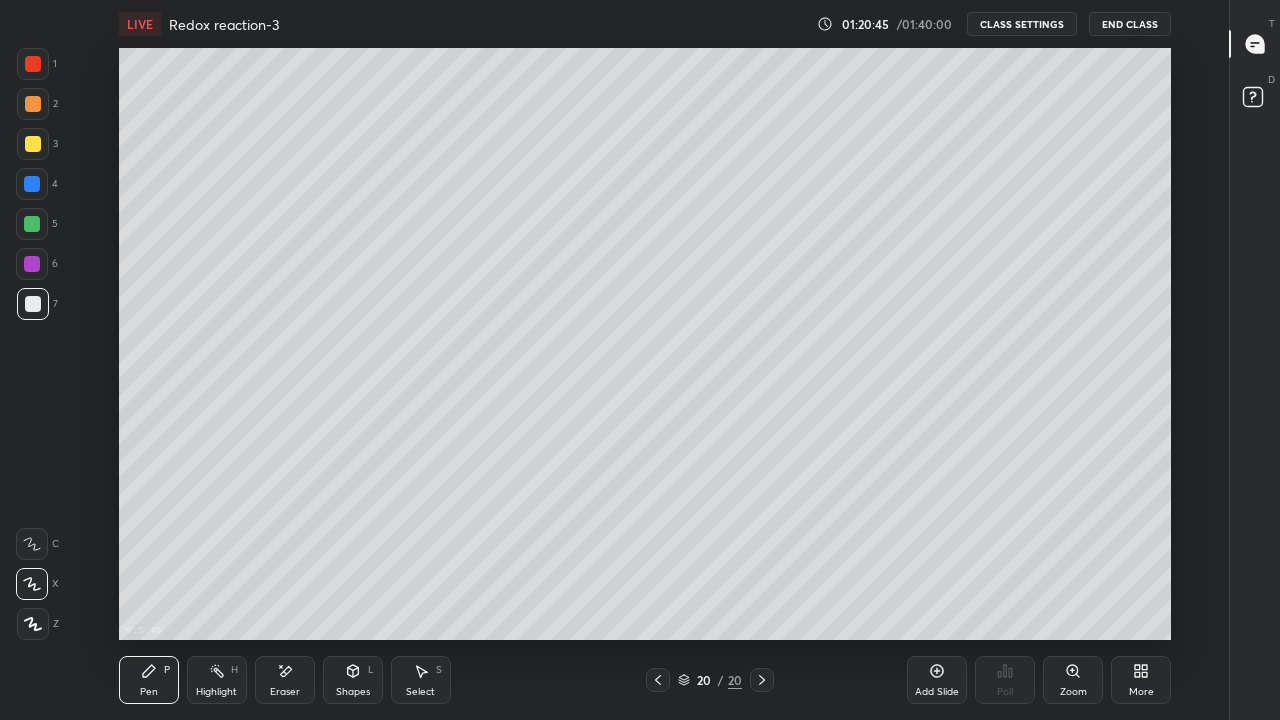 click on "Eraser" at bounding box center (285, 680) 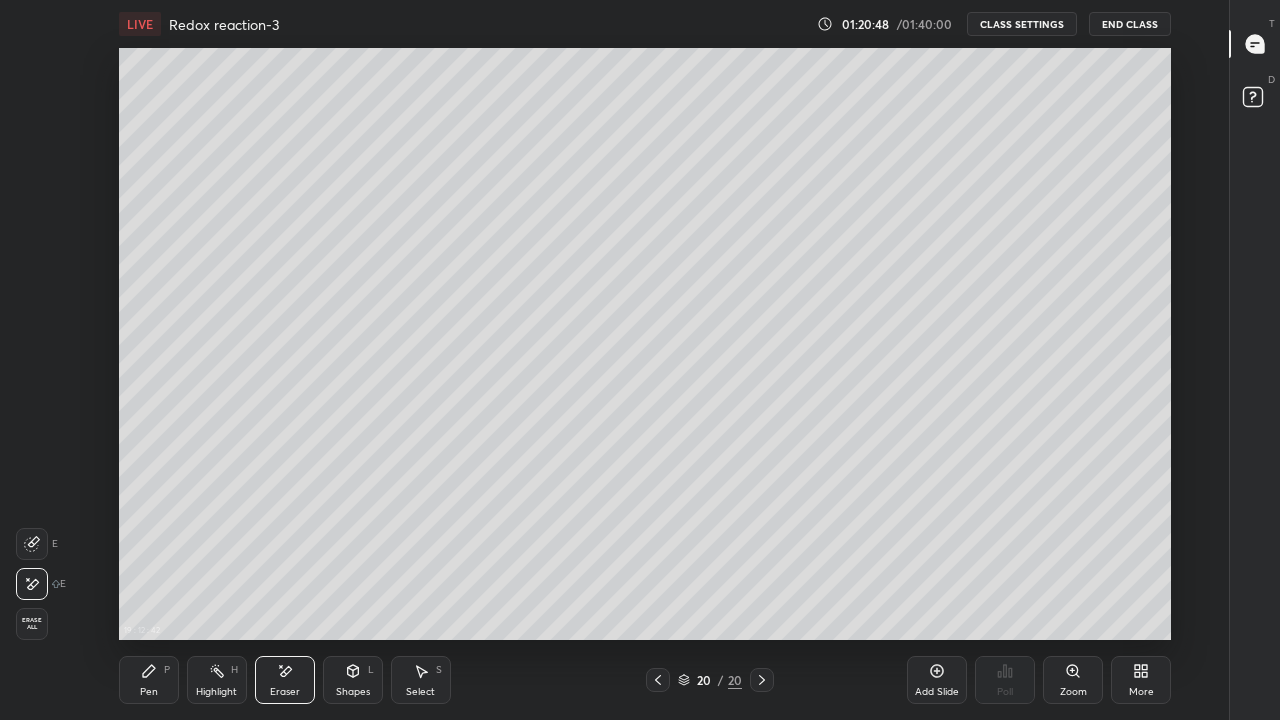 click on "Pen P" at bounding box center (149, 680) 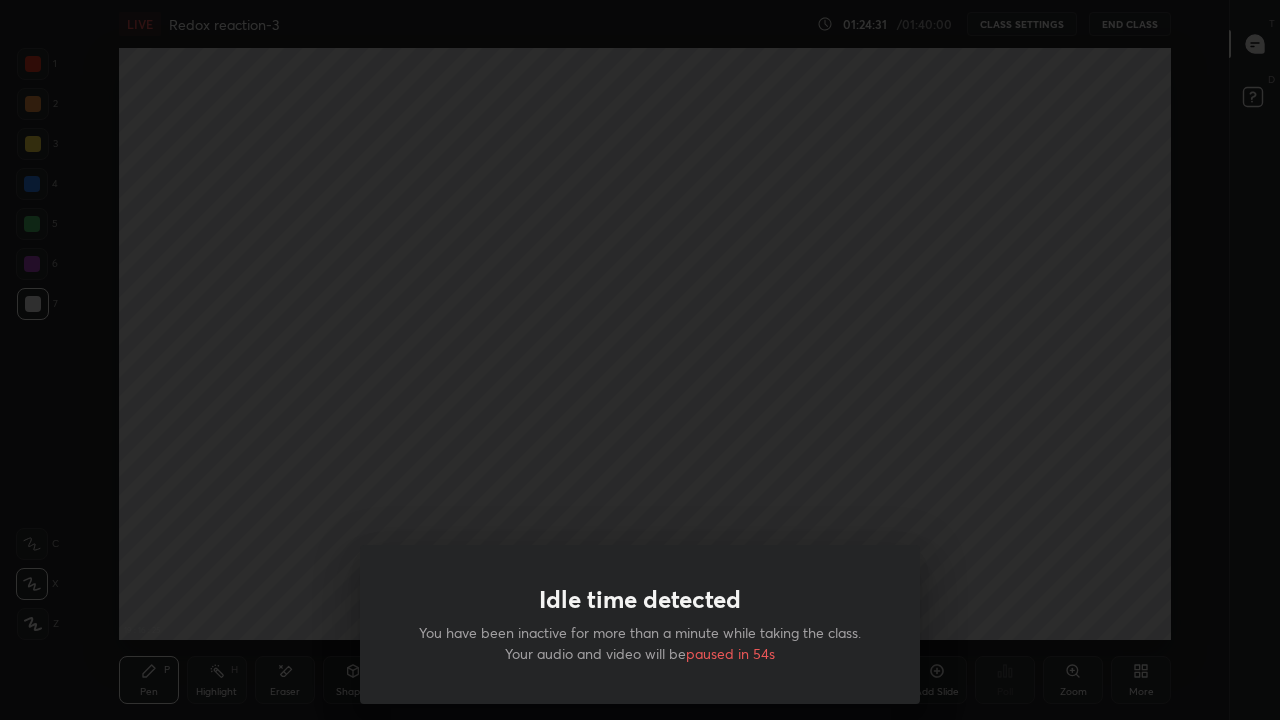 click on "Idle time detected You have been inactive for more than a minute while taking the class. Your audio and video will be  paused in 54s" at bounding box center [640, 360] 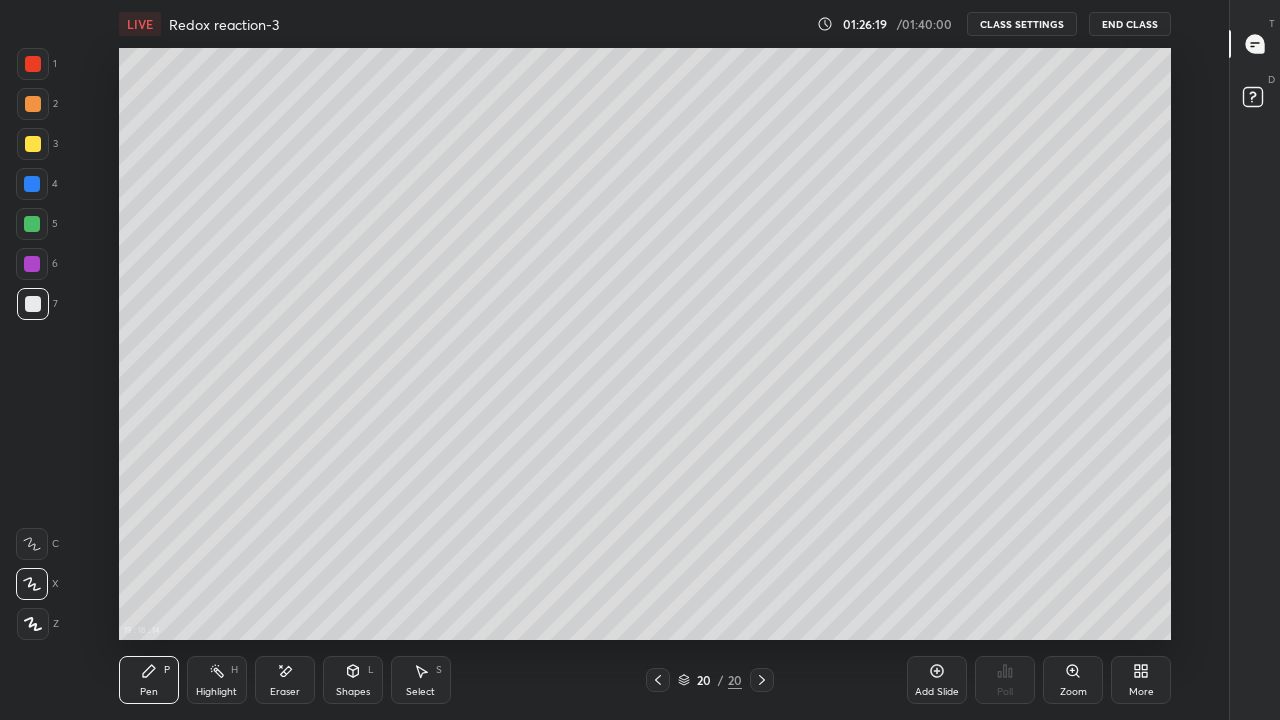 click at bounding box center (33, 144) 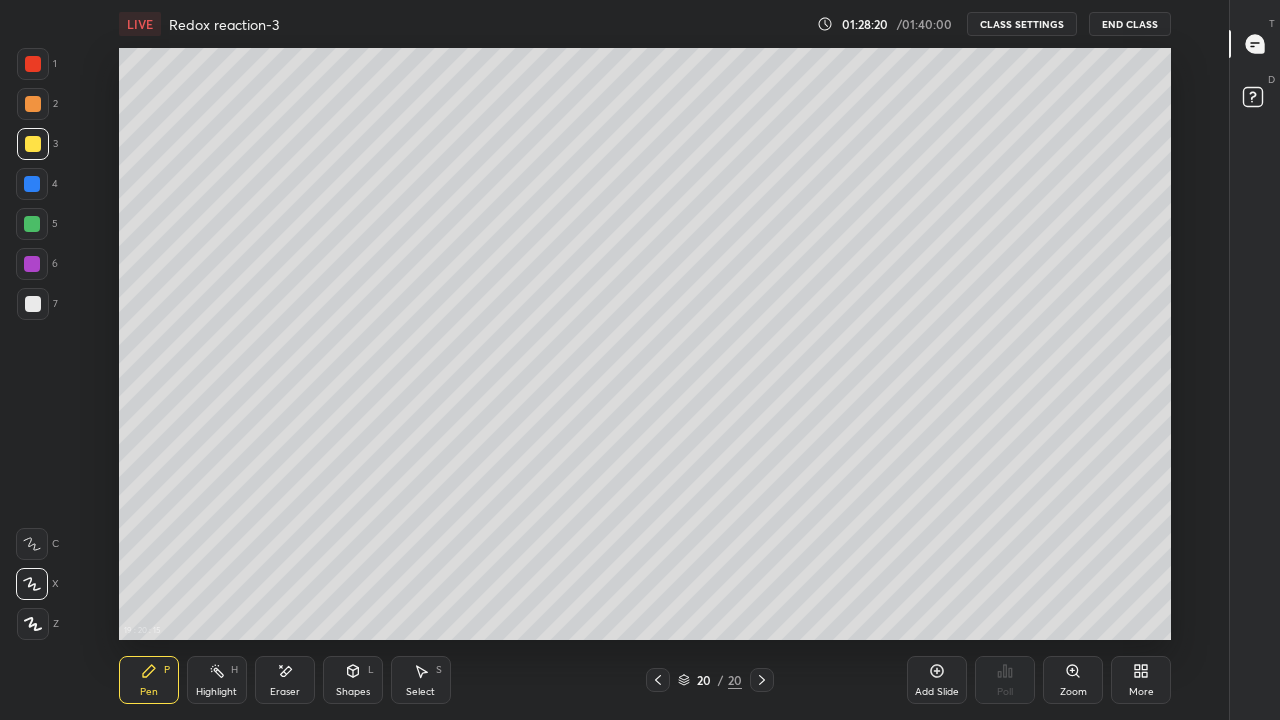 click on "End Class" at bounding box center (1130, 24) 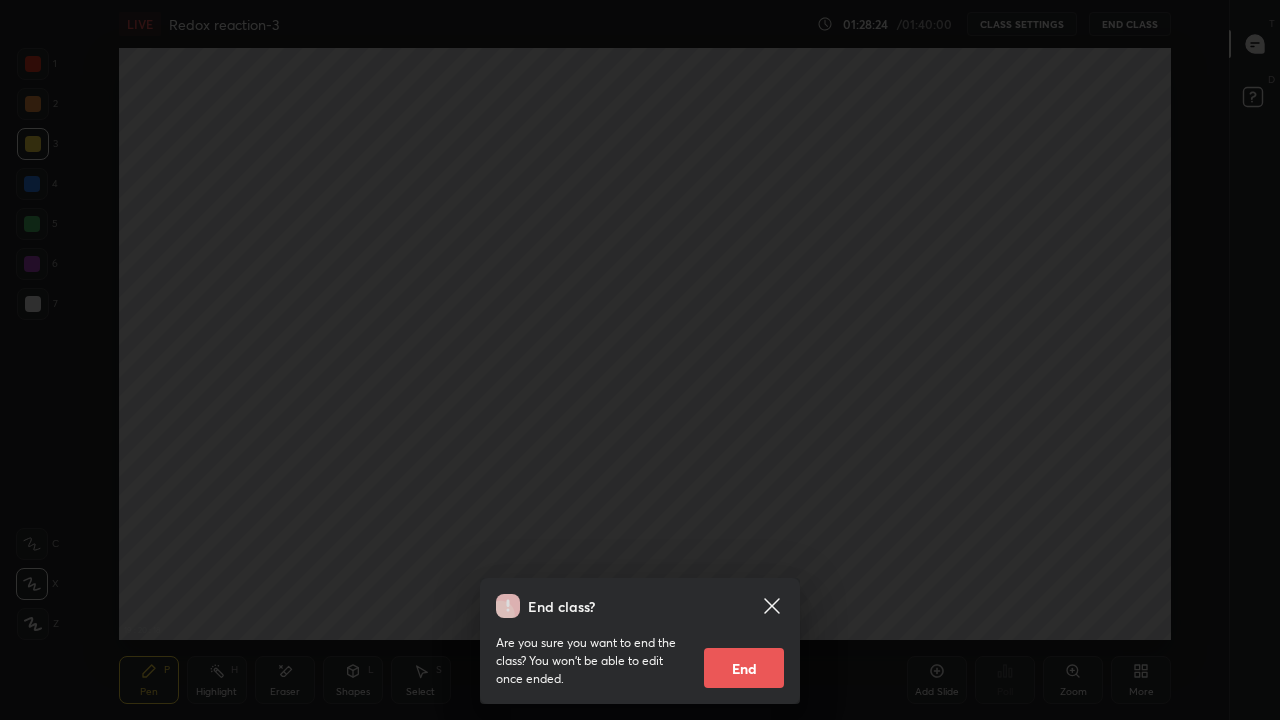 click on "End" at bounding box center (744, 668) 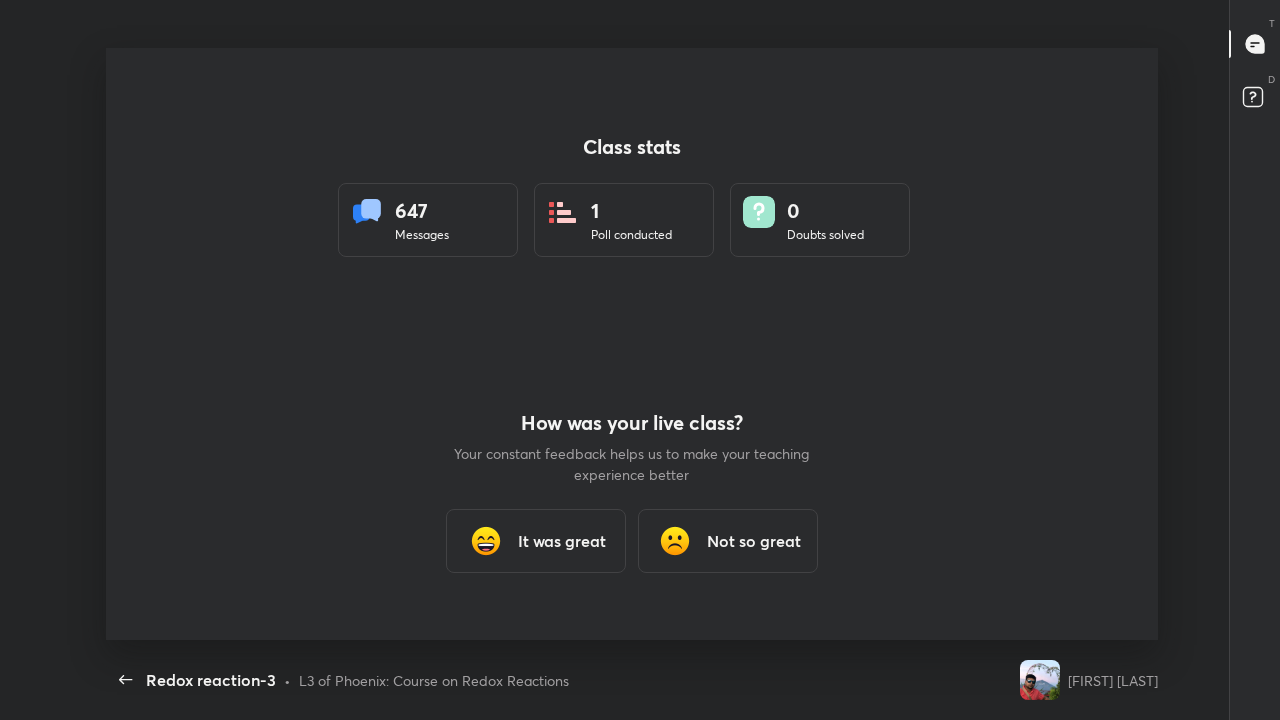 scroll, scrollTop: 99408, scrollLeft: 98750, axis: both 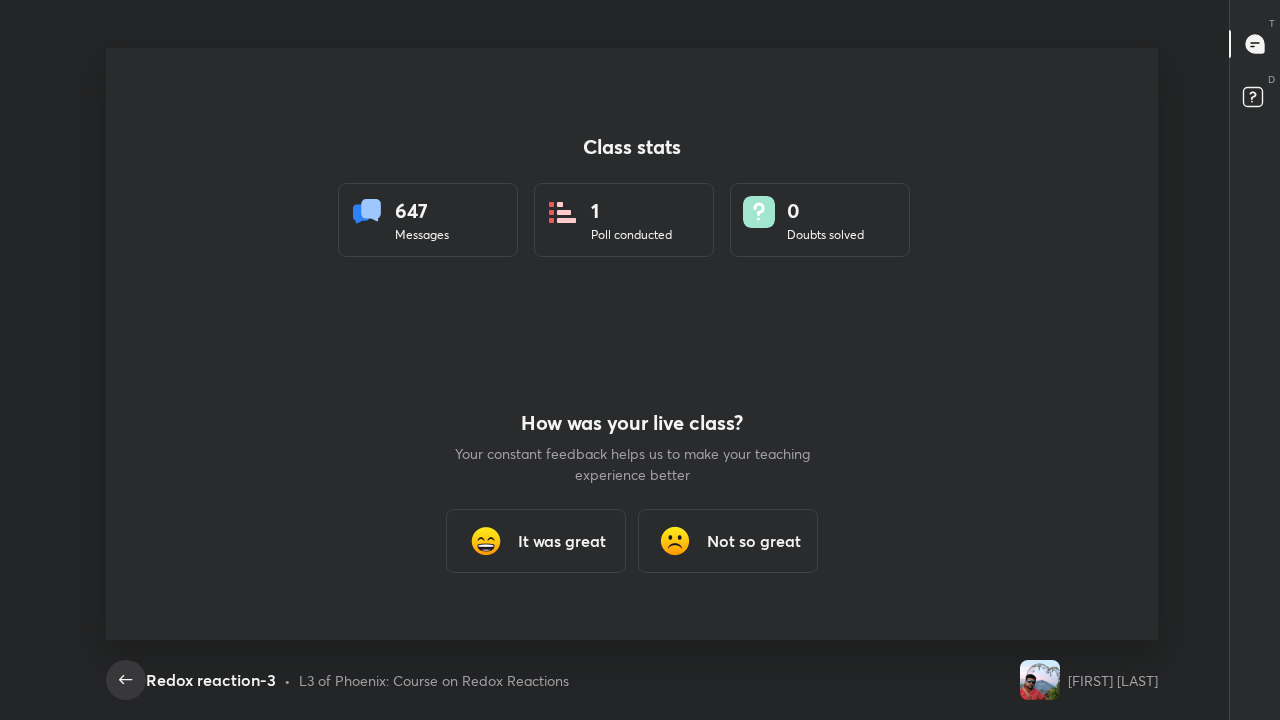 click 